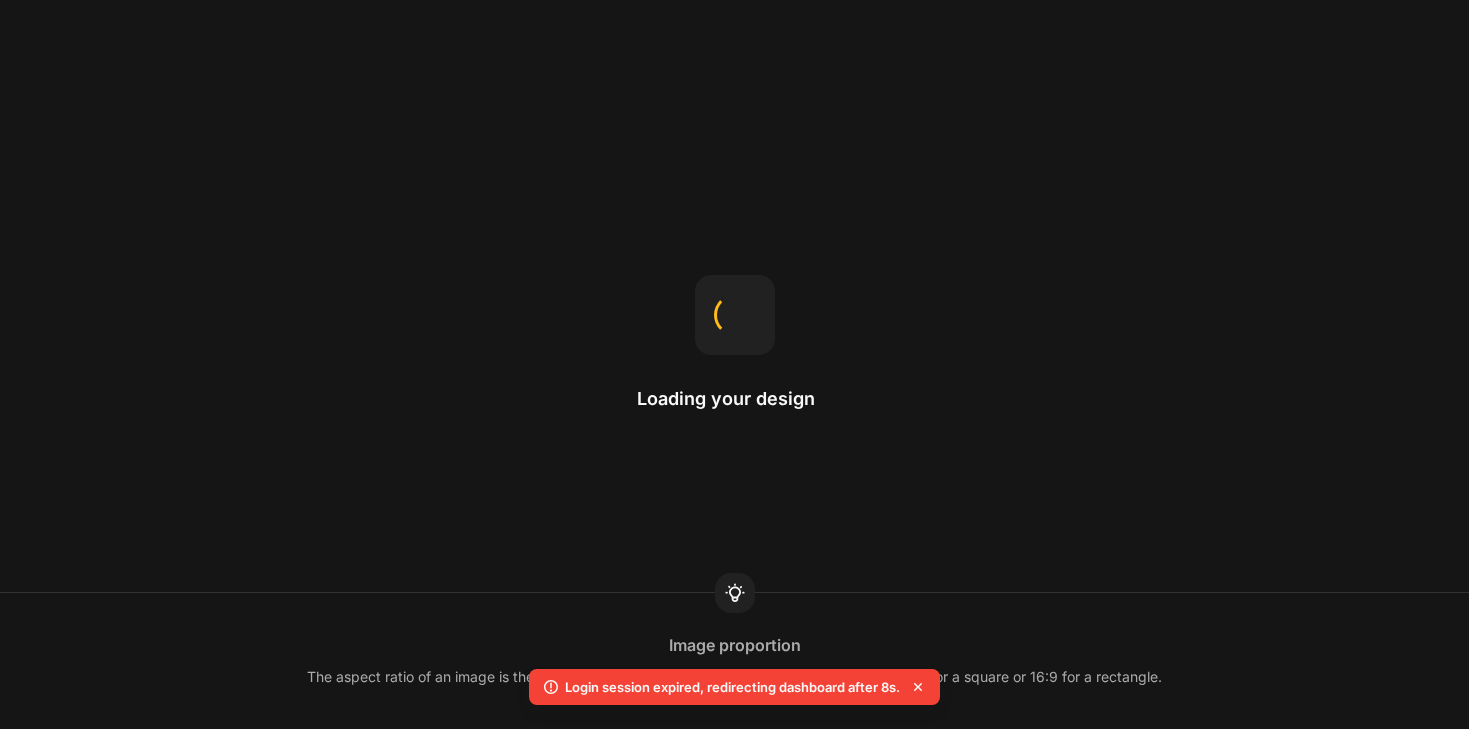 scroll, scrollTop: 0, scrollLeft: 0, axis: both 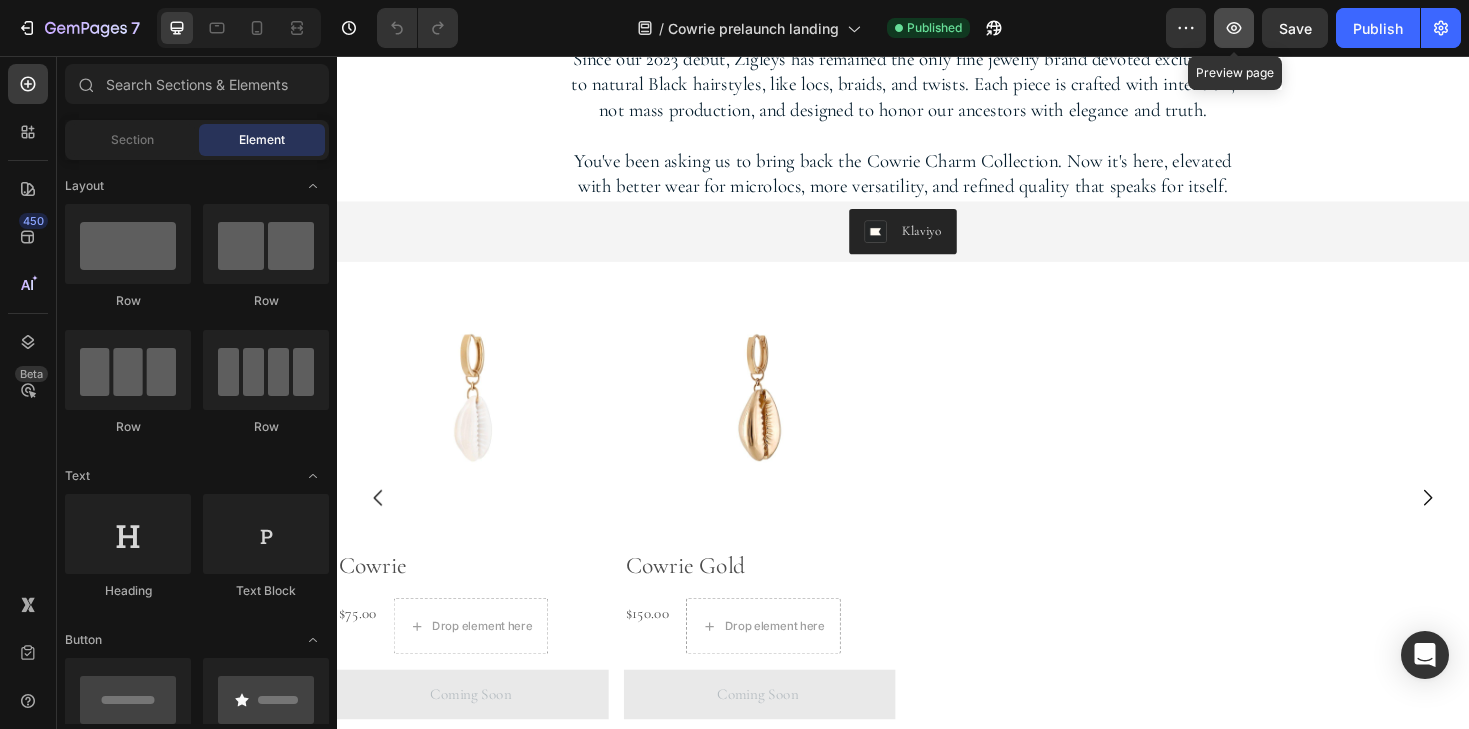 click 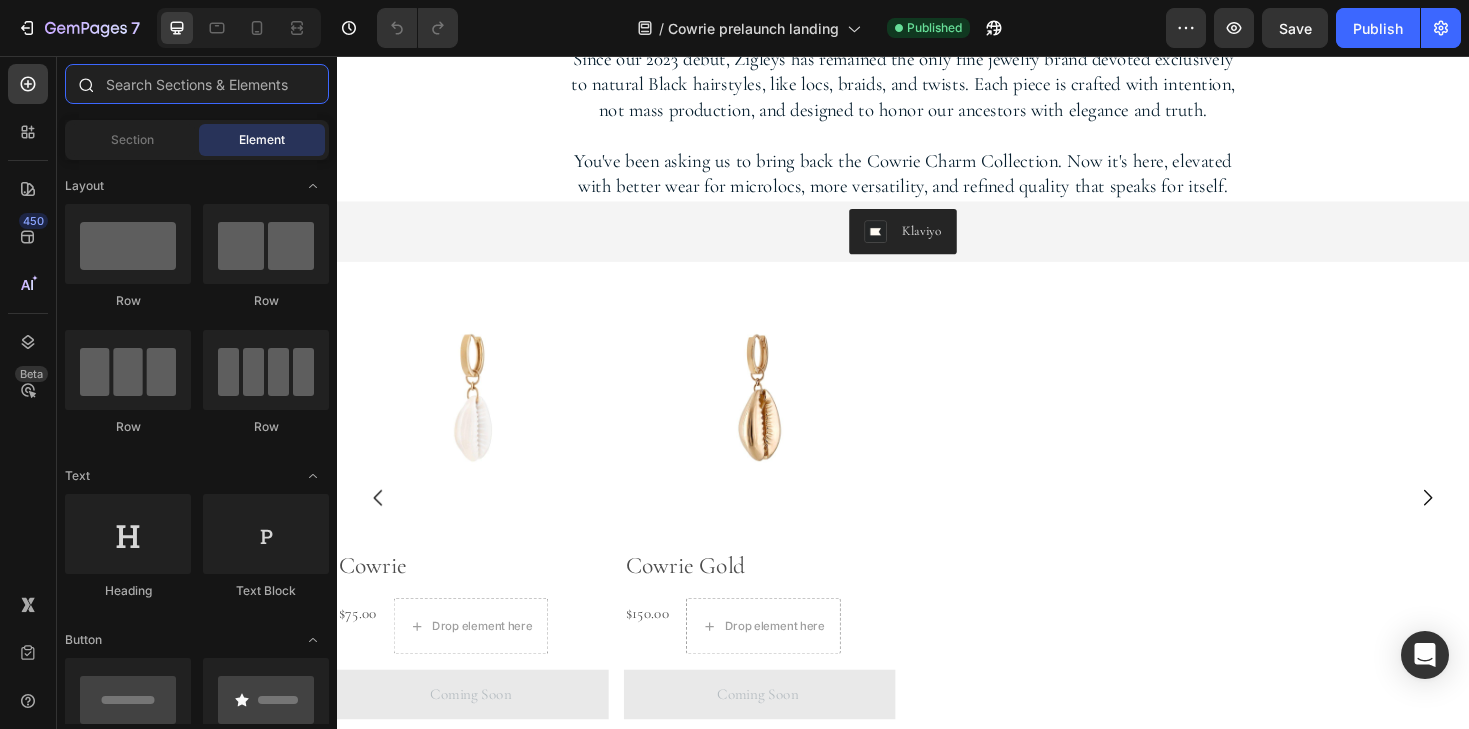 click at bounding box center [197, 84] 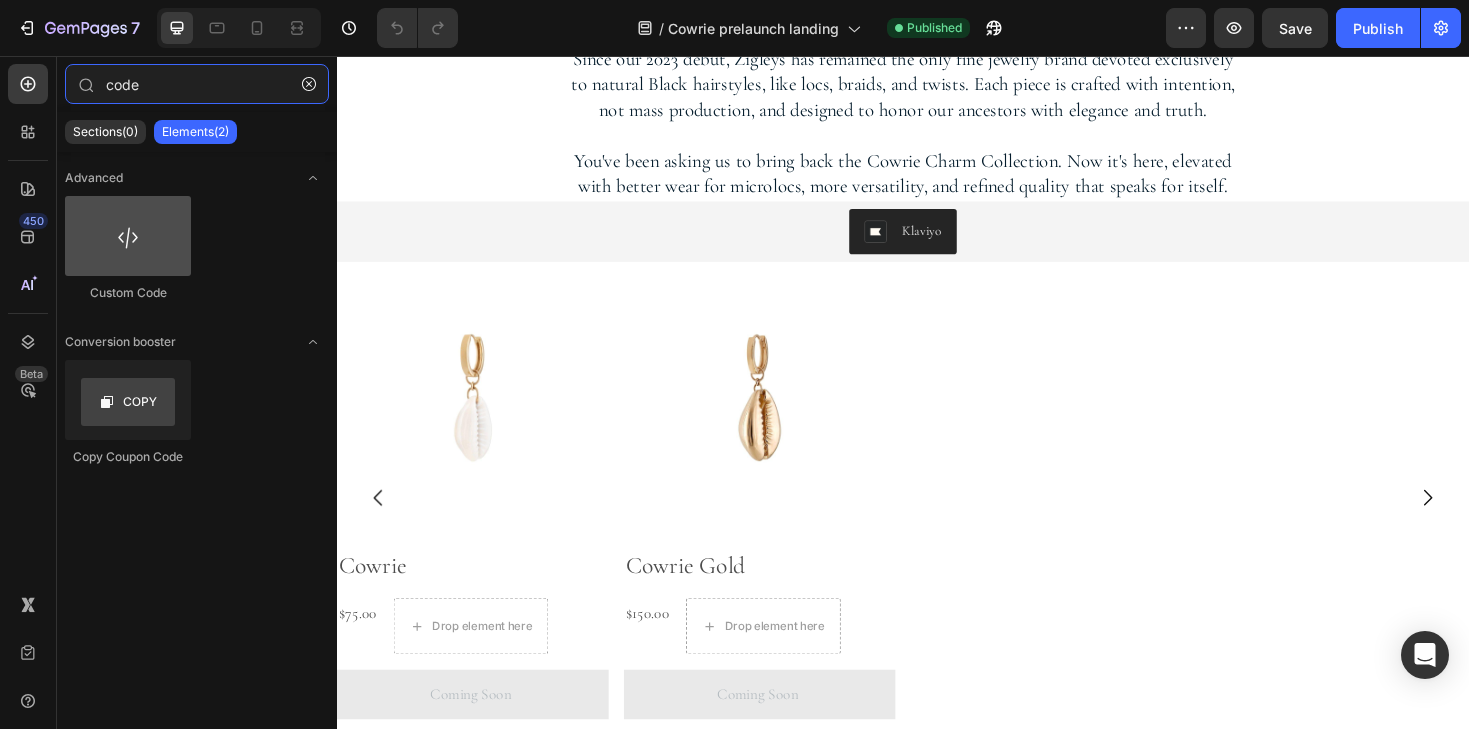 type on "code" 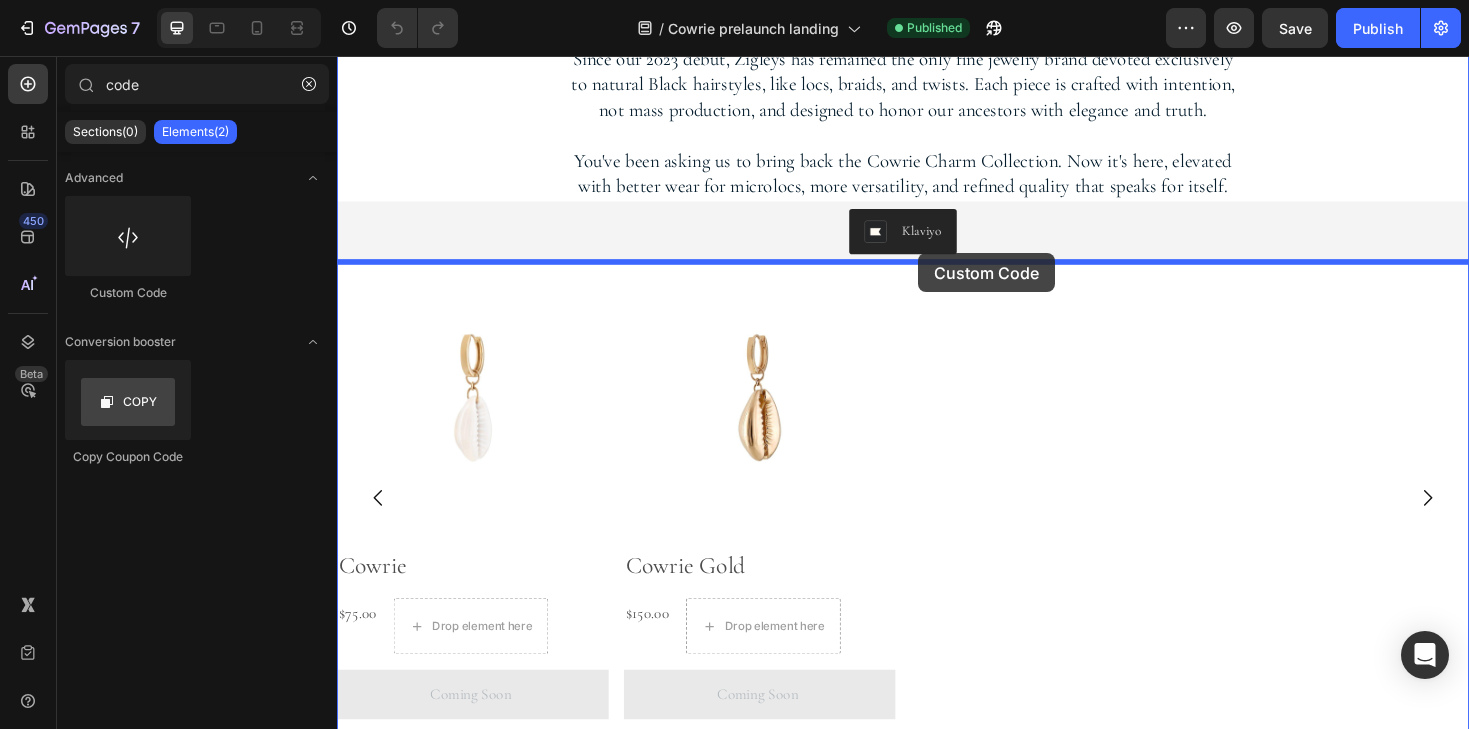 drag, startPoint x: 466, startPoint y: 290, endPoint x: 953, endPoint y: 265, distance: 487.64127 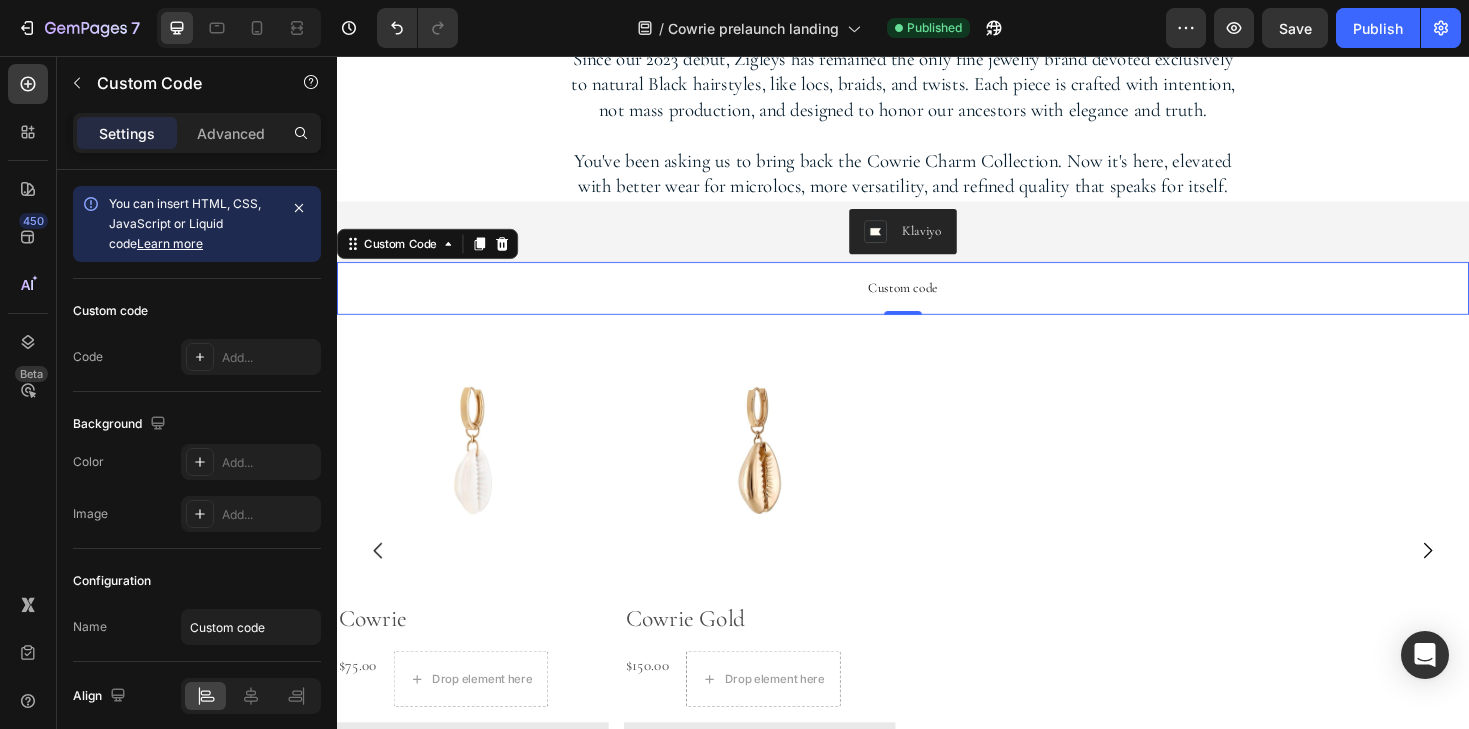 click on "Custom code" at bounding box center (937, 302) 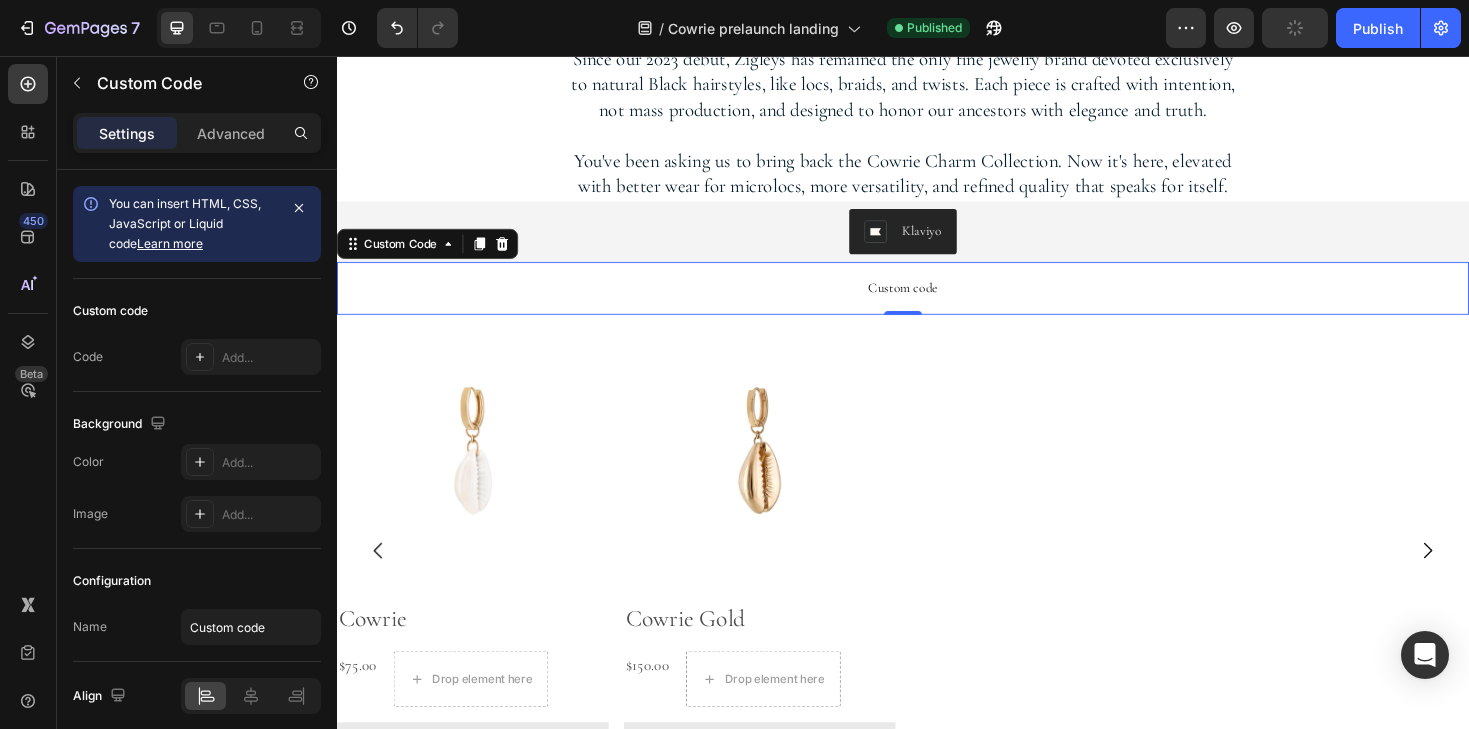 click on "Custom code" at bounding box center [937, 302] 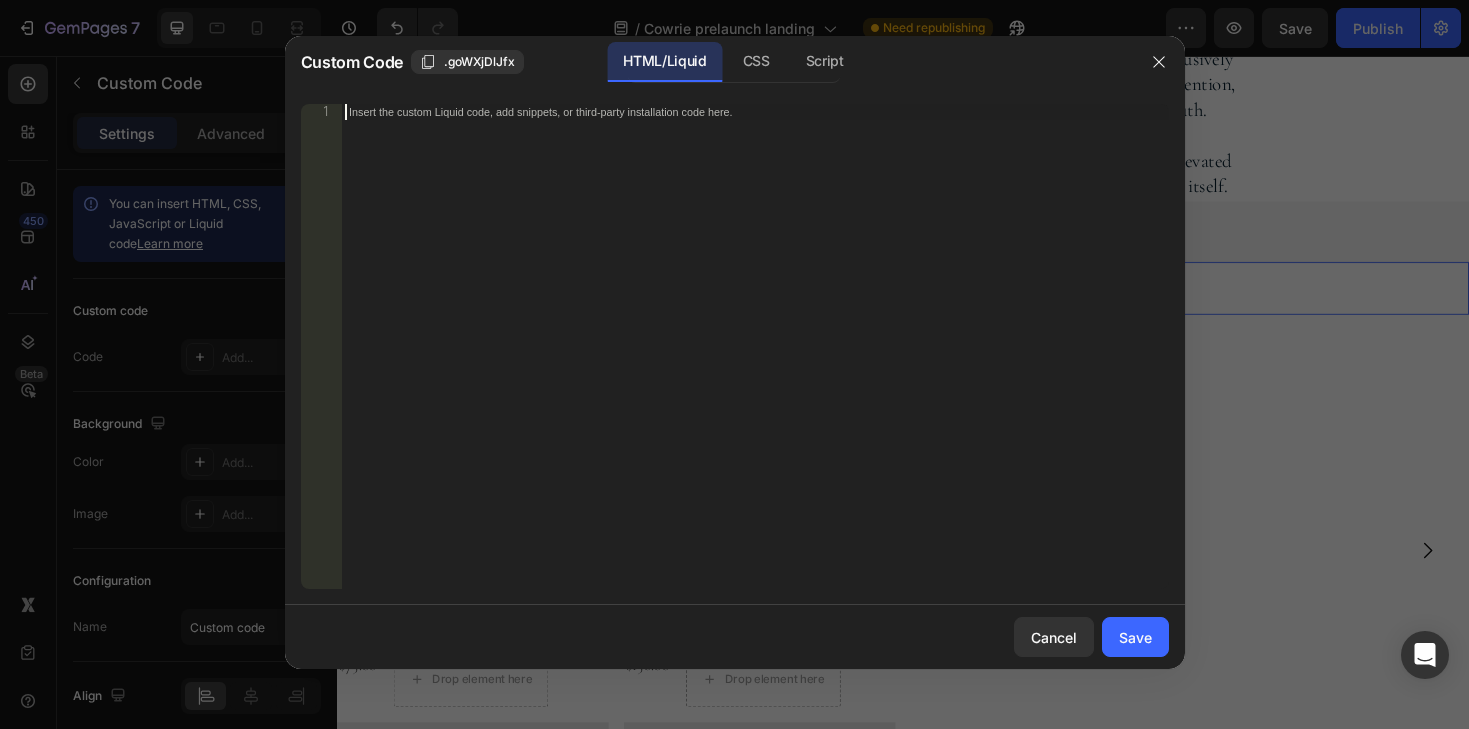 drag, startPoint x: 759, startPoint y: 114, endPoint x: 904, endPoint y: 139, distance: 147.13939 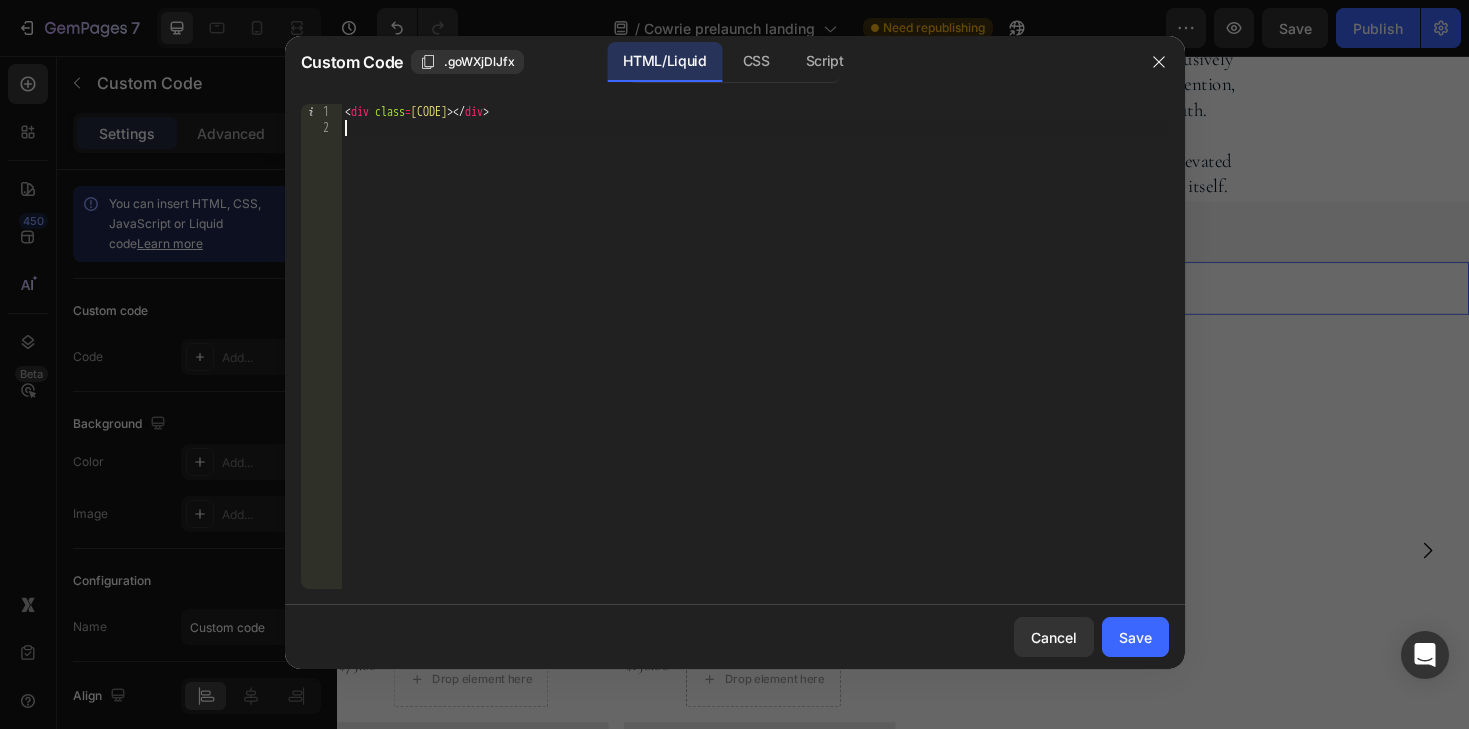 type on "<div class="klaviyo-form-R8cW7a"></div>" 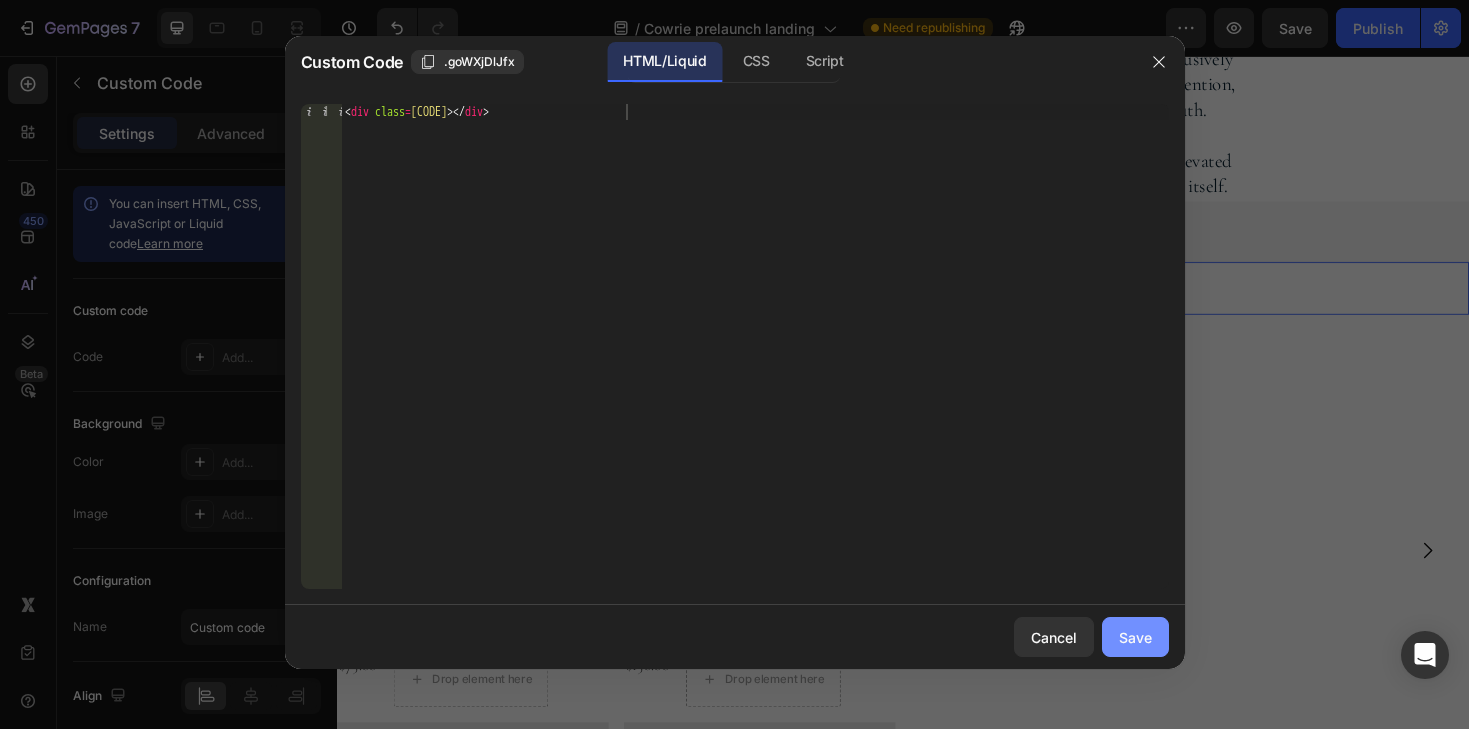 click on "Save" at bounding box center (1135, 637) 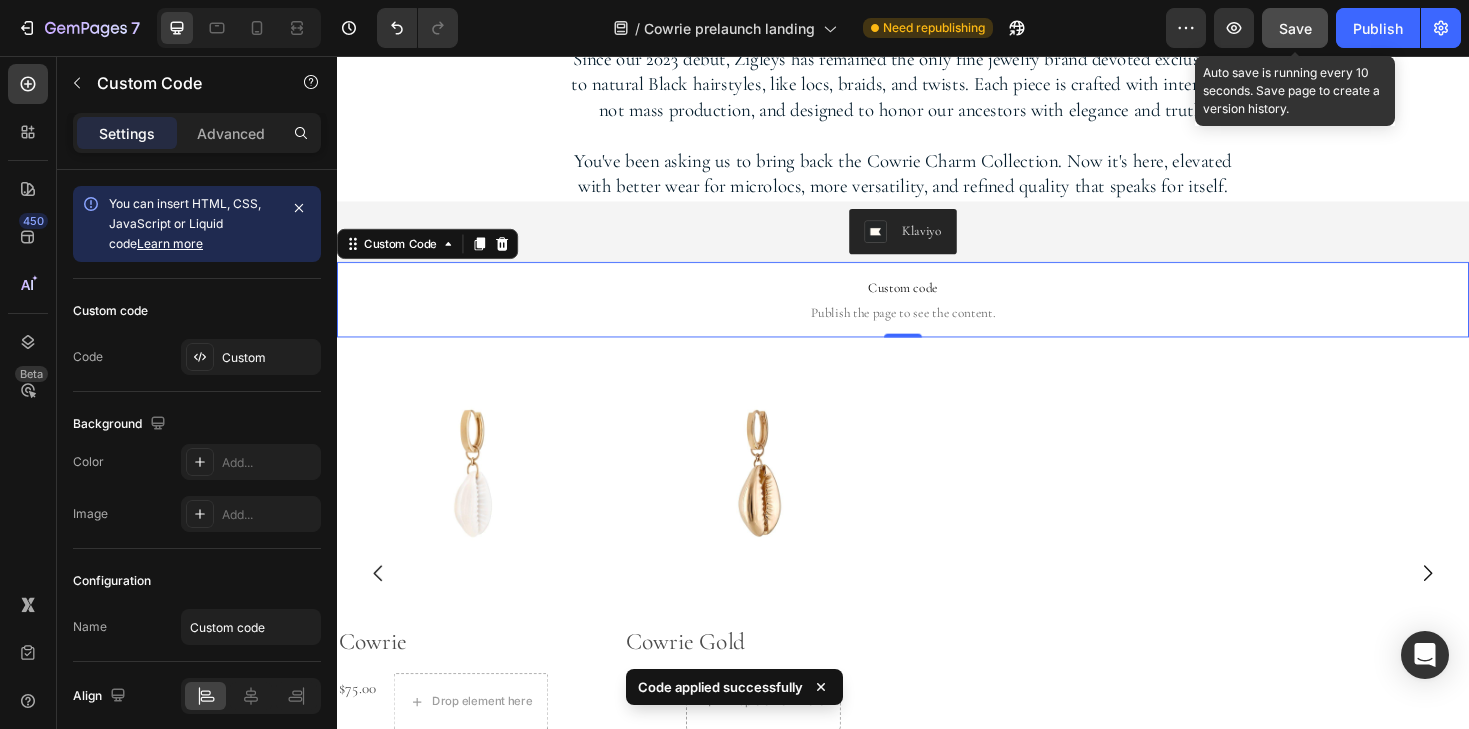 click on "Save" 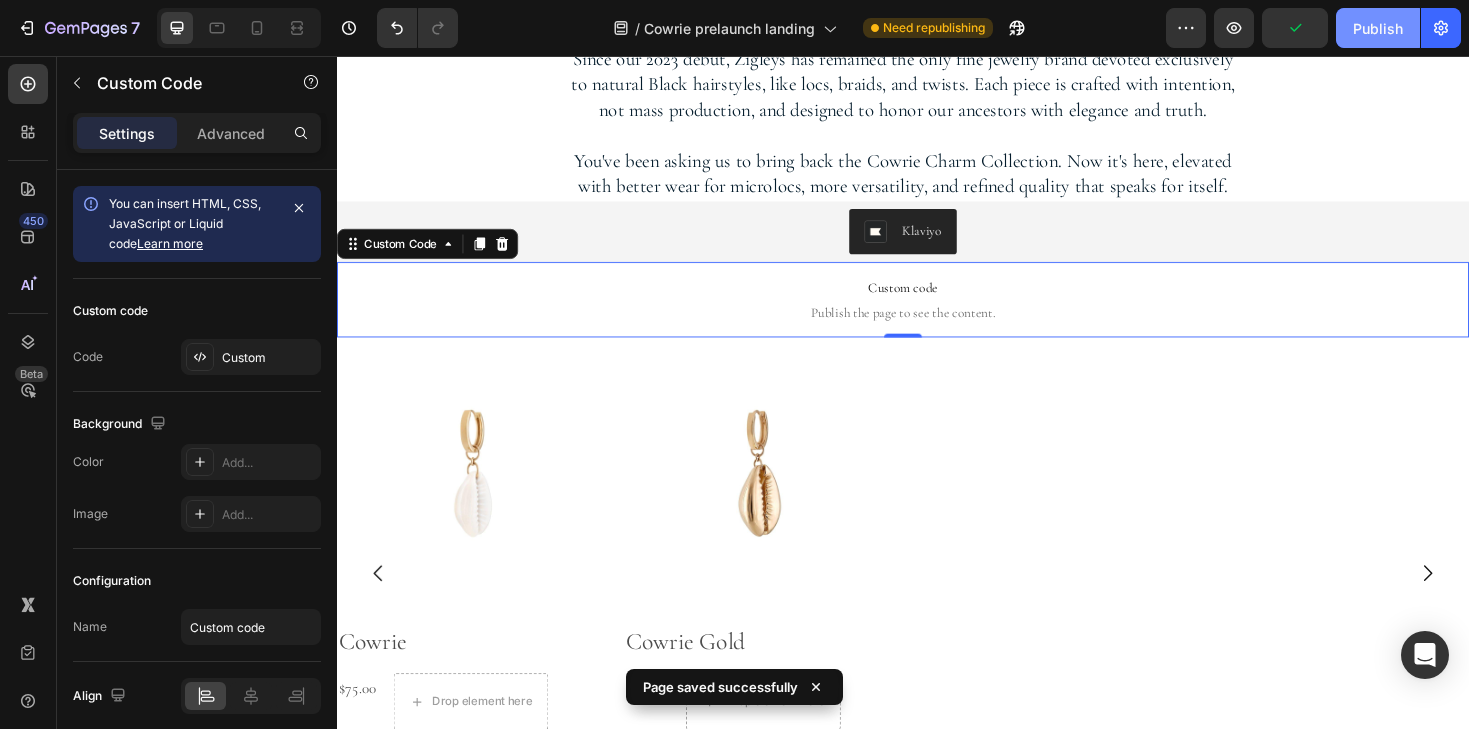 click on "Publish" at bounding box center (1378, 28) 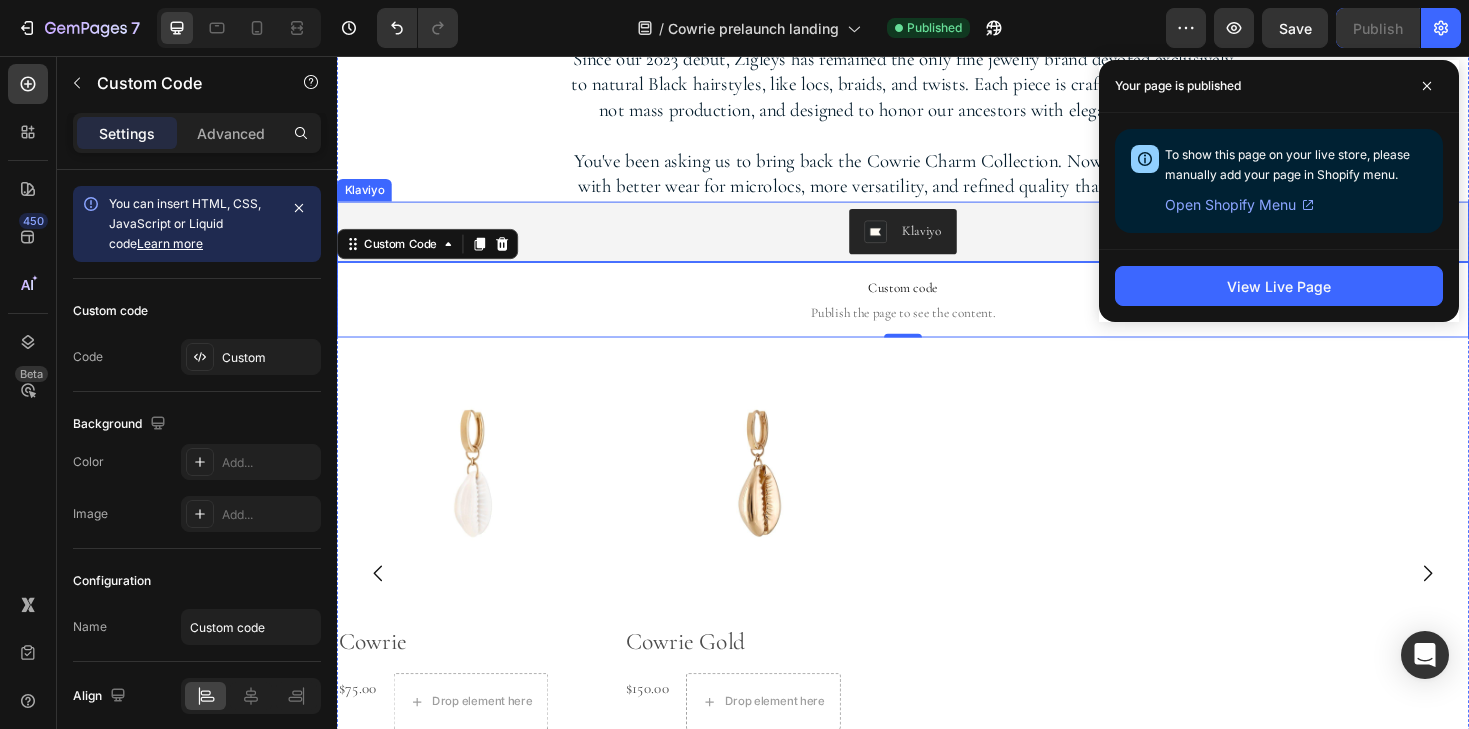 click on "Klaviyo" at bounding box center (937, 242) 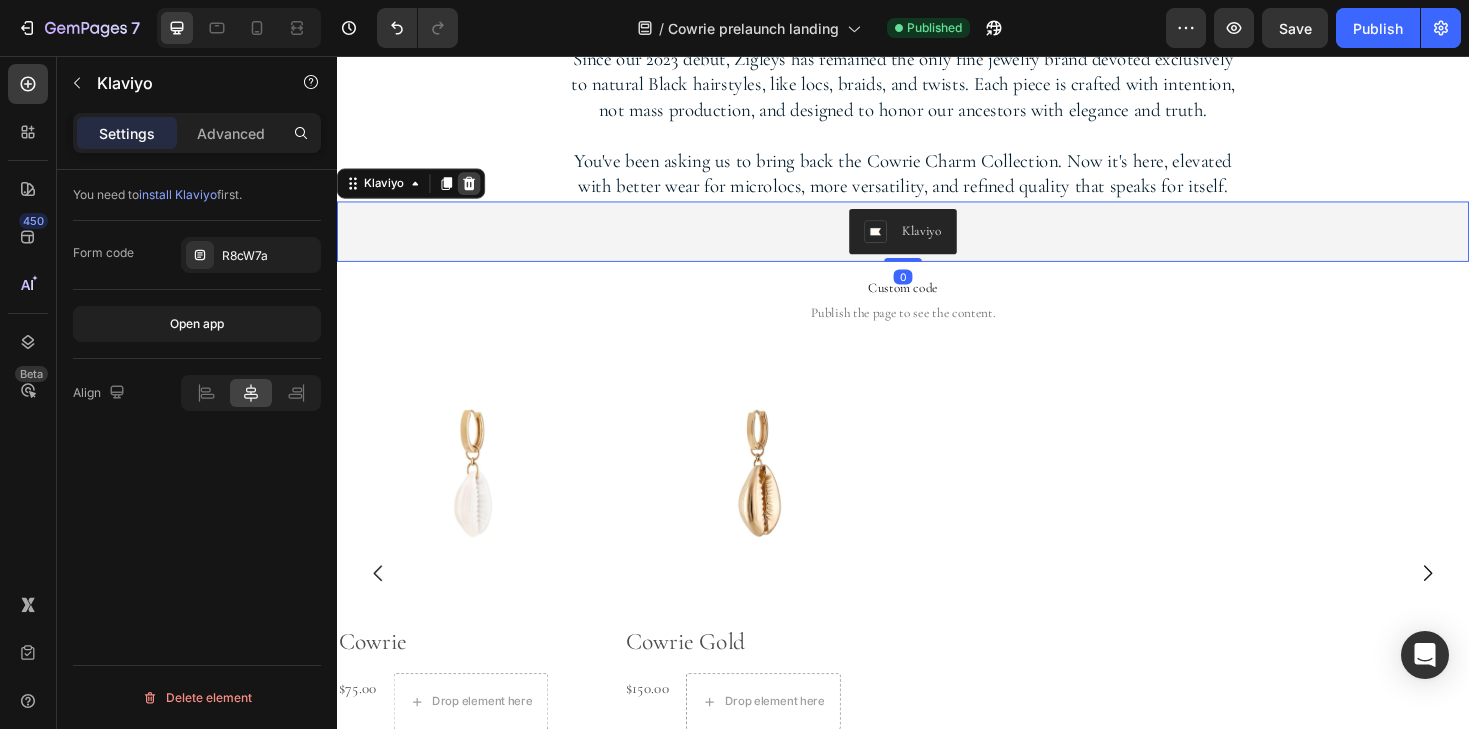 click 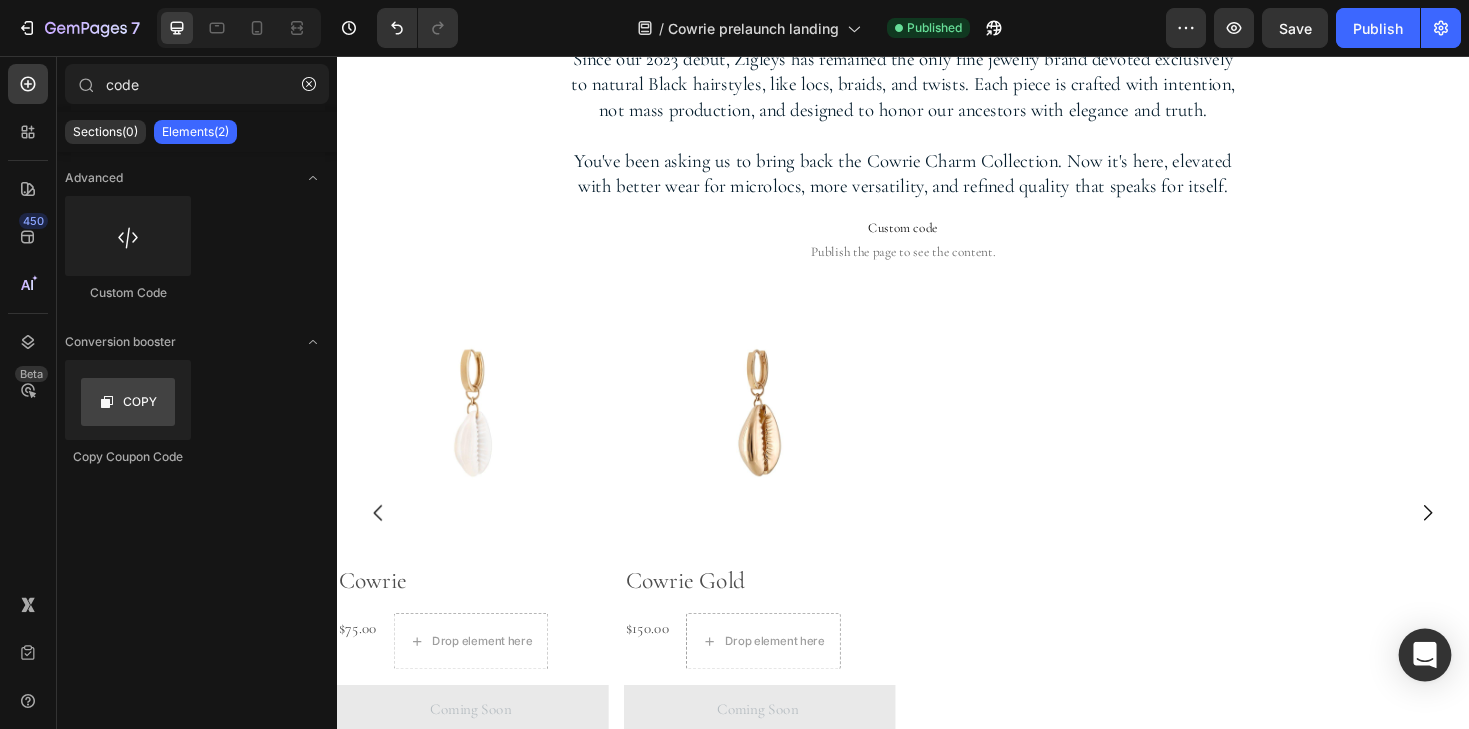click at bounding box center (1425, 655) 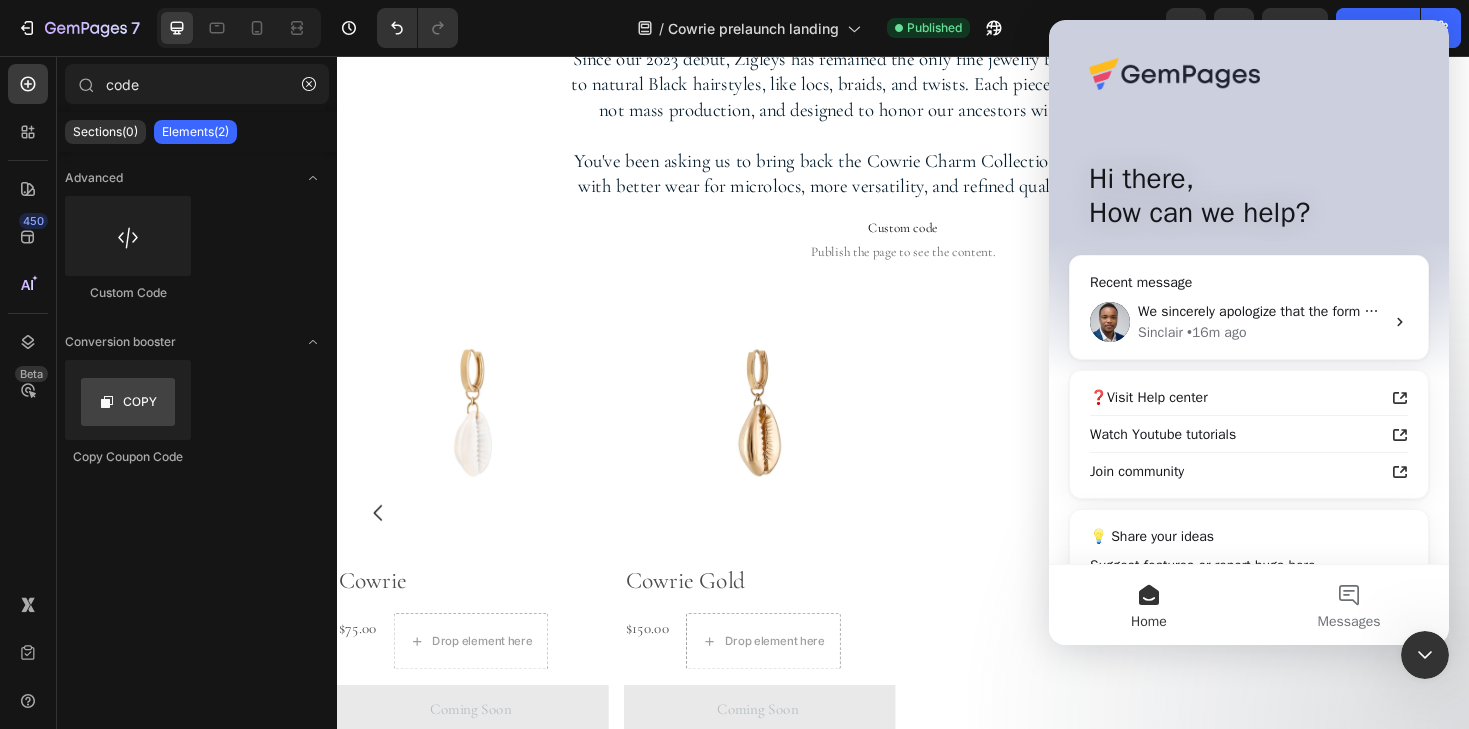 scroll, scrollTop: 0, scrollLeft: 0, axis: both 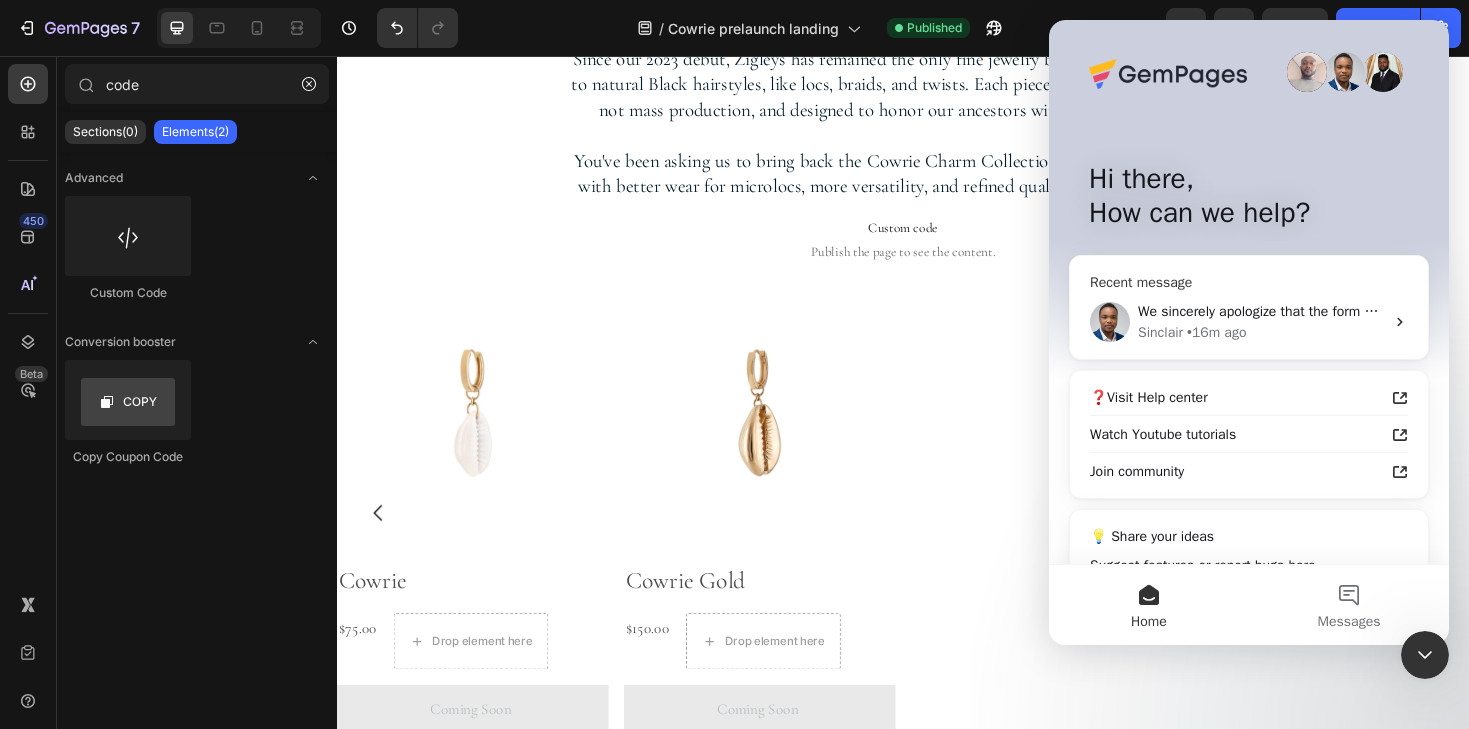click on "We sincerely apologize that the form did not show up on your page. Please allow the technical team to work on this for you. In the meantime, I would like us to wait while they work on fixing this. Thank you for your understanding." at bounding box center (1261, 311) 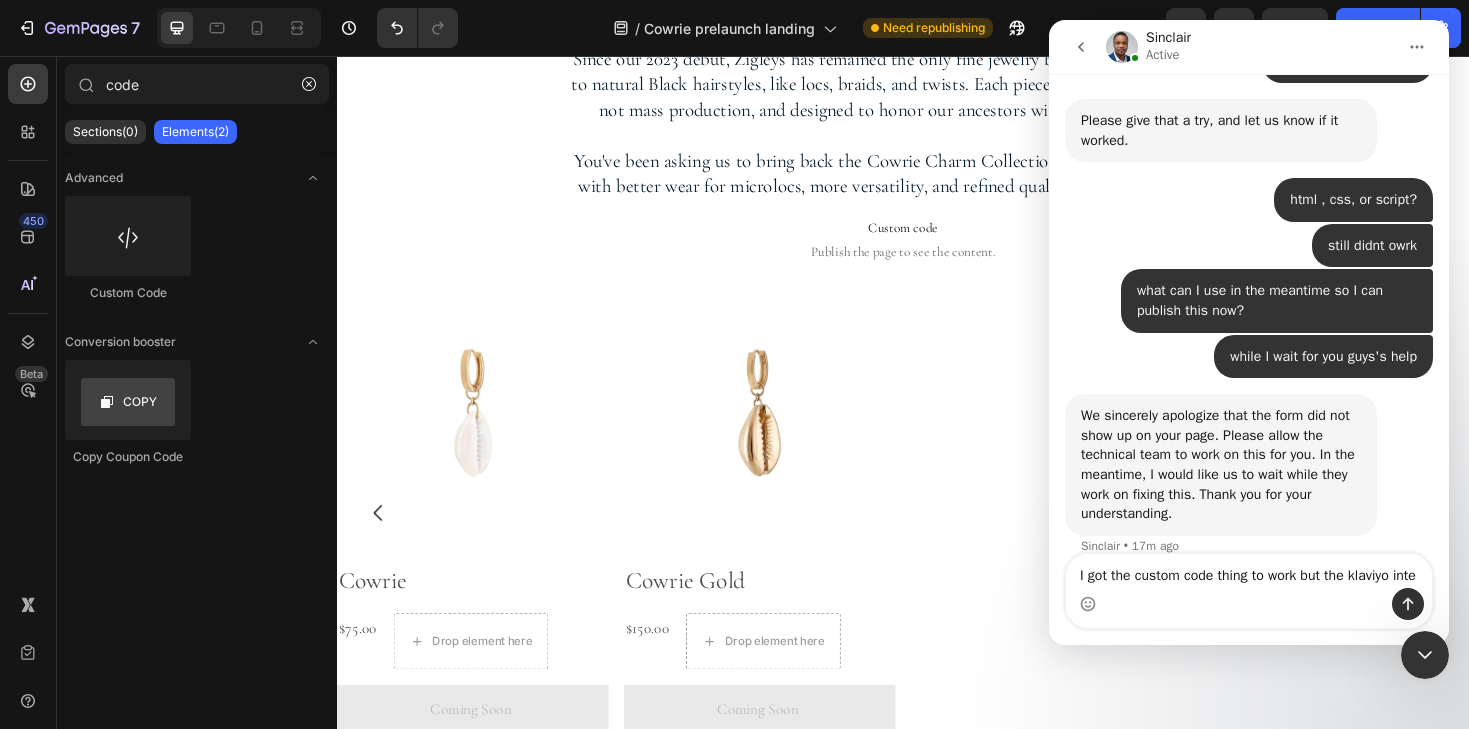 scroll, scrollTop: 4814, scrollLeft: 0, axis: vertical 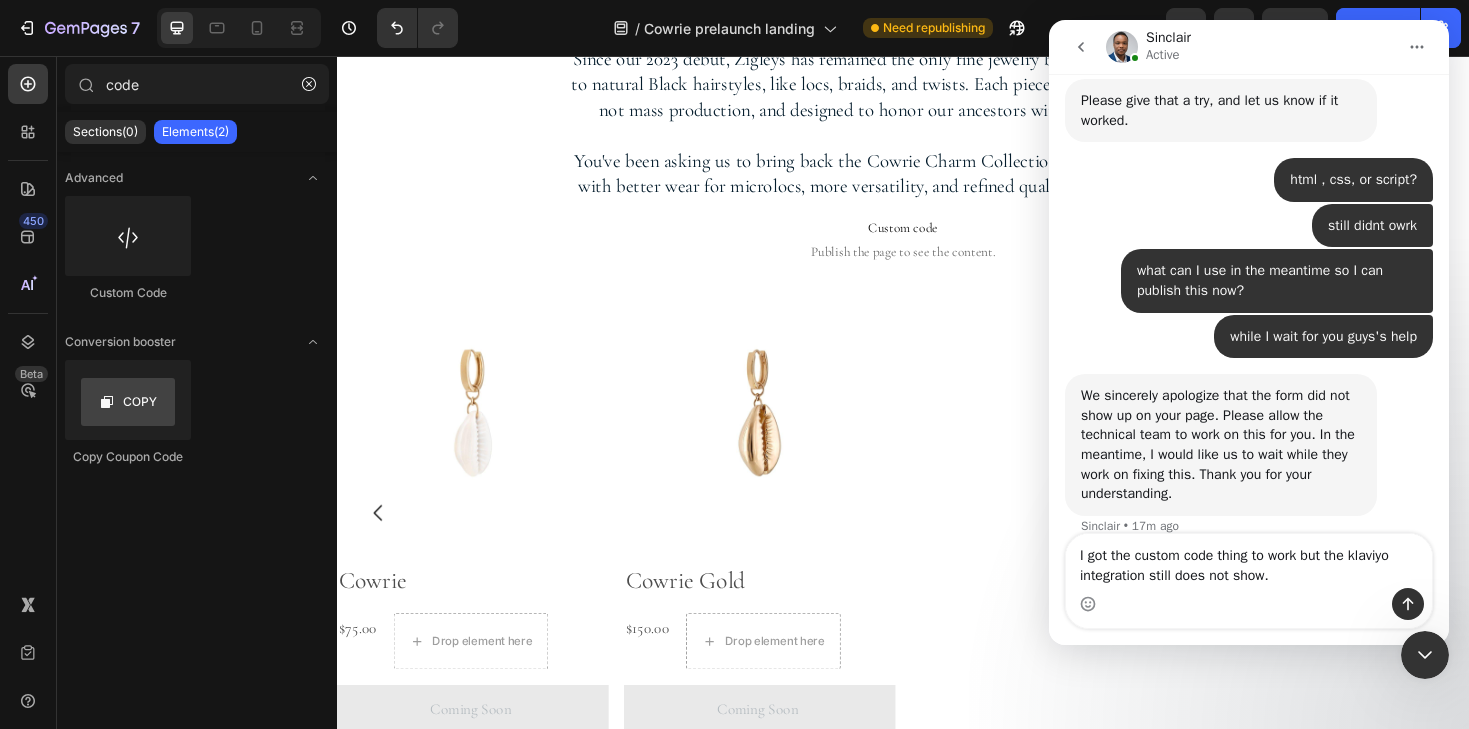 click on "I got the custom code thing to work but the klaviyo integration still does not show." at bounding box center [1249, 561] 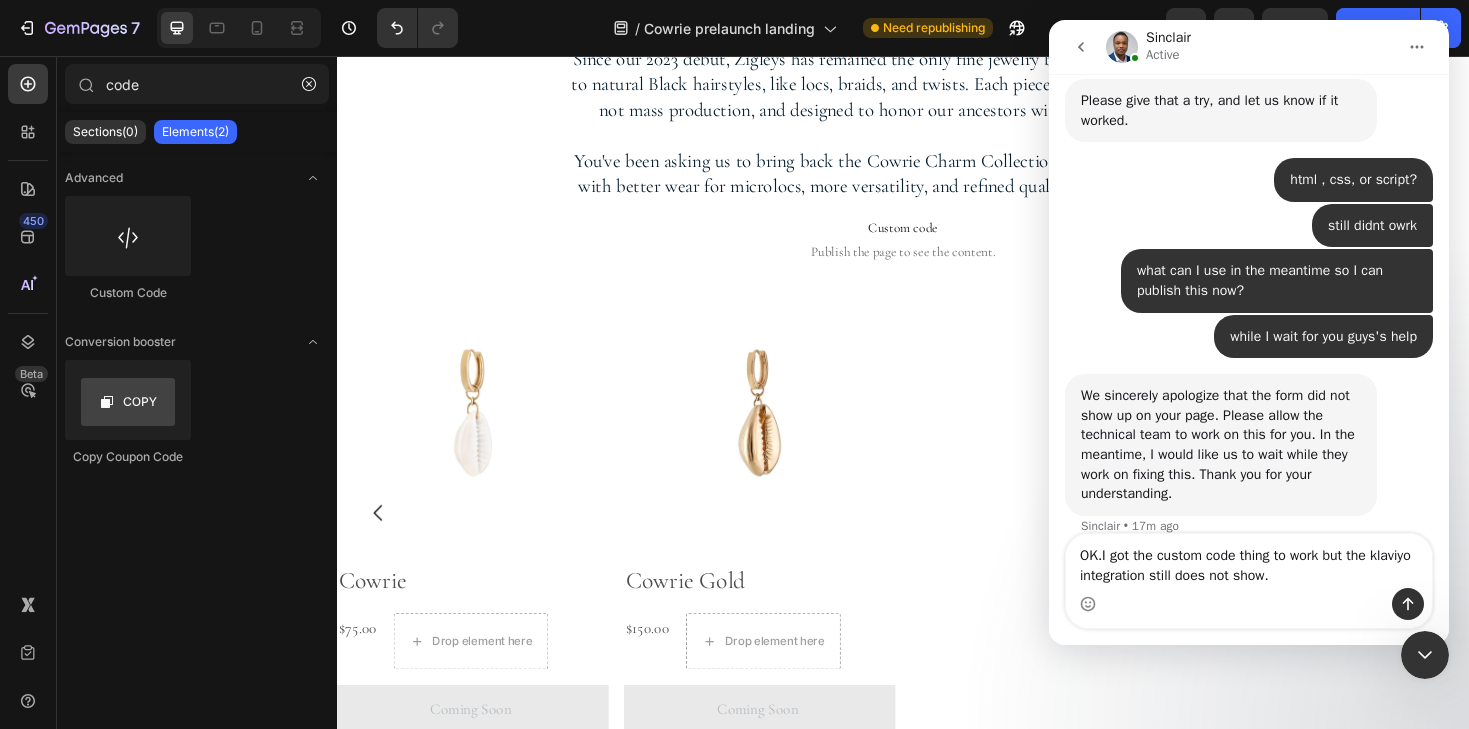 type on "OK. I got the custom code thing to work but the klaviyo integration still does not show." 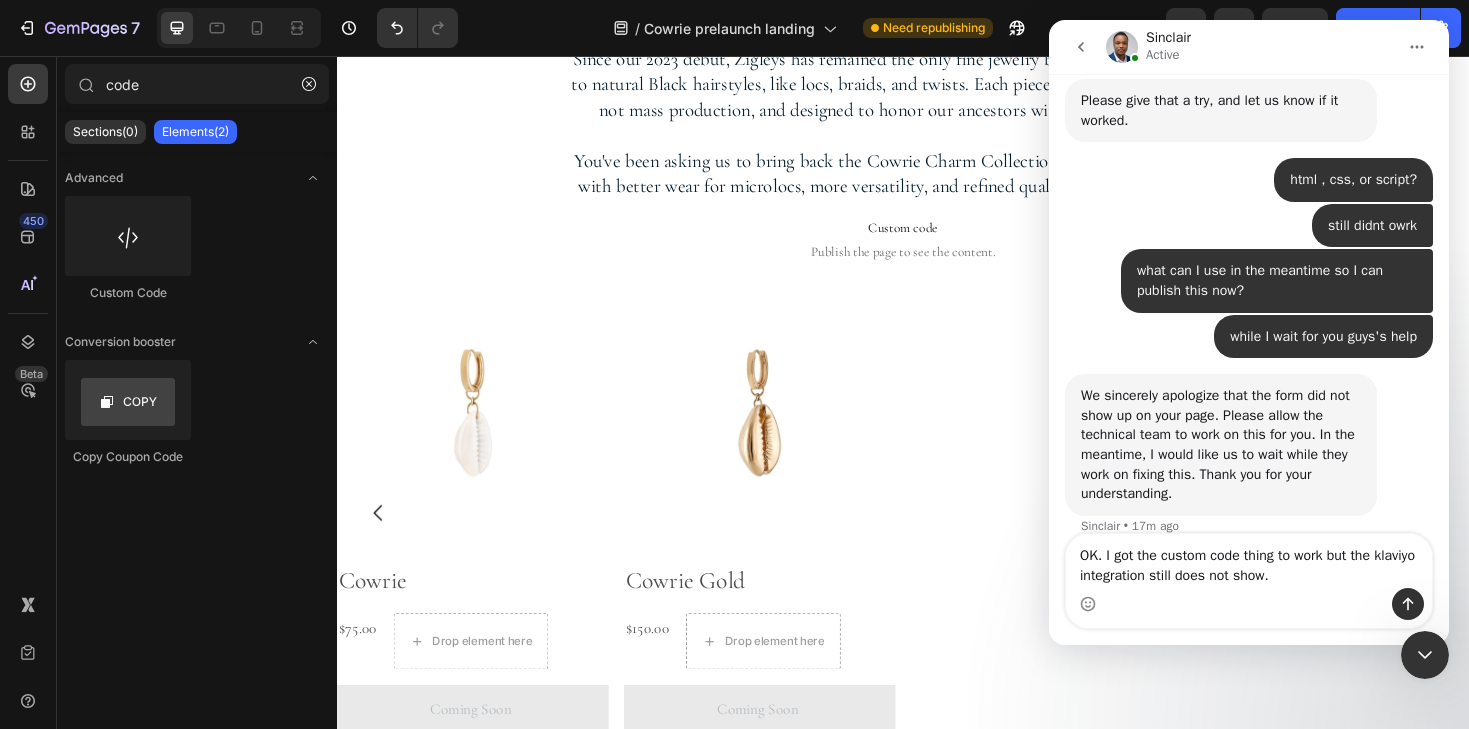 type 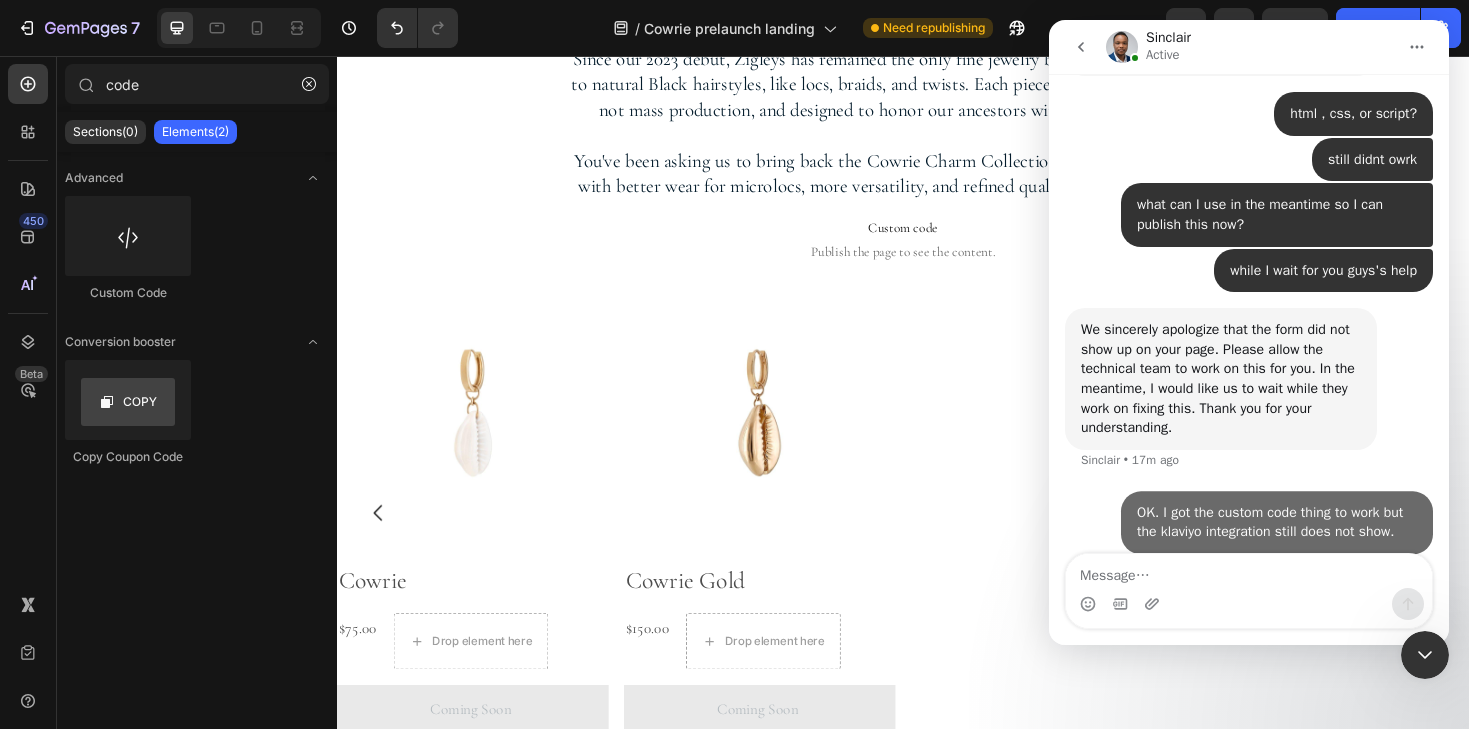 scroll, scrollTop: 4891, scrollLeft: 0, axis: vertical 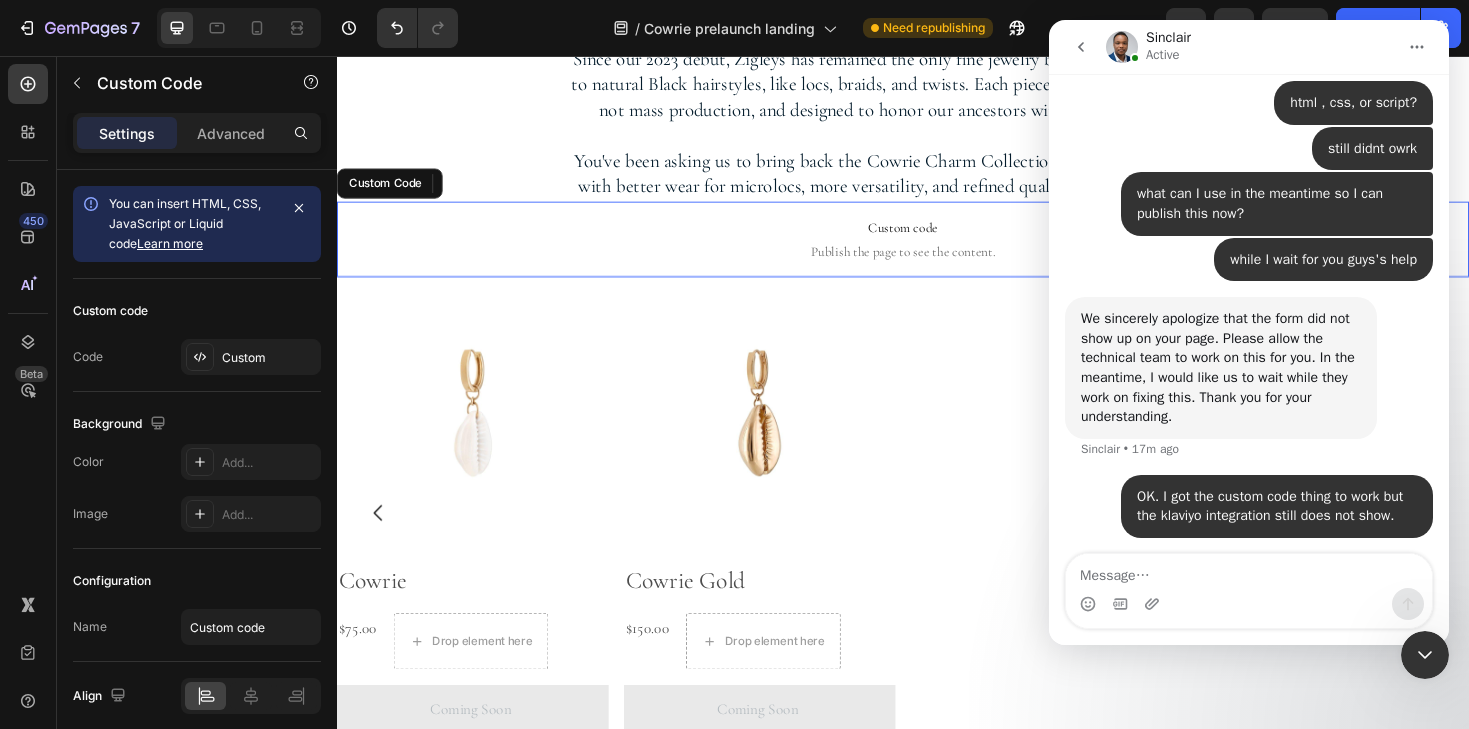 click on "Custom code
Publish the page to see the content." at bounding box center (937, 250) 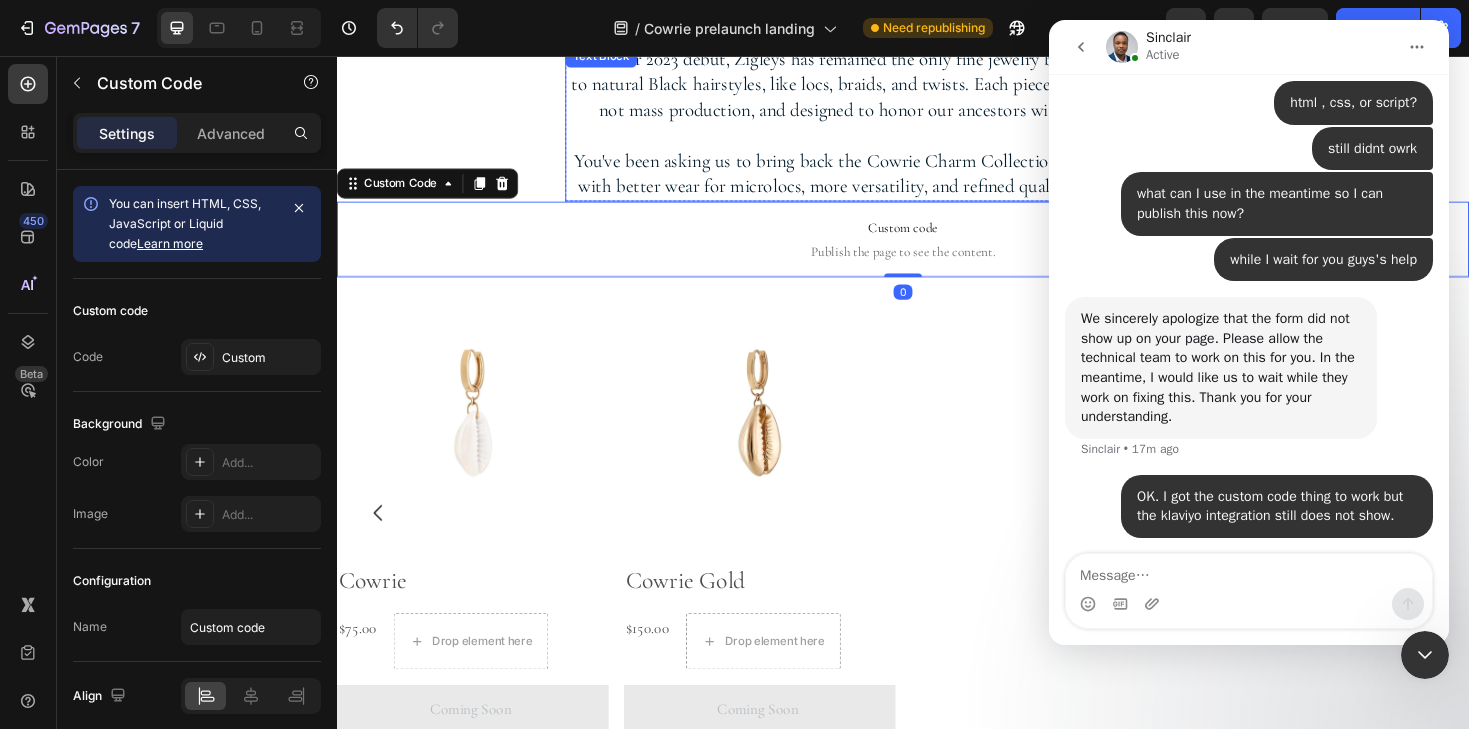 click on "Since our 2023 debut, Zigleys has remained the only fine jewelry brand devoted exclusively to natural Black hairstyles, like locs, braids, and twists. Each piece is crafted with intention, not mass production, and designed to honor our ancestors with elegance and truth." at bounding box center (937, 86) 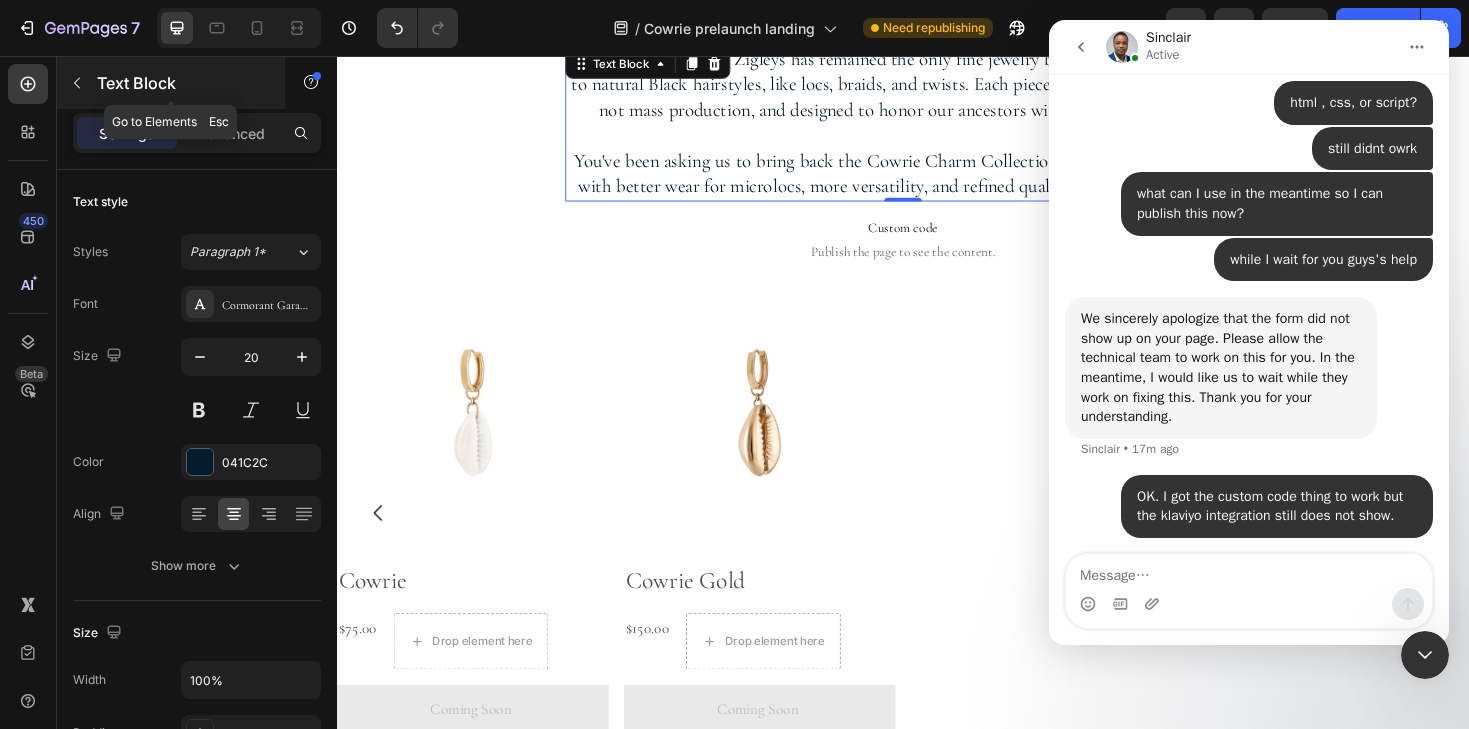 click 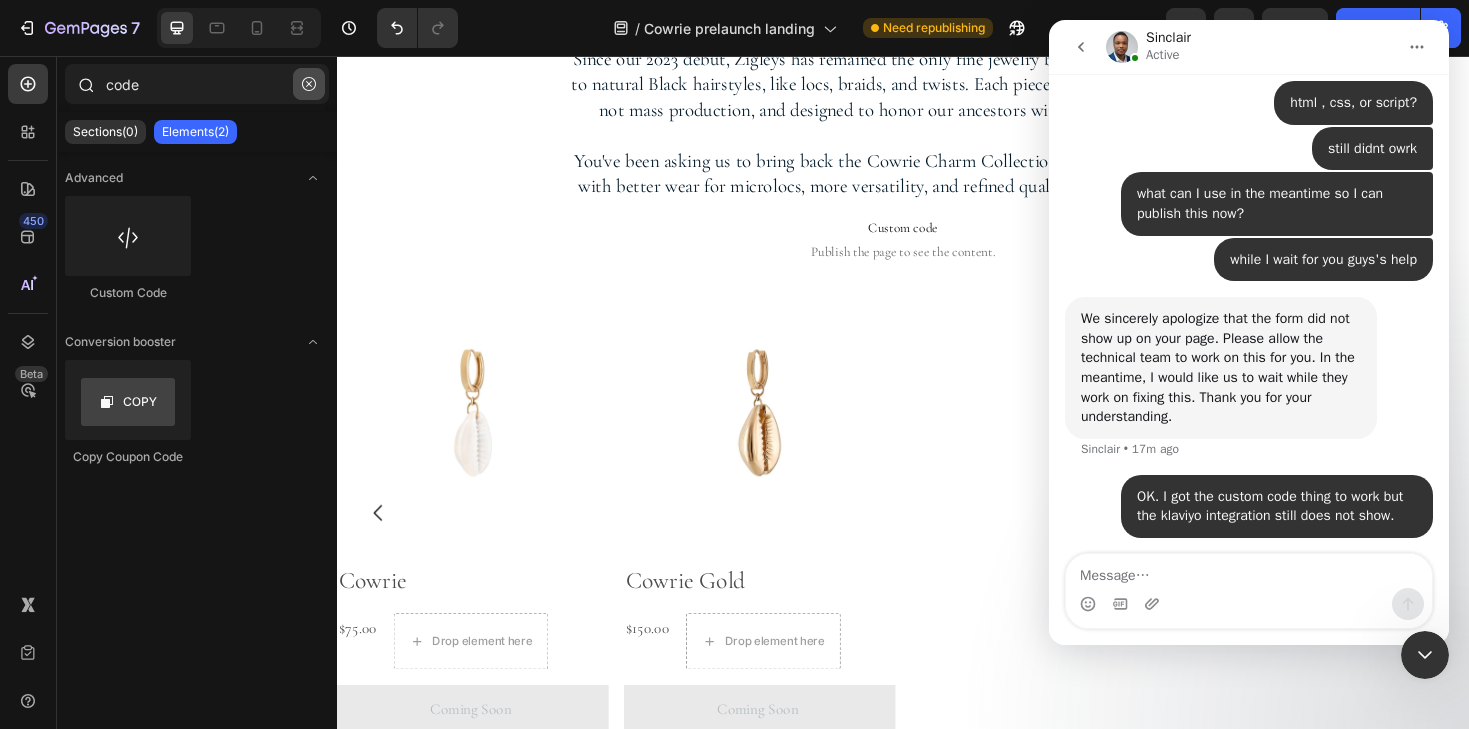 click 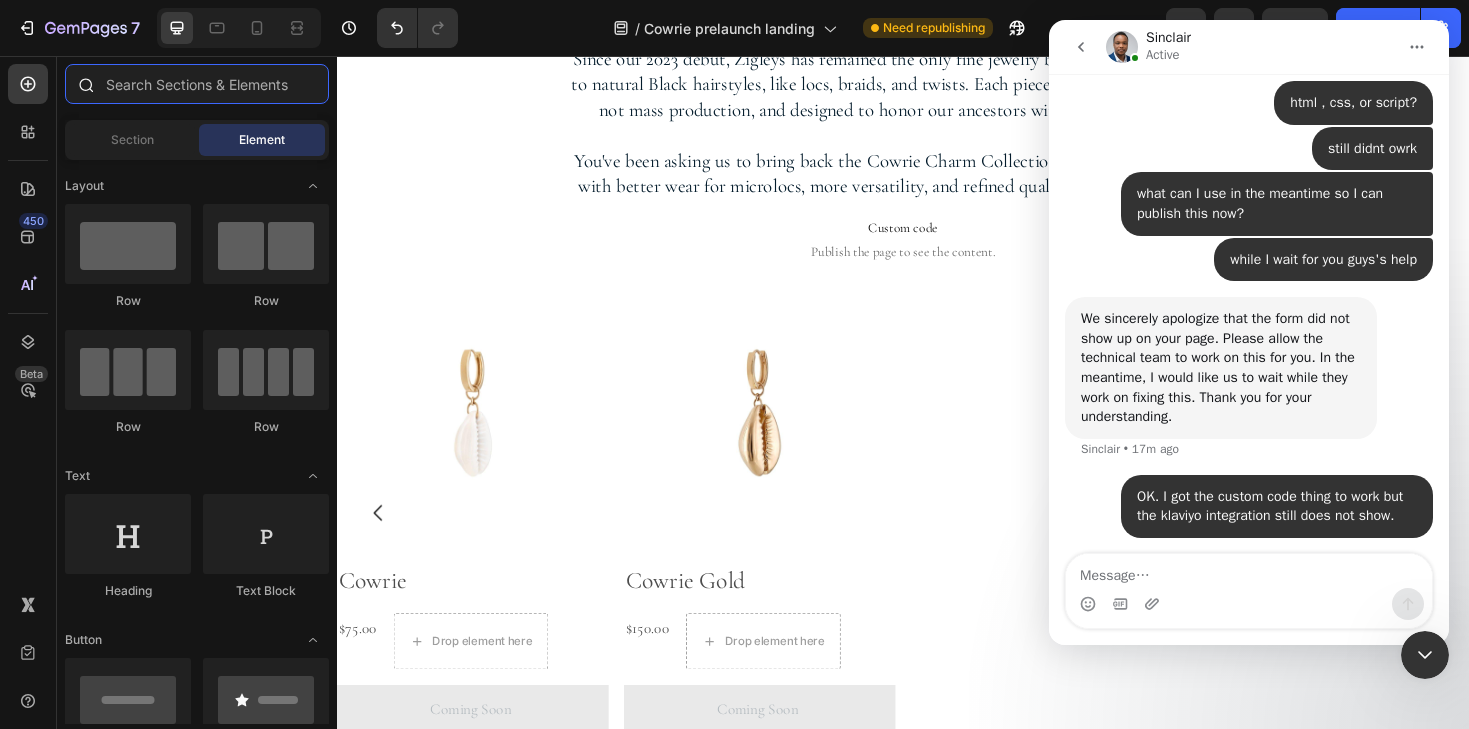 click at bounding box center (197, 84) 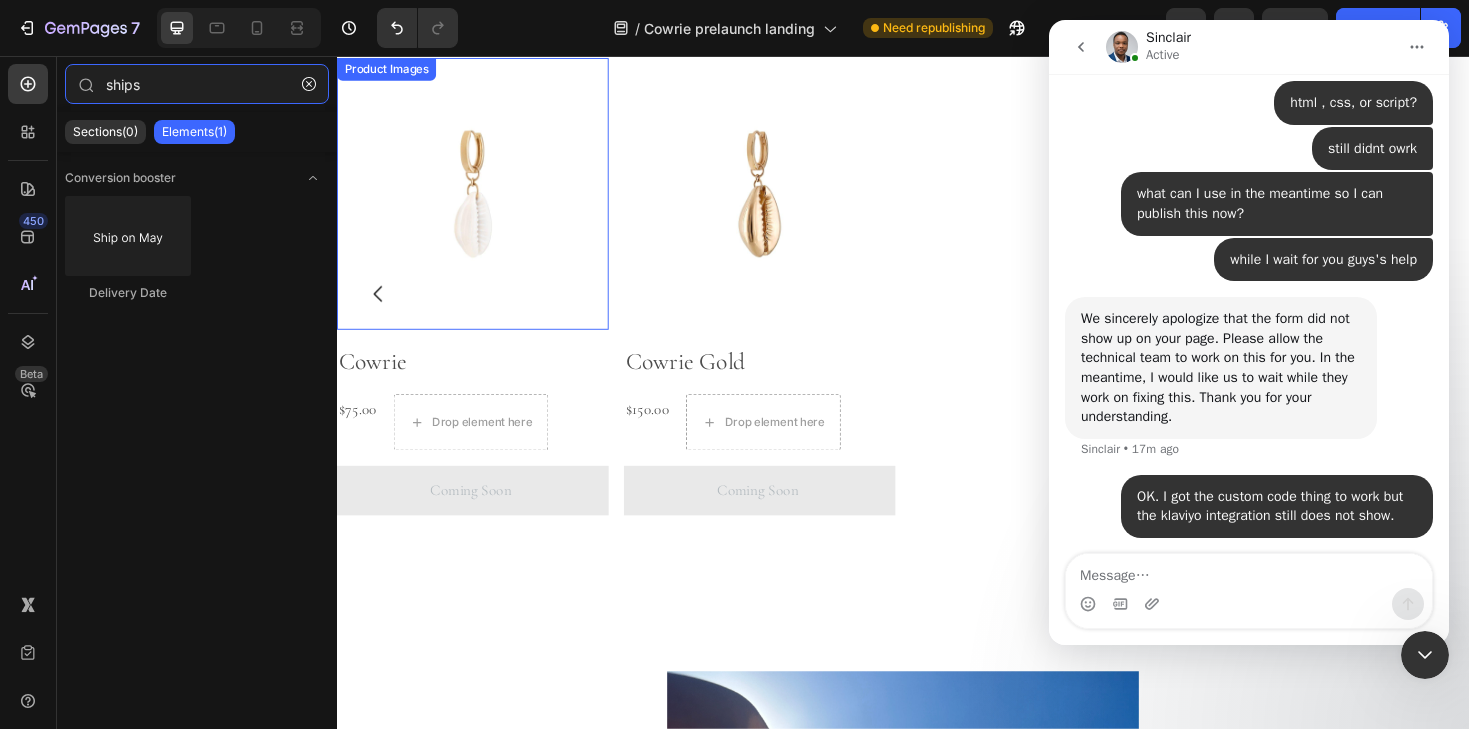 scroll, scrollTop: 1405, scrollLeft: 0, axis: vertical 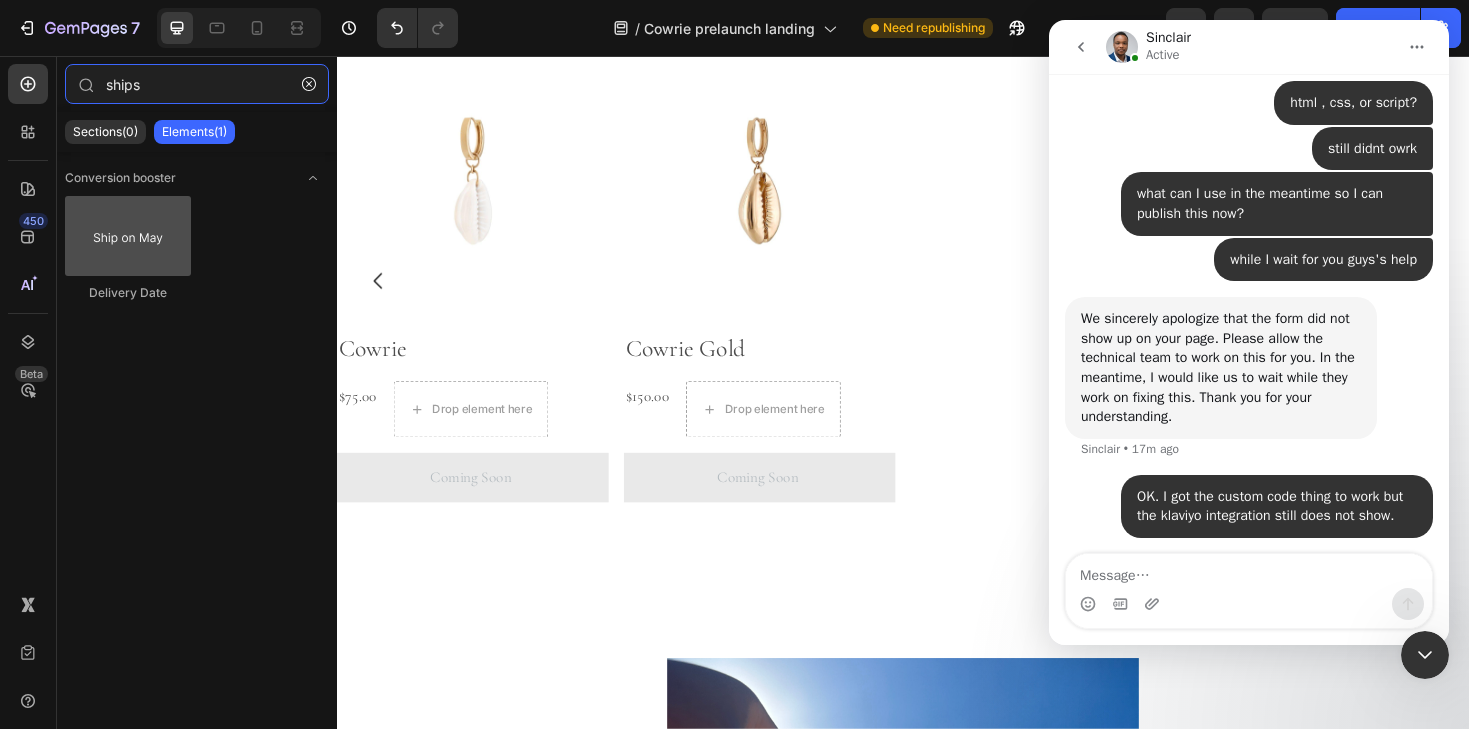 type on "ships" 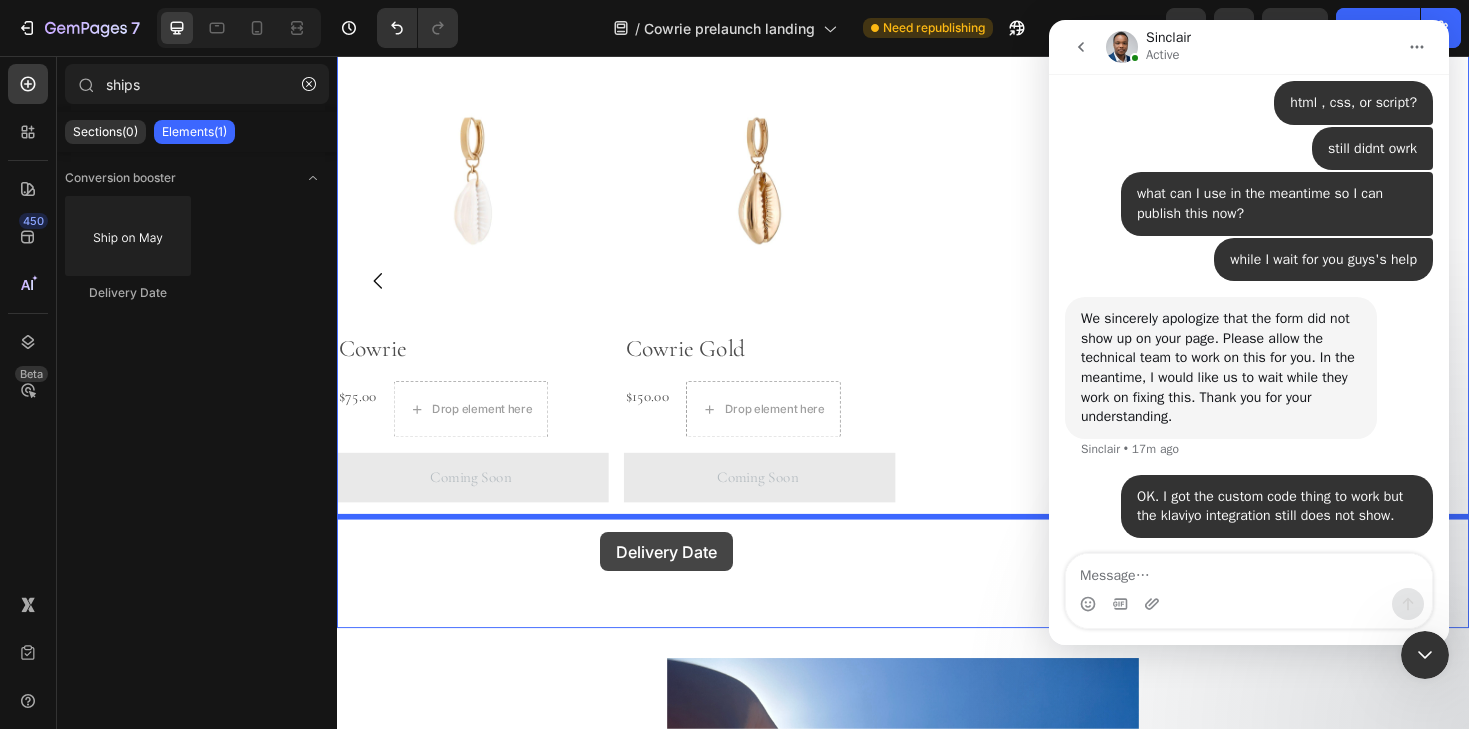drag, startPoint x: 457, startPoint y: 297, endPoint x: 616, endPoint y: 561, distance: 308.18338 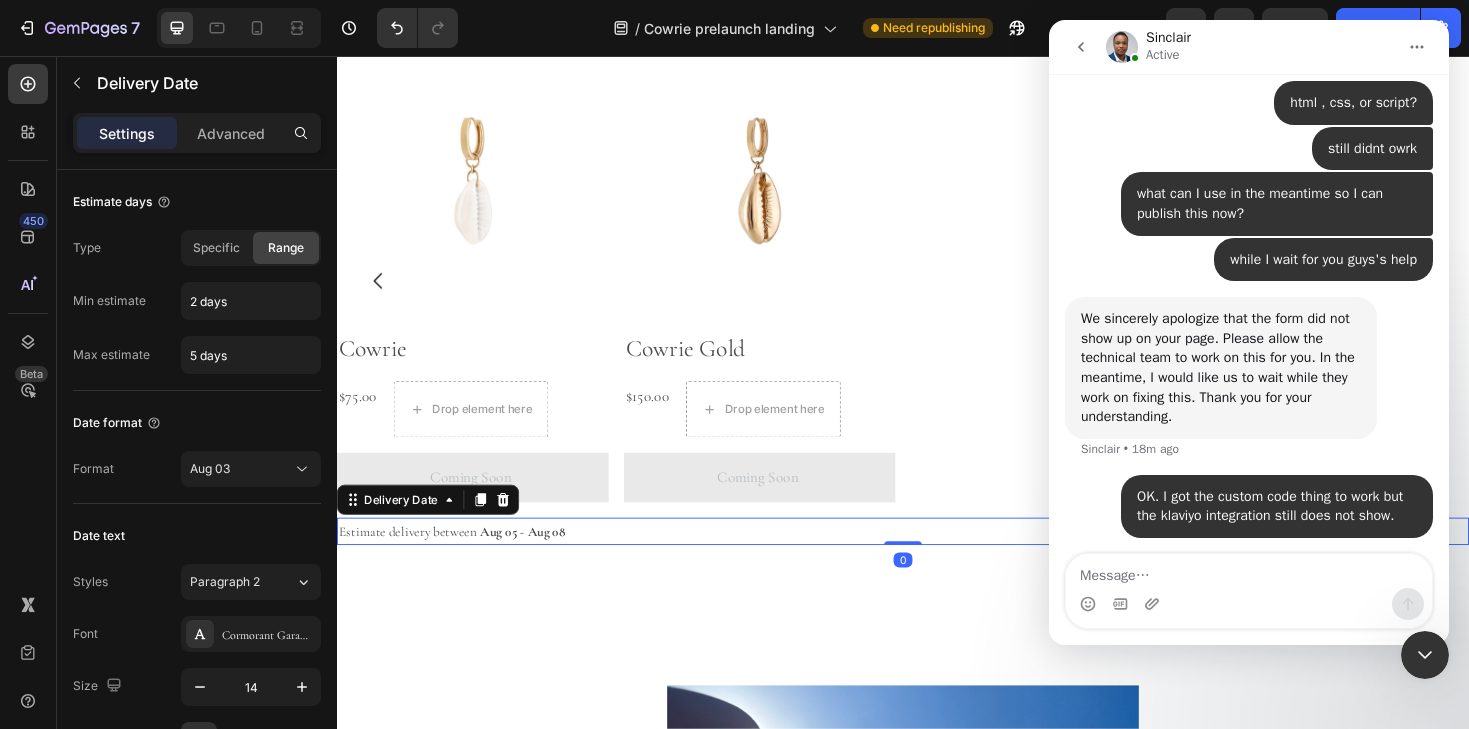 click on "Aug 05 - Aug 08" at bounding box center (534, 559) 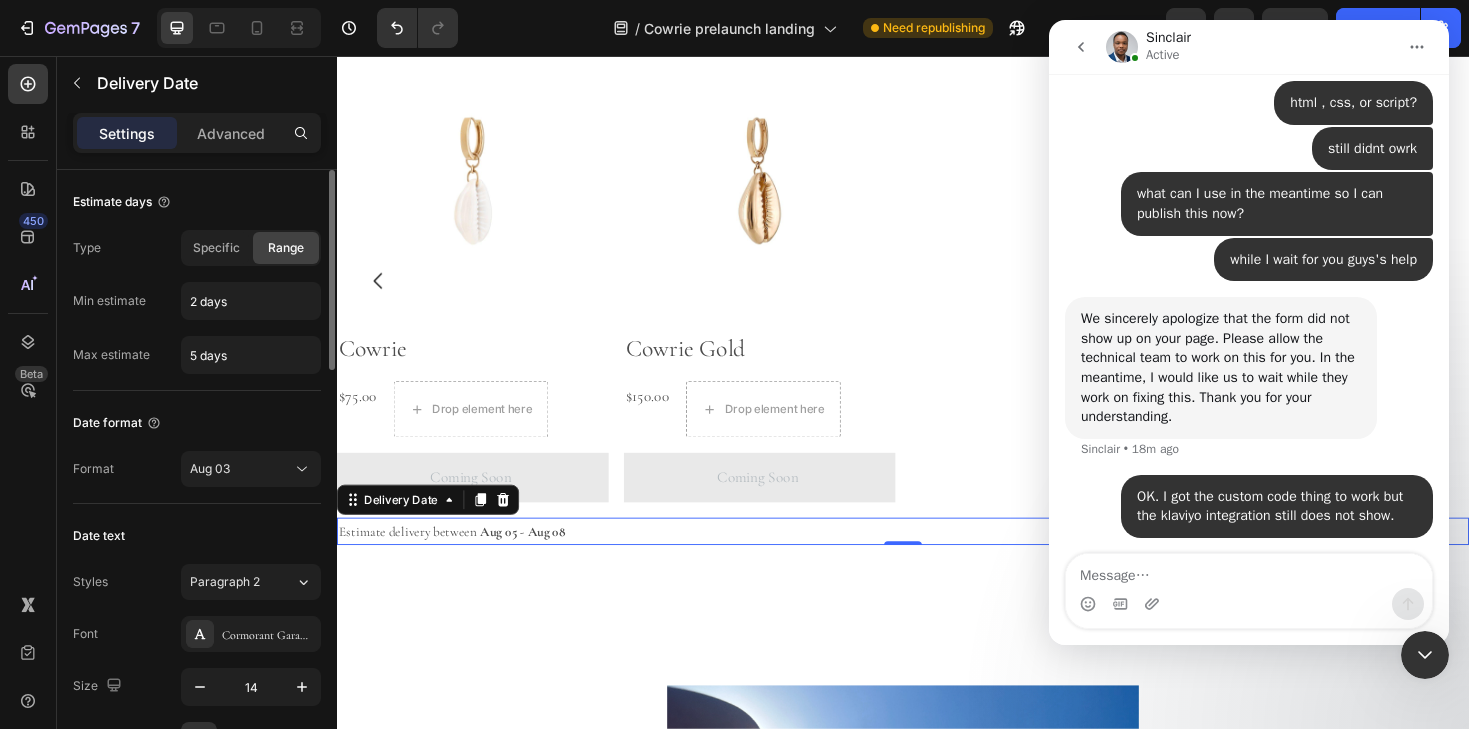 click on "Specific Range" at bounding box center [251, 248] 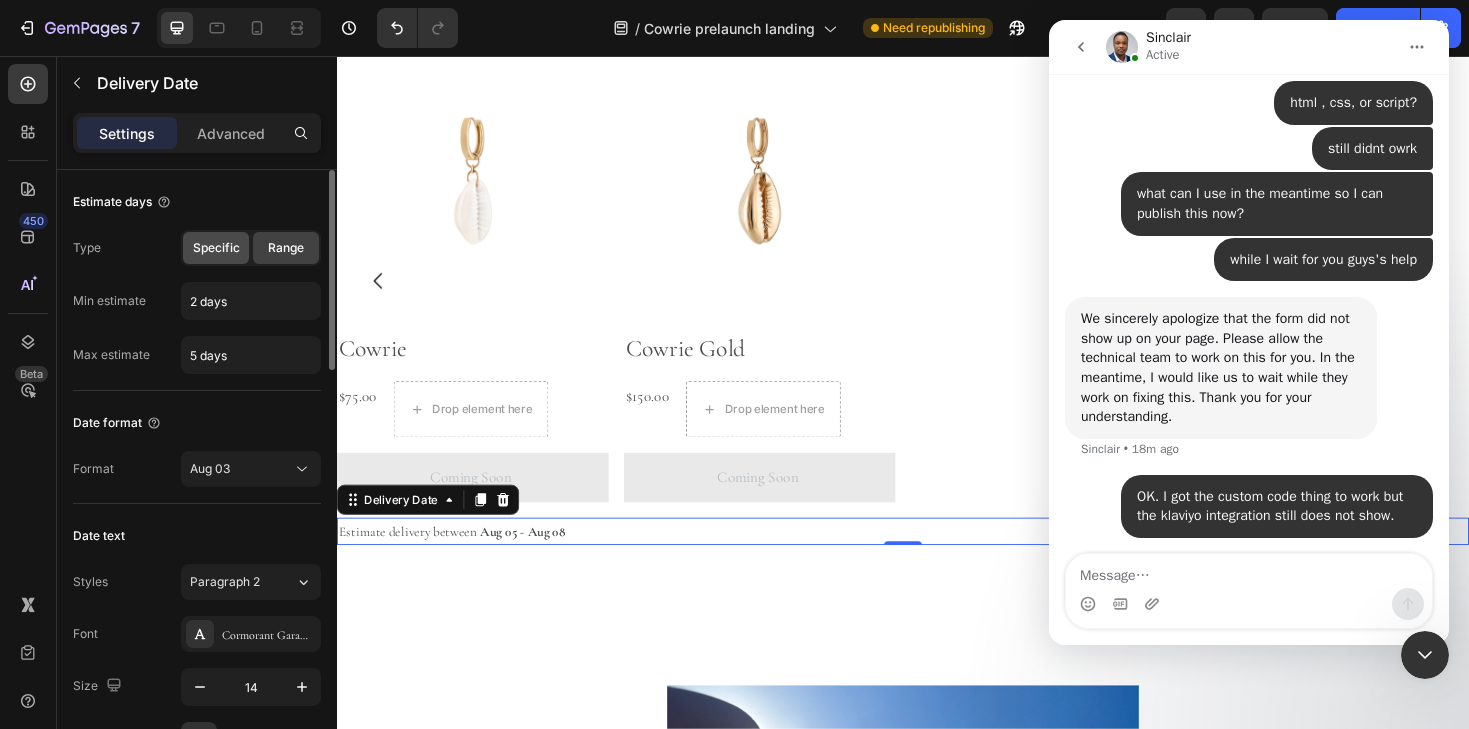 click on "Specific" 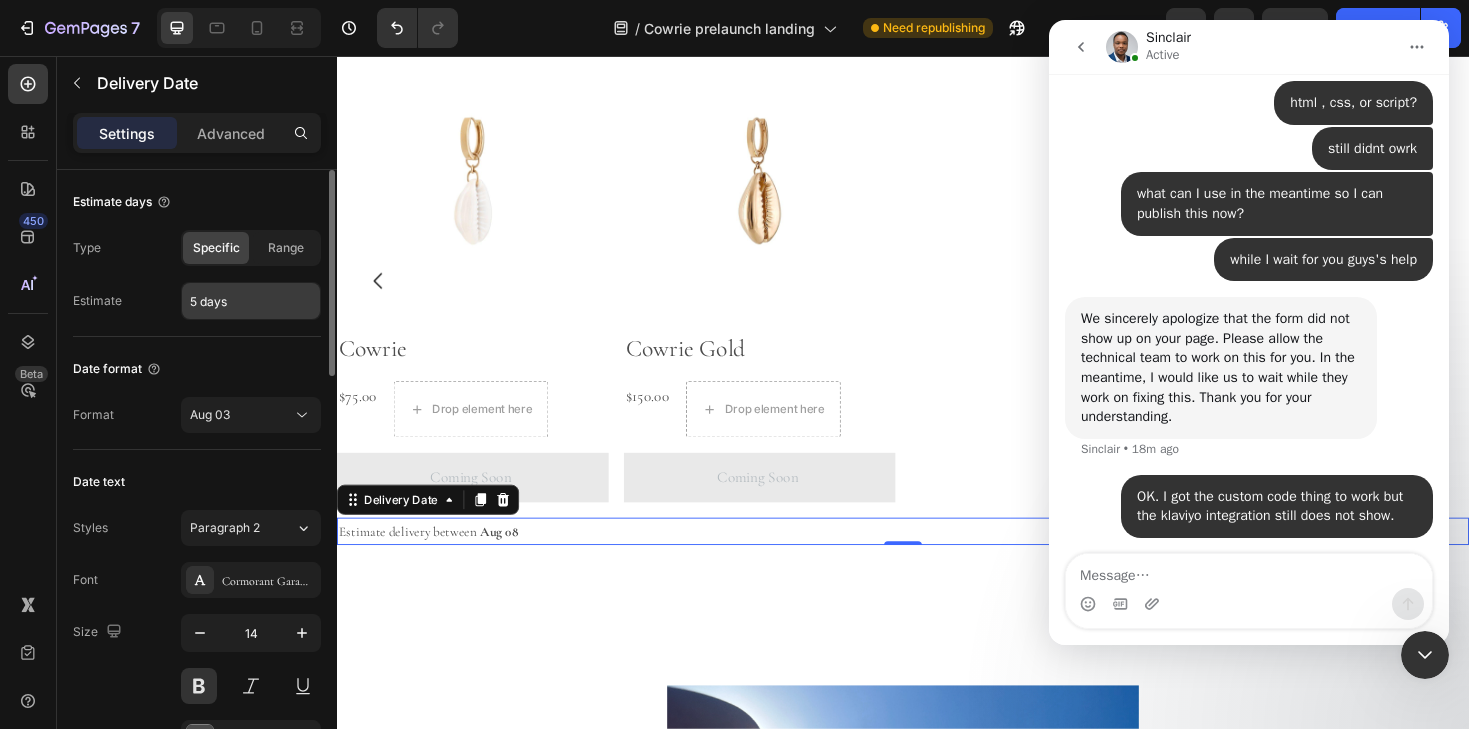click on "5 days" at bounding box center [251, 301] 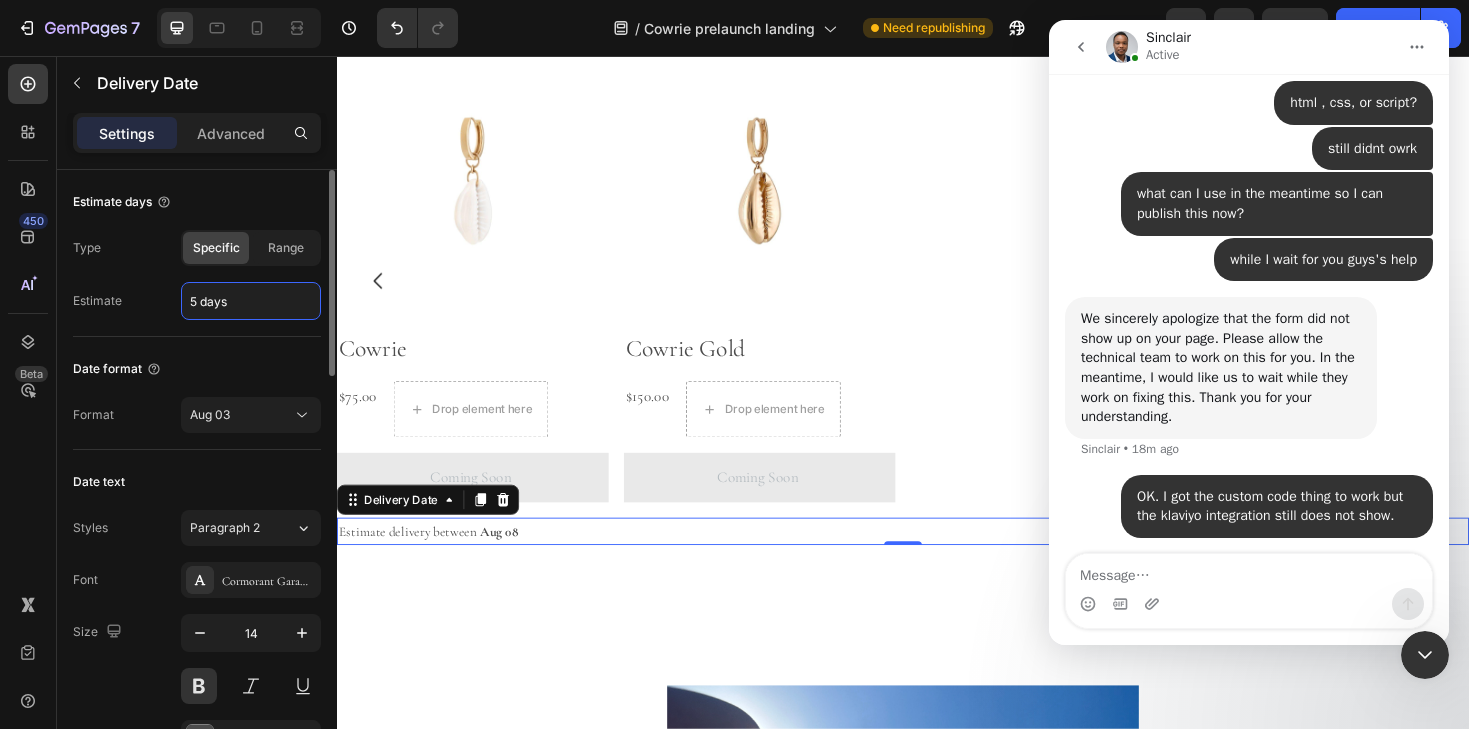drag, startPoint x: 260, startPoint y: 311, endPoint x: 172, endPoint y: 304, distance: 88.27797 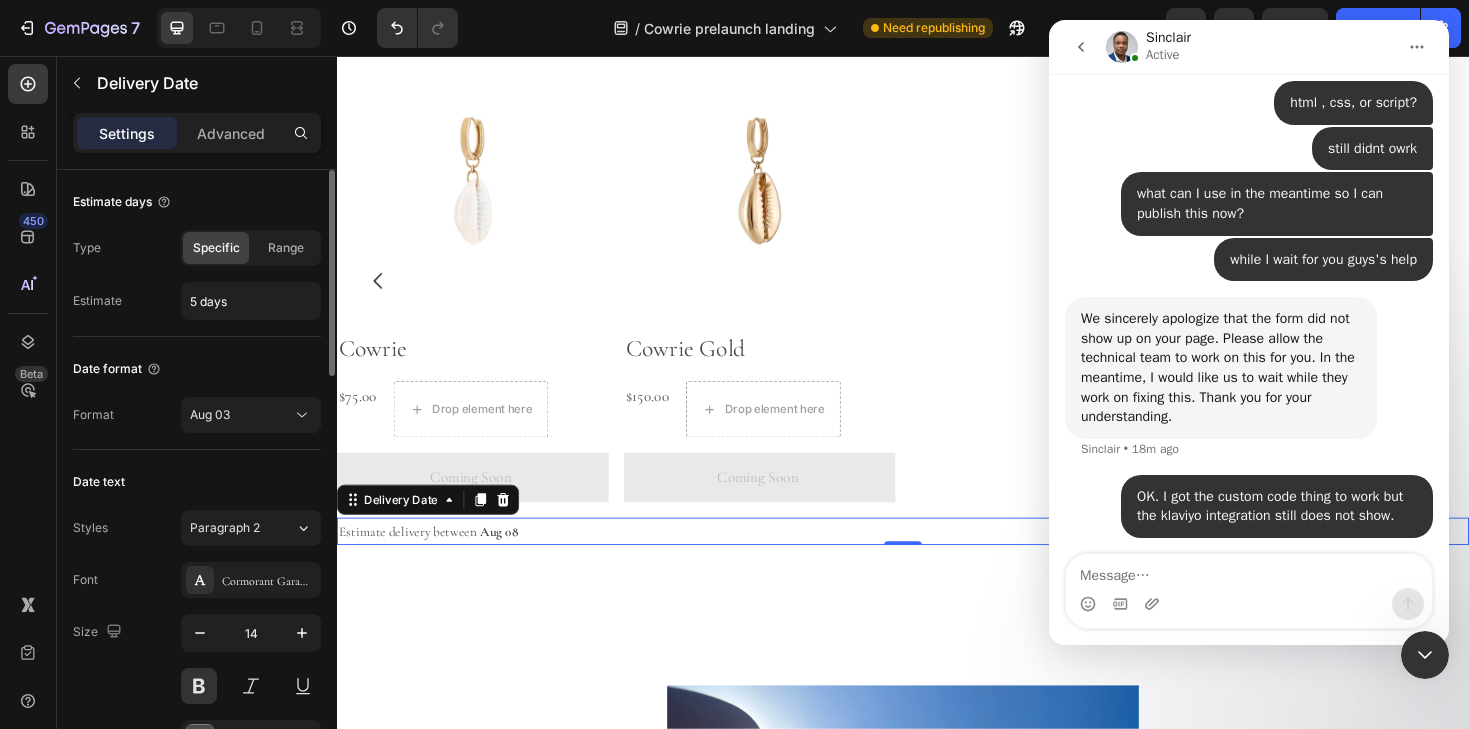 click on "Date format Format Aug 03" 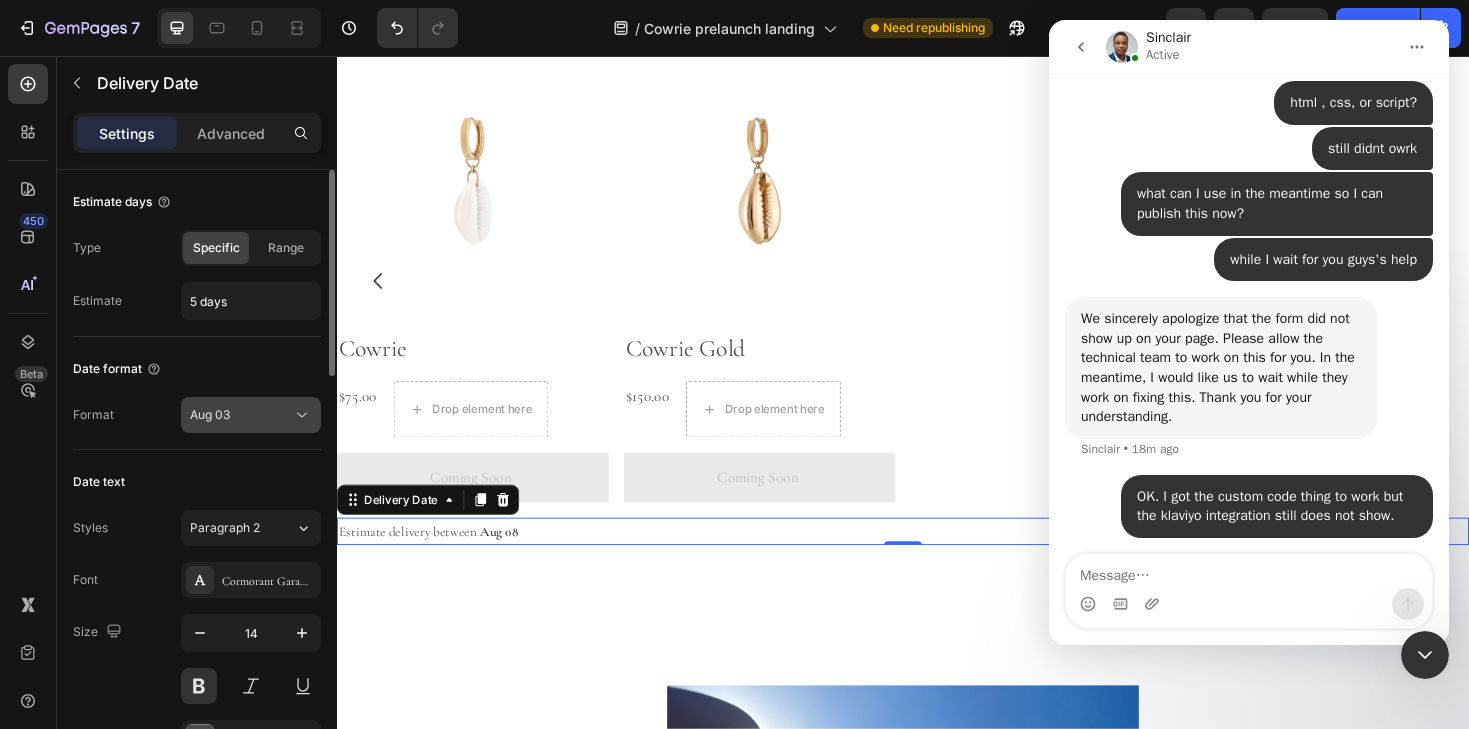 click on "Aug 03" at bounding box center [241, 415] 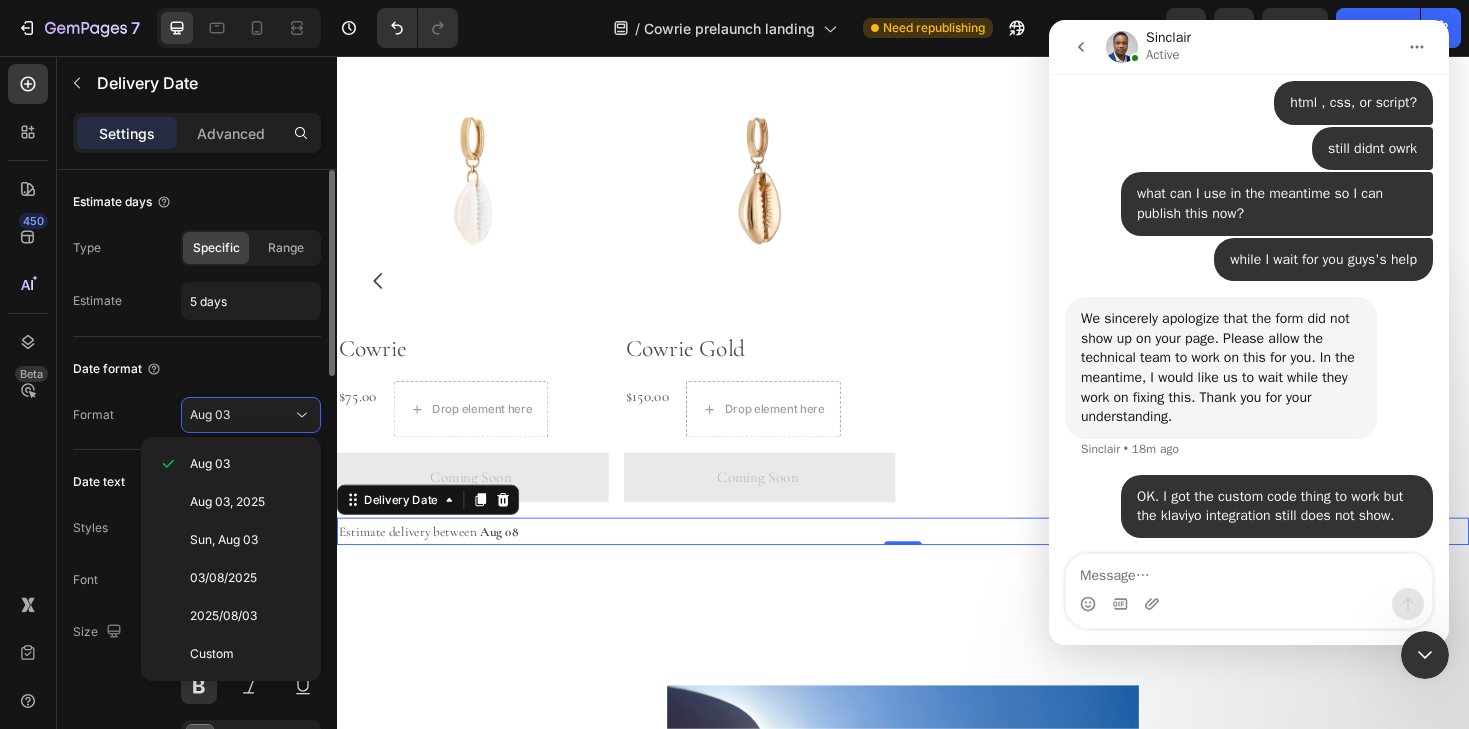 click on "Date format Format Aug 03" 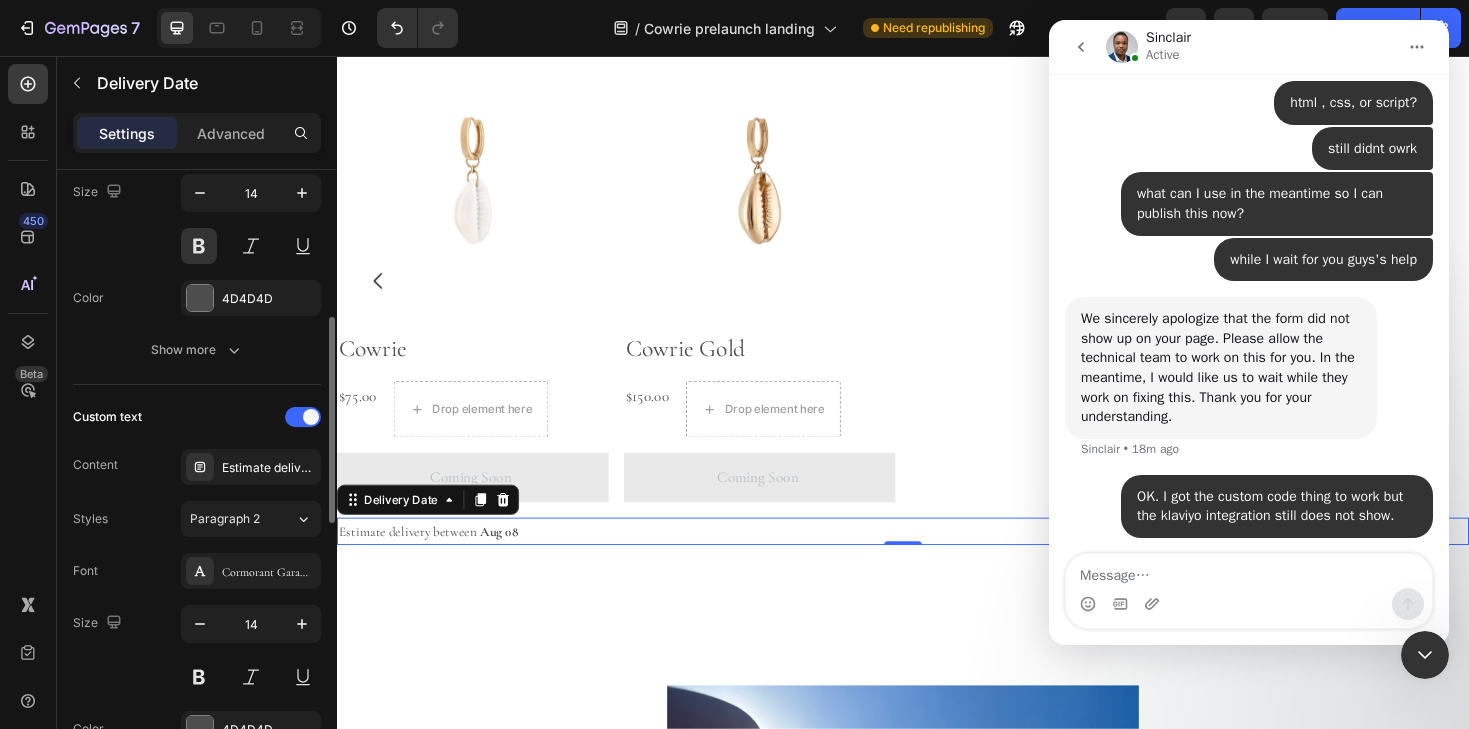 scroll, scrollTop: 456, scrollLeft: 0, axis: vertical 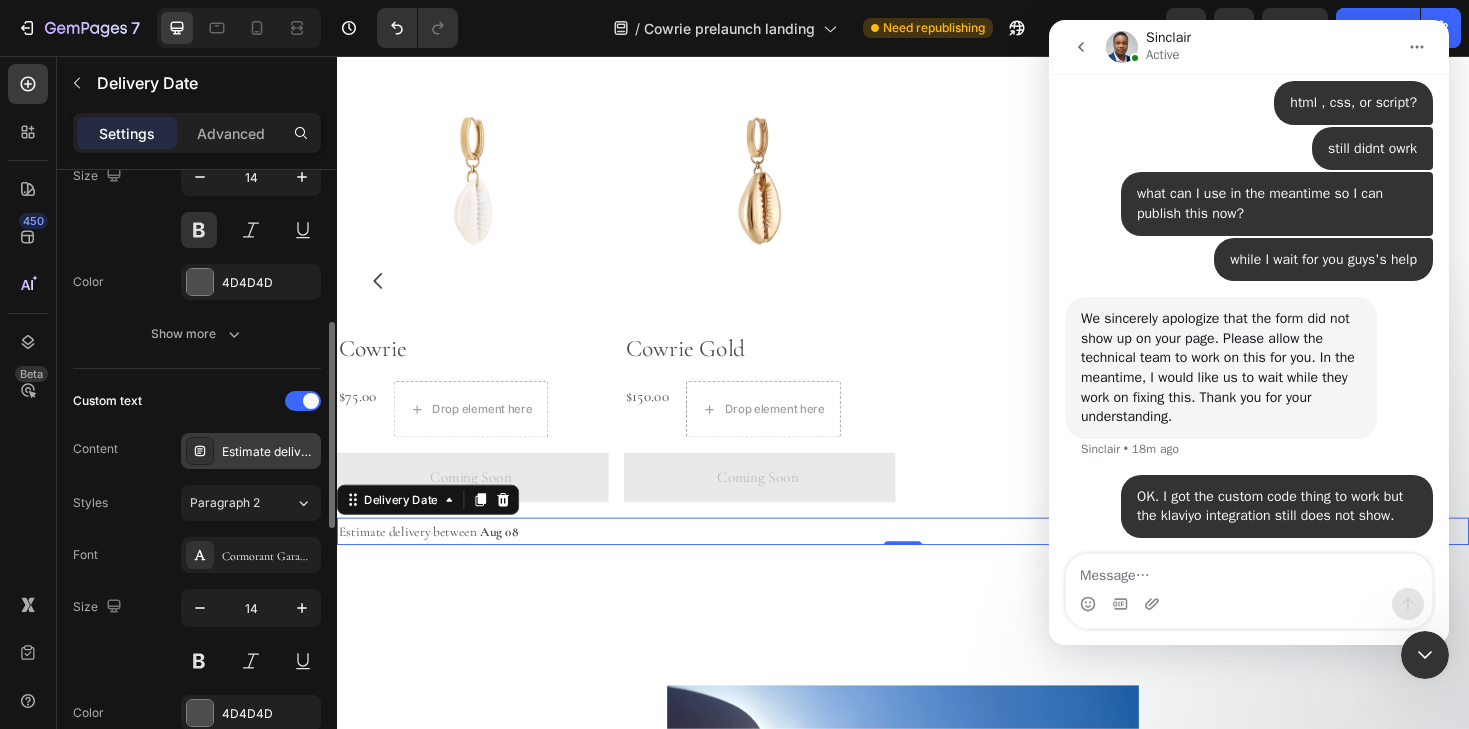 click on "Estimate delivery between" at bounding box center [251, 451] 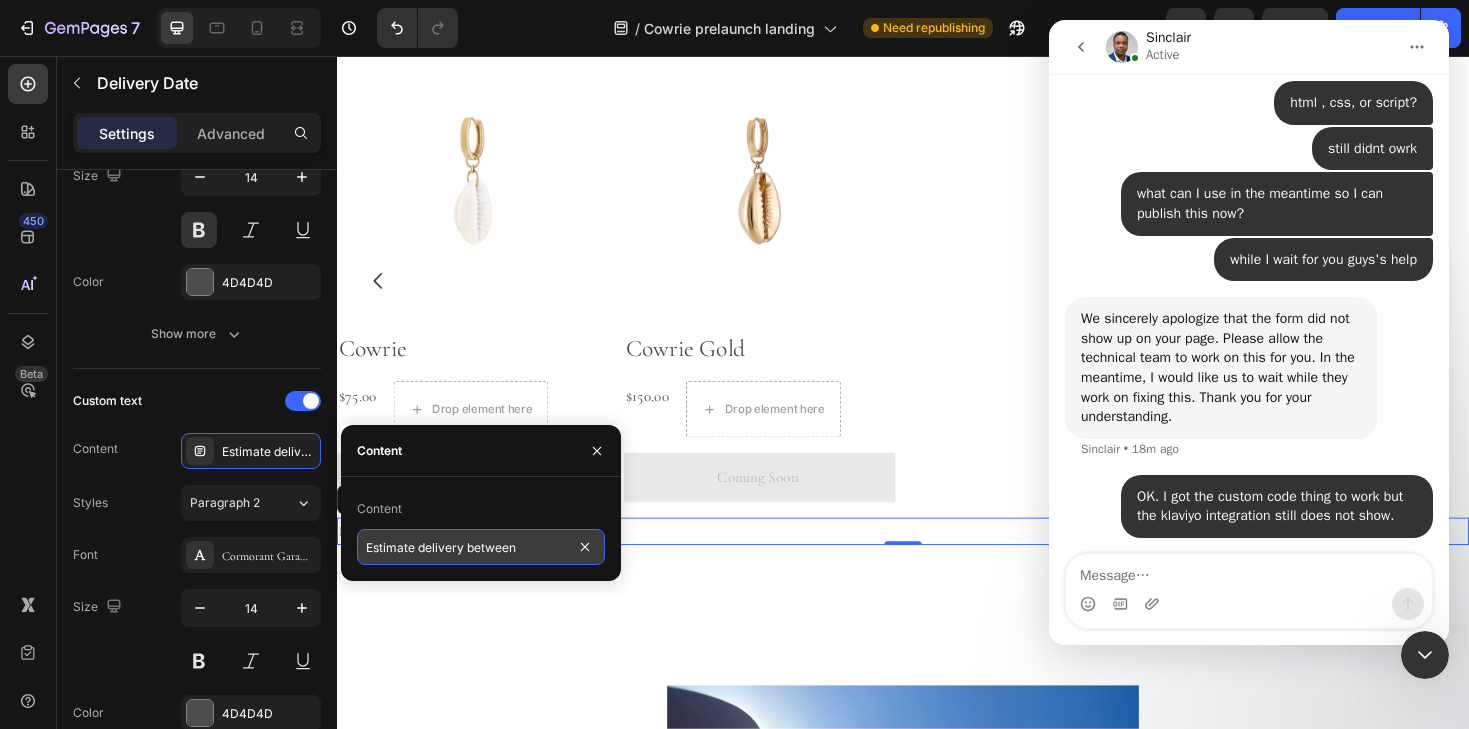 drag, startPoint x: 535, startPoint y: 555, endPoint x: 469, endPoint y: 543, distance: 67.08204 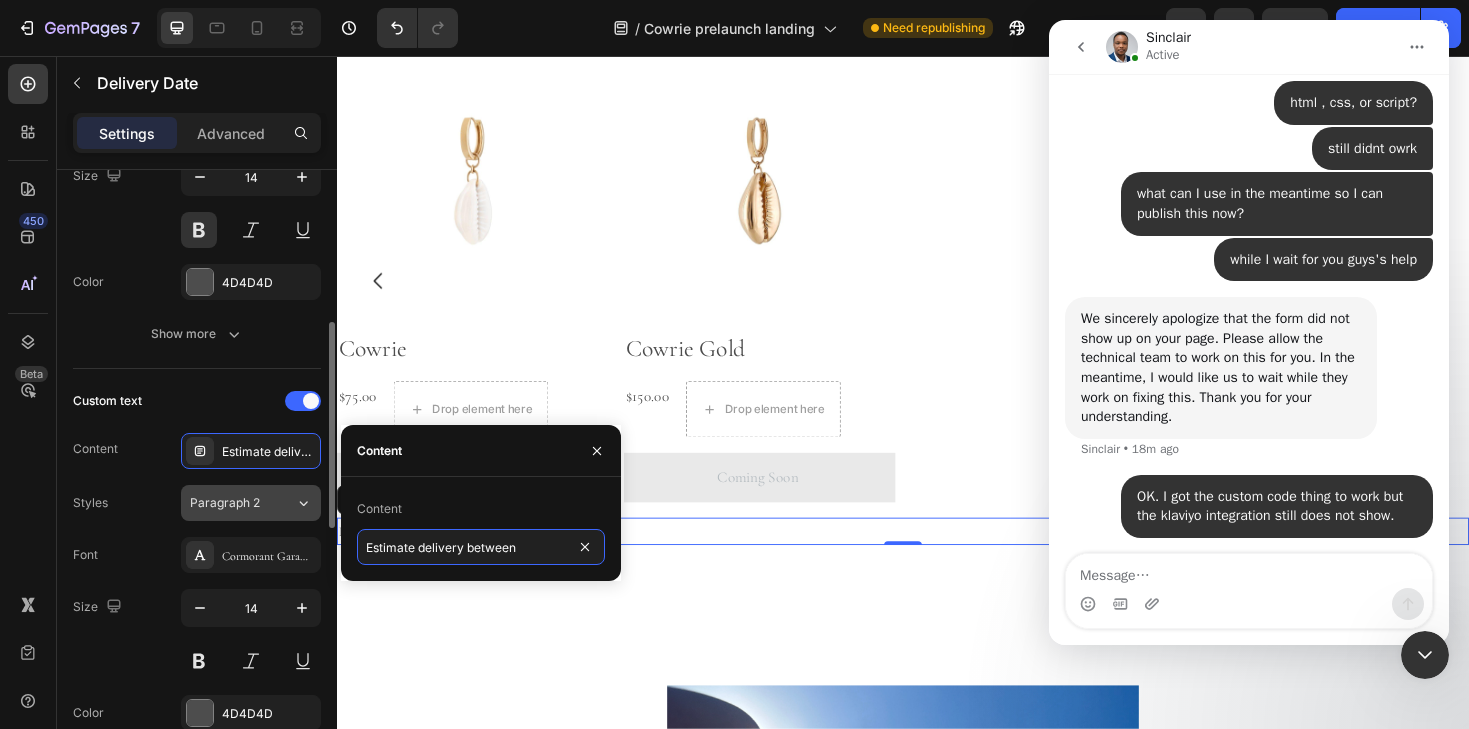 drag, startPoint x: 542, startPoint y: 547, endPoint x: 230, endPoint y: 508, distance: 314.42804 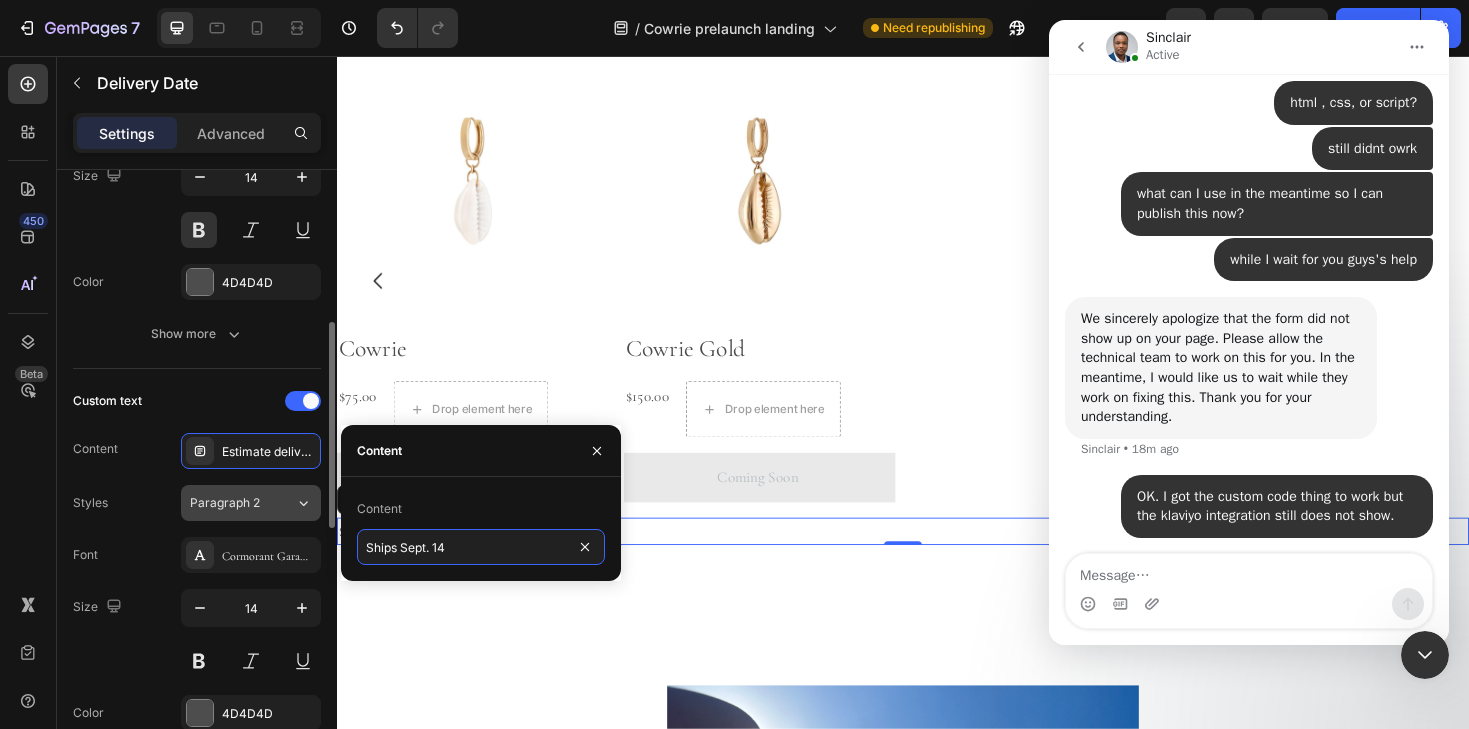 type on "Ships Sept. 14" 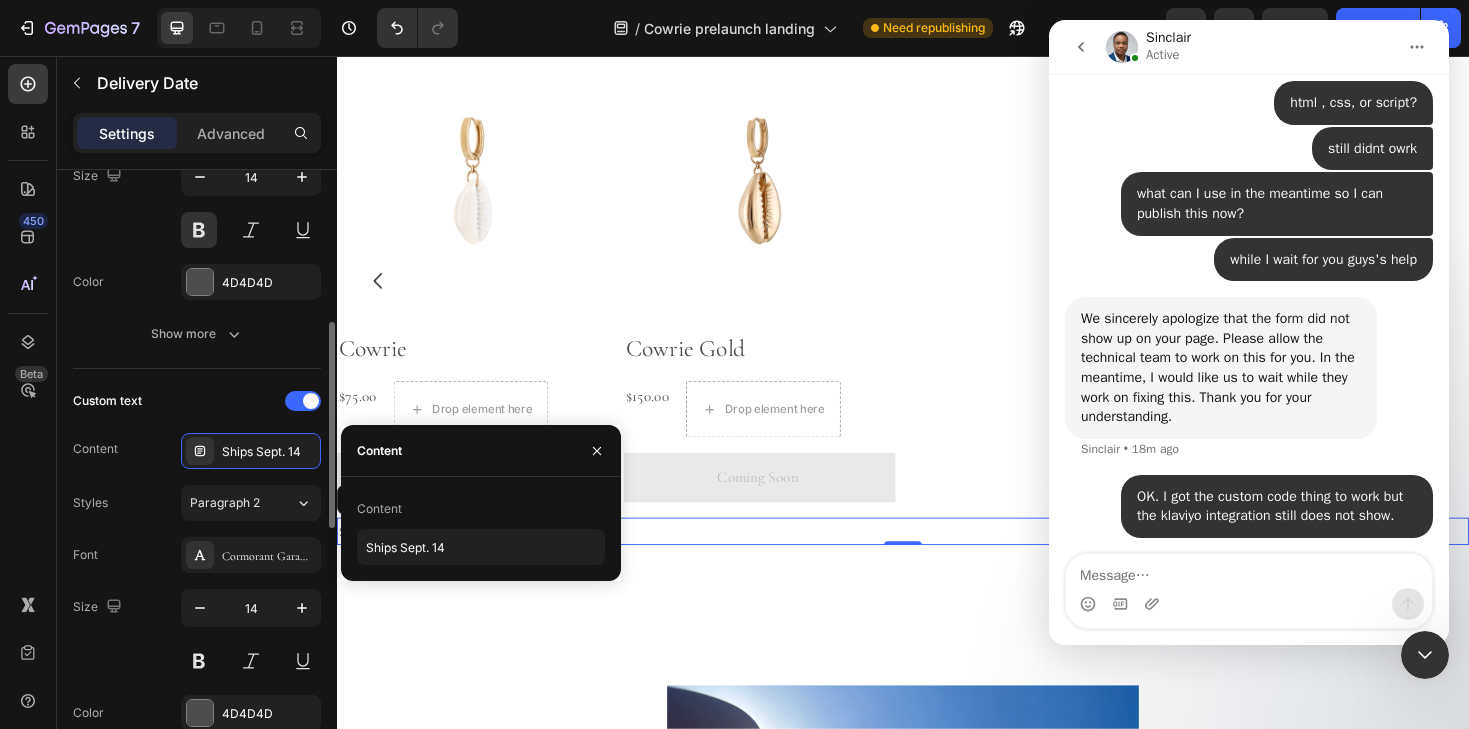 click on "Custom text" at bounding box center [197, 401] 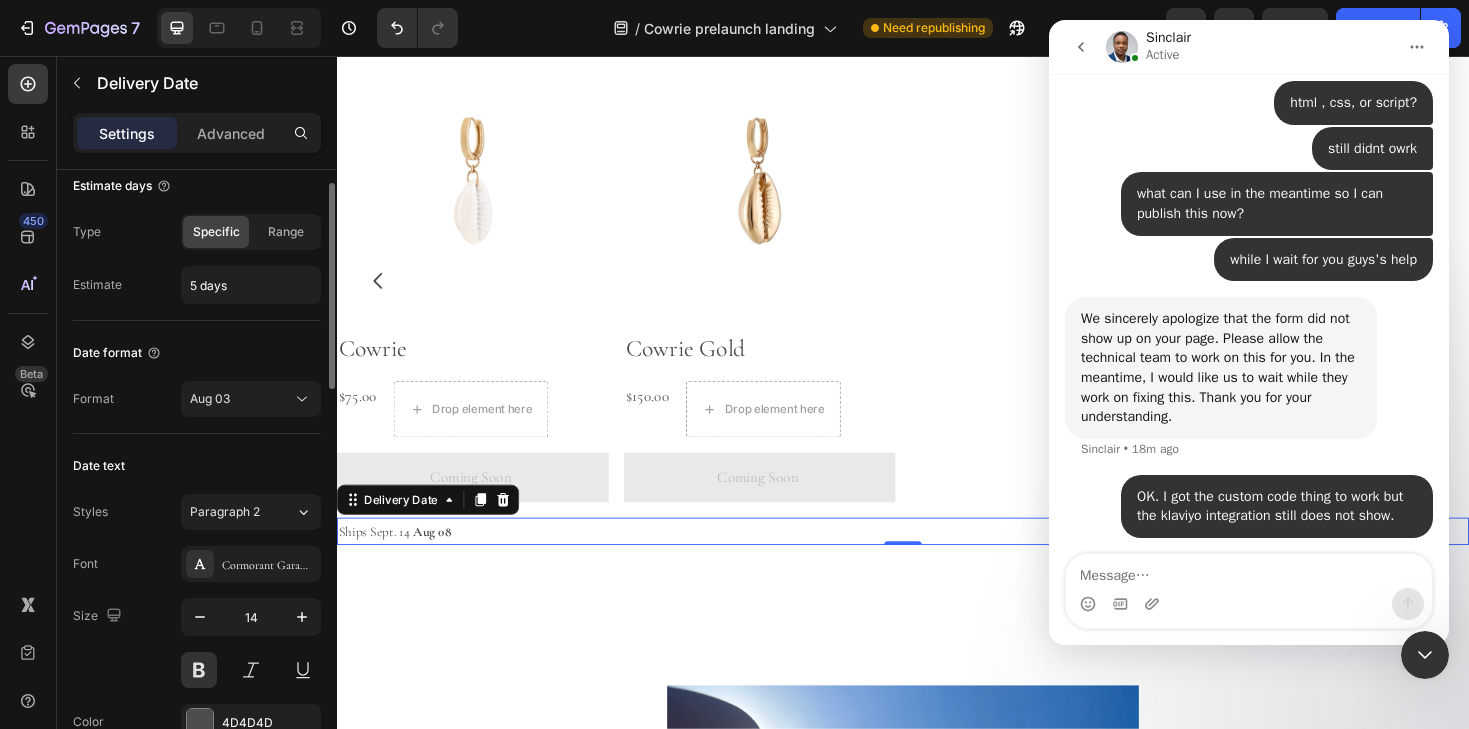 scroll, scrollTop: 0, scrollLeft: 0, axis: both 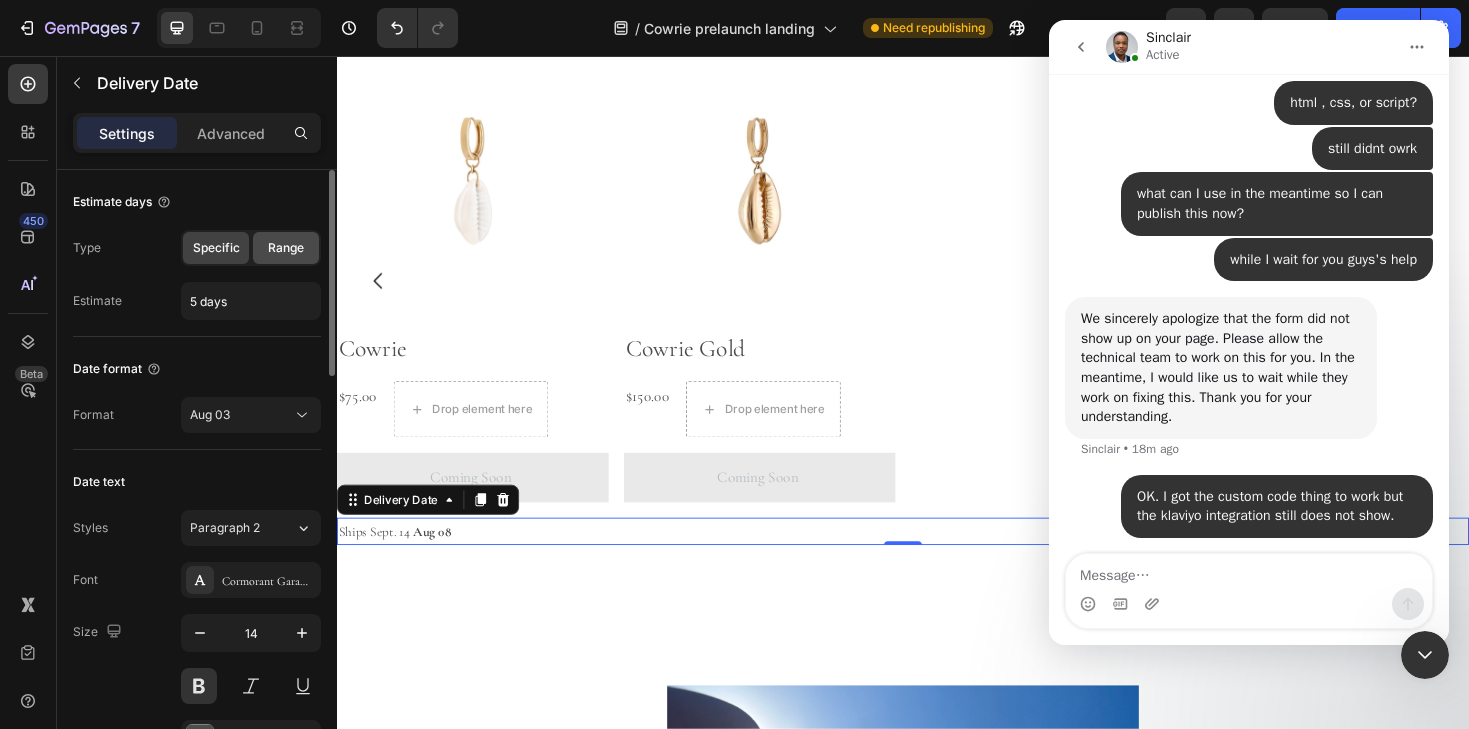click on "Range" 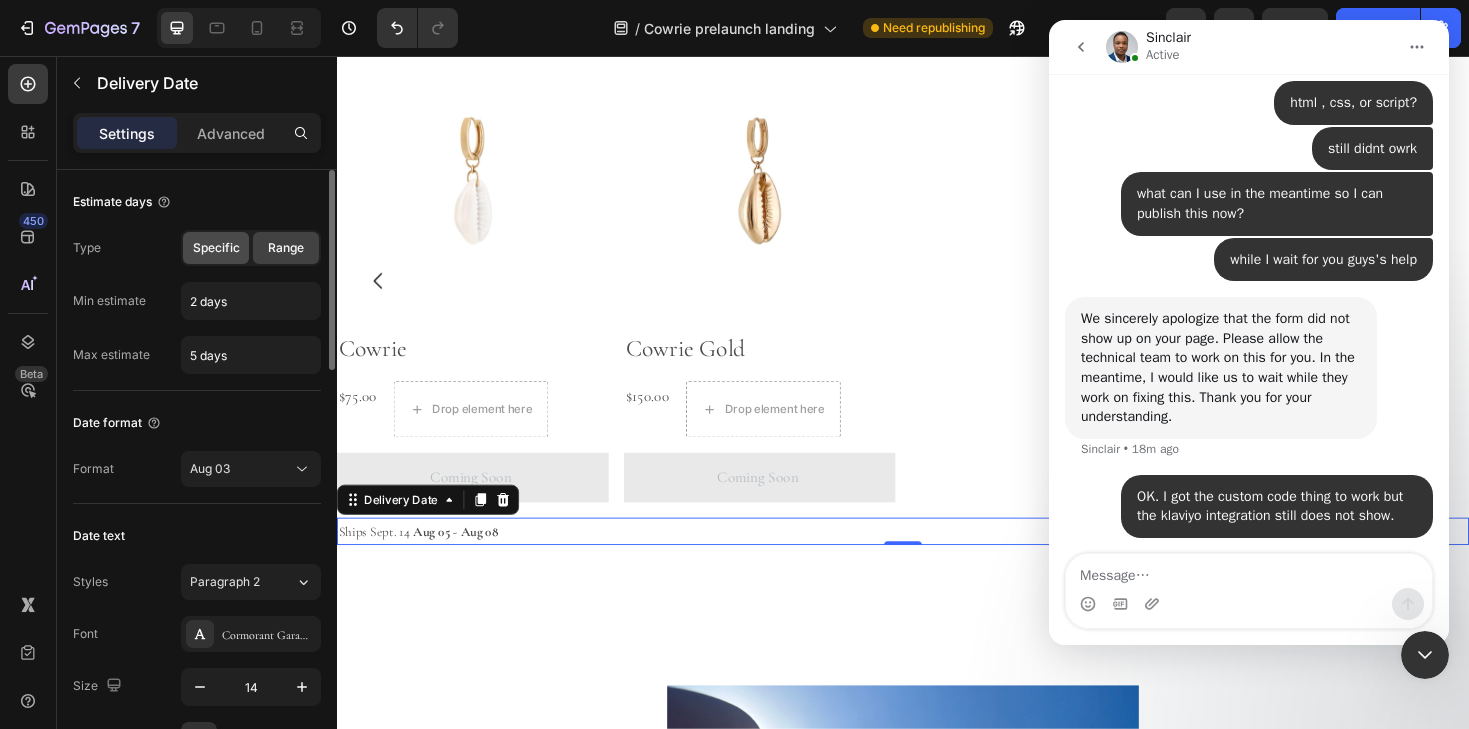 click on "Specific" 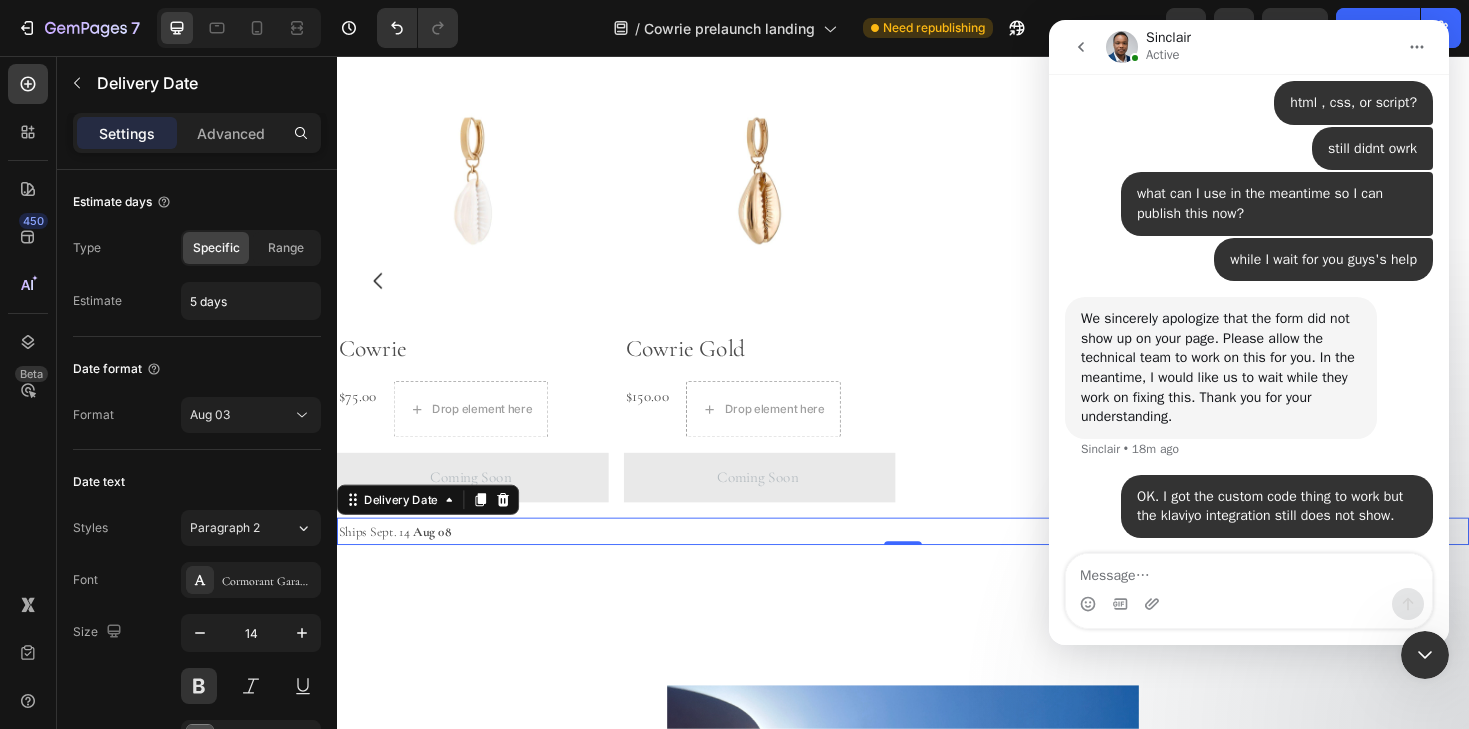 click on "Aug 08" at bounding box center [438, 559] 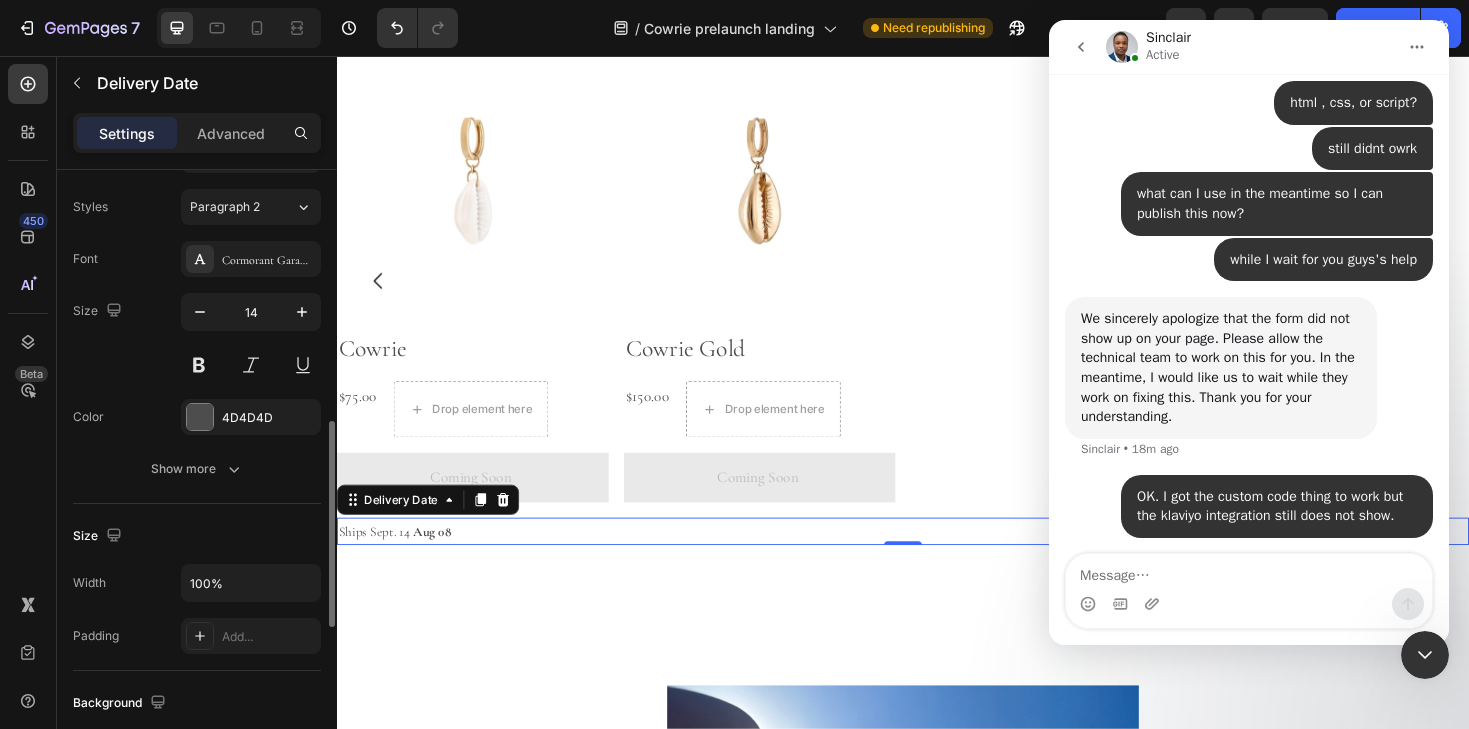 scroll, scrollTop: 0, scrollLeft: 0, axis: both 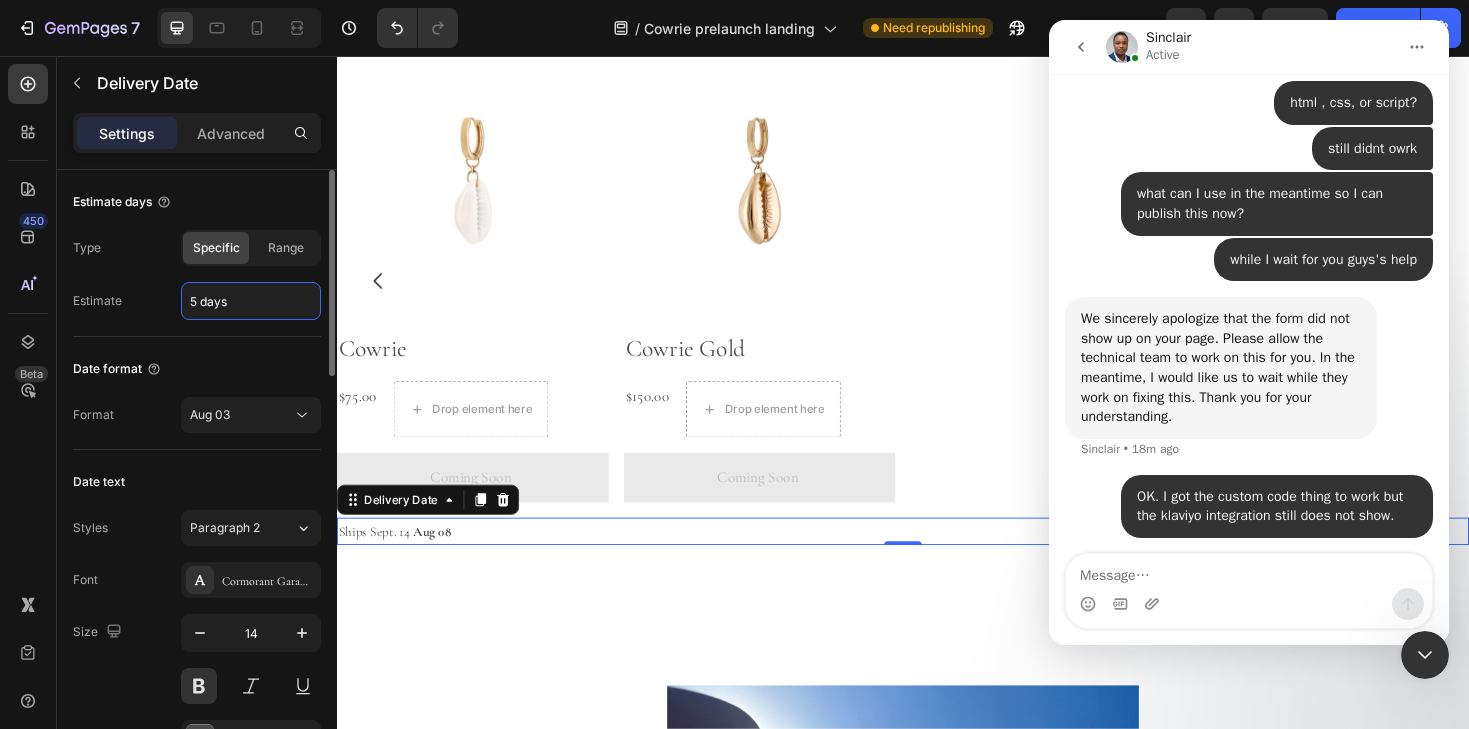 click on "5 days" at bounding box center [251, 301] 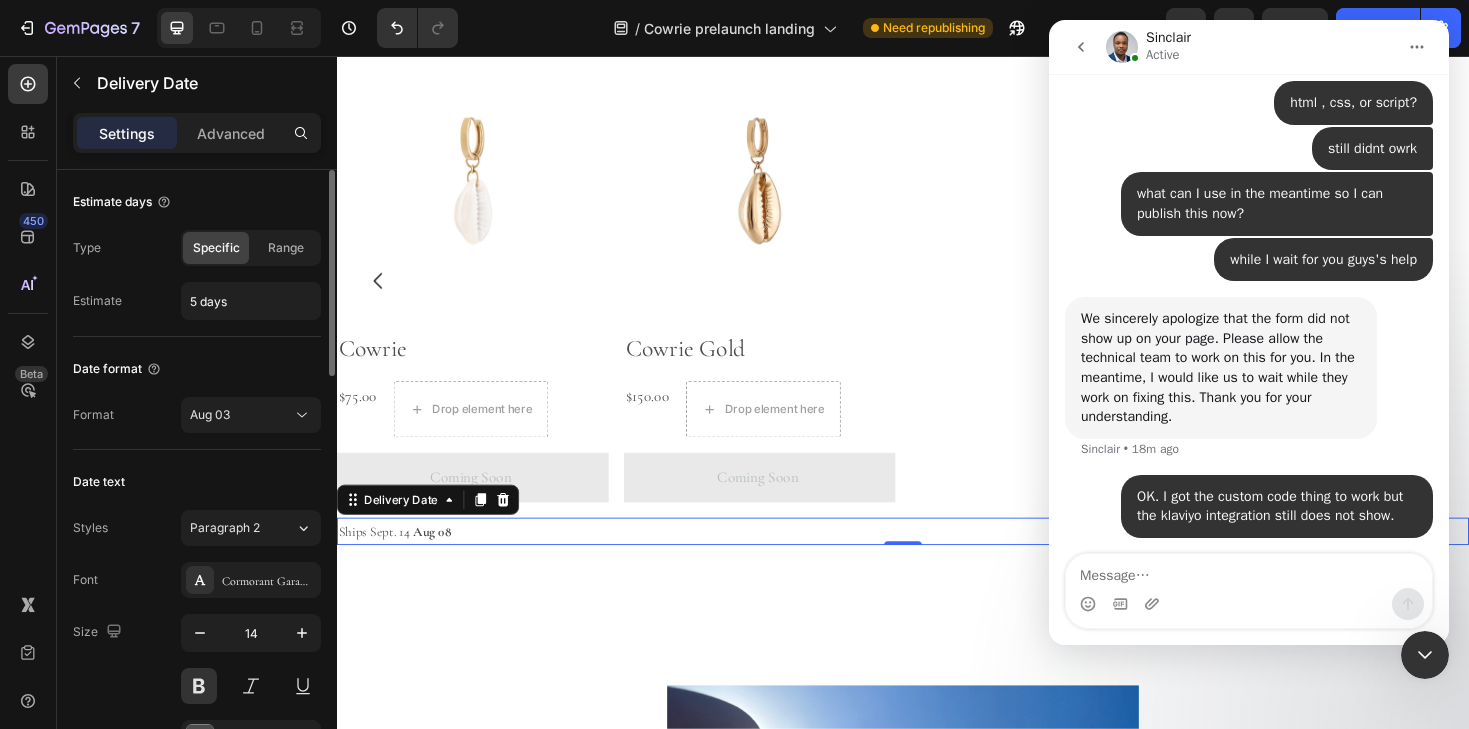click on "Type Specific Range Estimate 5 days" at bounding box center [197, 275] 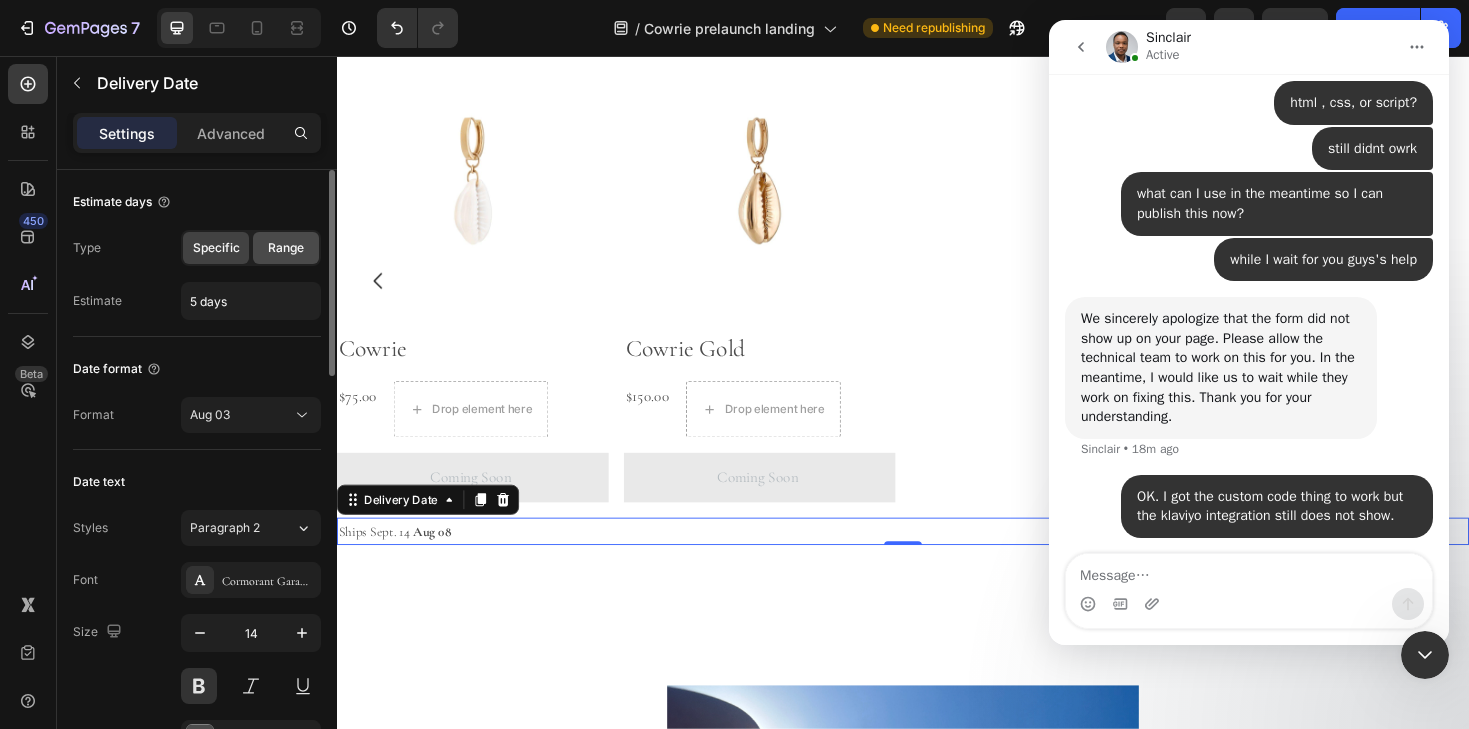 click on "Range" 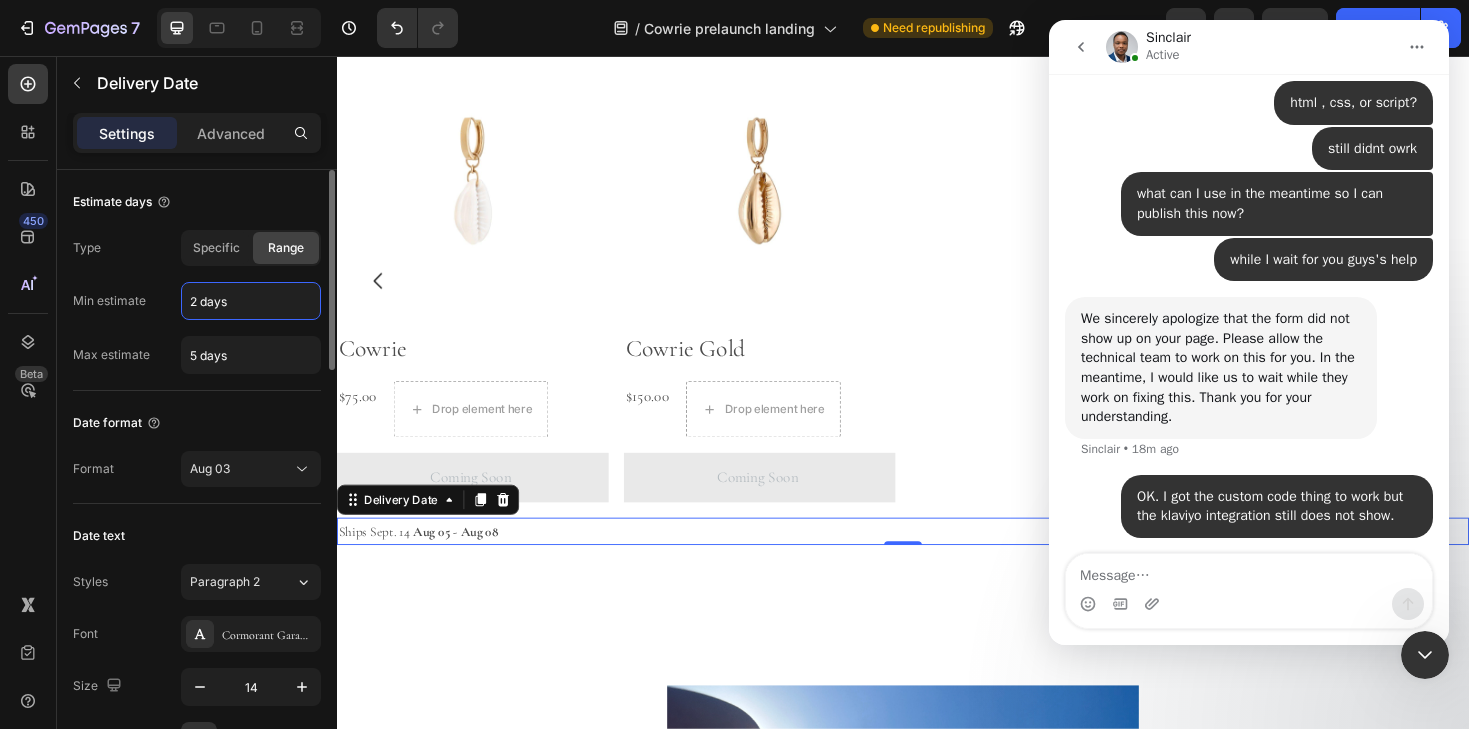 click on "2 days" at bounding box center [251, 301] 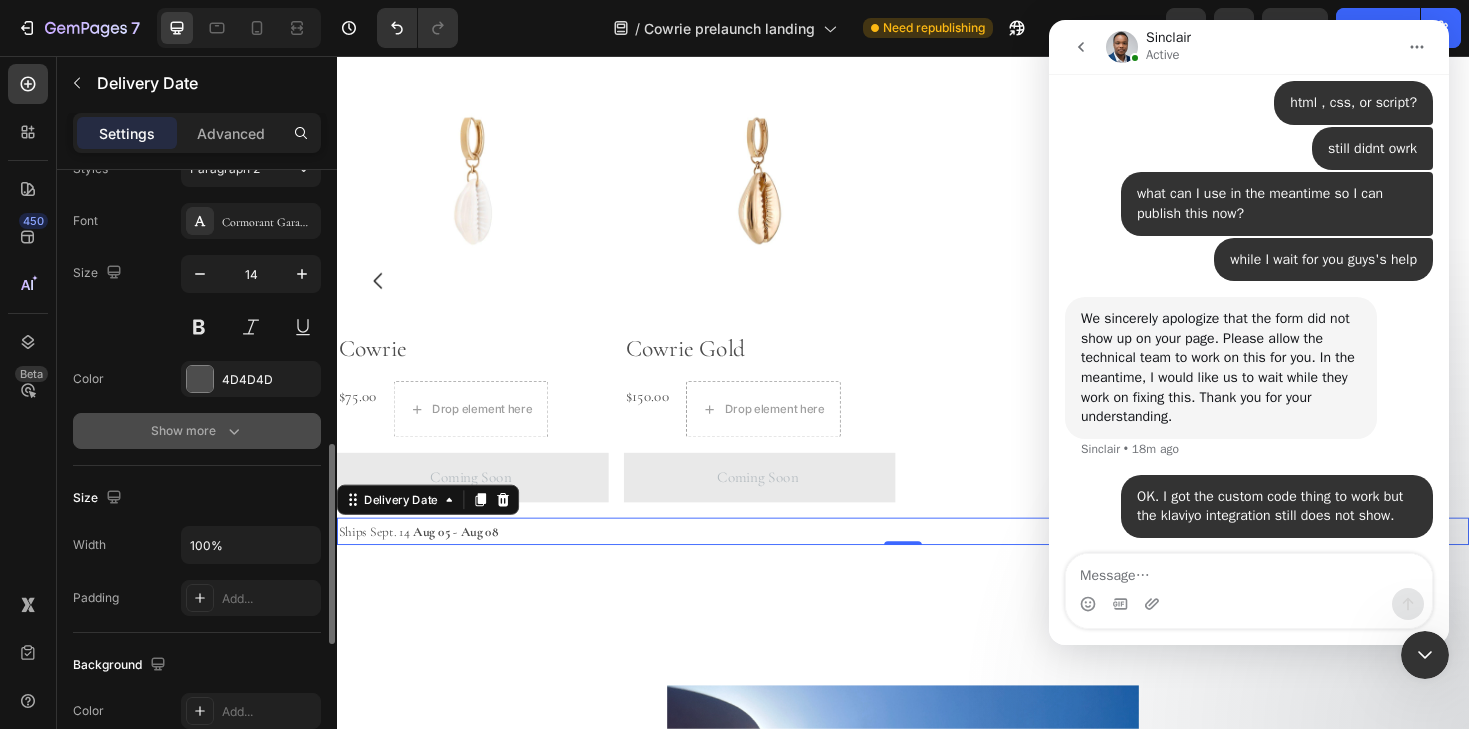 click on "Show more" at bounding box center [197, 431] 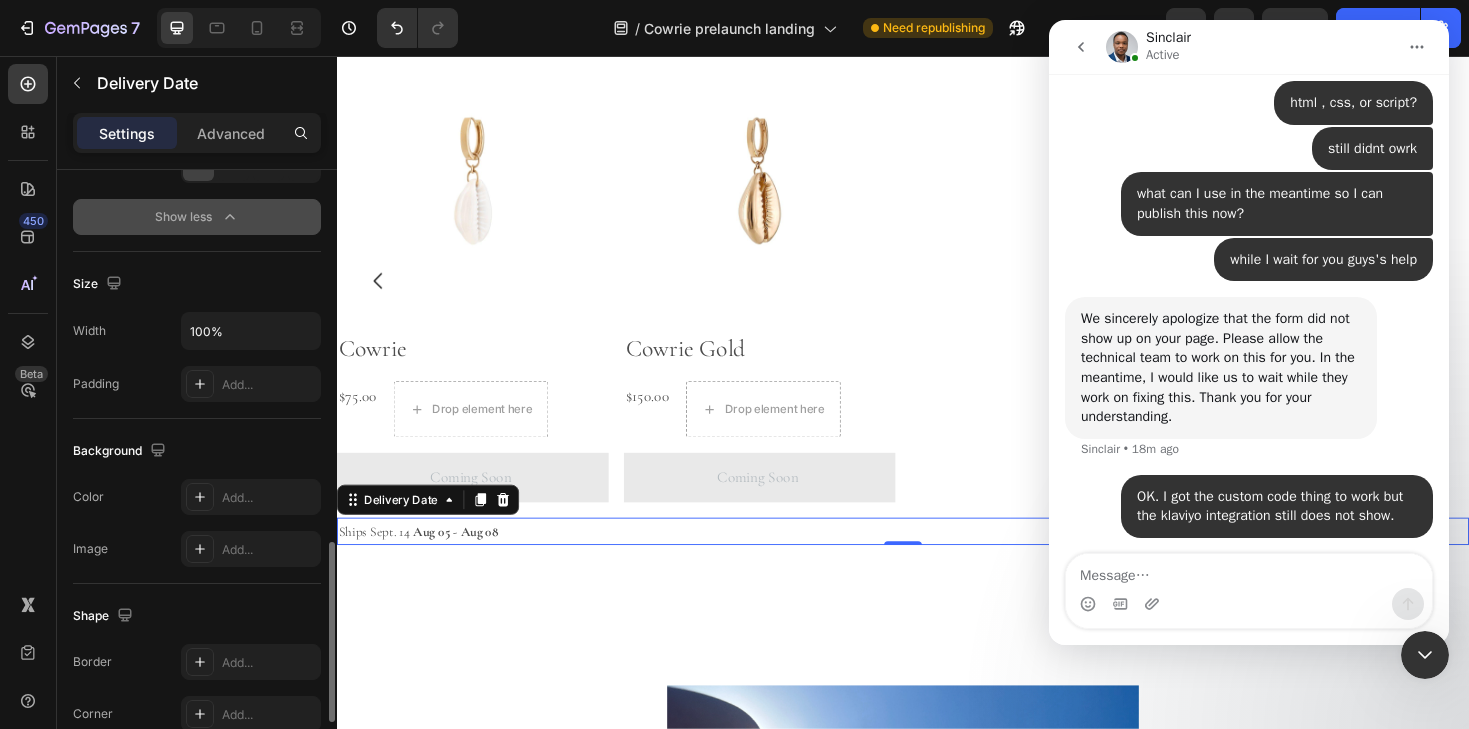 scroll, scrollTop: 1490, scrollLeft: 0, axis: vertical 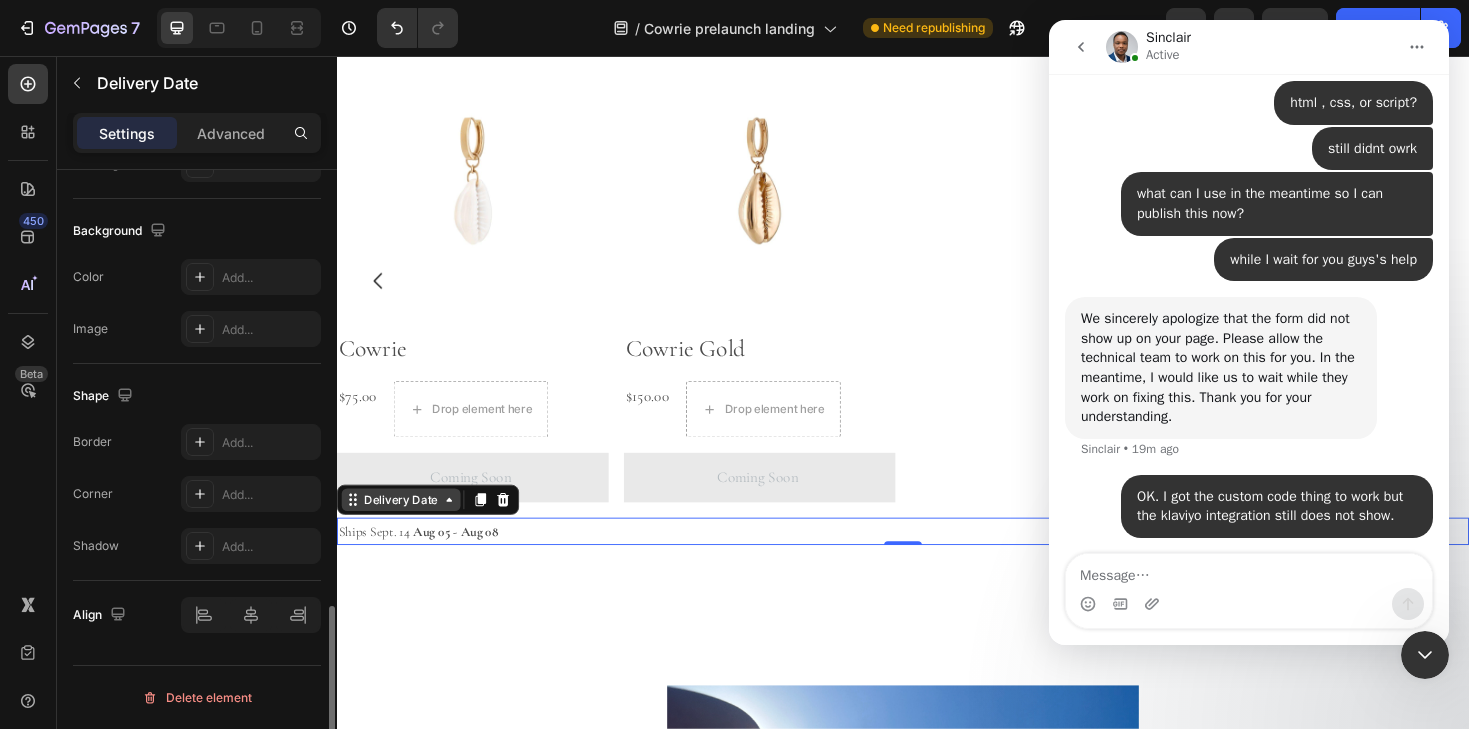 click on "Delivery Date" at bounding box center [405, 526] 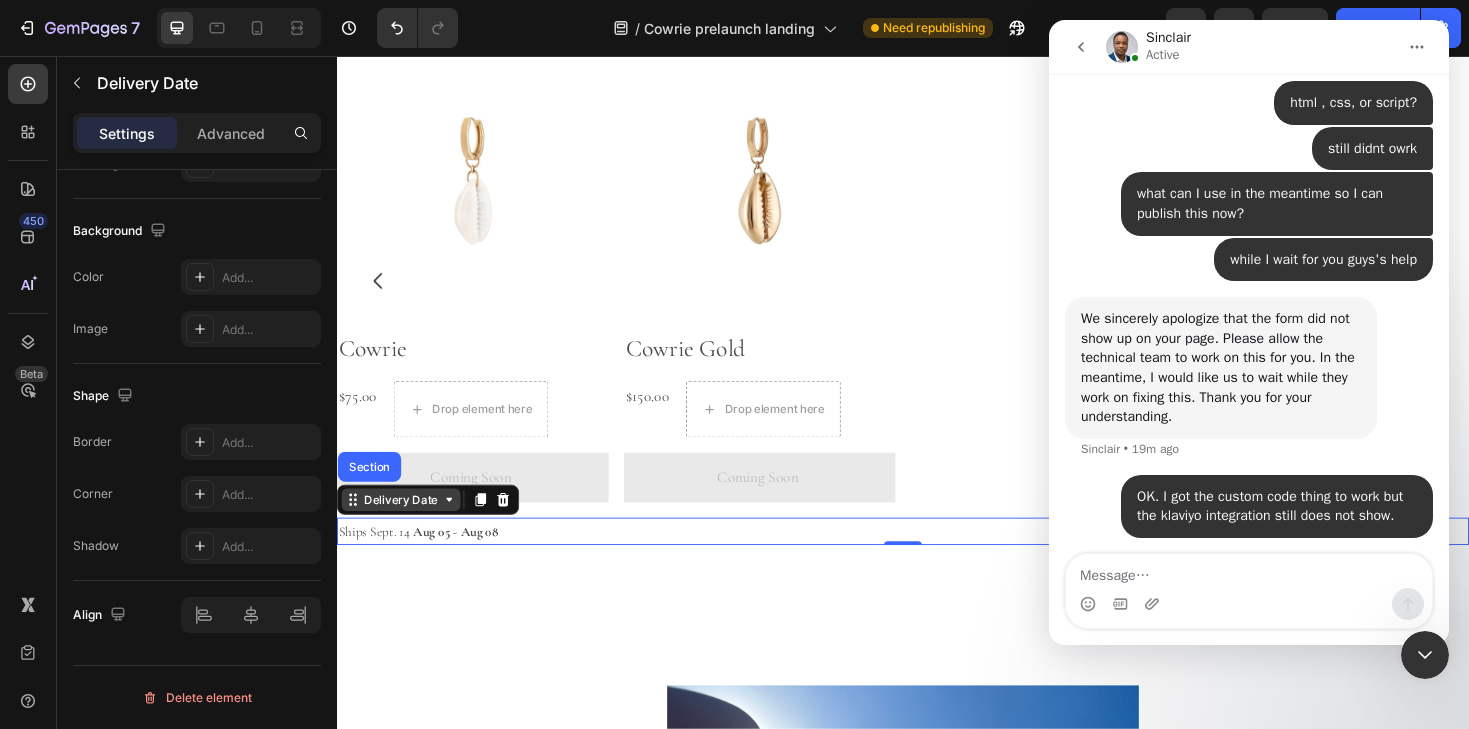 click on "Delivery Date" at bounding box center [405, 526] 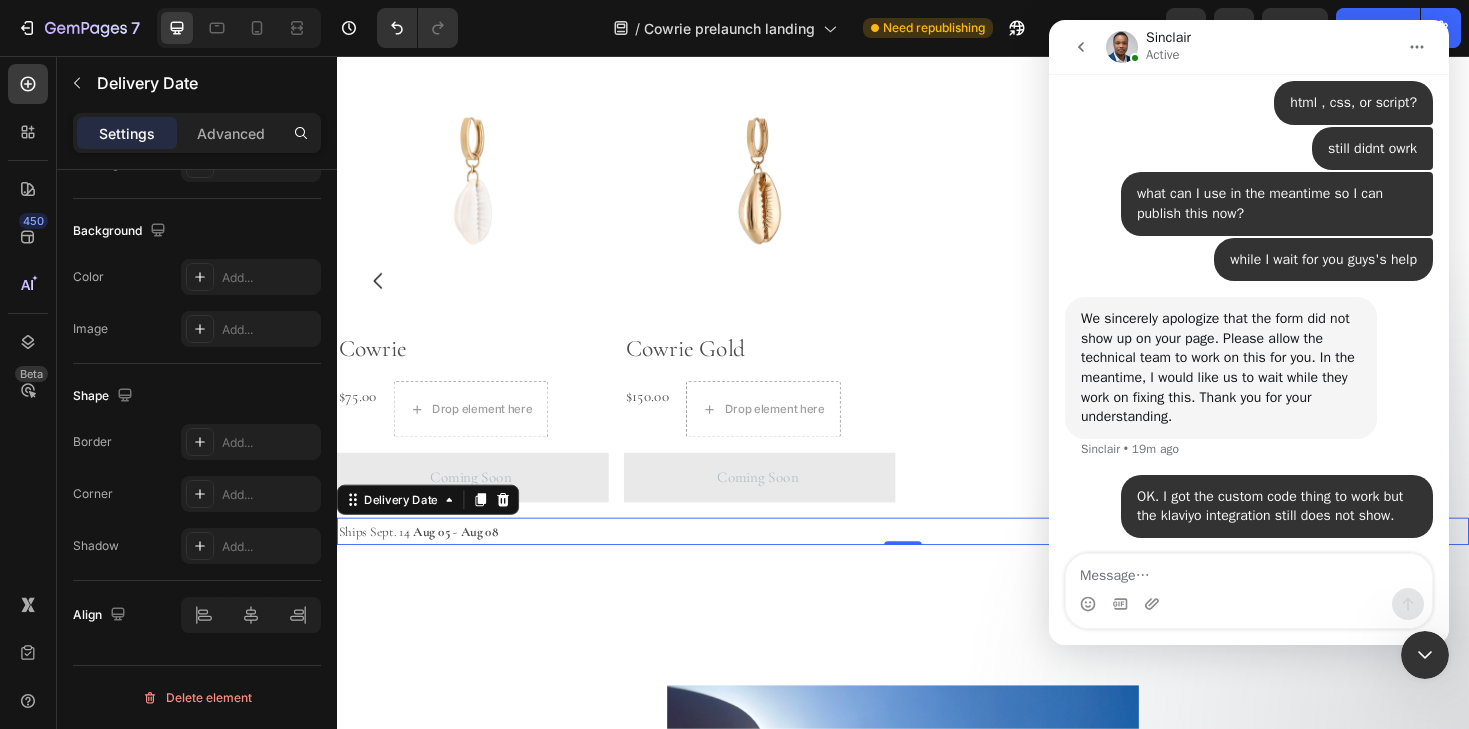 click on "Ships Sept. [DAY]
Aug [DAY] - Aug [DAY]" at bounding box center (937, 559) 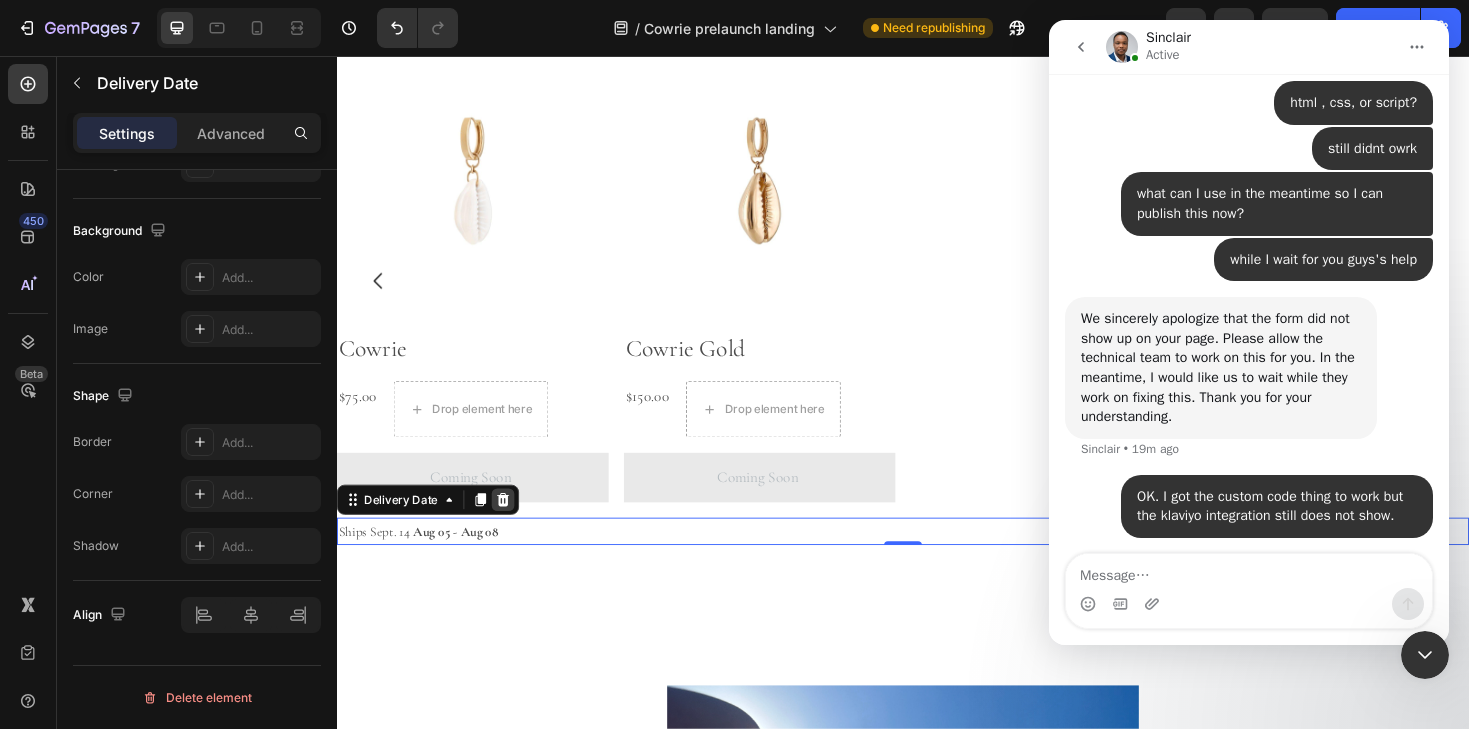 click at bounding box center (513, 526) 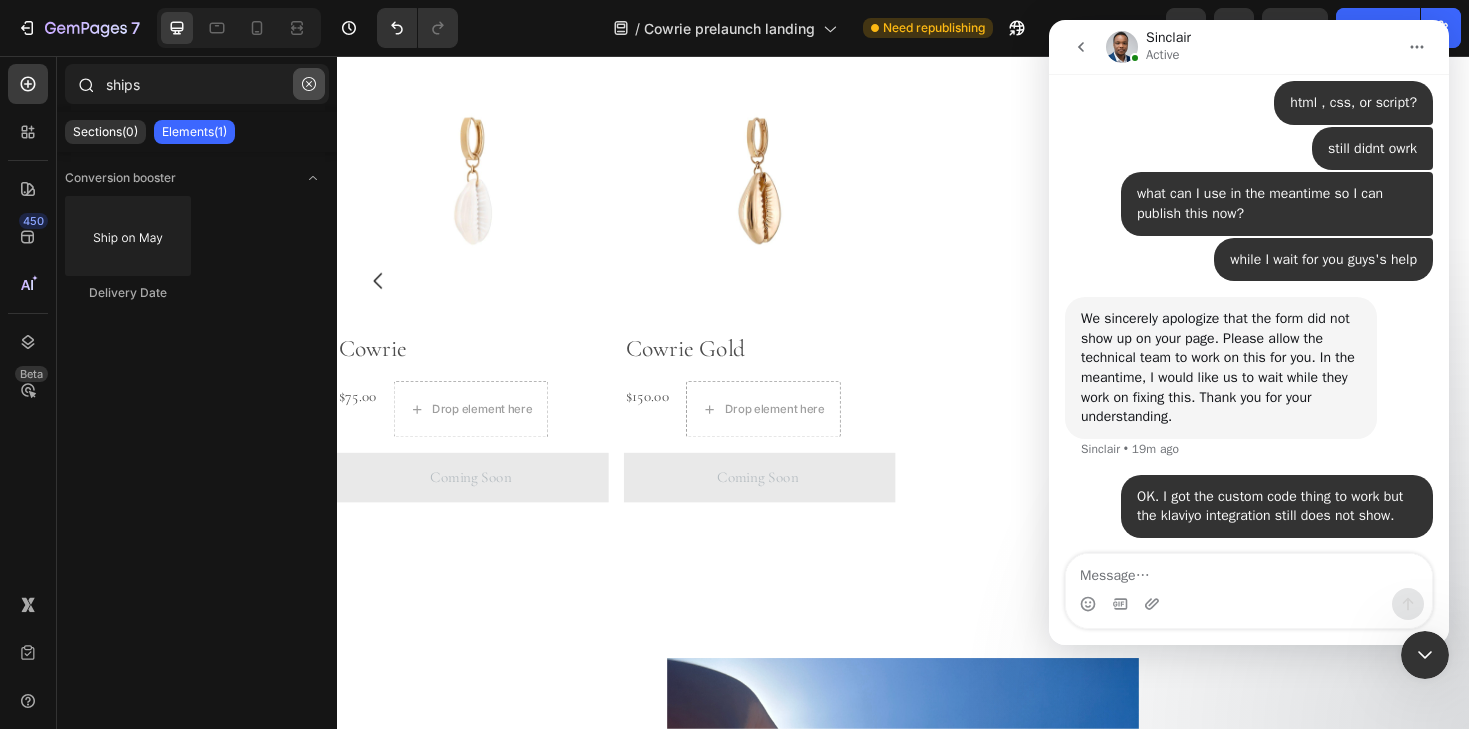 click at bounding box center (309, 84) 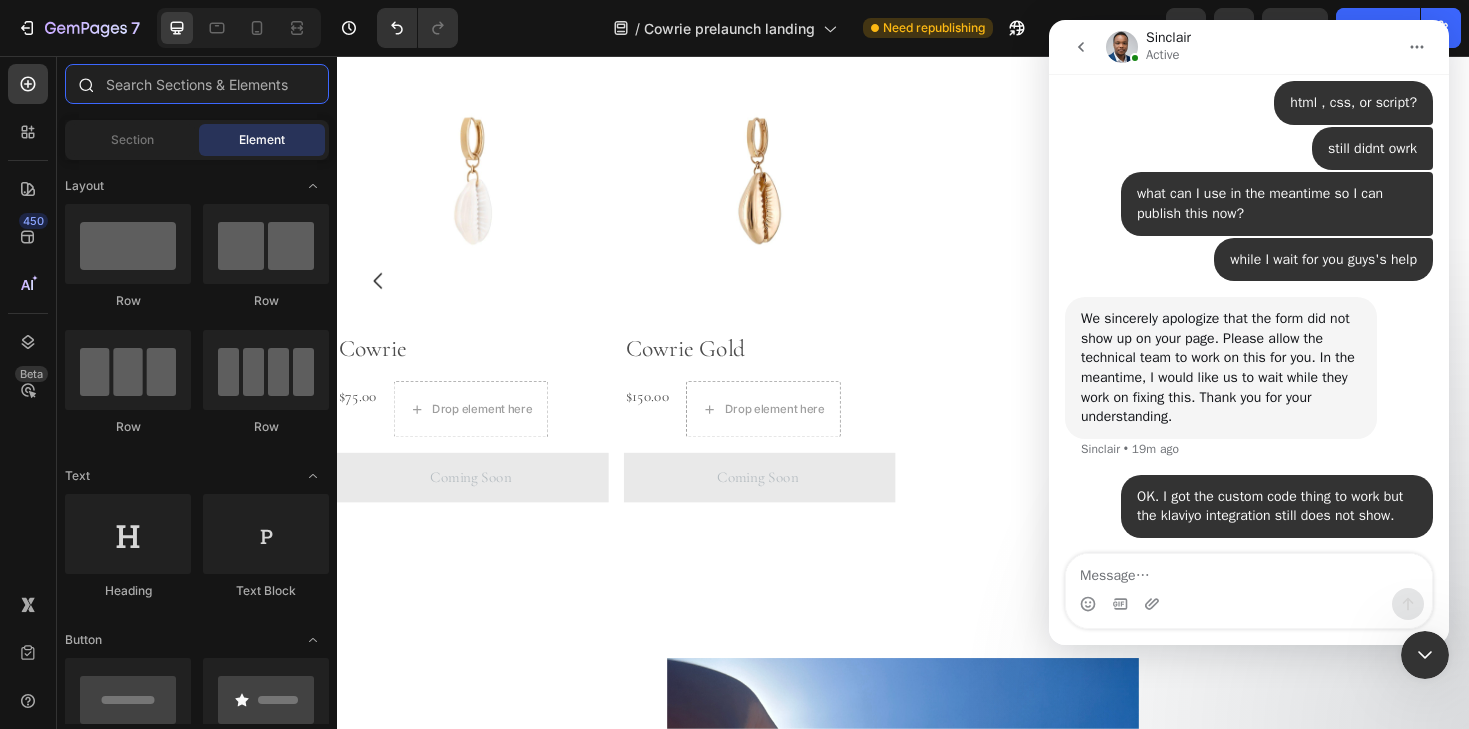 click at bounding box center (197, 84) 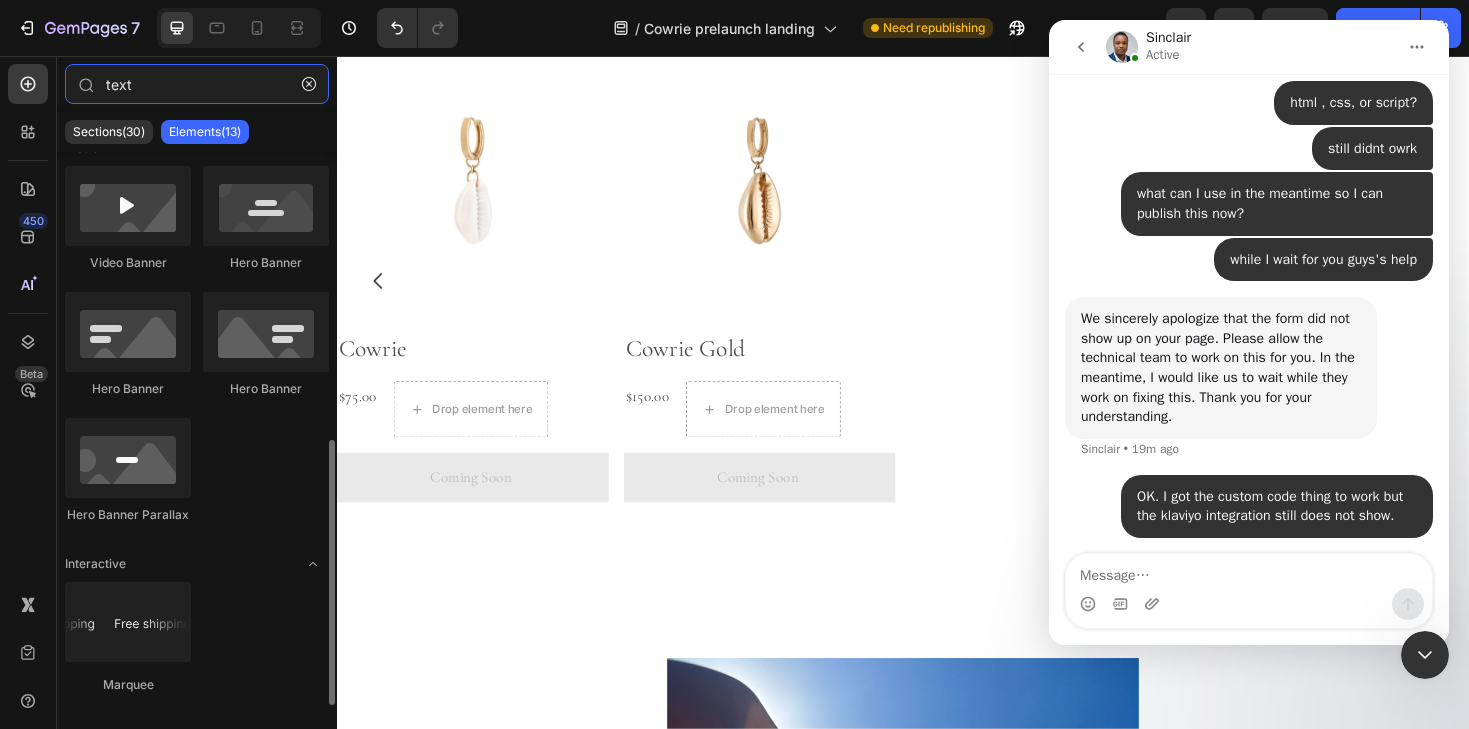 scroll, scrollTop: 632, scrollLeft: 0, axis: vertical 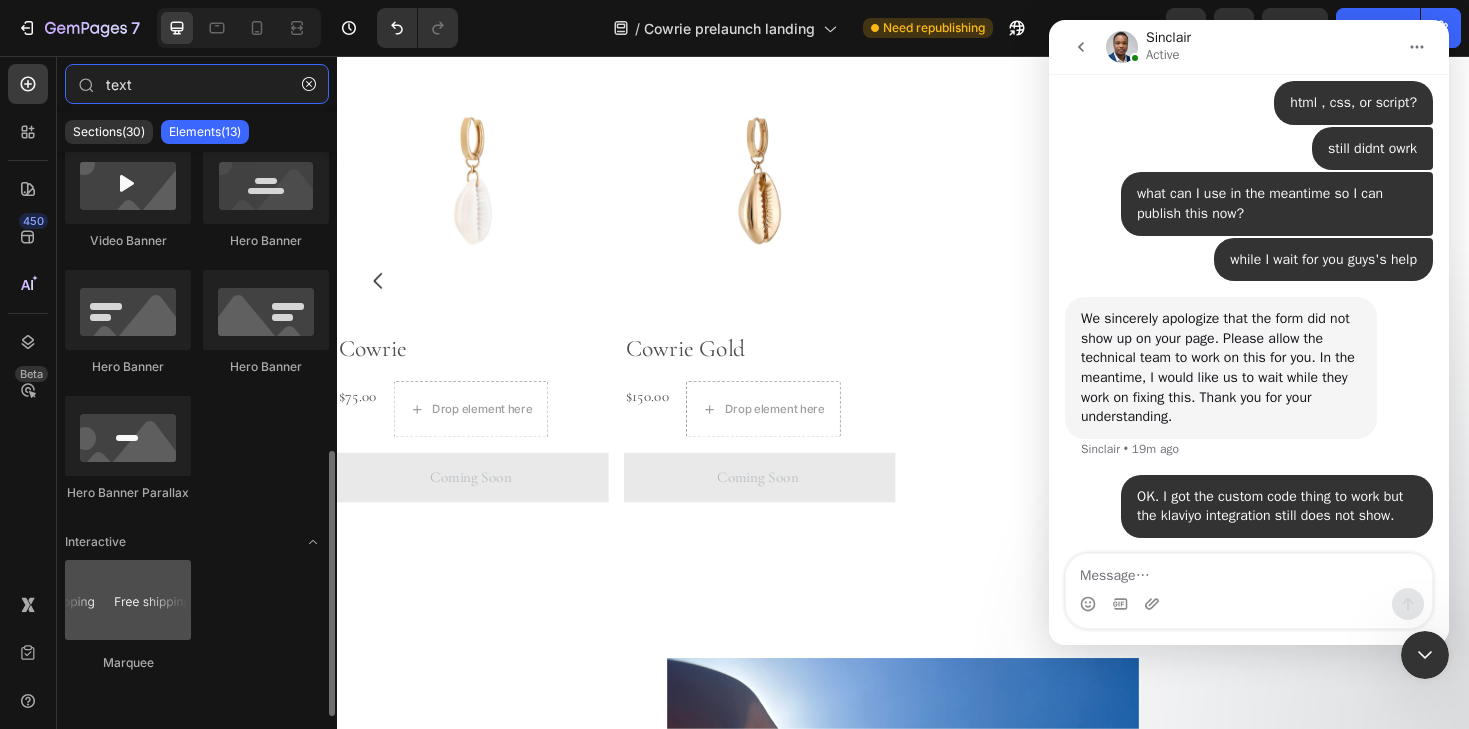 type on "text" 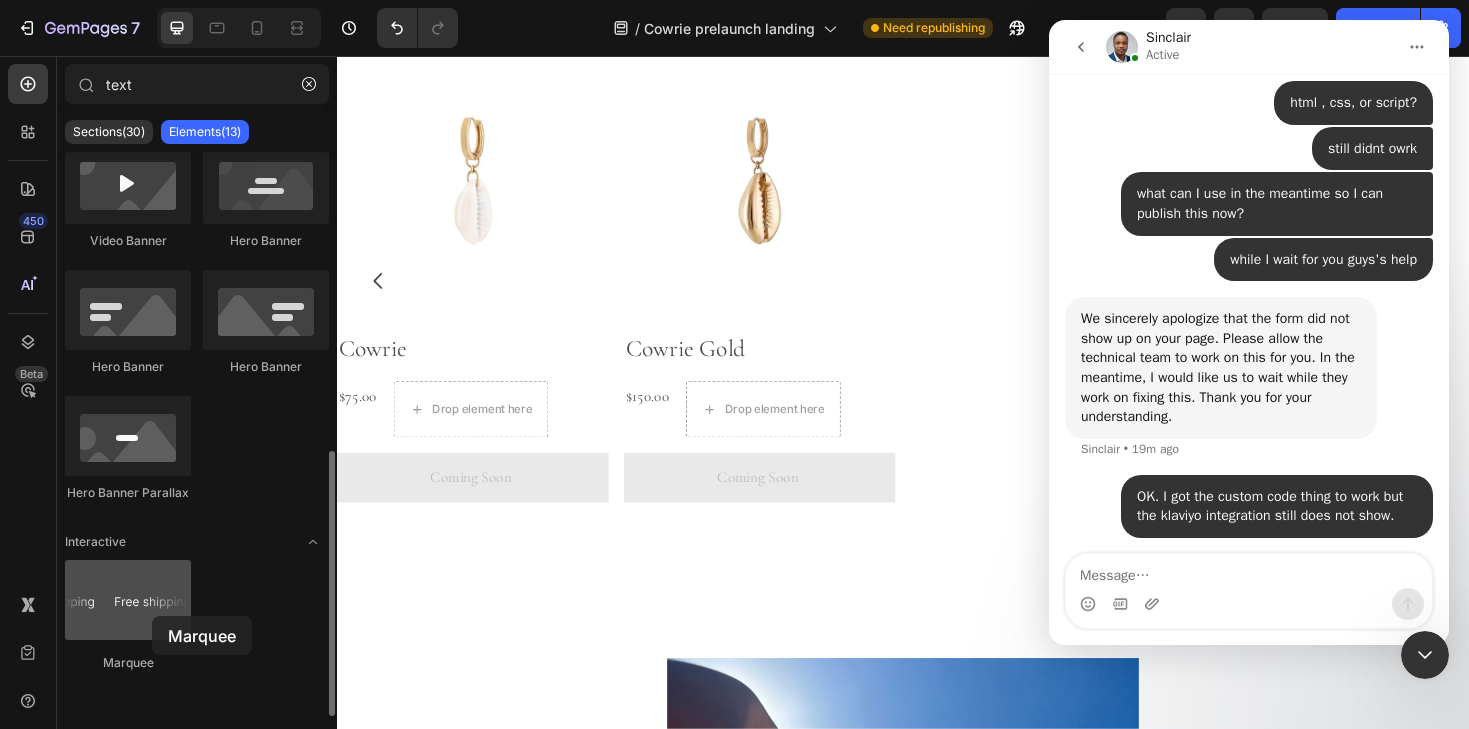 click at bounding box center (128, 600) 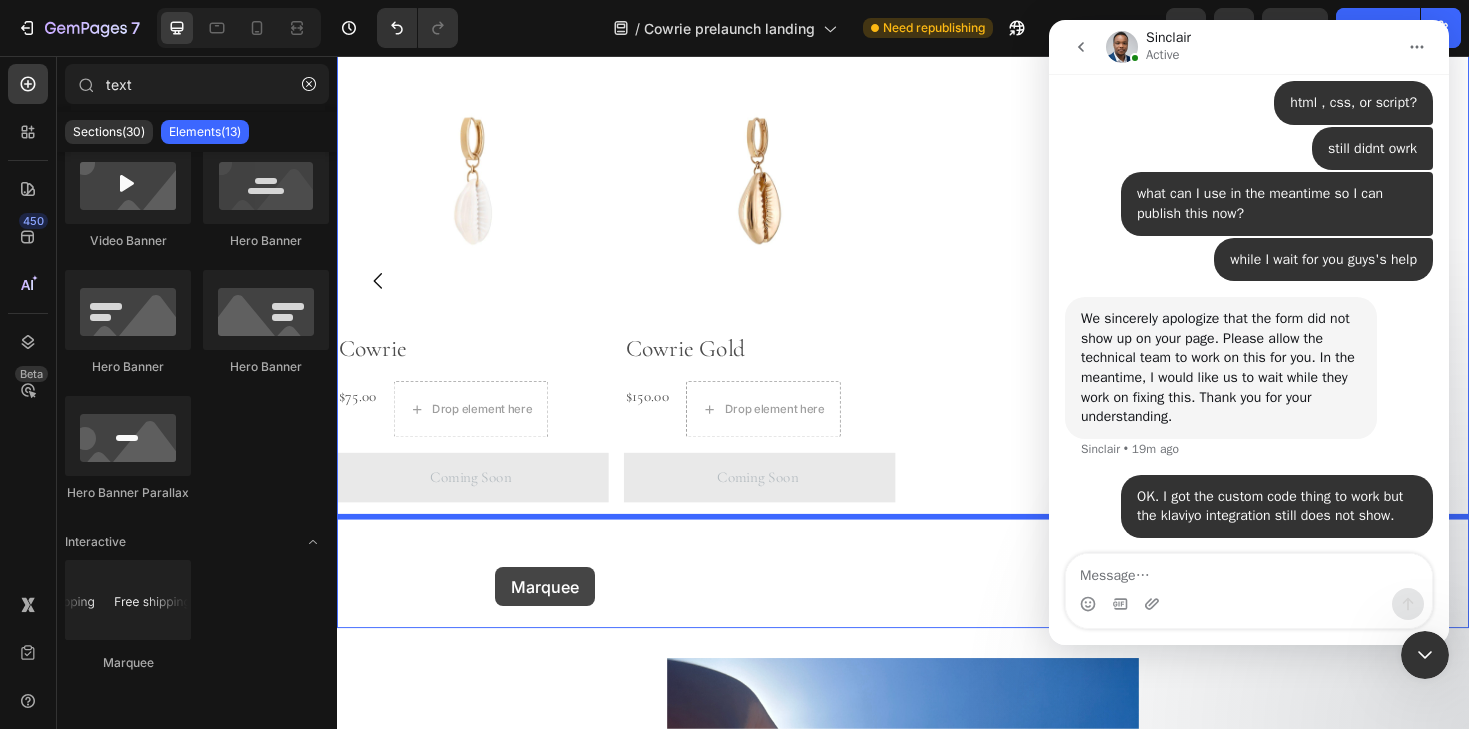 drag, startPoint x: 489, startPoint y: 672, endPoint x: 504, endPoint y: 598, distance: 75.50497 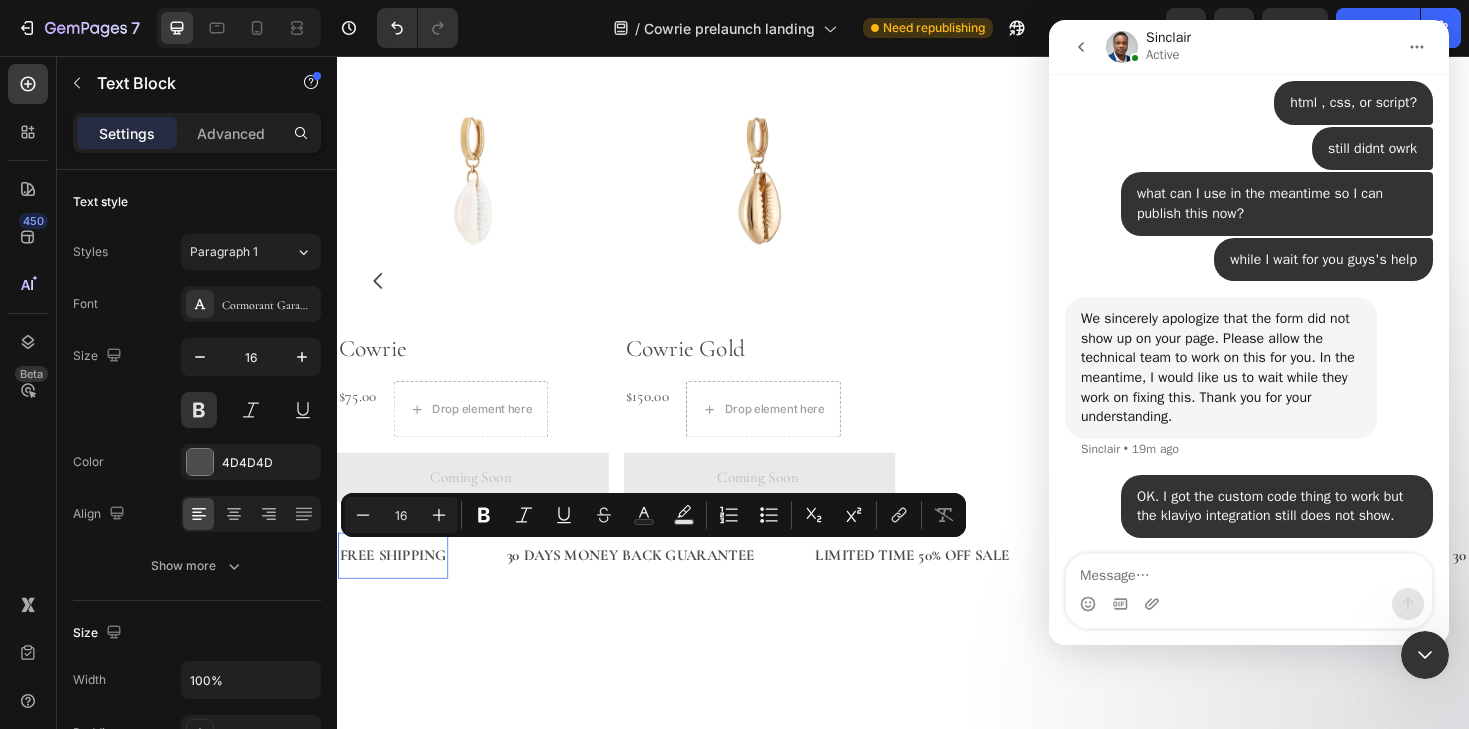click on "FREE SHIPPING" at bounding box center [396, 585] 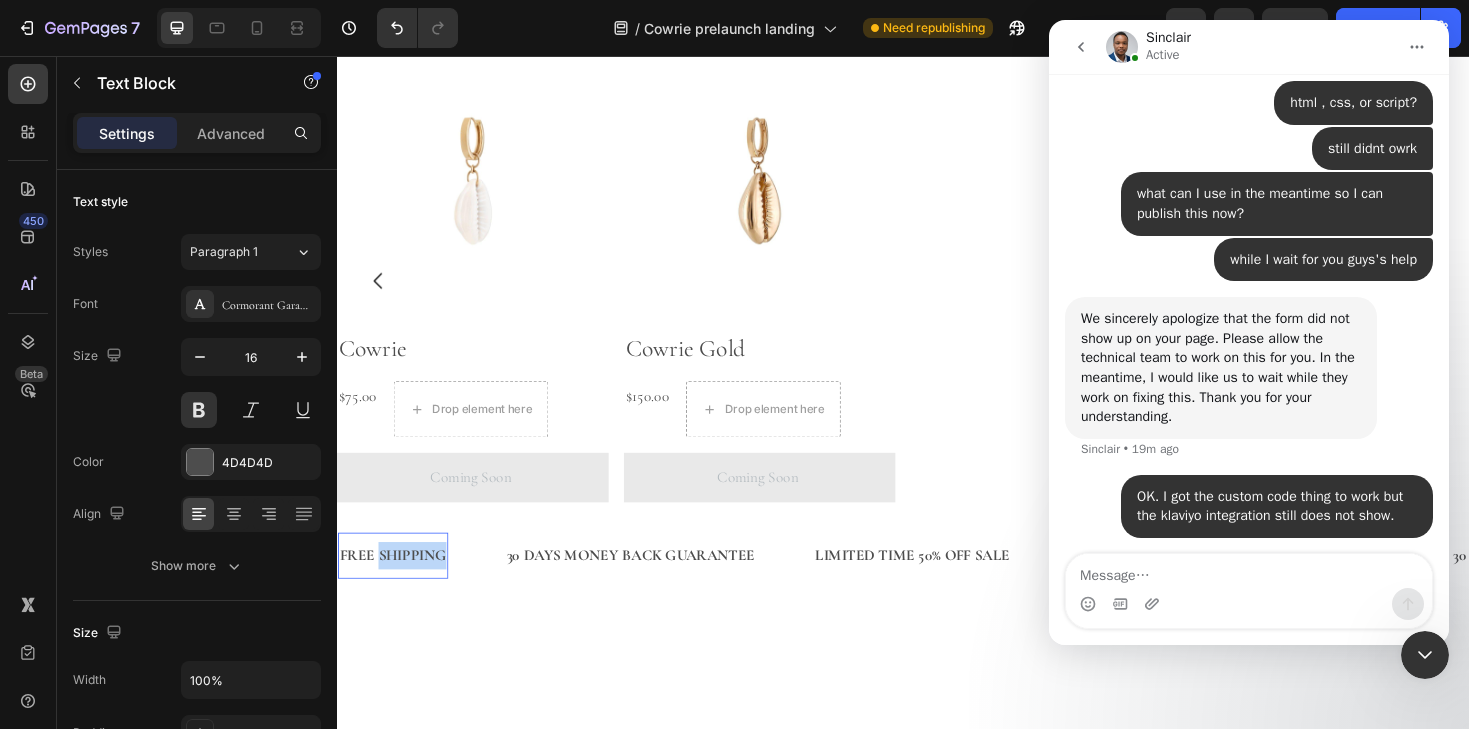 click on "FREE SHIPPING" at bounding box center [396, 585] 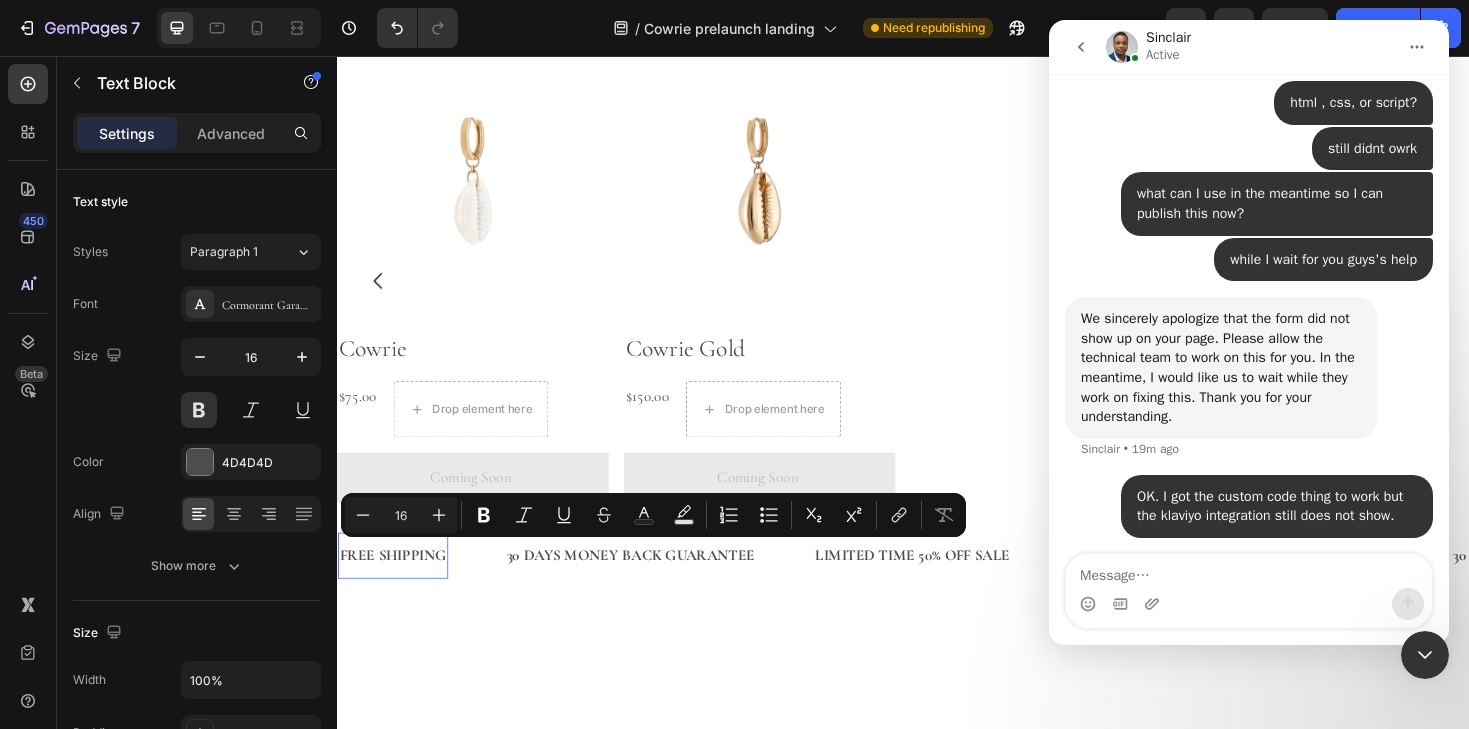 click on "FREE SHIPPING" at bounding box center (396, 585) 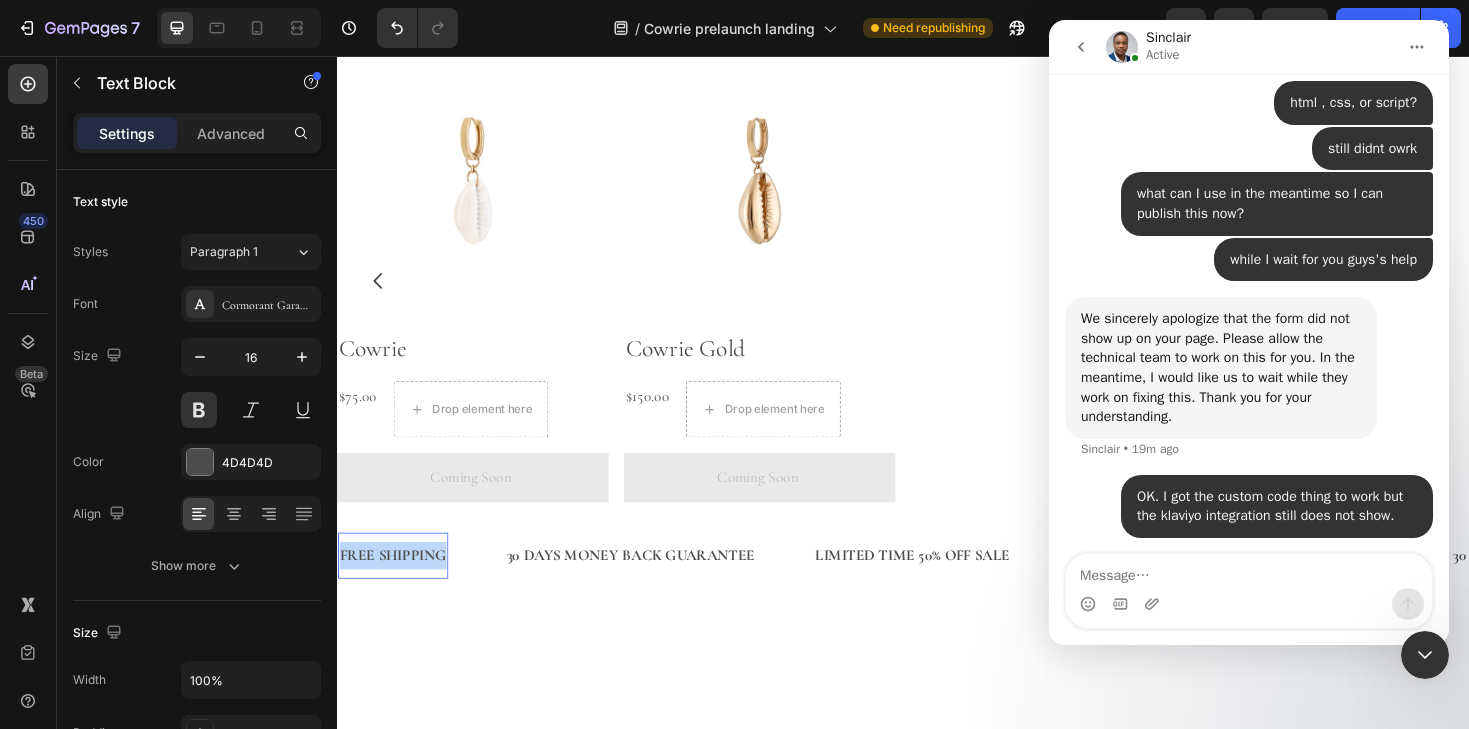 drag, startPoint x: 340, startPoint y: 582, endPoint x: 455, endPoint y: 582, distance: 115 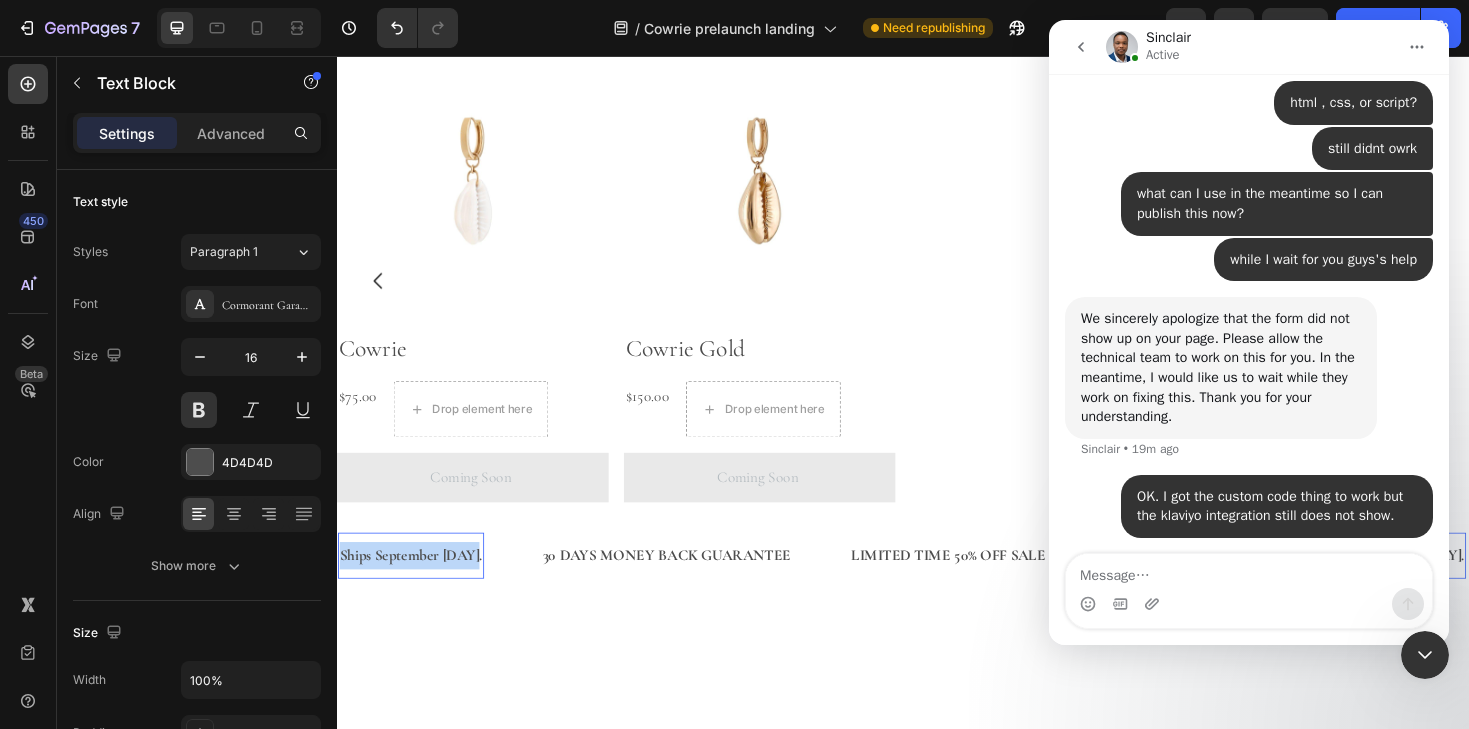 drag, startPoint x: 340, startPoint y: 582, endPoint x: 479, endPoint y: 588, distance: 139.12944 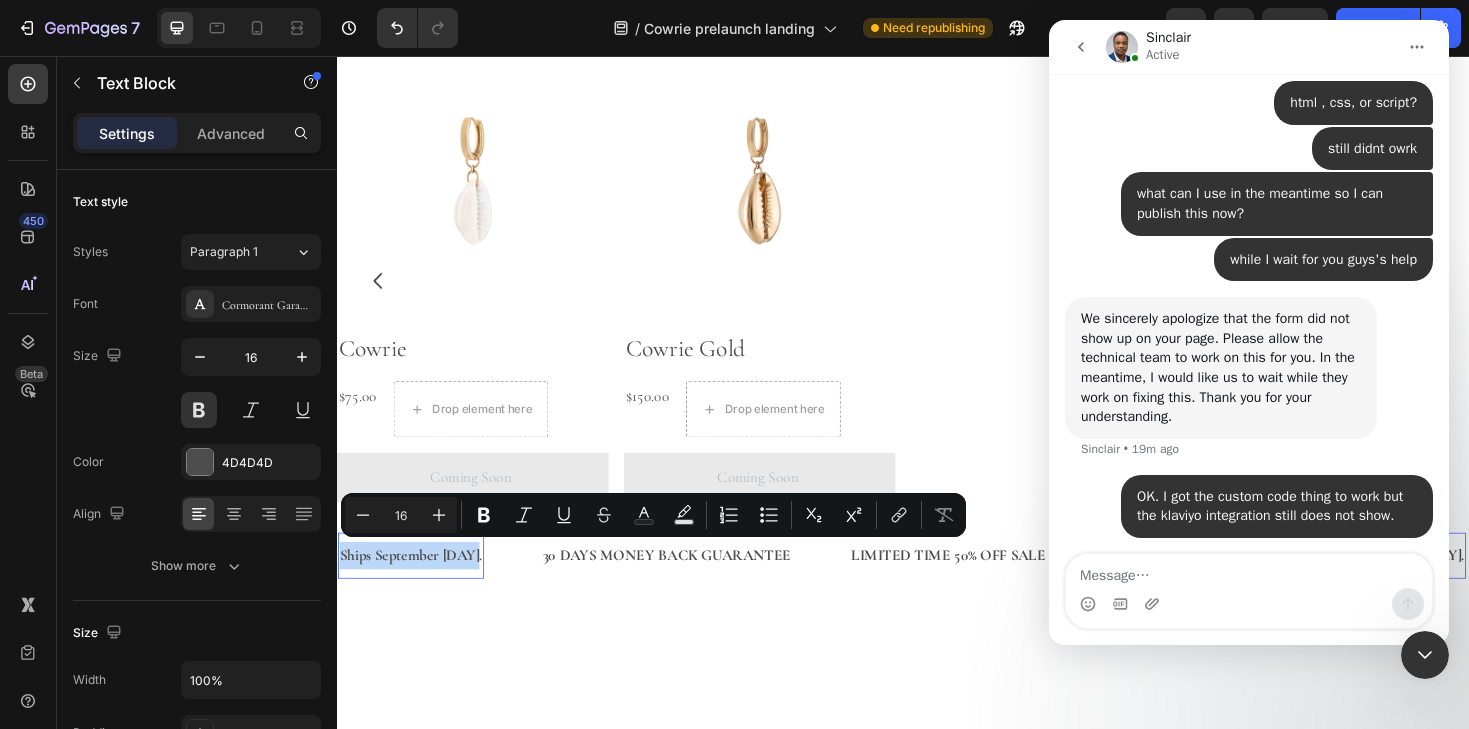 copy on "Ships September [DAY]." 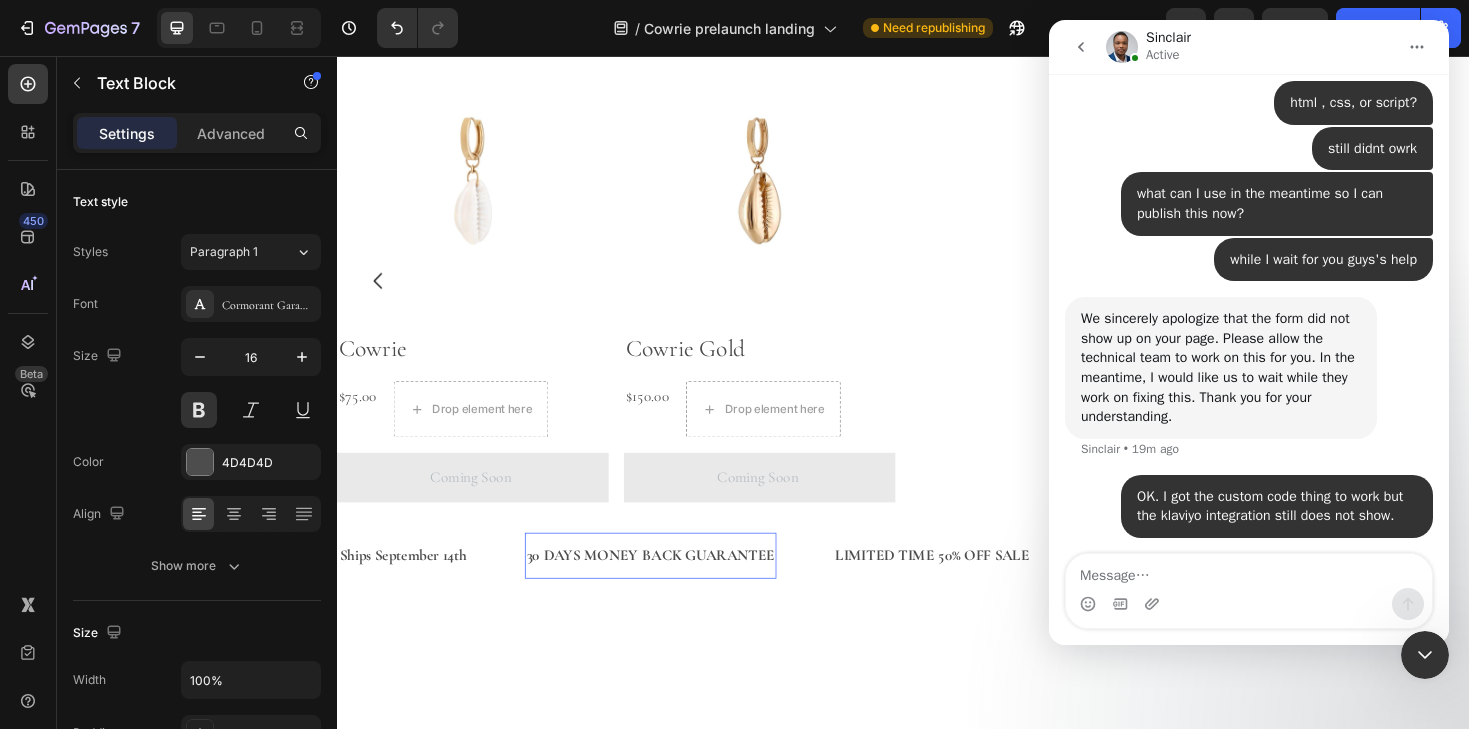 click on "30 DAYS MONEY BACK GUARANTEE" at bounding box center (669, 585) 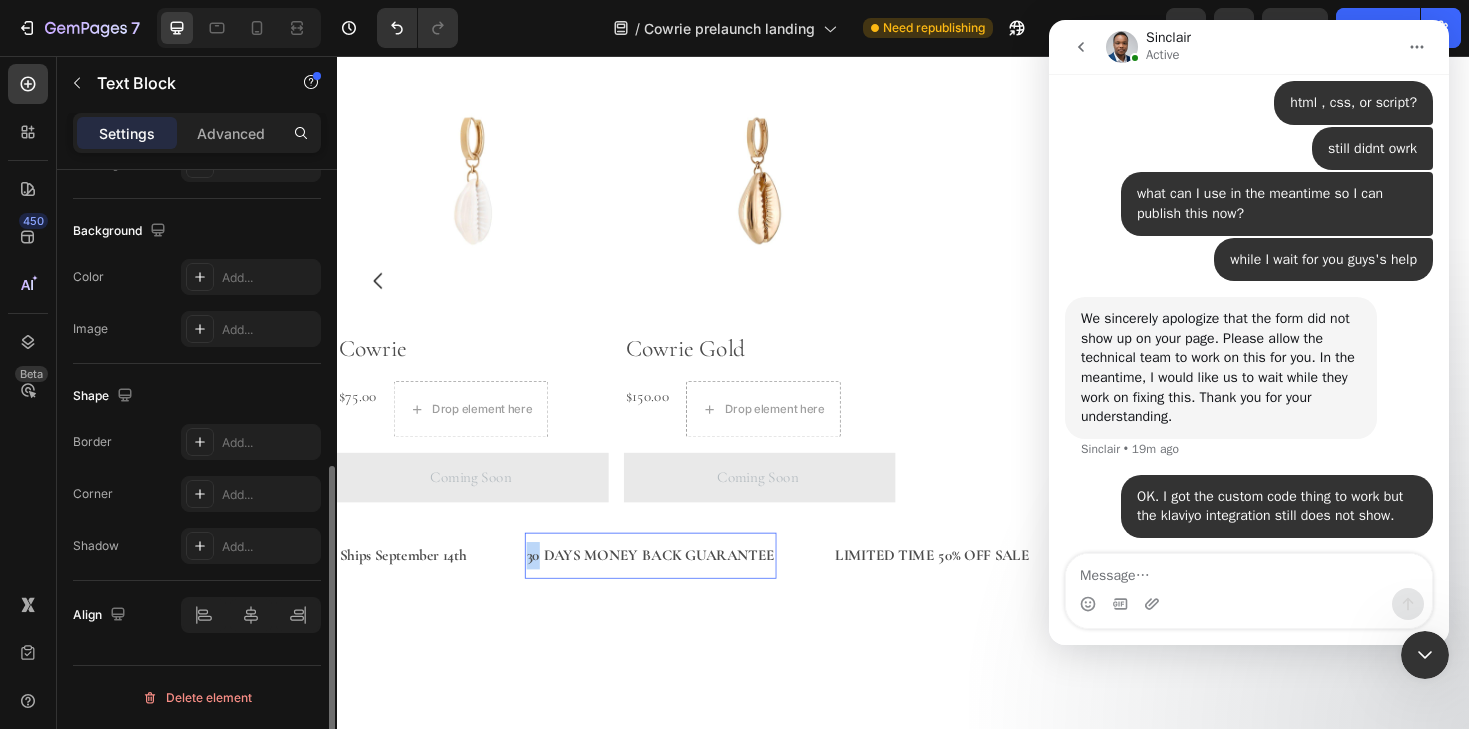 click on "30 DAYS MONEY BACK GUARANTEE" at bounding box center (669, 585) 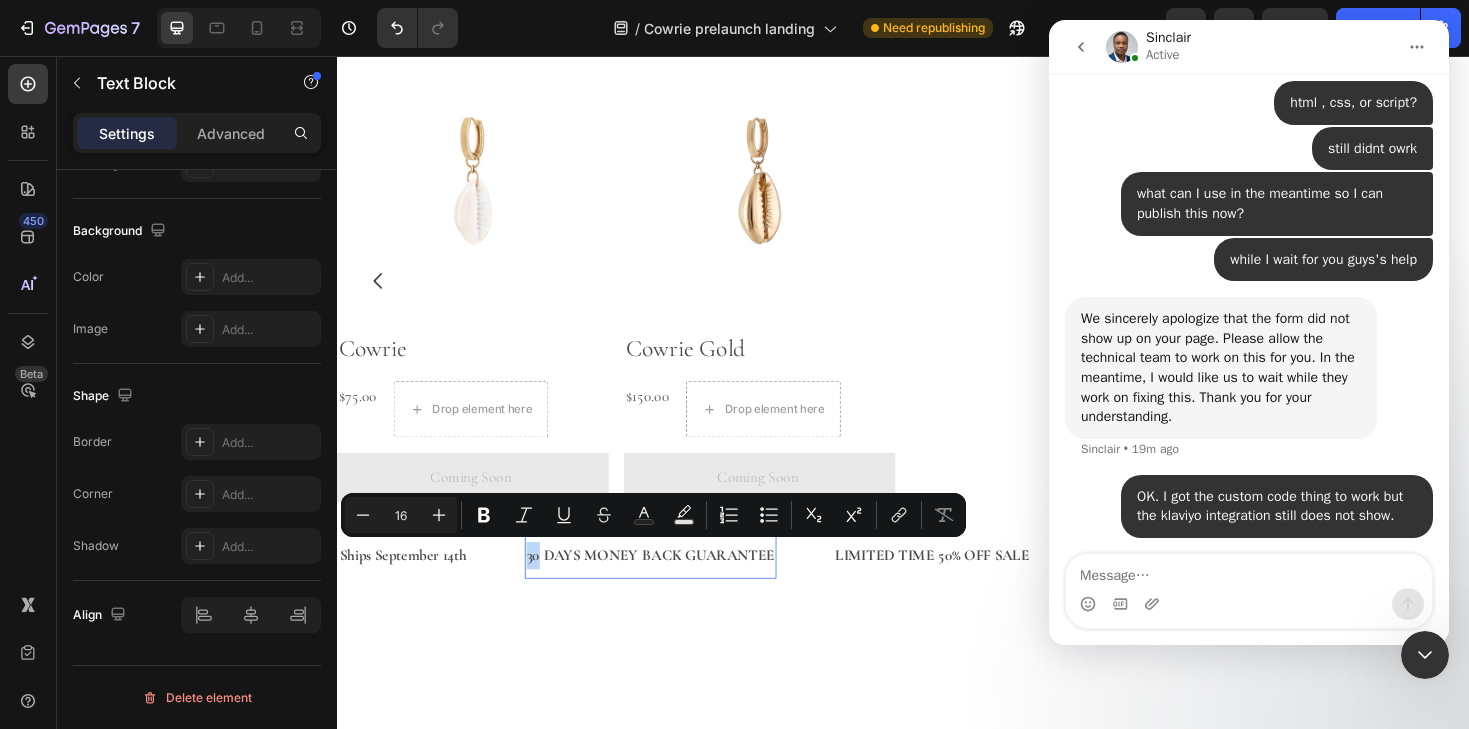 click on "30 DAYS MONEY BACK GUARANTEE" at bounding box center (669, 585) 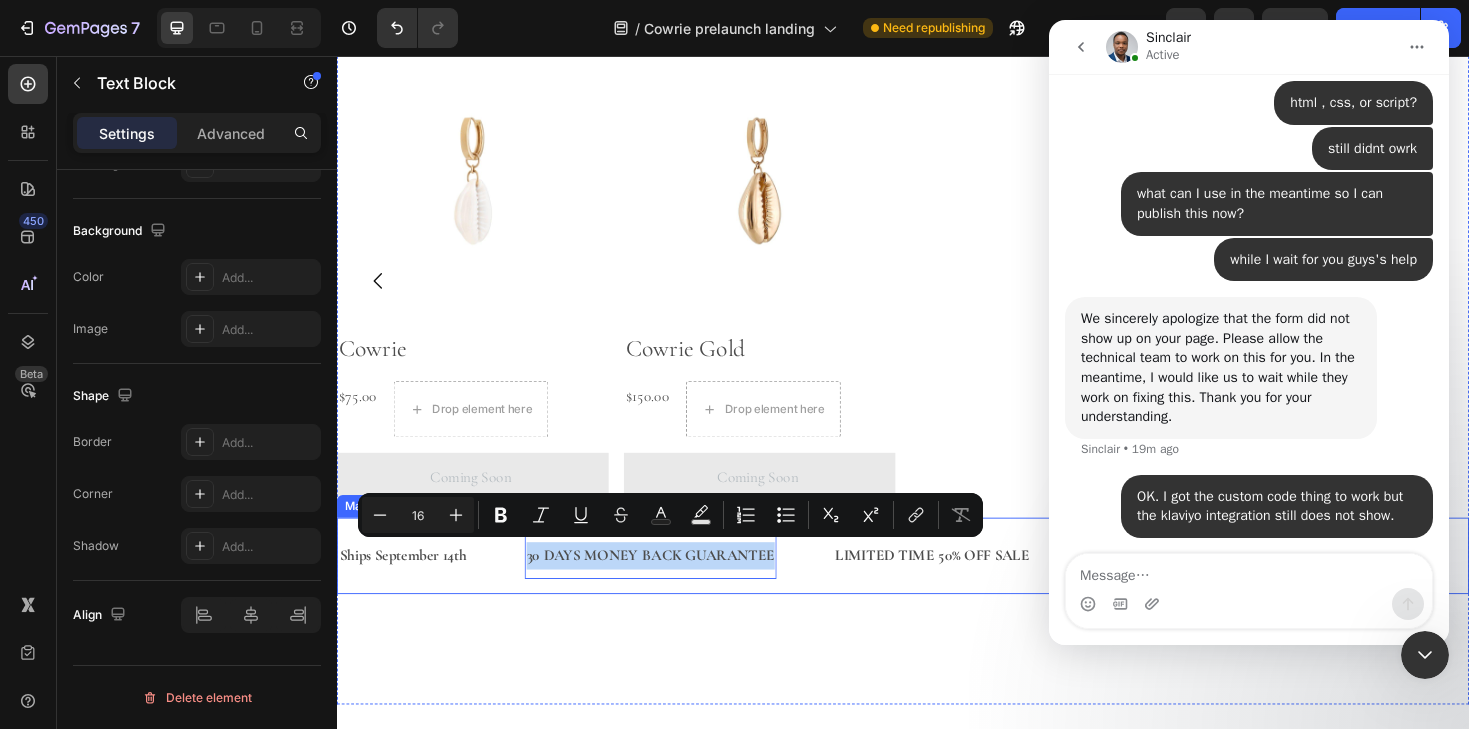 drag, startPoint x: 544, startPoint y: 588, endPoint x: 806, endPoint y: 584, distance: 262.03052 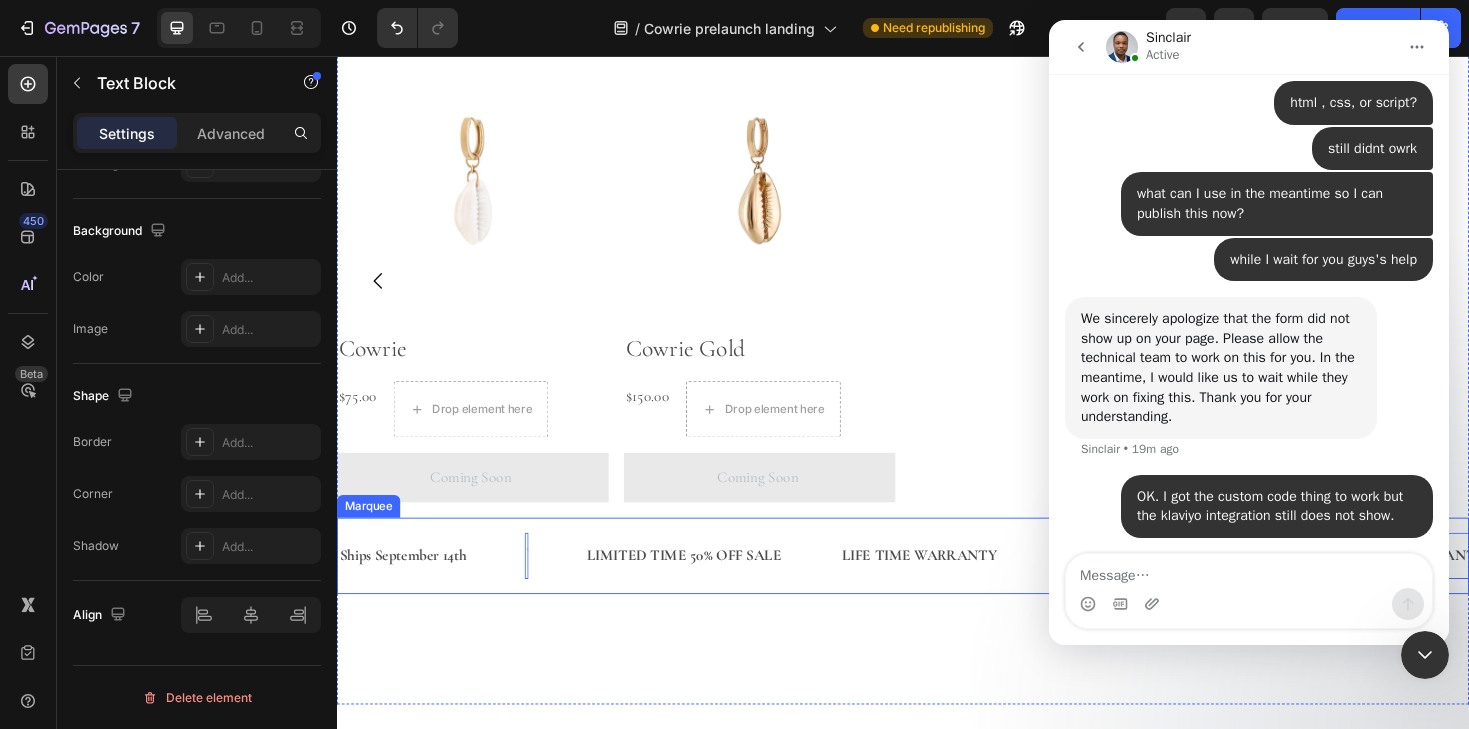 scroll, scrollTop: 0, scrollLeft: 0, axis: both 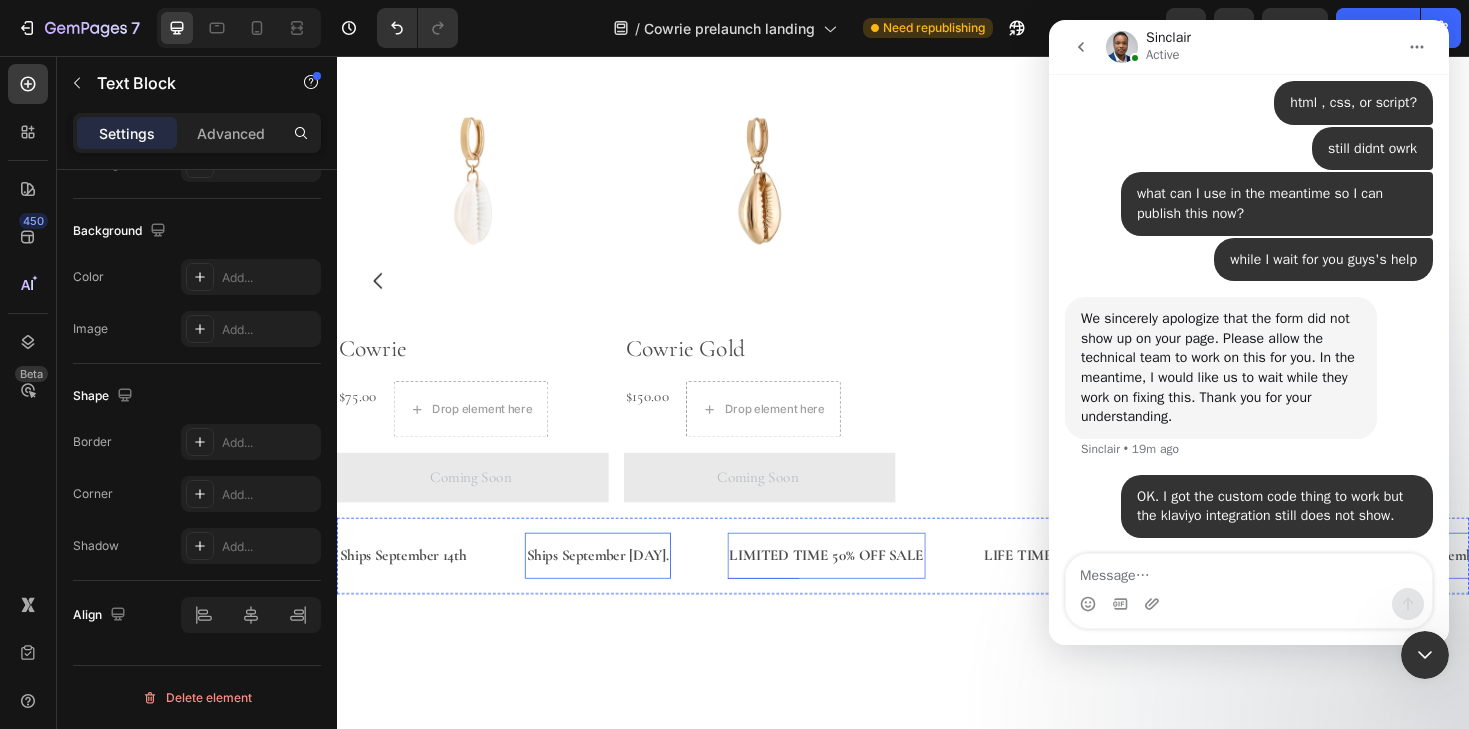 click on "LIMITED TIME 50% OFF SALE" at bounding box center (856, 585) 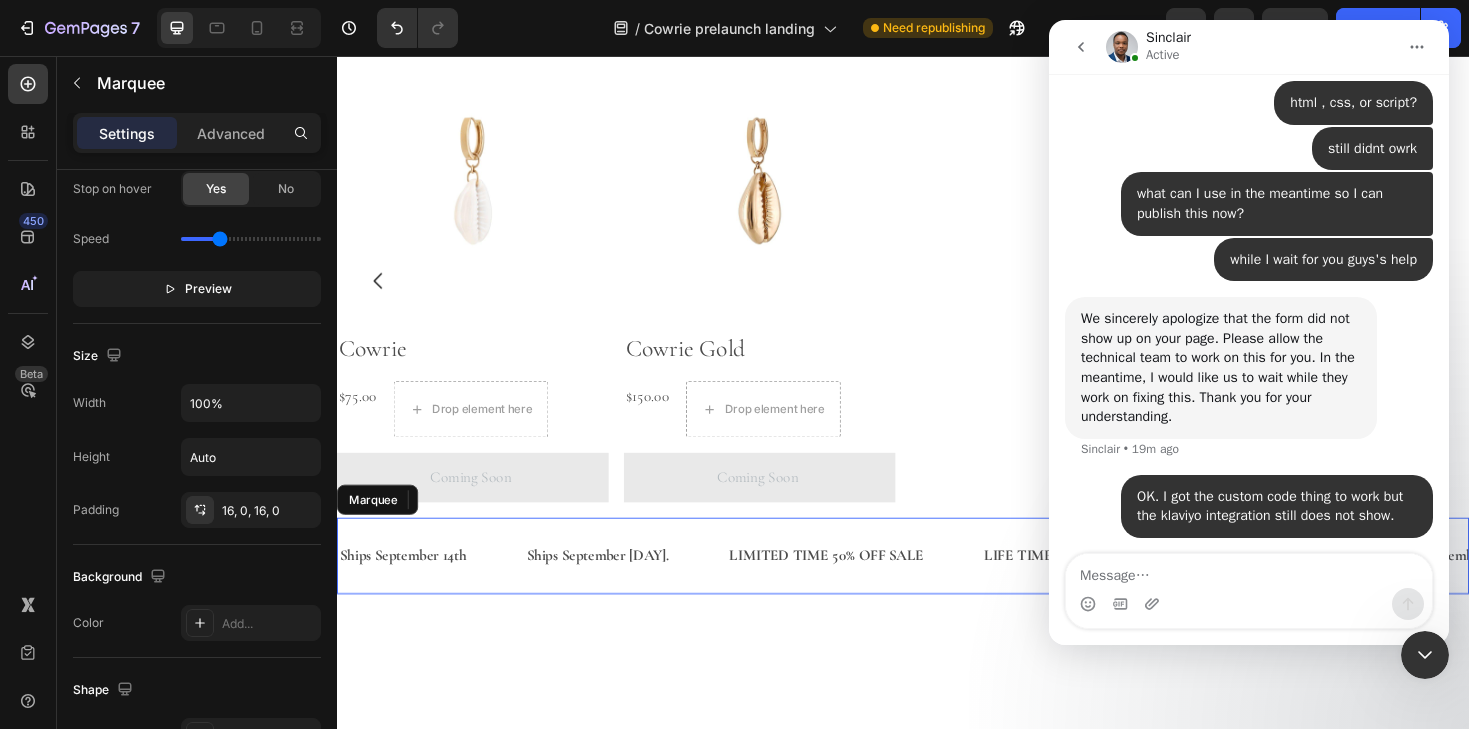 click on "Ships September 14th. Text Block" at bounding box center (643, 585) 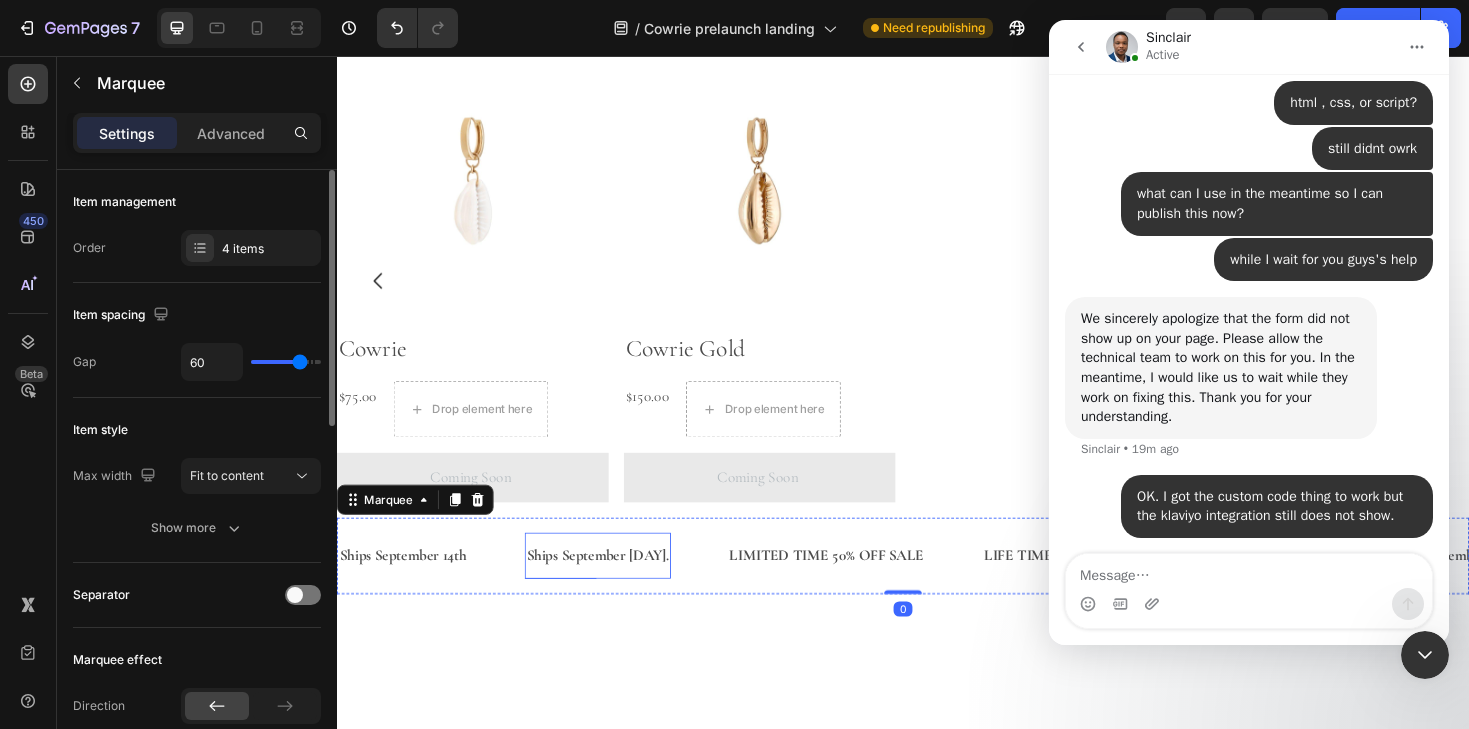 click on "Ships September [DAY]." at bounding box center [613, 585] 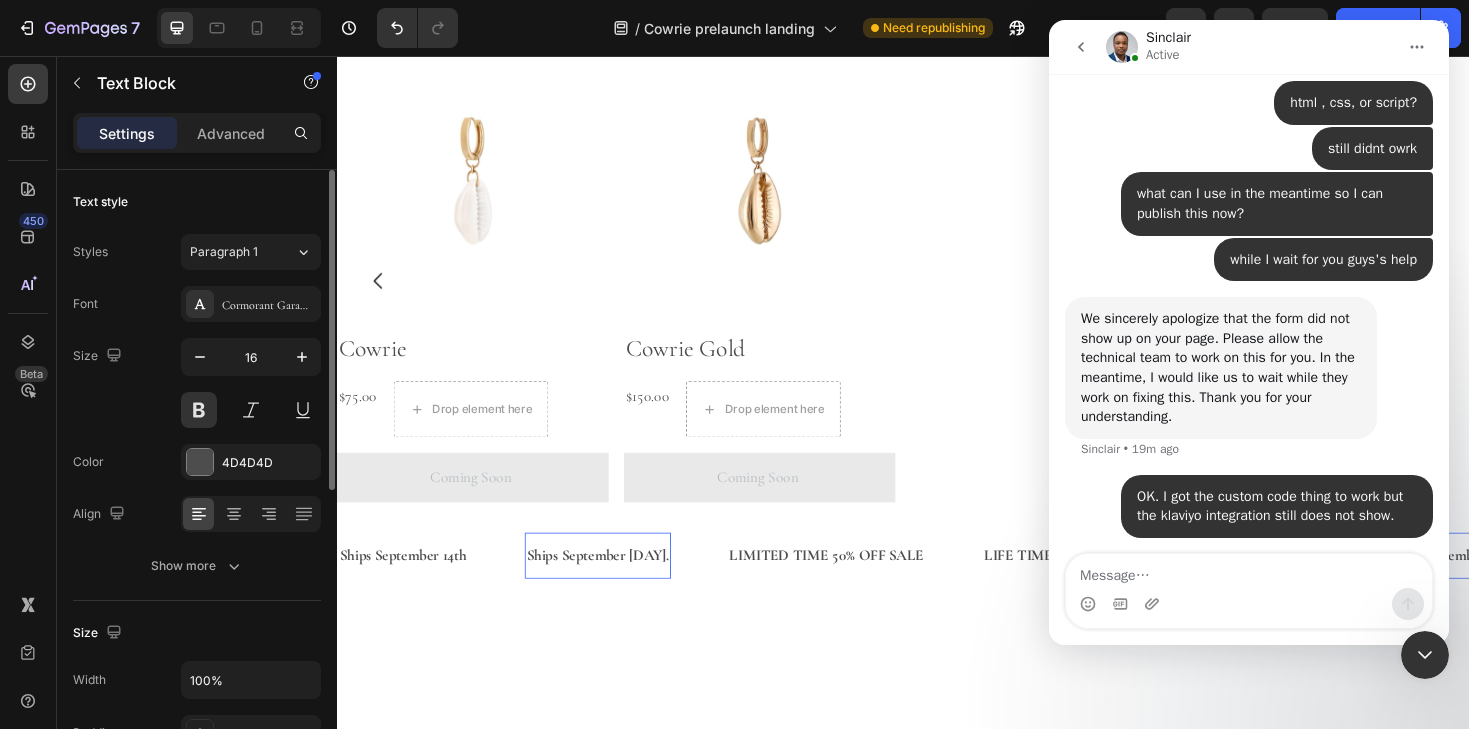 click on "Ships September [DAY]." at bounding box center (613, 585) 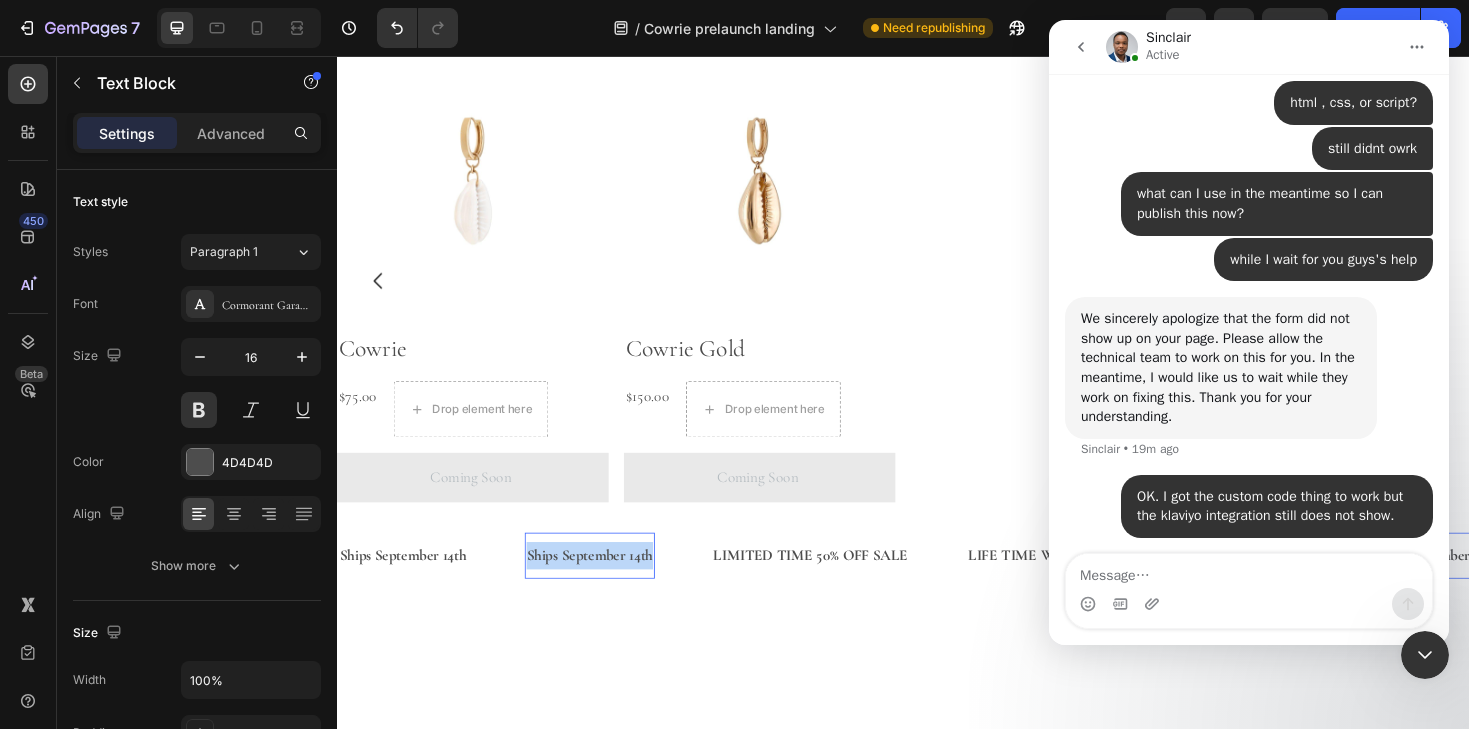 drag, startPoint x: 675, startPoint y: 582, endPoint x: 542, endPoint y: 580, distance: 133.01503 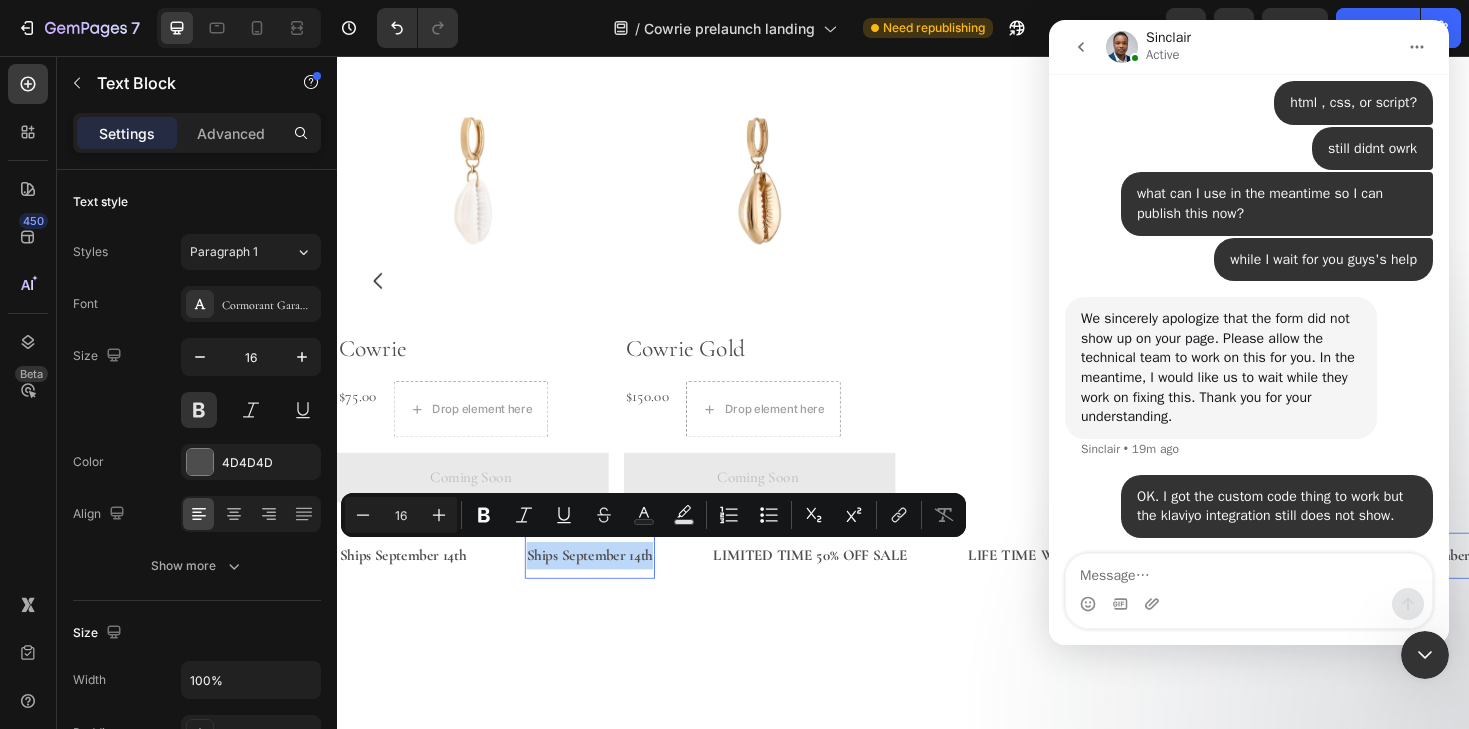 copy on "Ships September 14th" 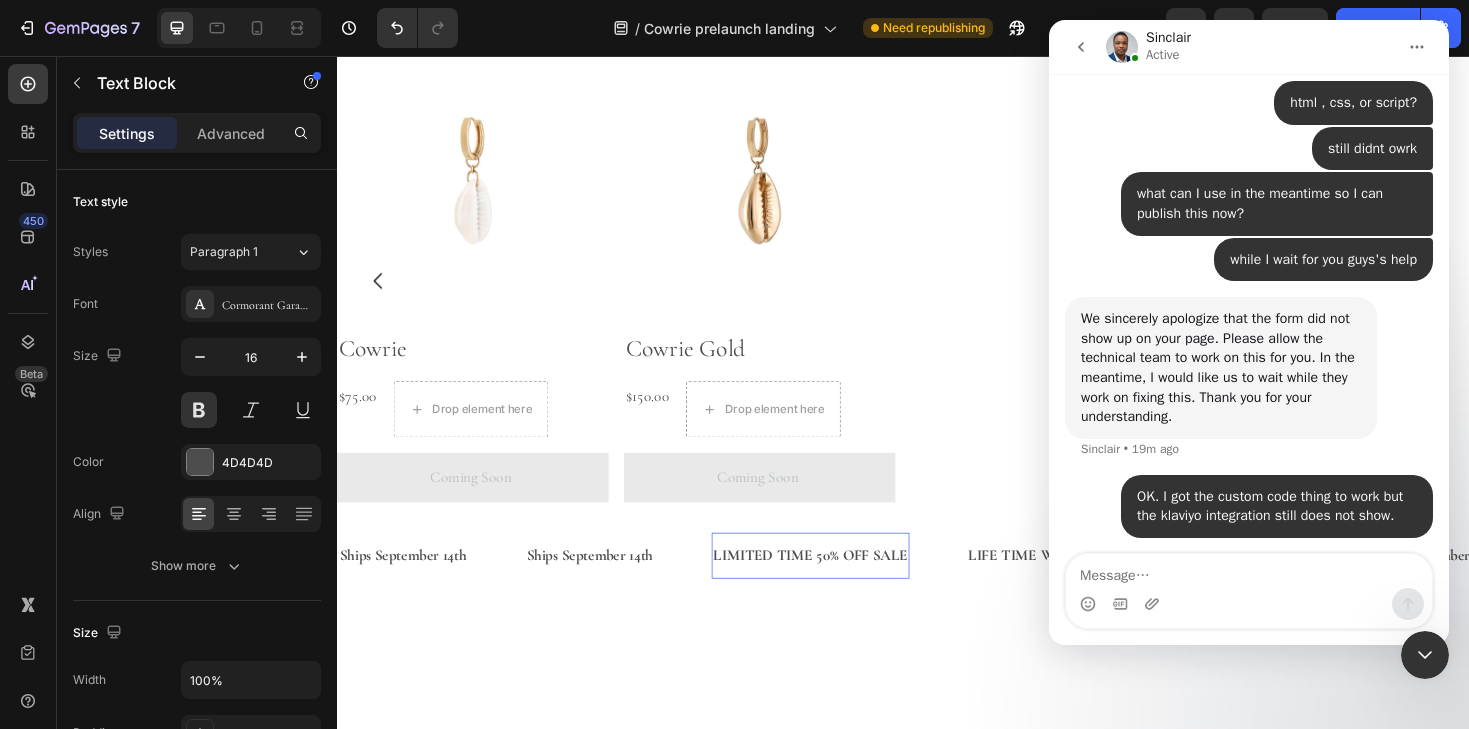 drag, startPoint x: 802, startPoint y: 574, endPoint x: 771, endPoint y: 575, distance: 31.016125 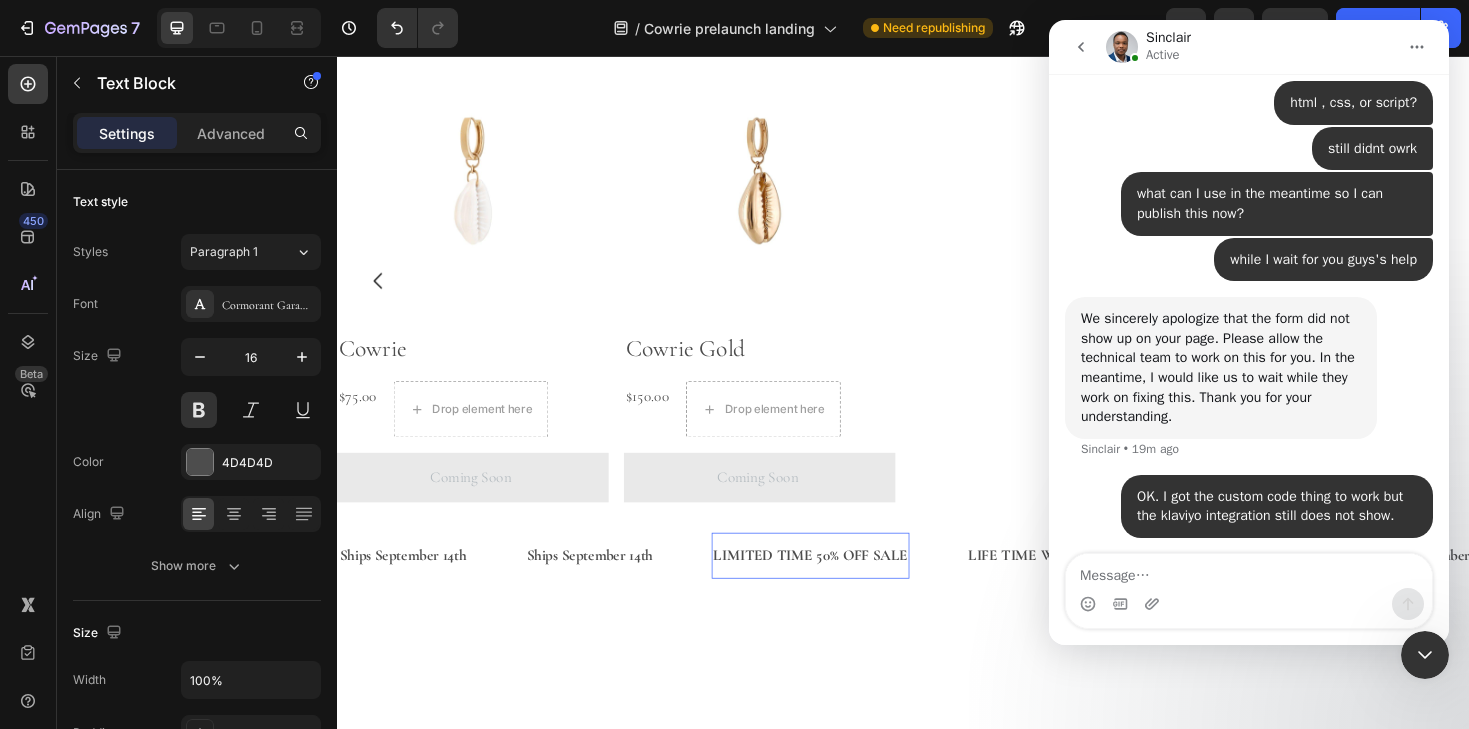 click on "LIMITED TIME 50% OFF SALE" at bounding box center (839, 585) 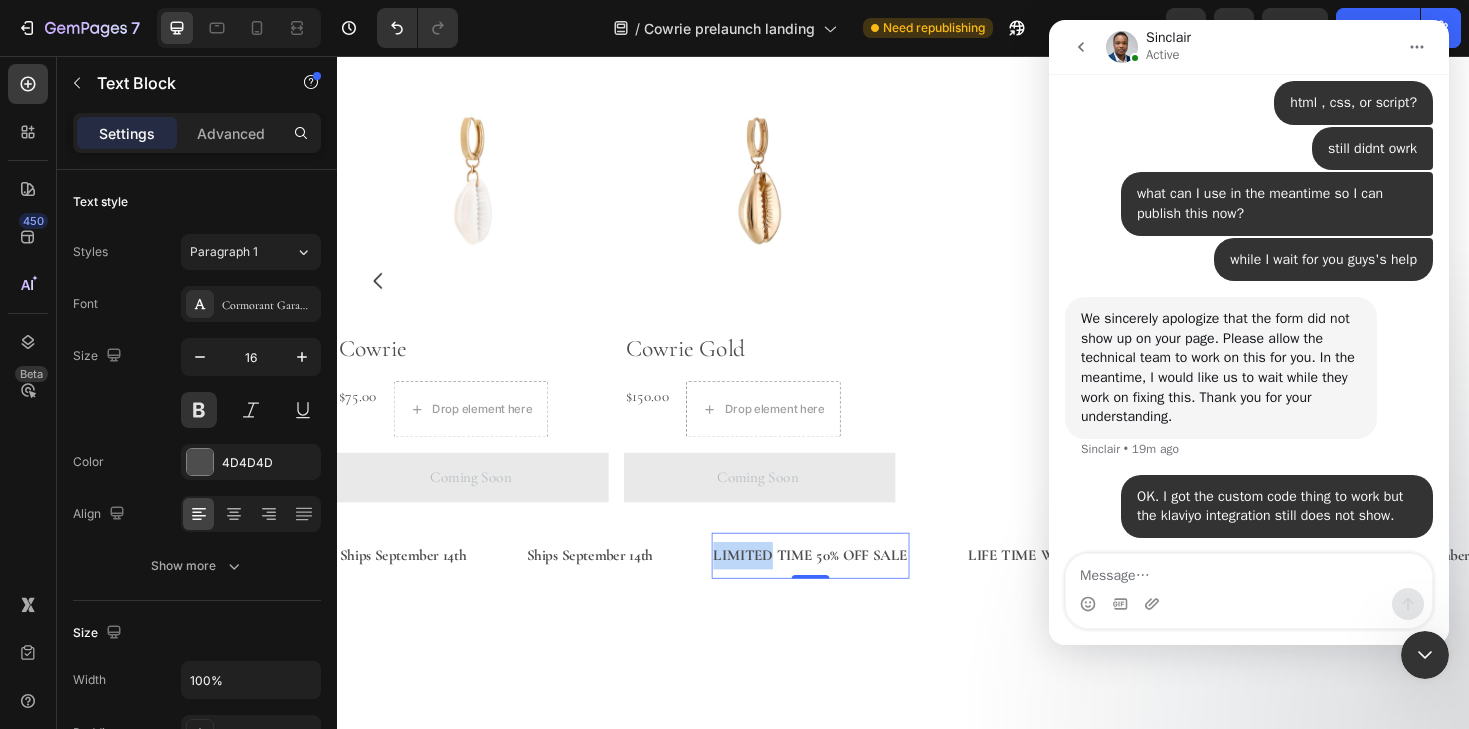 click on "LIMITED TIME 50% OFF SALE" at bounding box center (839, 585) 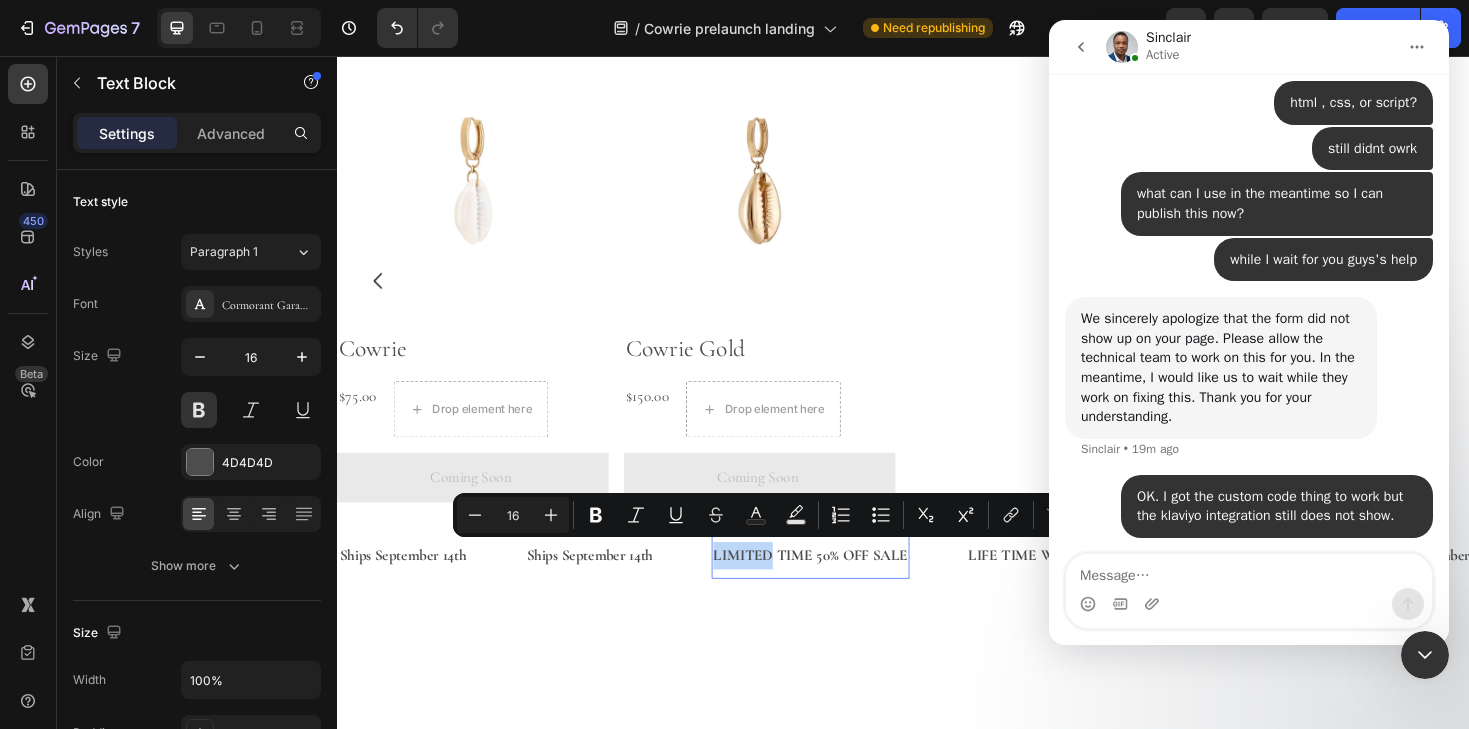 click on "LIMITED TIME 50% OFF SALE" at bounding box center [839, 585] 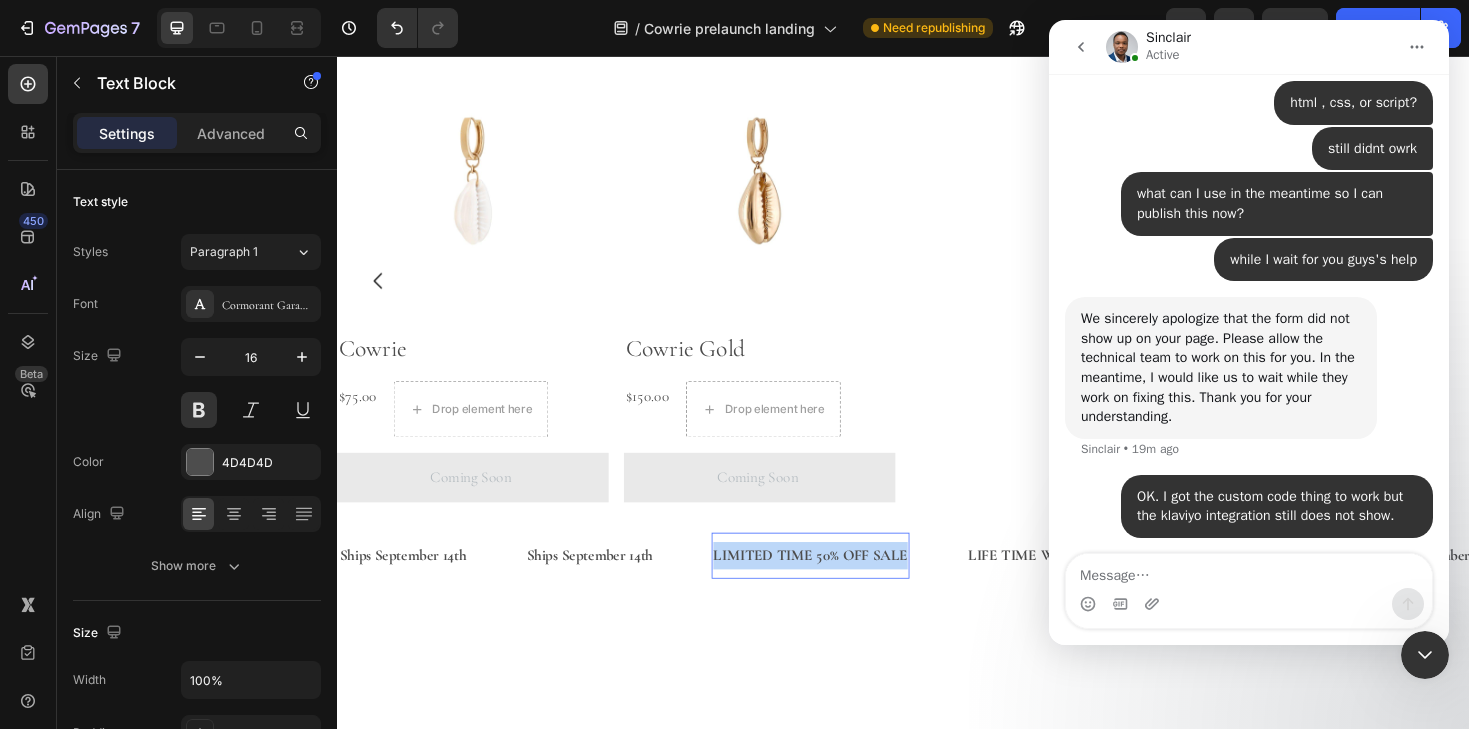 drag, startPoint x: 743, startPoint y: 584, endPoint x: 960, endPoint y: 575, distance: 217.18655 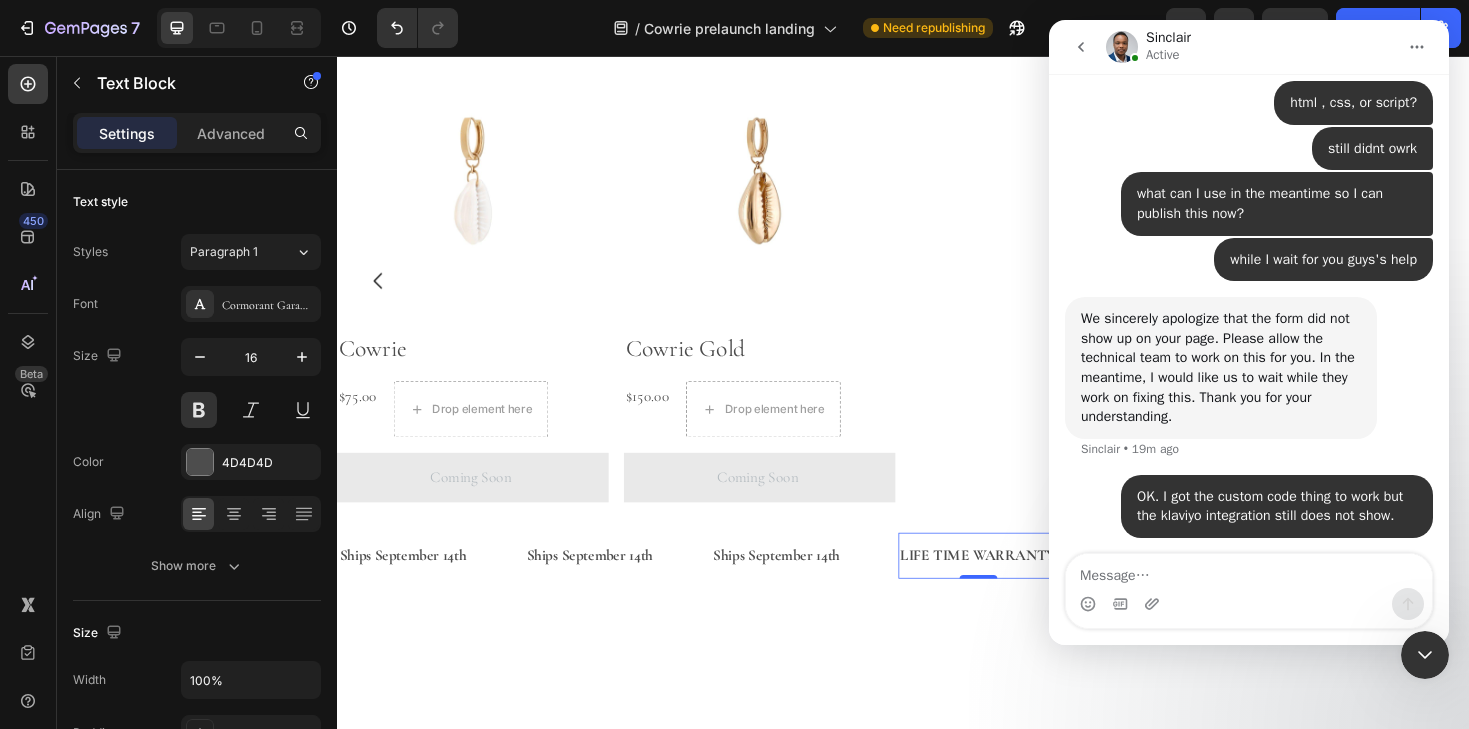 click on "LIFE TIME WARRANTY" at bounding box center [1016, 585] 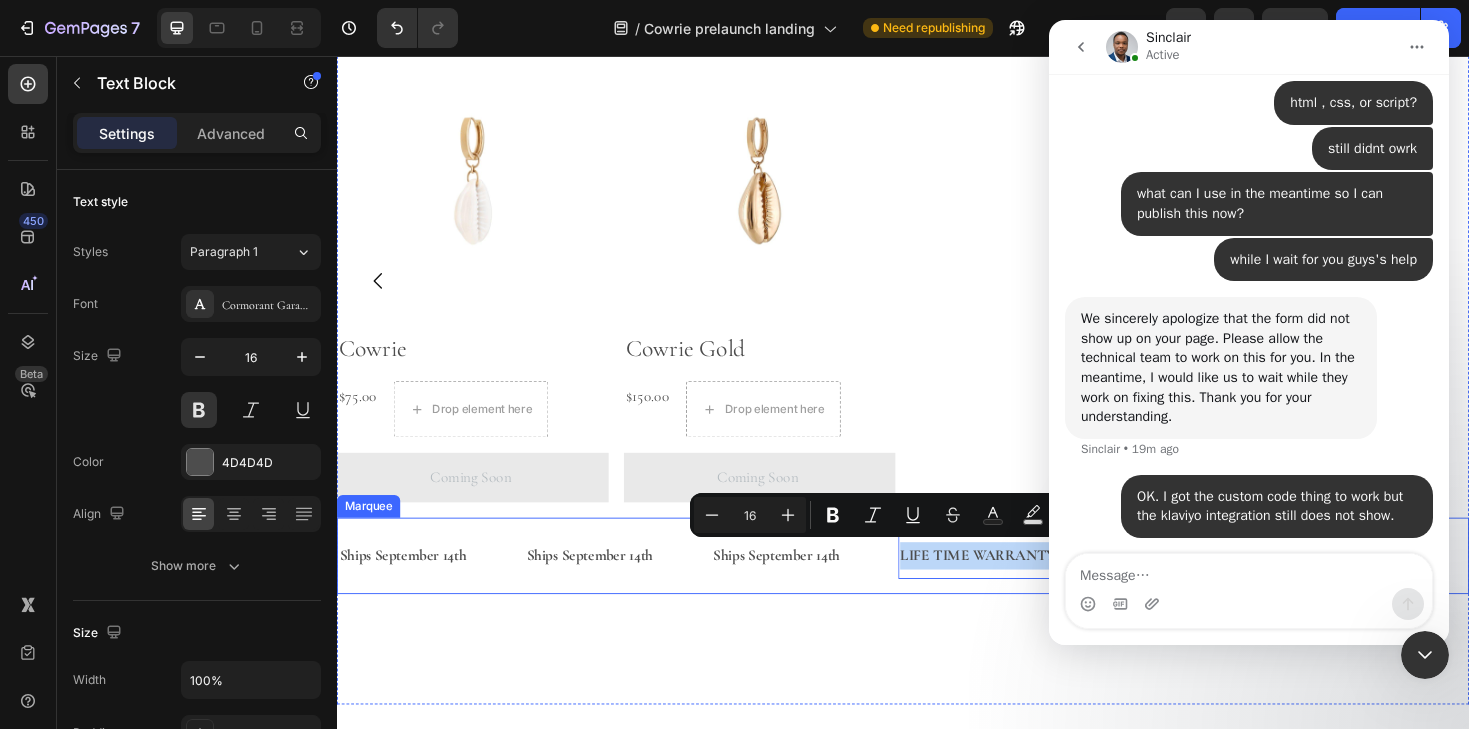 drag, startPoint x: 942, startPoint y: 584, endPoint x: 1136, endPoint y: 581, distance: 194.0232 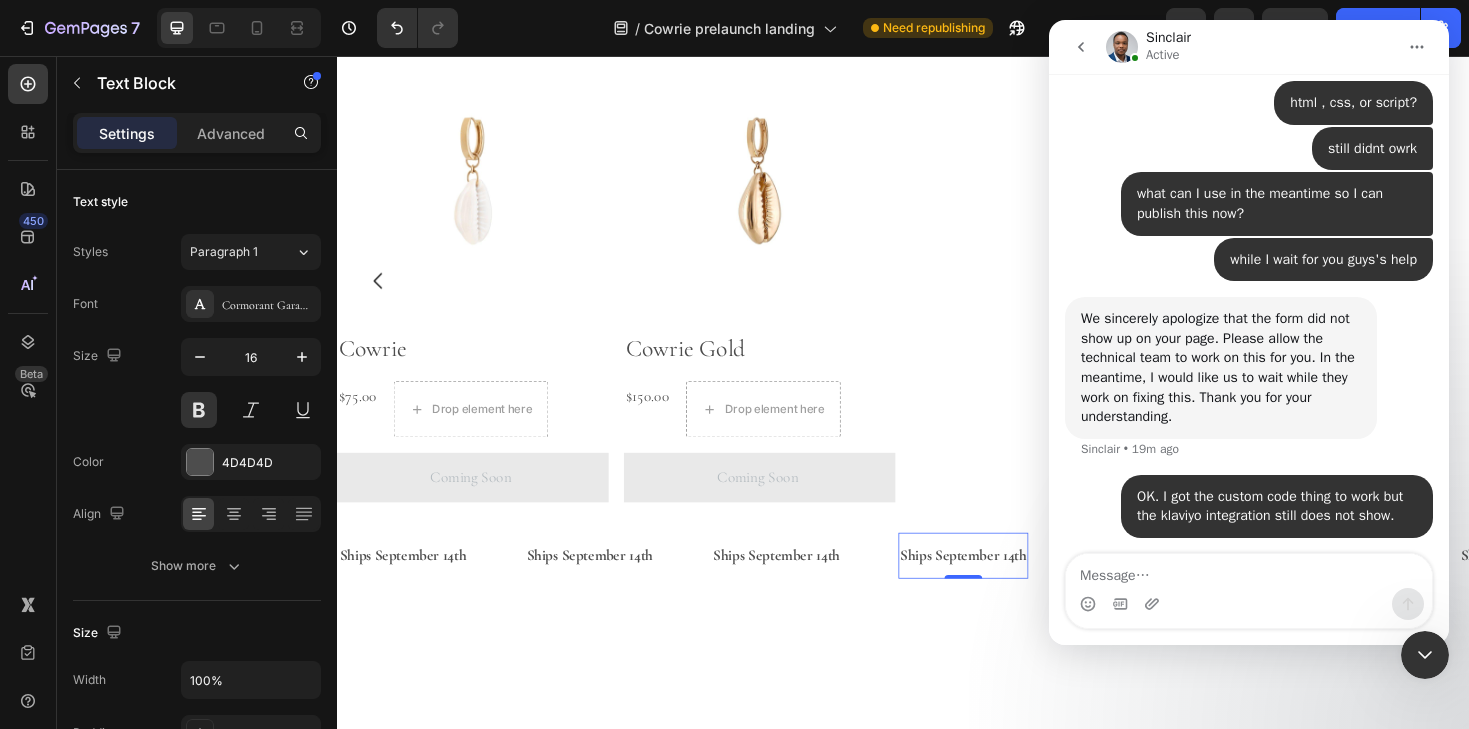 click 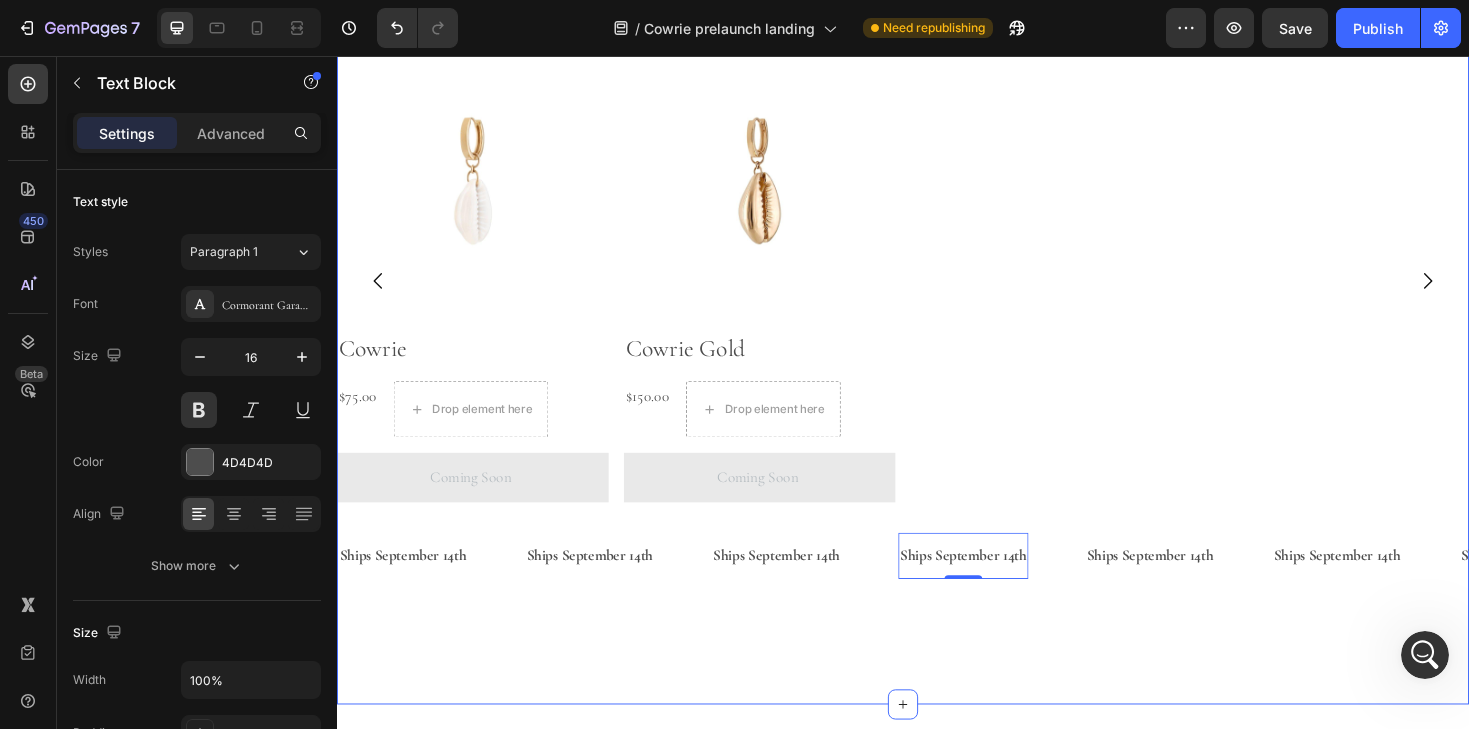 scroll, scrollTop: 0, scrollLeft: 0, axis: both 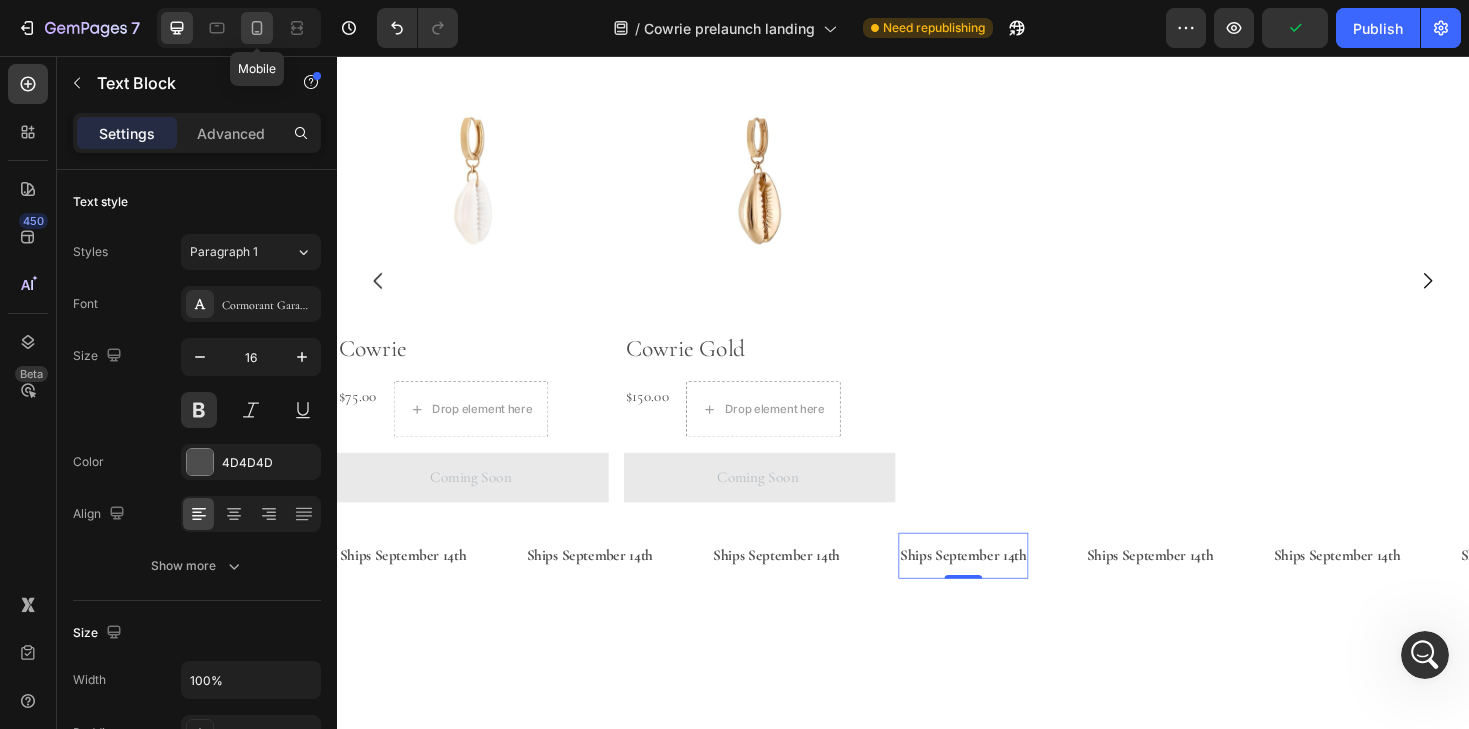 click 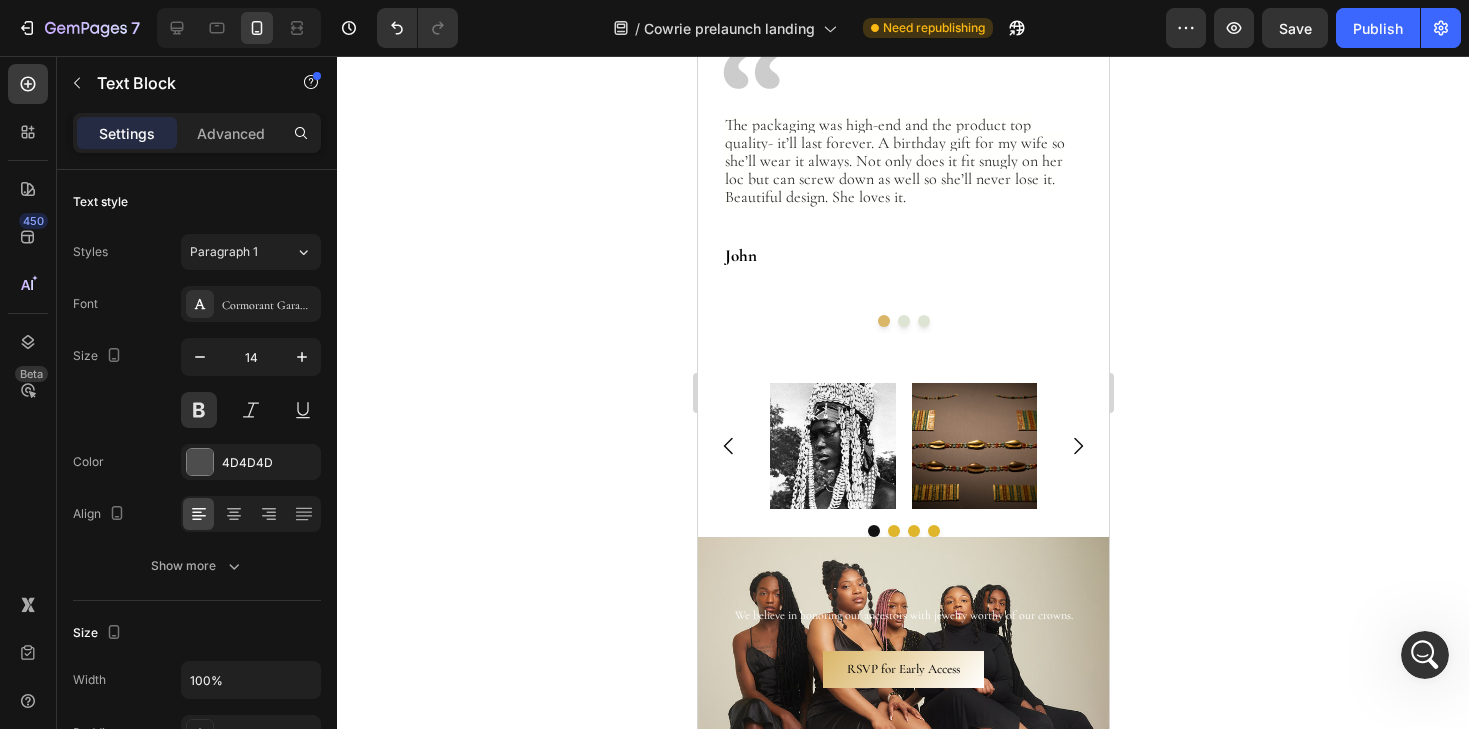 scroll, scrollTop: 2999, scrollLeft: 0, axis: vertical 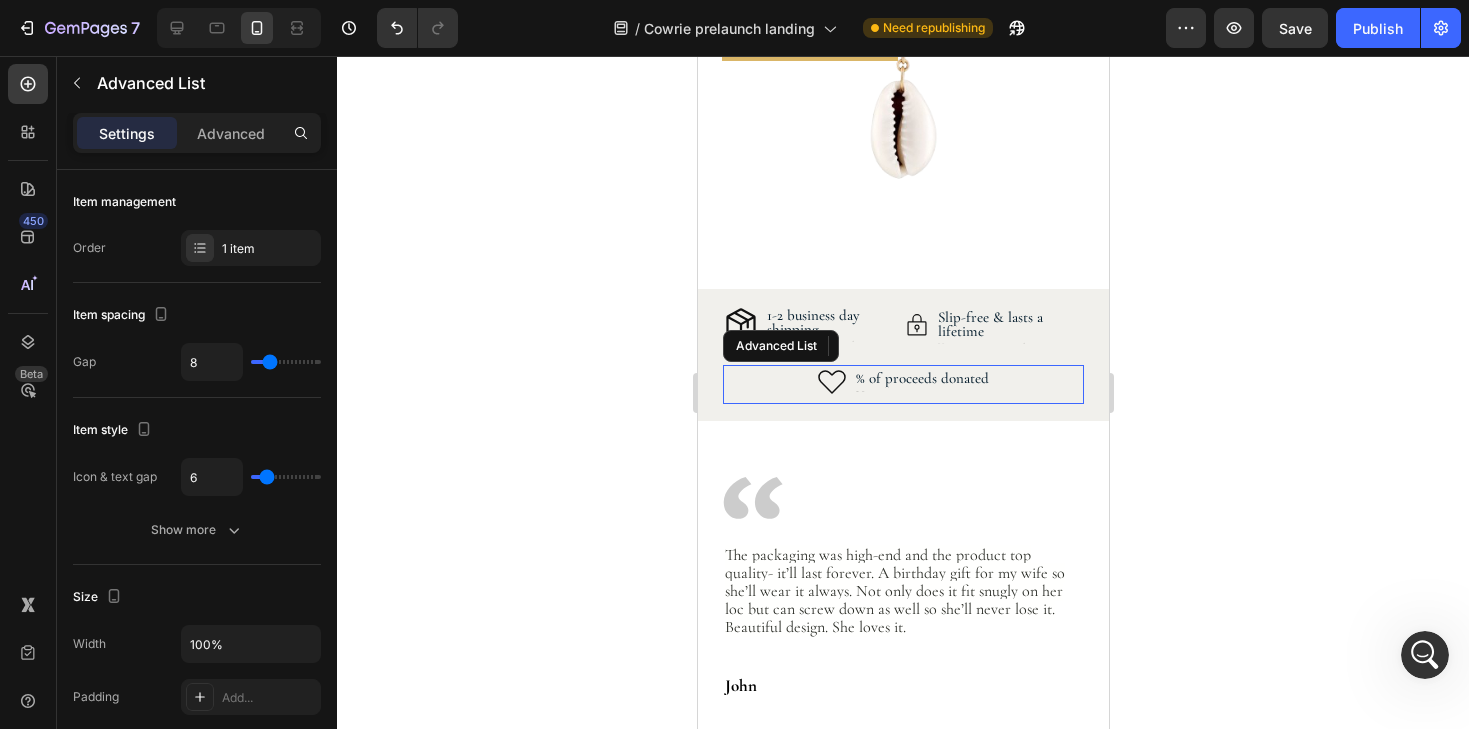 click on "Icon % of proceeds donated Text Block Text Block" at bounding box center (902, 384) 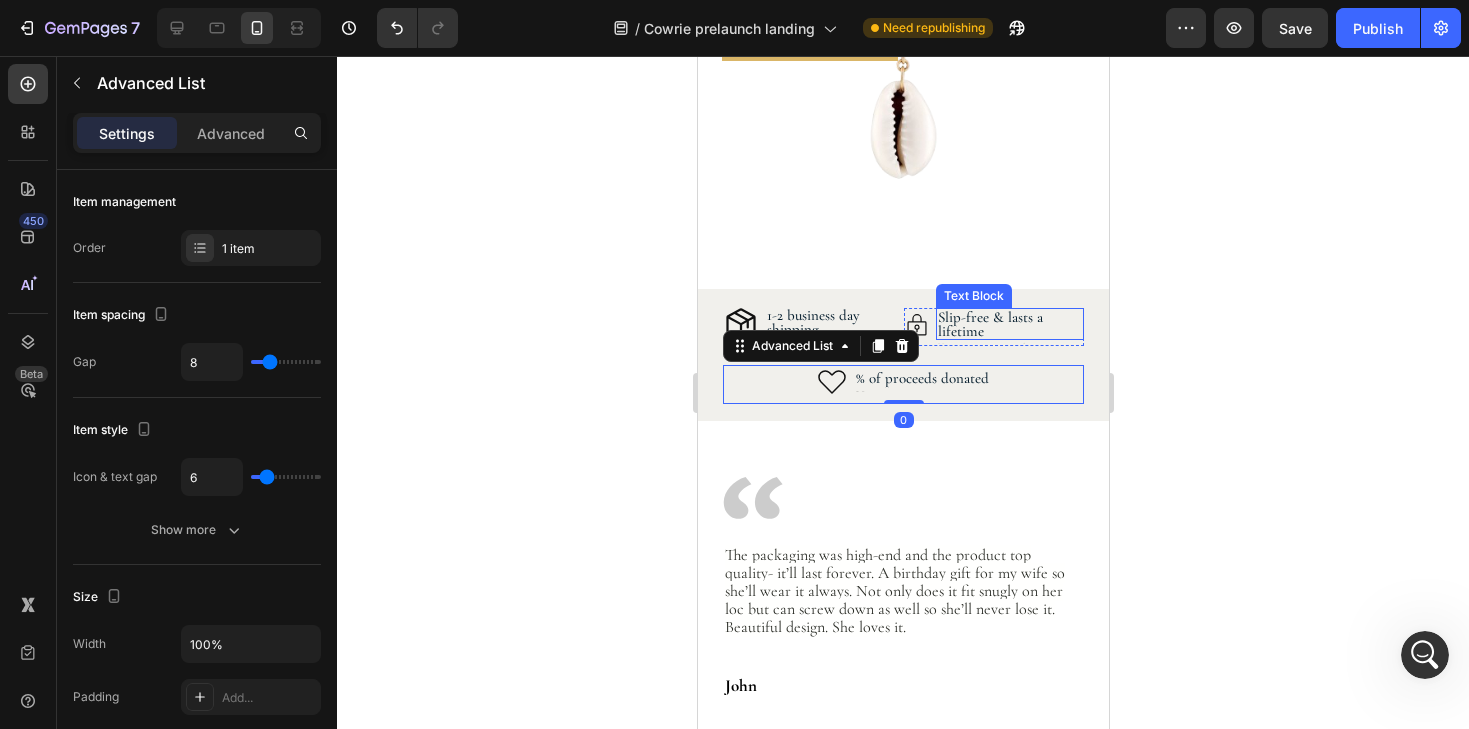 click on "Slip-free & lasts a lifetime" at bounding box center [1009, 324] 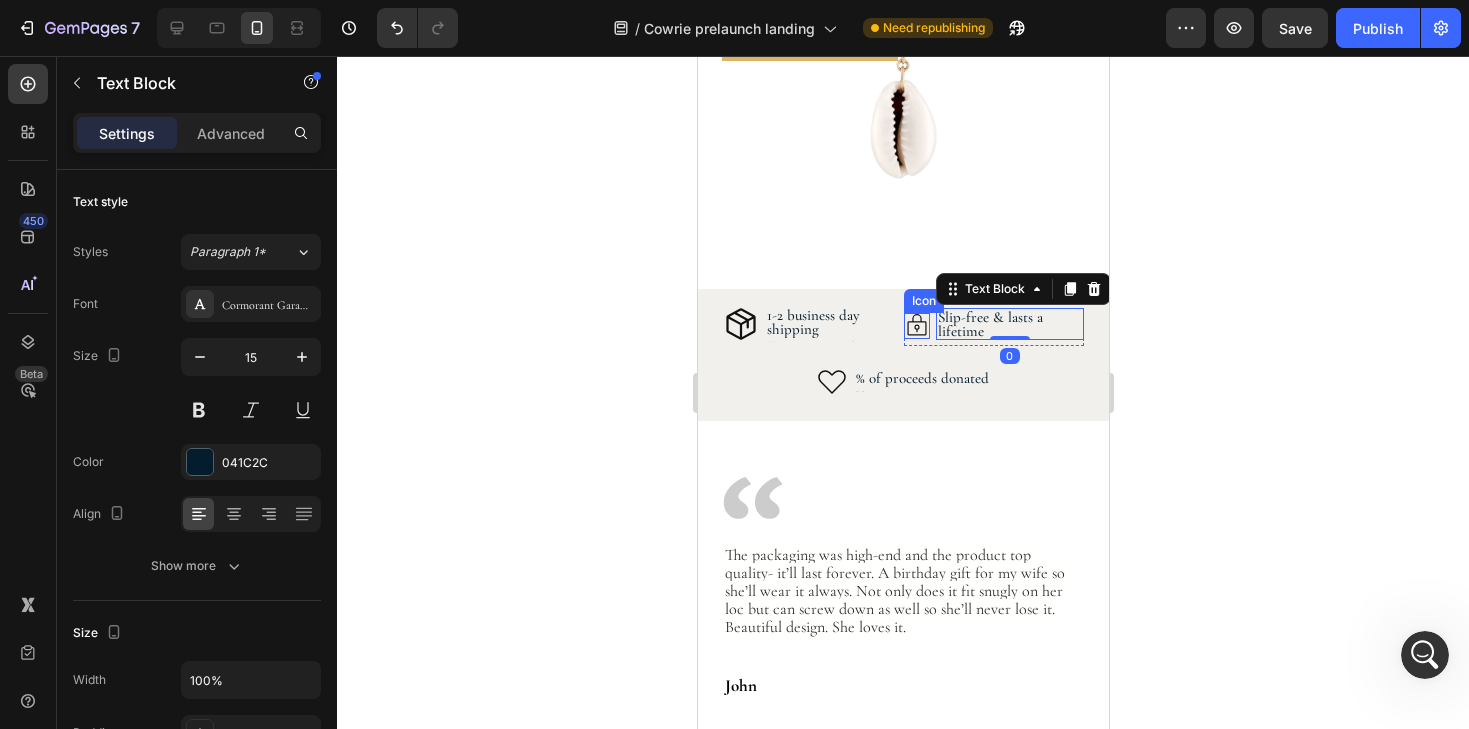 click 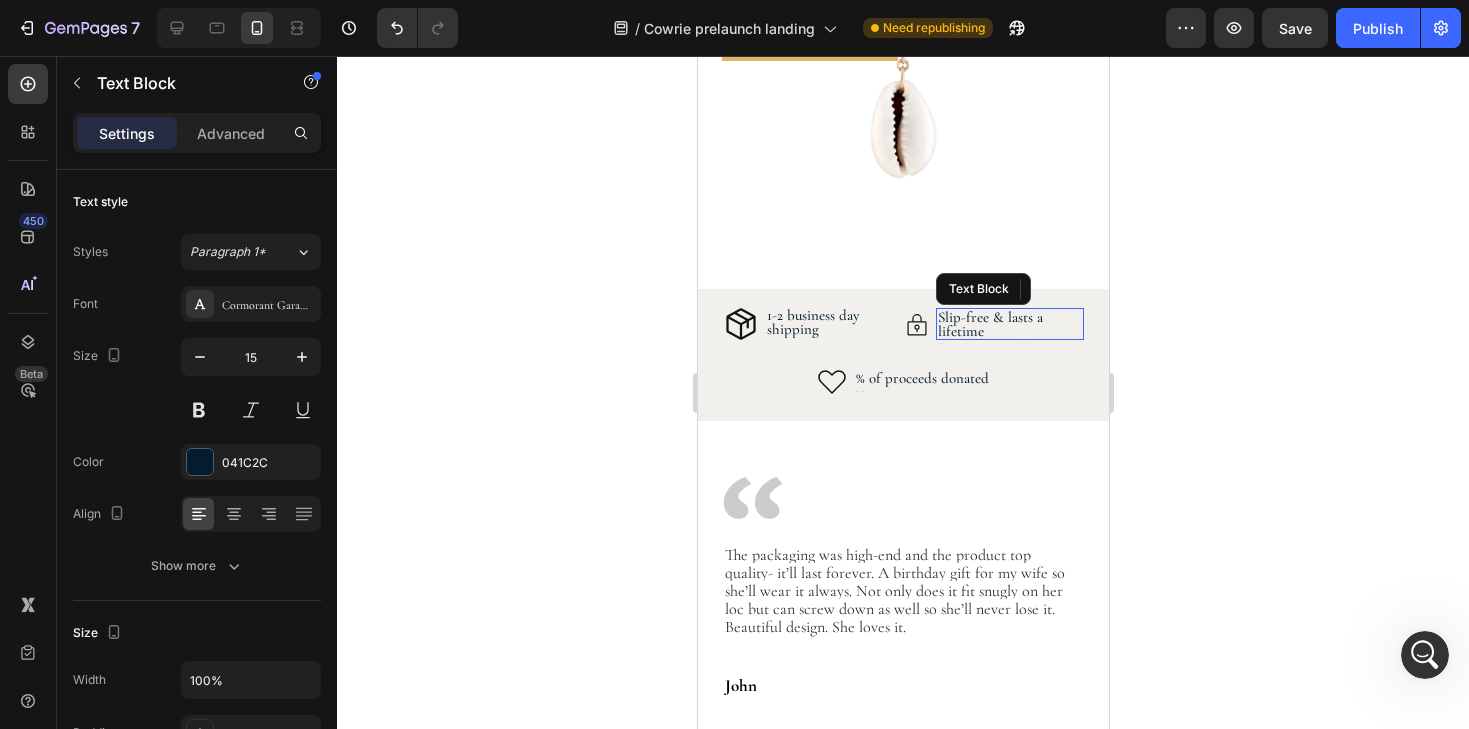 click on "Slip-free & lasts a lifetime" at bounding box center [1009, 324] 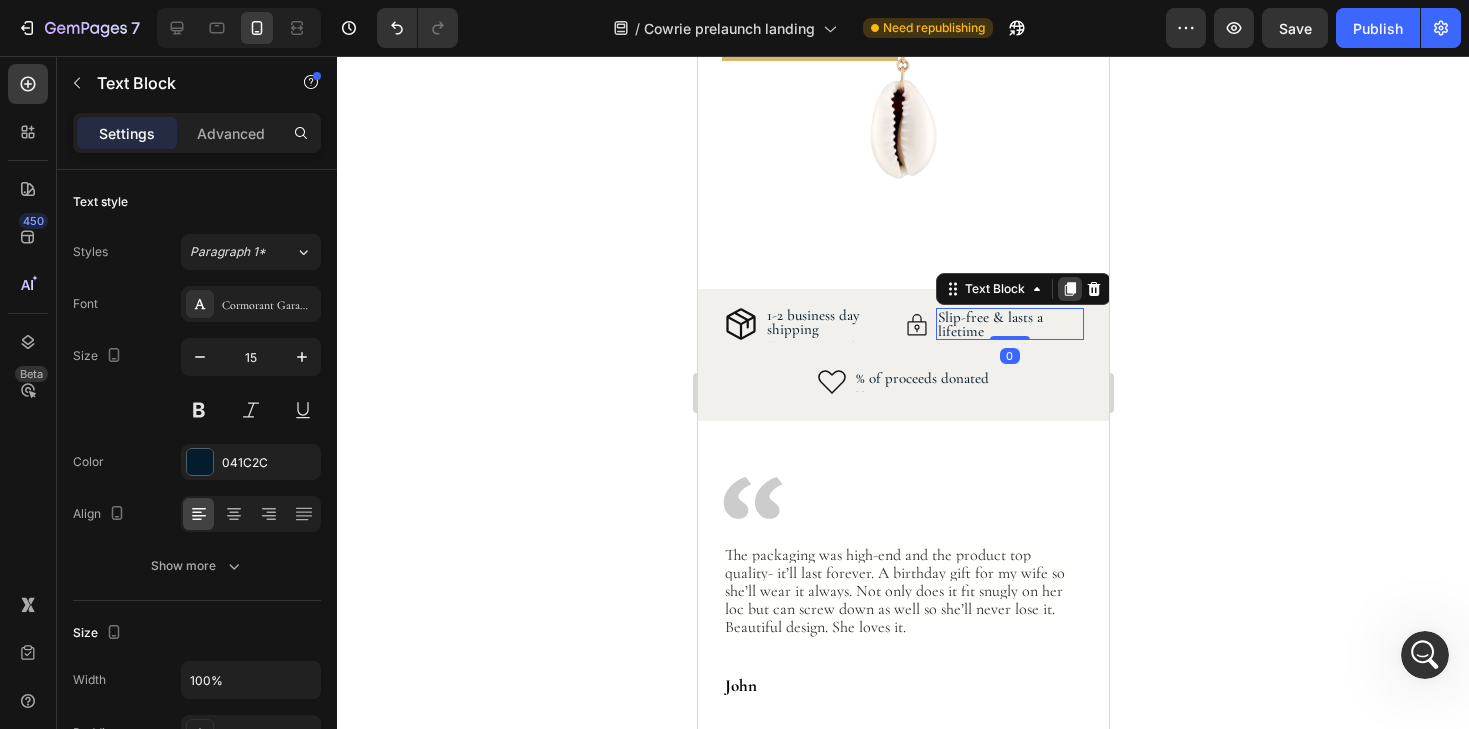 click 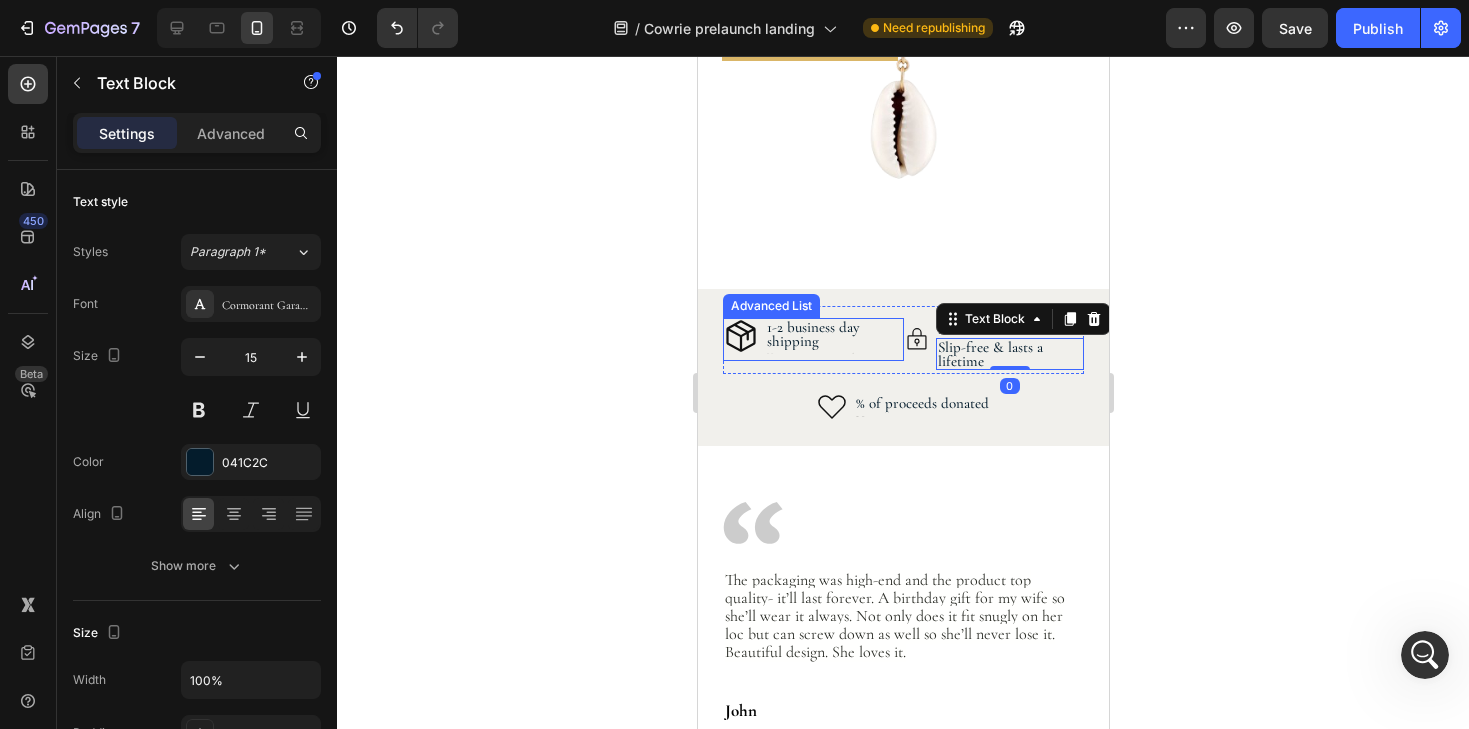 click on "Icon 1-2 business day shipping Text Block Text Block Advanced List" at bounding box center [812, 340] 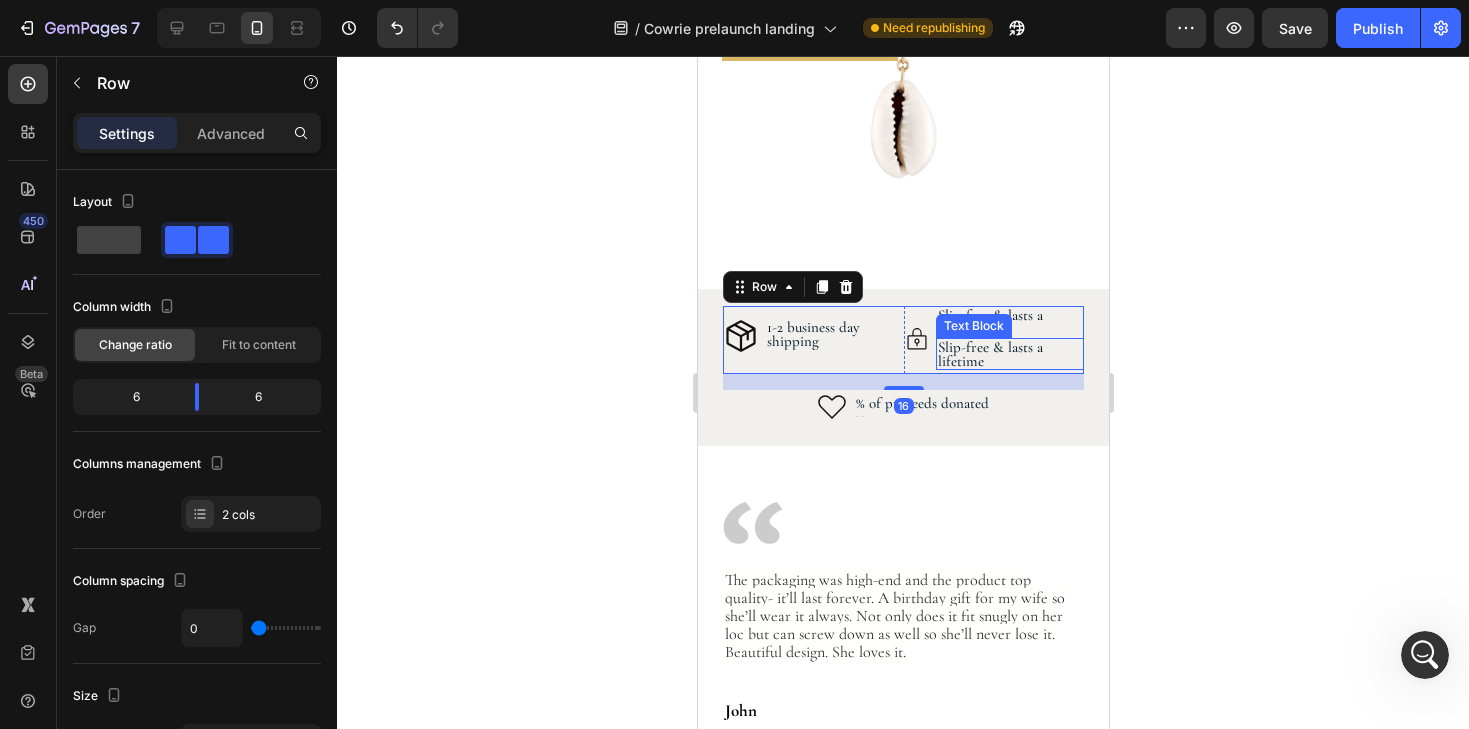 click on "Slip-free & lasts a lifetime" at bounding box center [1009, 354] 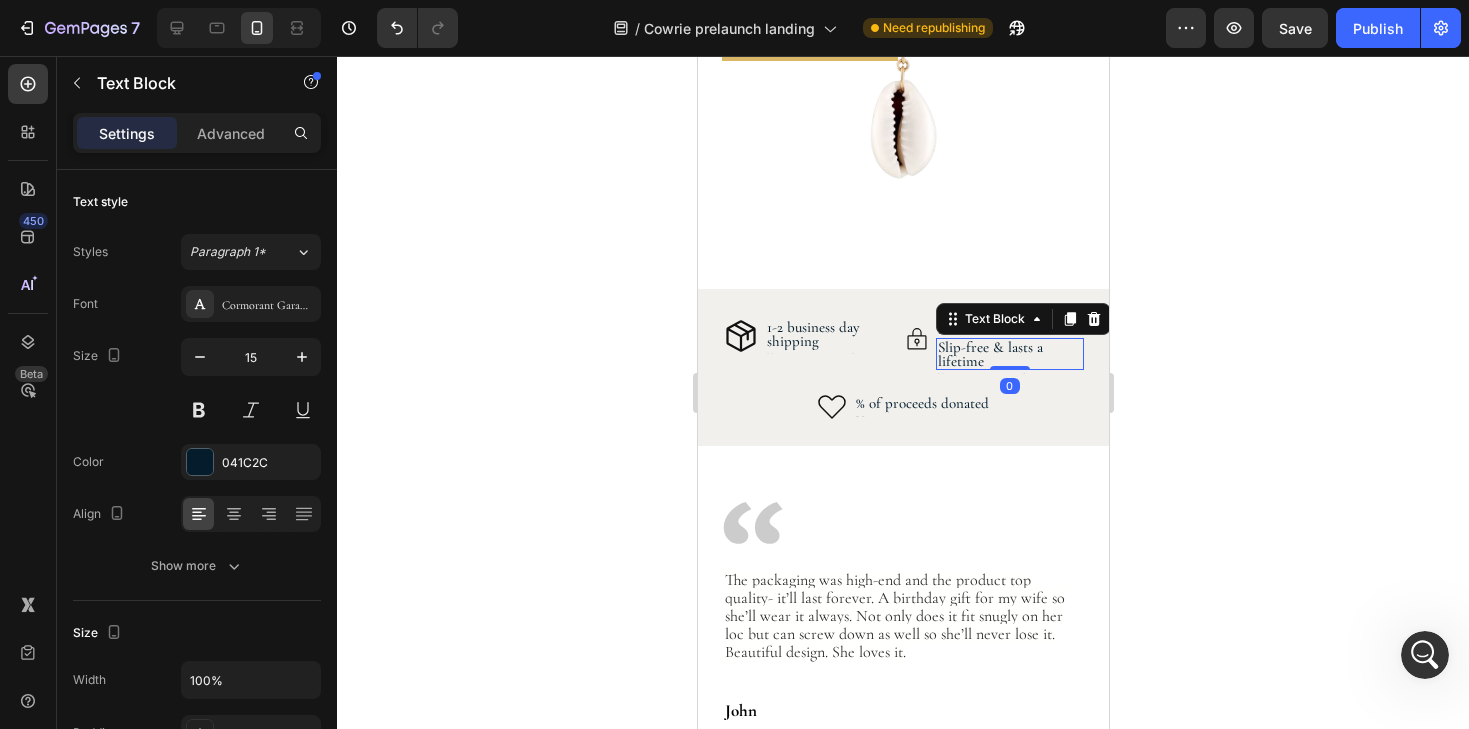 click on "Mobile  ( 411 px) iPhone 13 Mini iPhone 13 Pro iPhone 11 Pro Max iPhone 15 Pro Max Pixel 7 Galaxy S8+ Galaxy S20 Ultra iPad Mini iPad Air iPad Pro Header Zigleys renowned craftsmanship + ancestral elegance Heading
Made specially for natural Black hairstyles like locs, braids, and twists
[KARAT] gold that won't tarnish, fade, or flake. Wear it permanently
Expert craftsmanship by a Black-woman led team
Every detail refined for beauty, comfort, and longevity Item List Get yours first Button Row Image Comparison Hero Banner Section 6
Icon 1-2 business day shipping Text Block Text Block Advanced List
Icon Slip-free & lasts a lifetime Text Block Slip-free & lasts a lifetime Text Block   0 Text Block Advanced List Row
Icon % of proceeds donated Text Block Text Block Advanced List Row Section 7 Image Text Block John Text Block Text Block Erika R.  Text Block I look forward to the next collection! Row" at bounding box center (902, -651) 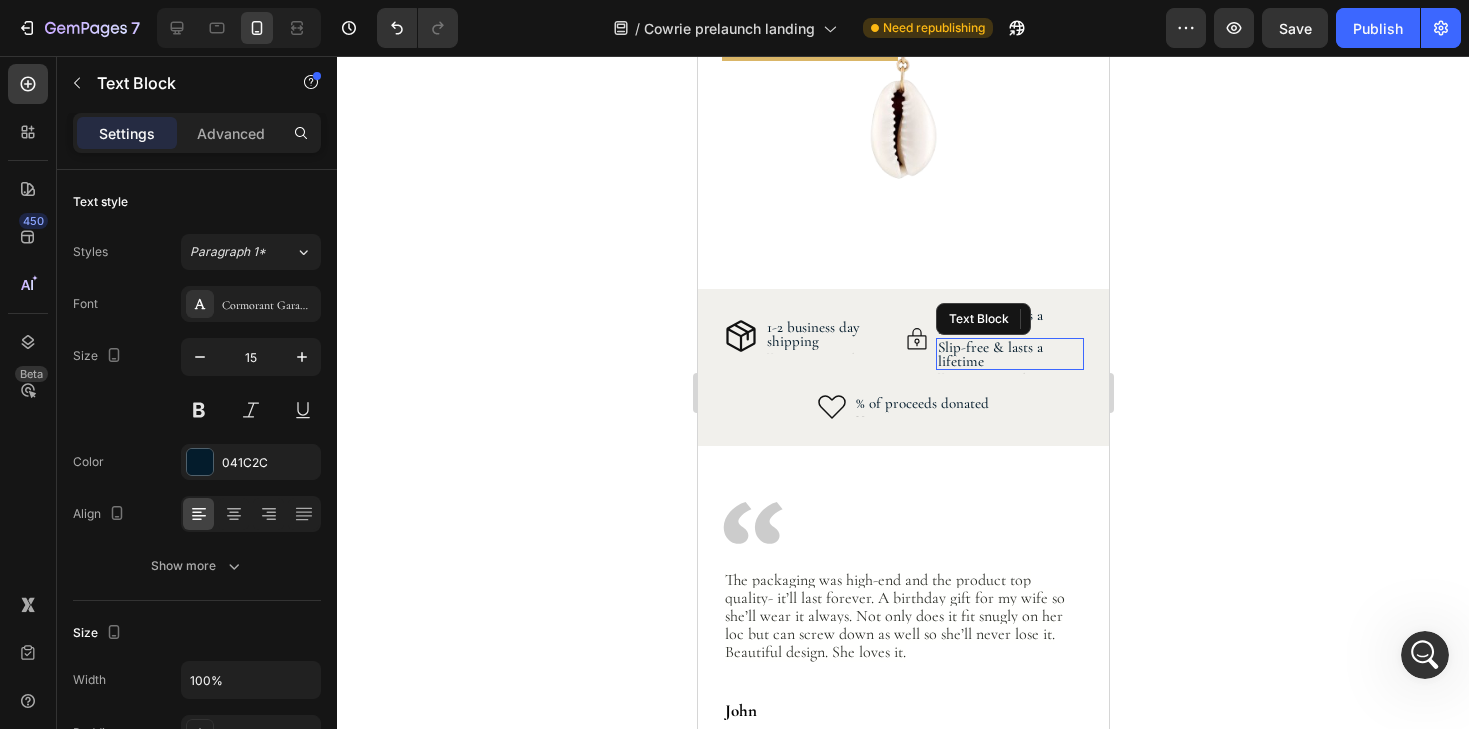 click on "Slip-free & lasts a lifetime" at bounding box center [1009, 354] 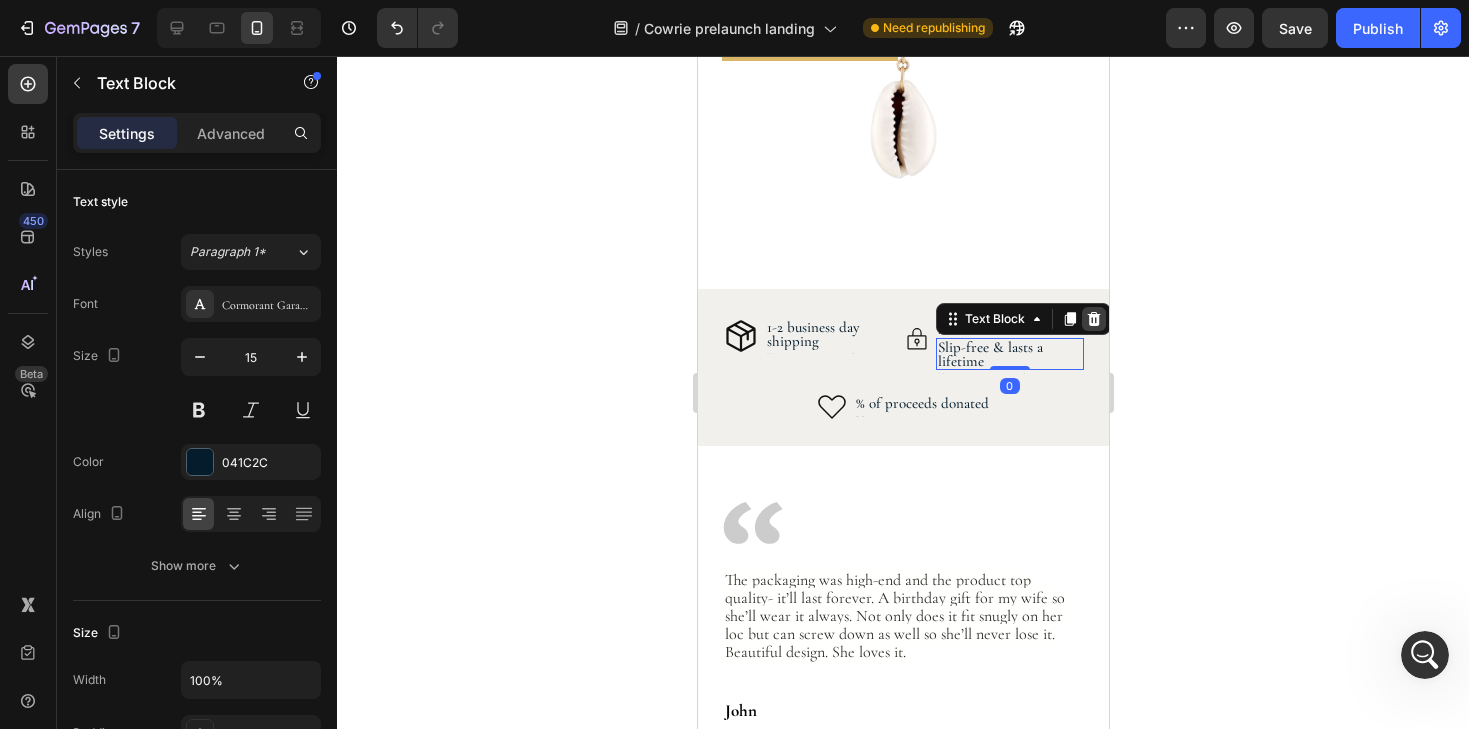click 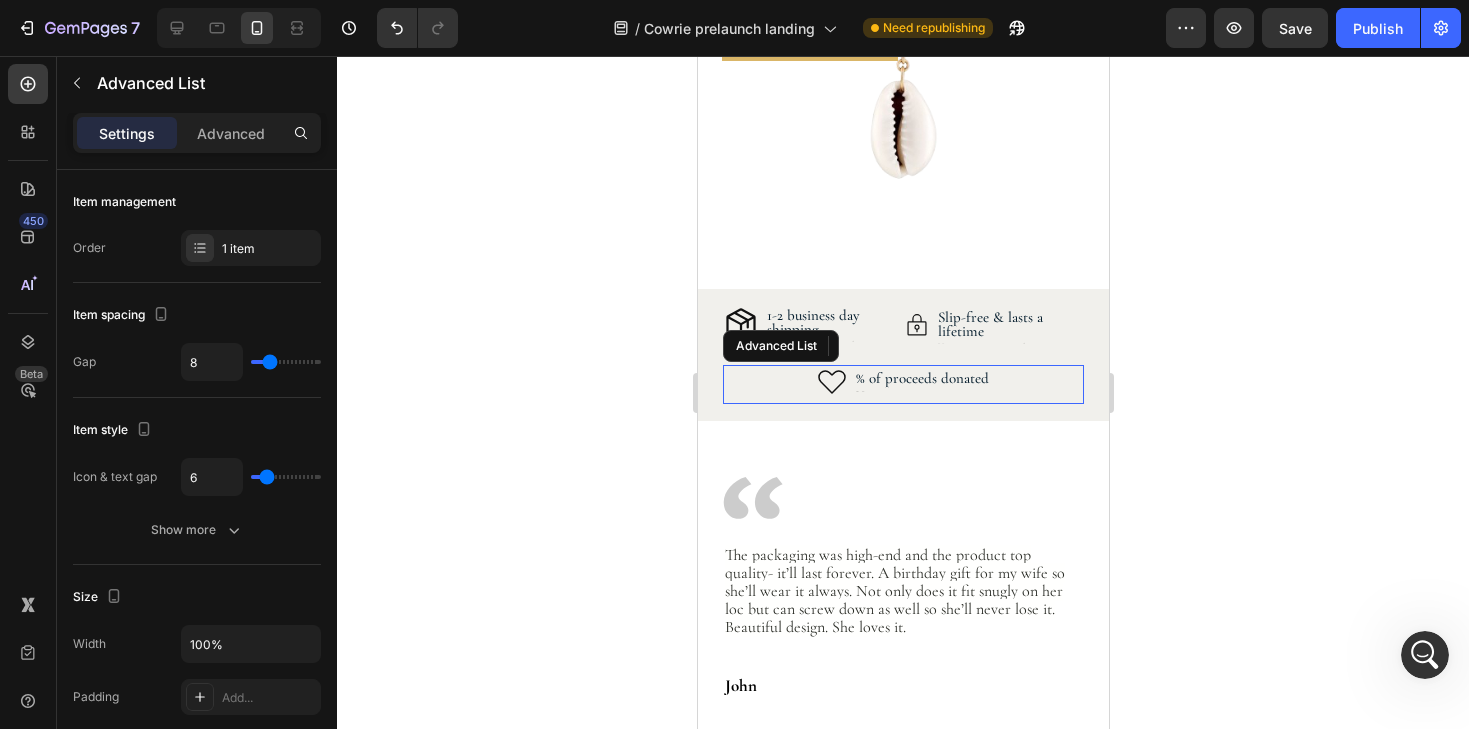 click on "Icon % of proceeds donated Text Block Text Block" at bounding box center [902, 384] 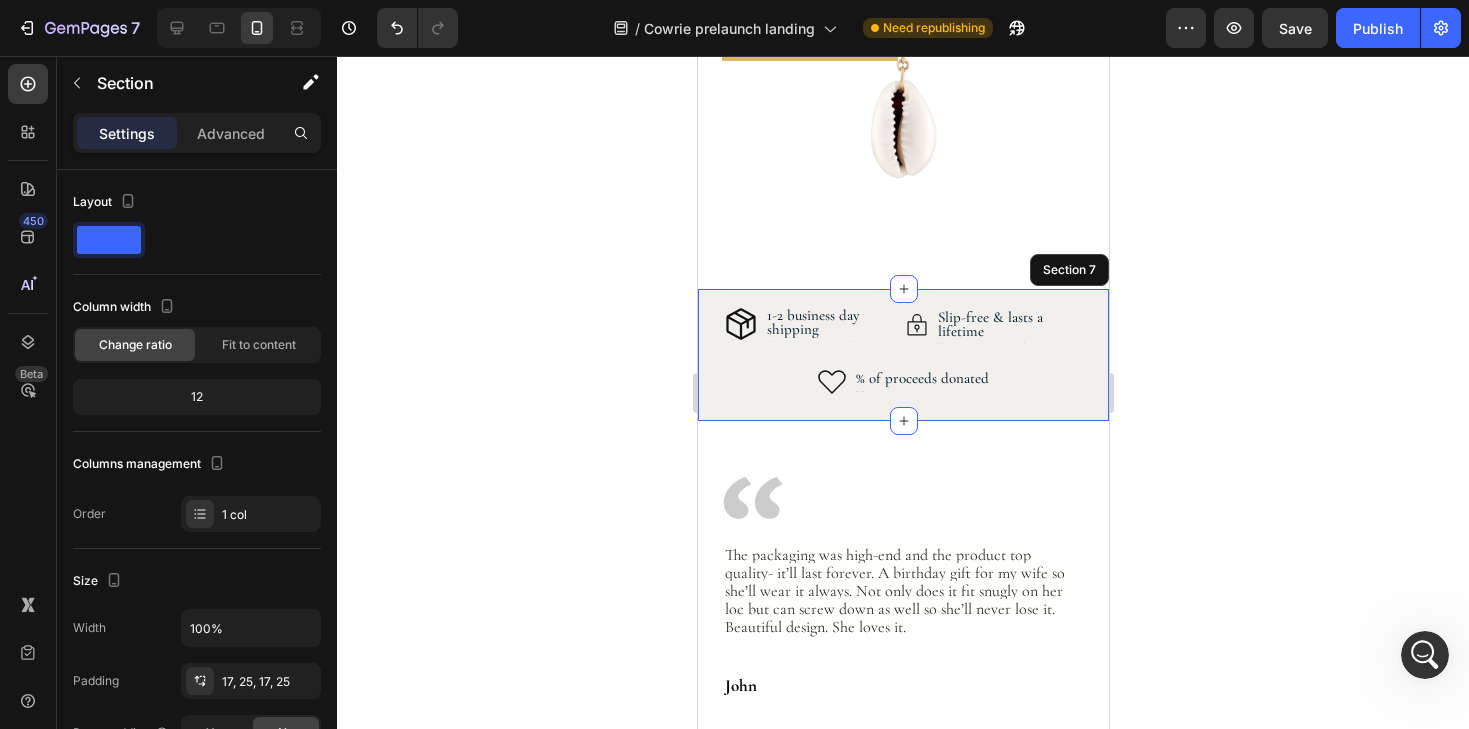 click on "Icon 1-2 business day shipping Text Block Text Block Advanced List
Icon Slip-free & lasts a lifetime Text Block Text Block Advanced List Row
Icon % of proceeds donated Text Block Text Block Advanced List   0 Row Section 7" at bounding box center (902, 355) 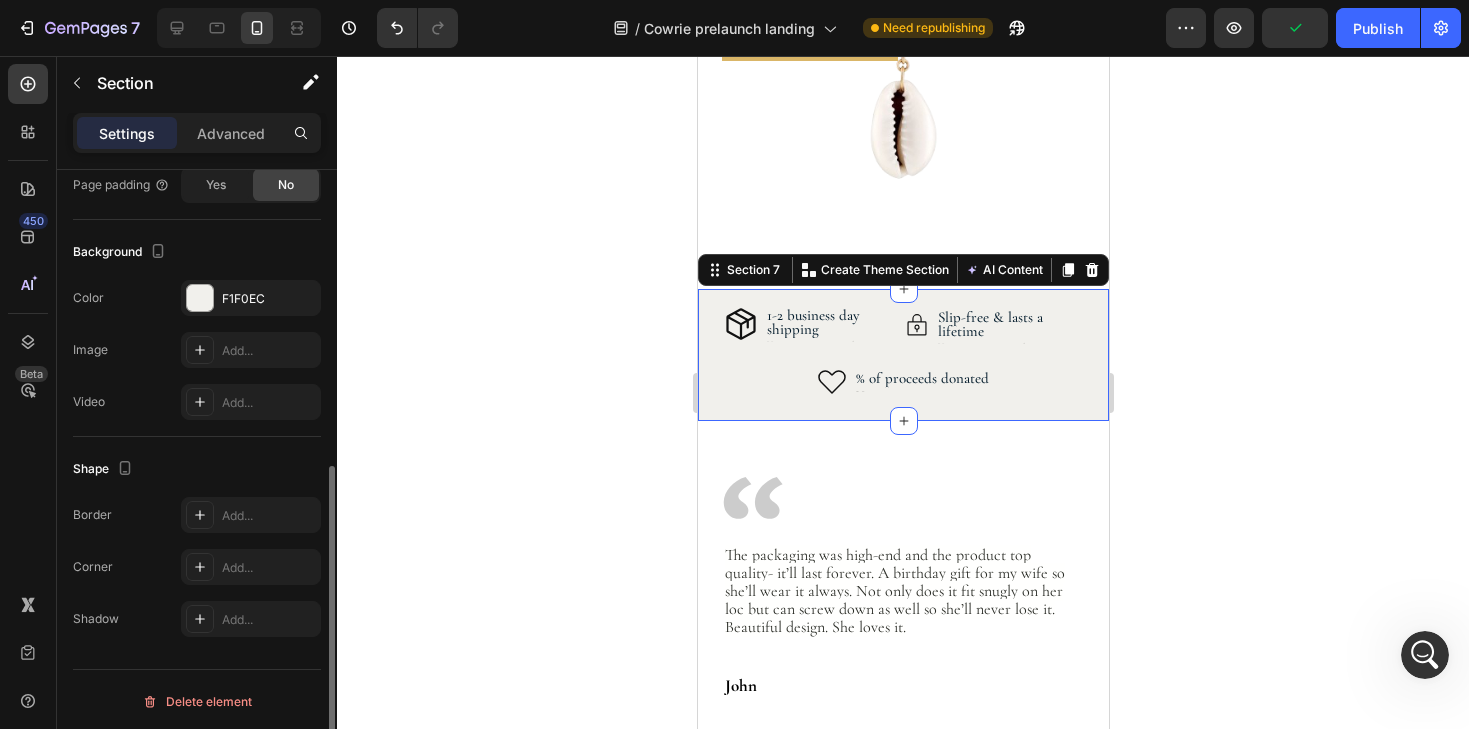 scroll, scrollTop: 552, scrollLeft: 0, axis: vertical 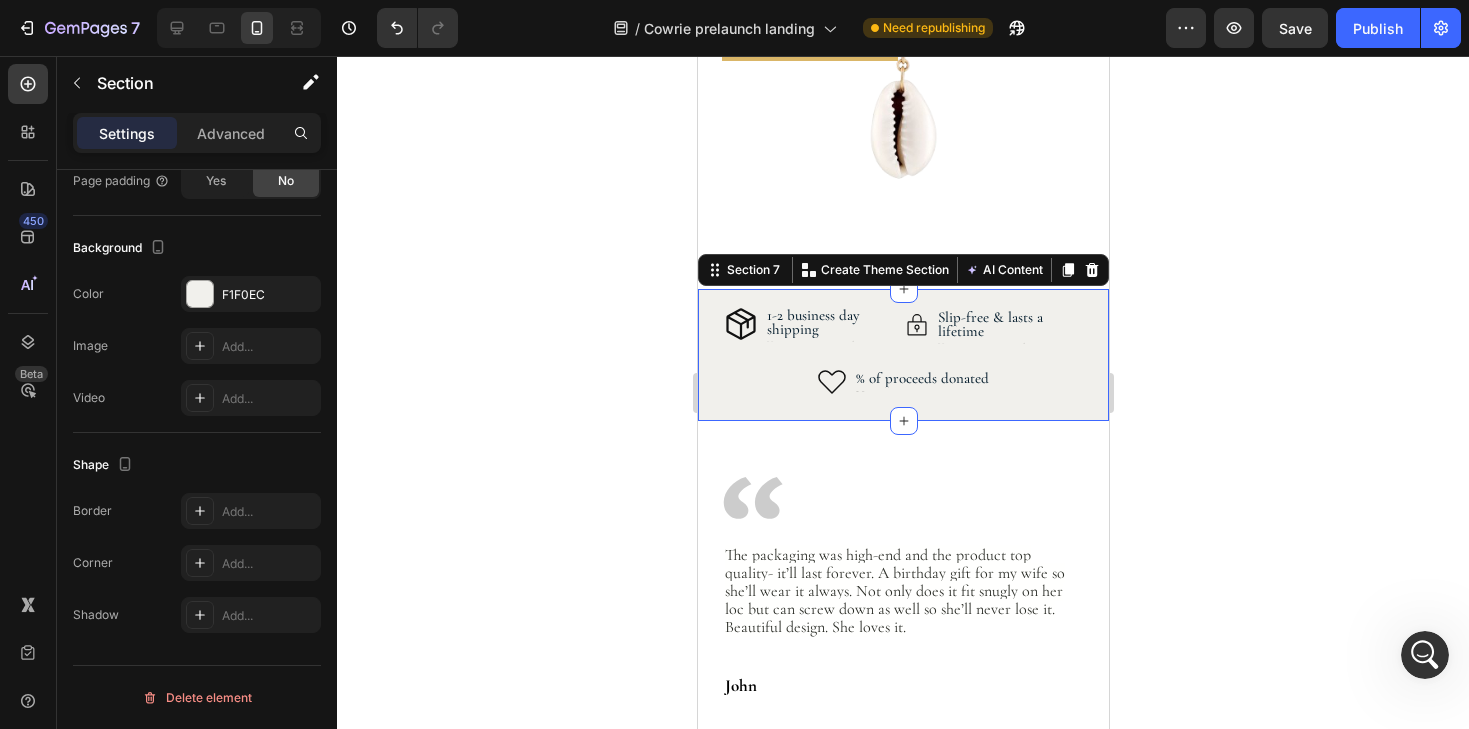 click on "Icon 1-2 business day shipping Text Block Text Block Advanced List
Icon Slip-free & lasts a lifetime Text Block Text Block Advanced List Row
Icon % of proceeds donated Text Block Text Block Advanced List Row Section 7   Create Theme Section AI Content Write with GemAI What would you like to describe here? Tone and Voice Persuasive Product Mini Eternity Sans : Real Gold Loc Jewelry Show more Generate" at bounding box center [902, 355] 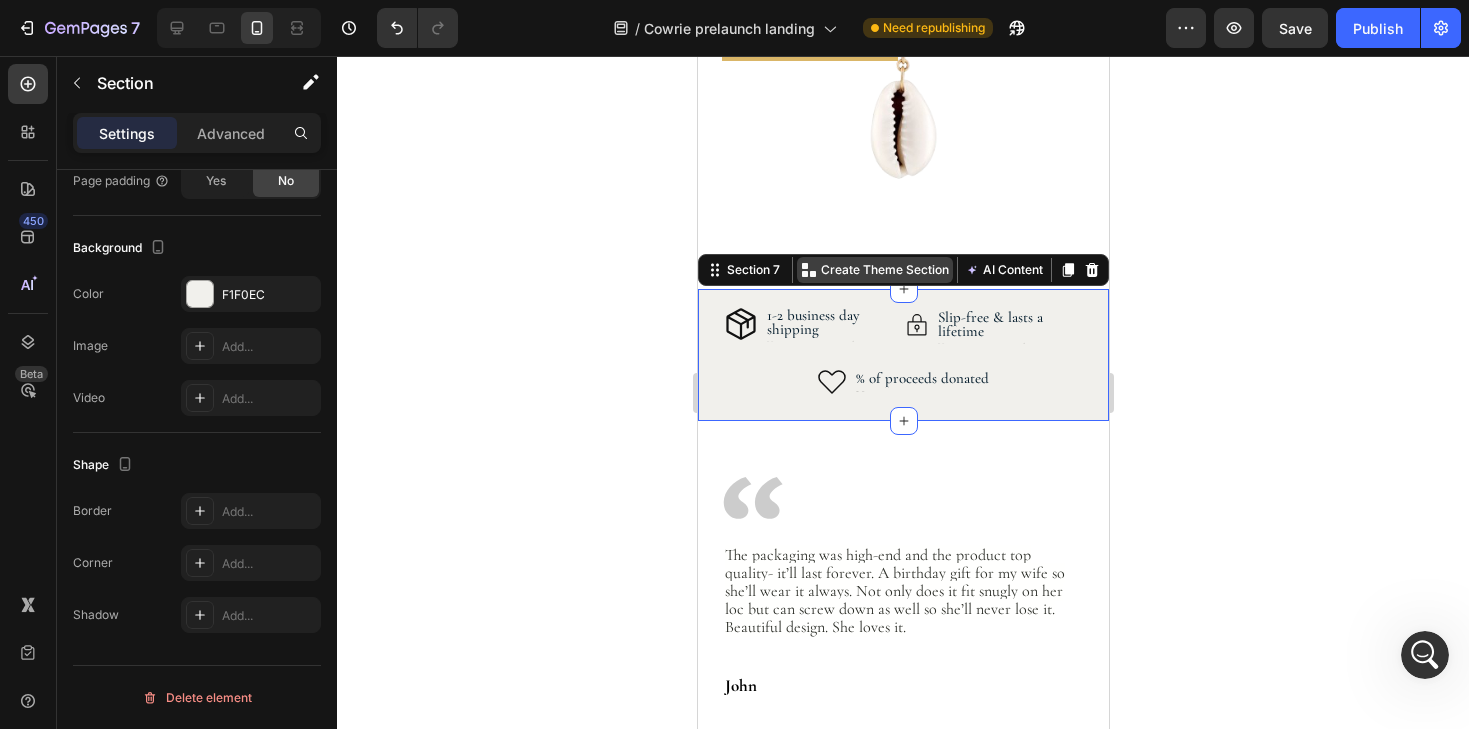 click on "Create Theme Section" at bounding box center (884, 270) 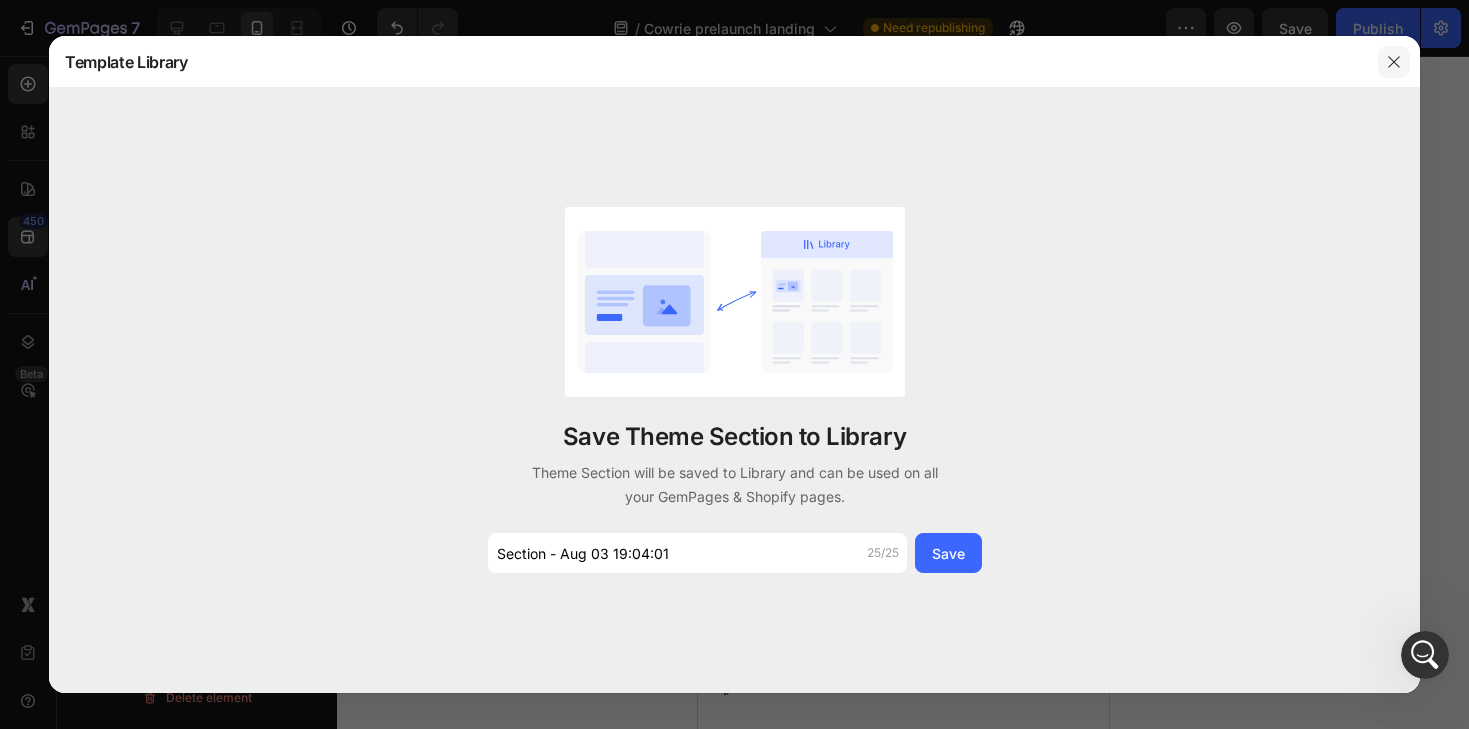 click 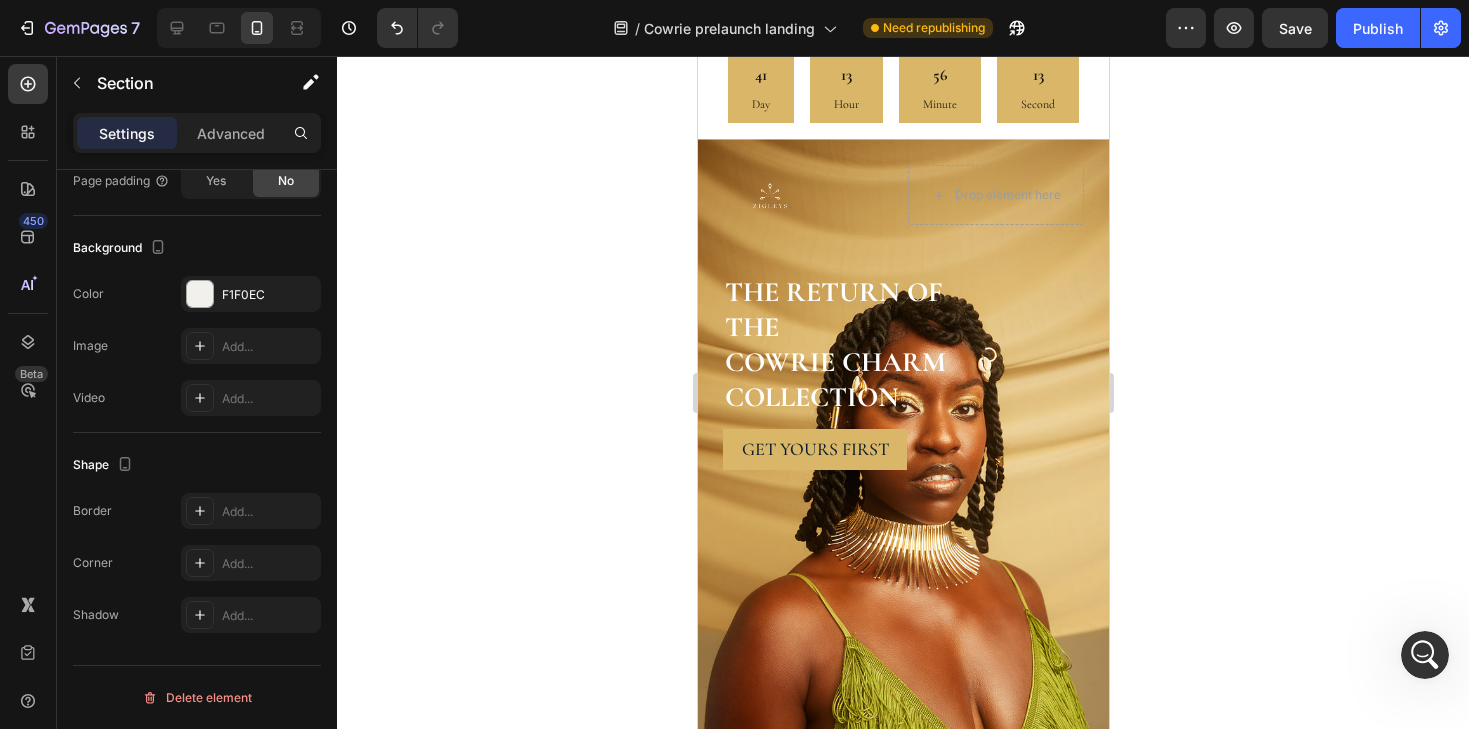 scroll, scrollTop: 795, scrollLeft: 0, axis: vertical 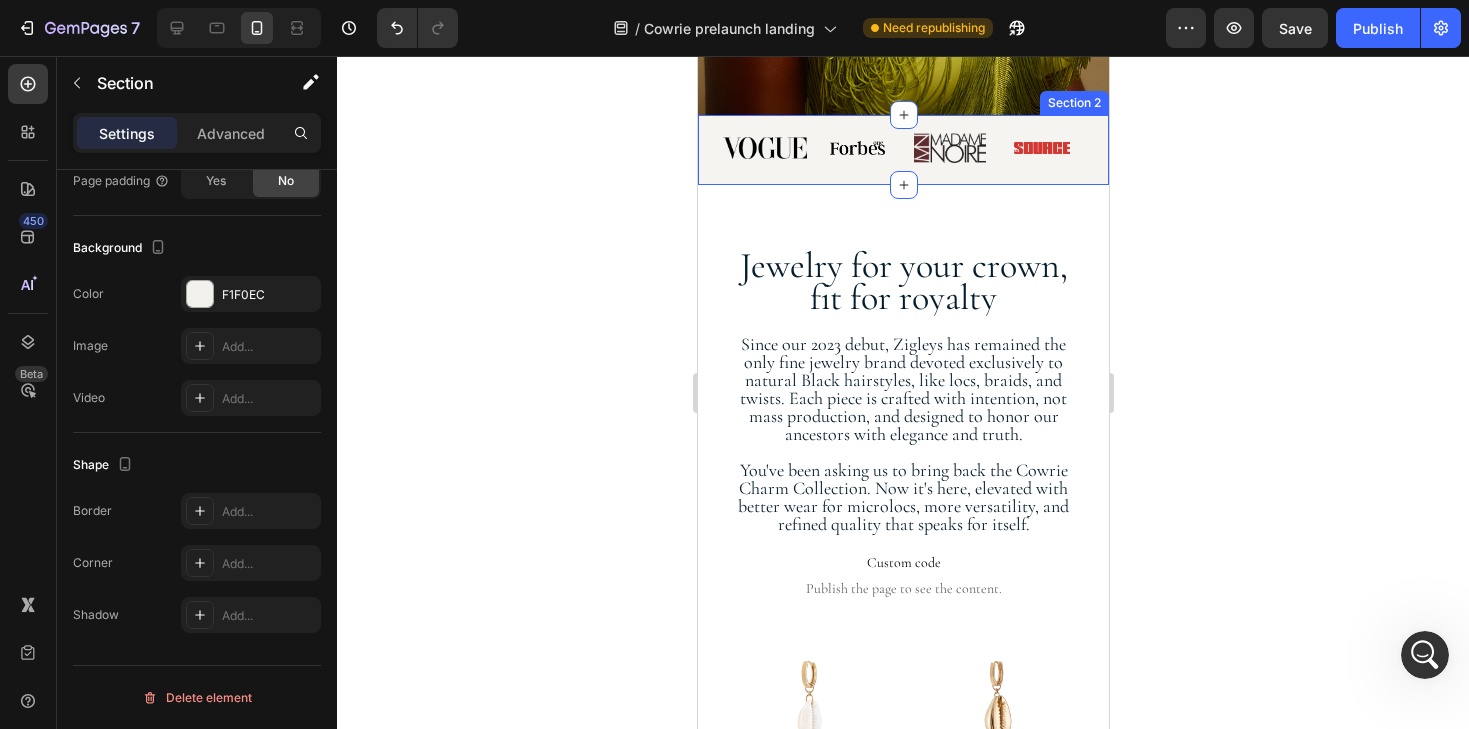 click on "Image Image Image Image Row Section 2" at bounding box center (902, 150) 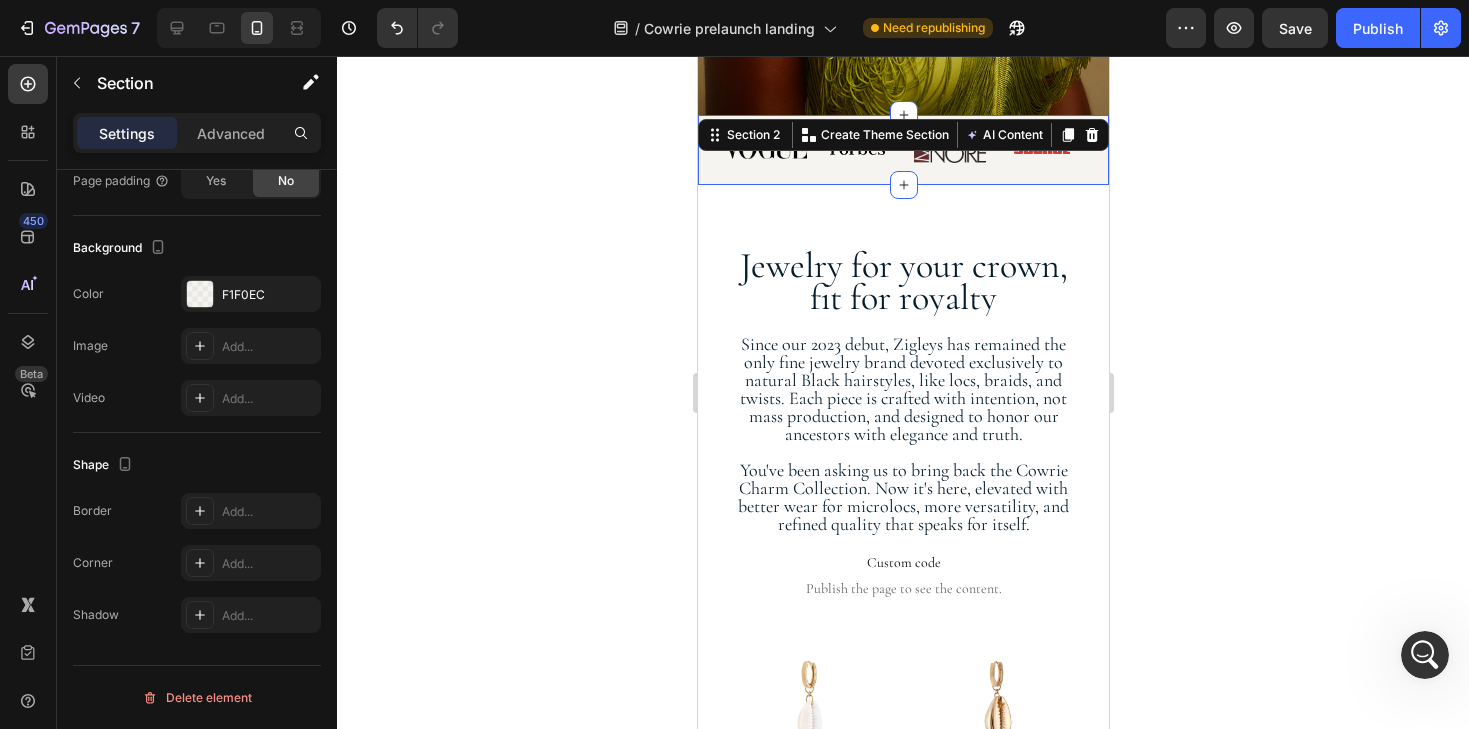 click on "Image Image Image Image Row Section 2   Create Theme Section AI Content Write with GemAI What would you like to describe here? Tone and Voice Persuasive Product Mini Eternity Sans : Real Gold Loc Jewelry Show more Generate" at bounding box center [902, 150] 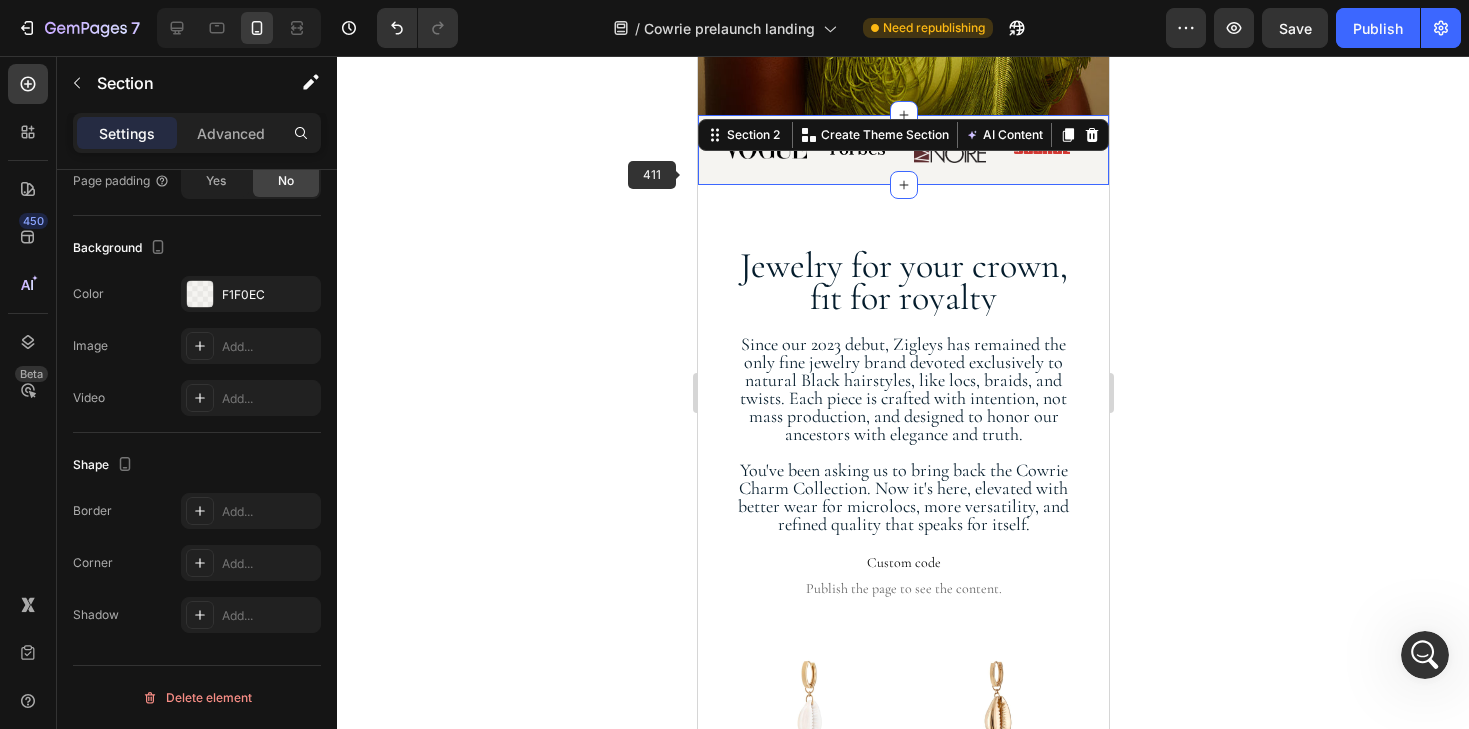 click 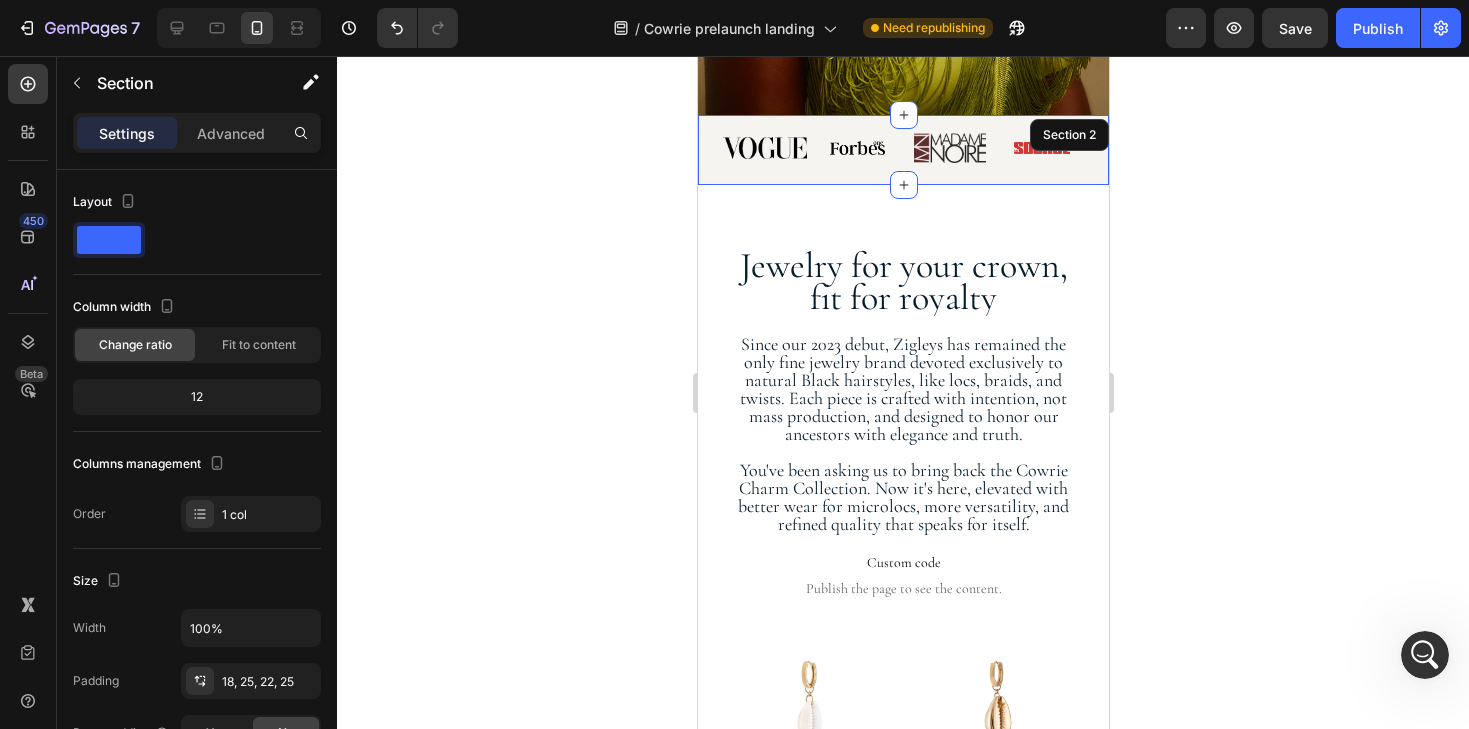 click on "Image Image Image Image Row Section 2" at bounding box center [902, 150] 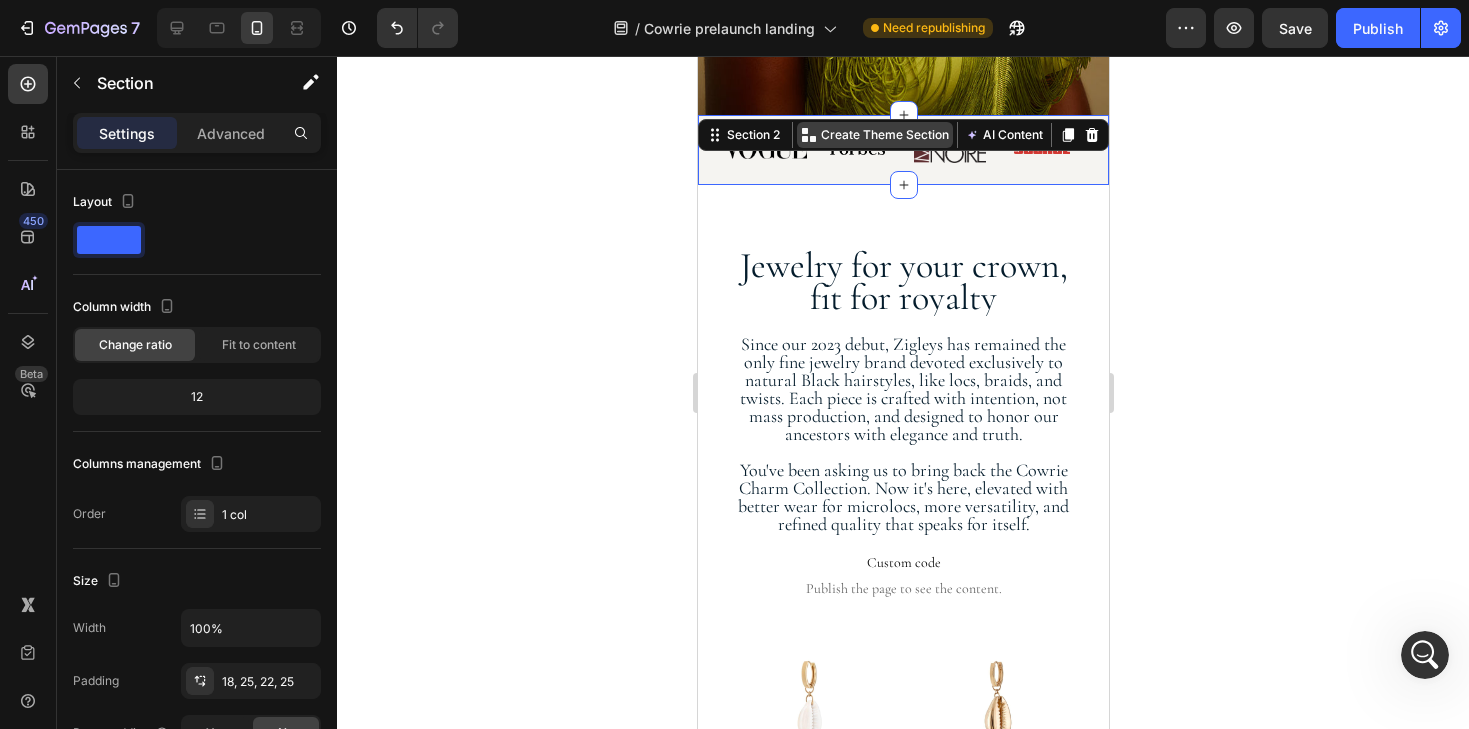 click on "Create Theme Section" at bounding box center [884, 135] 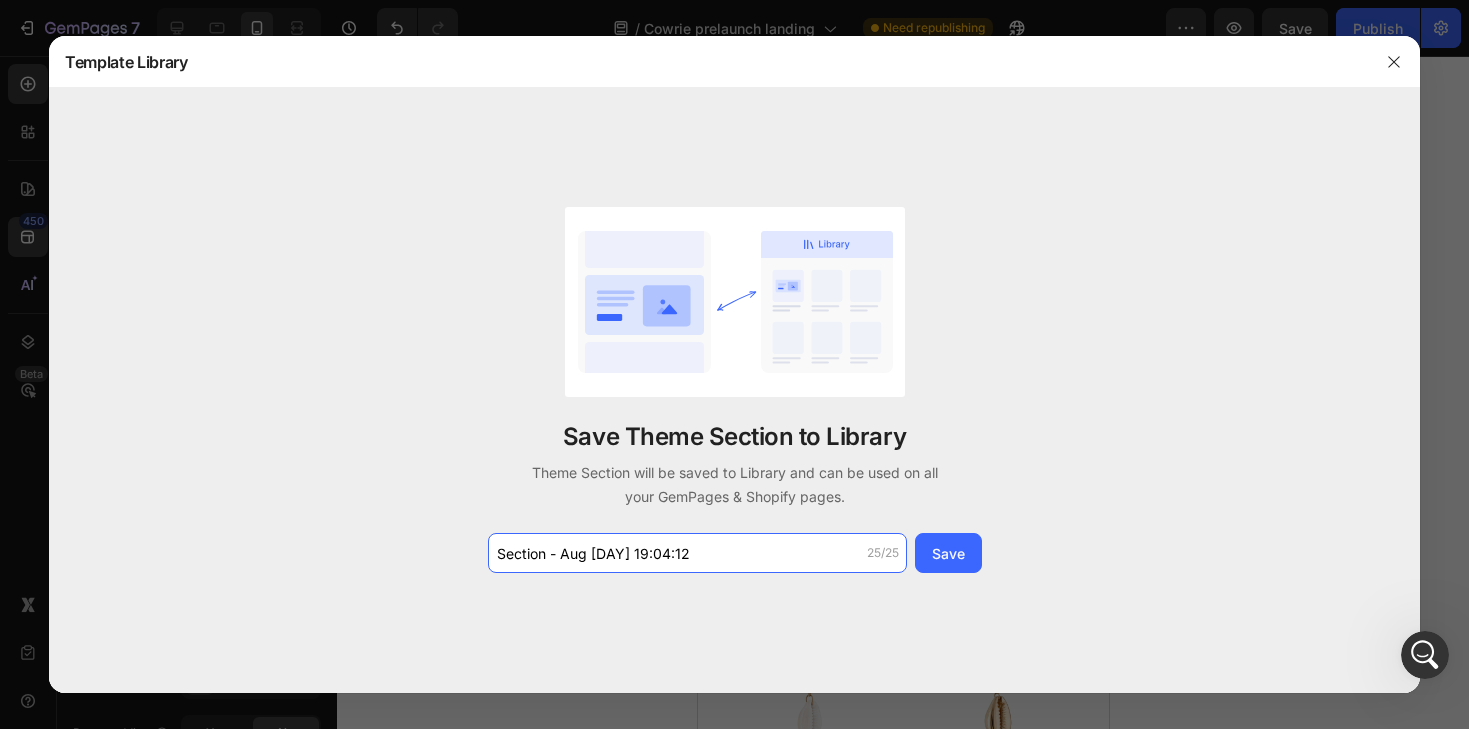 drag, startPoint x: 699, startPoint y: 558, endPoint x: 373, endPoint y: 525, distance: 327.666 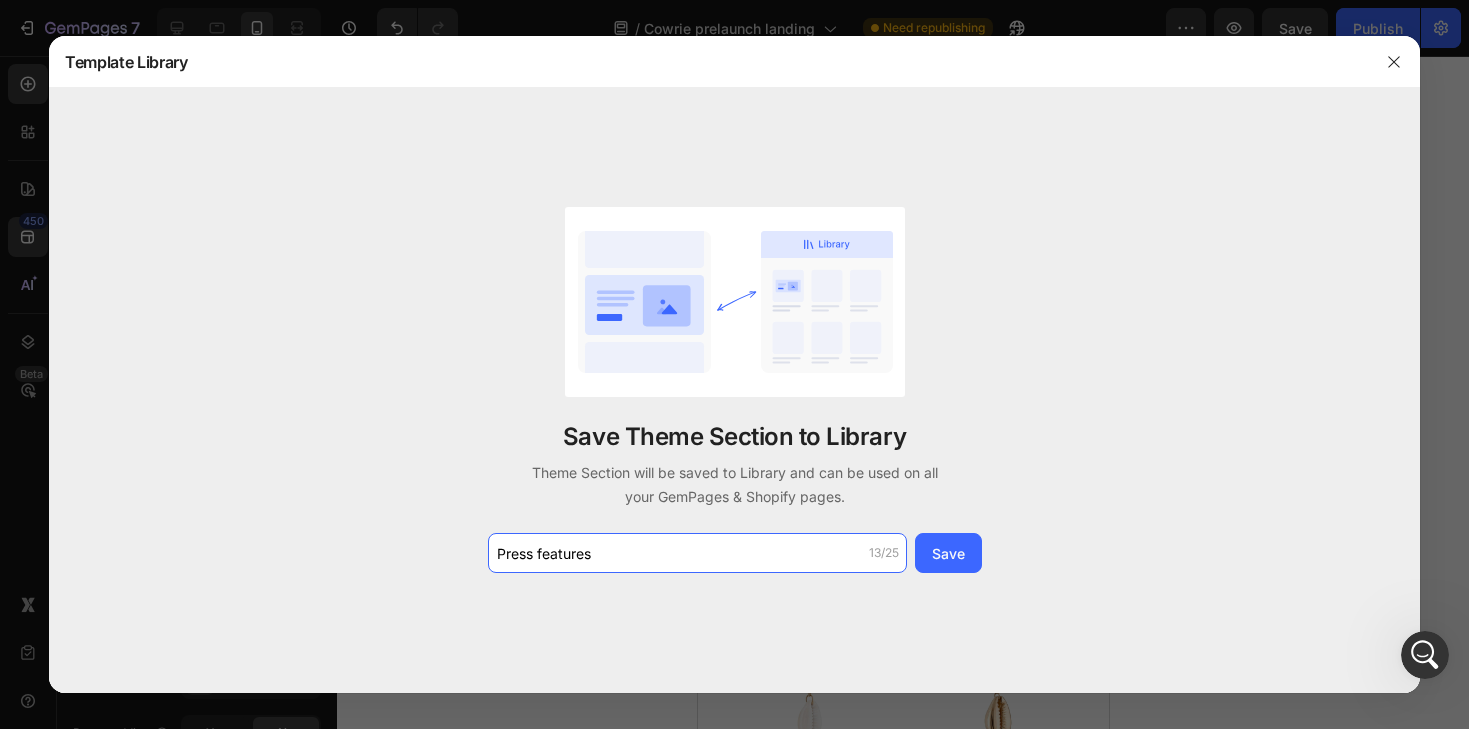type on "Press features" 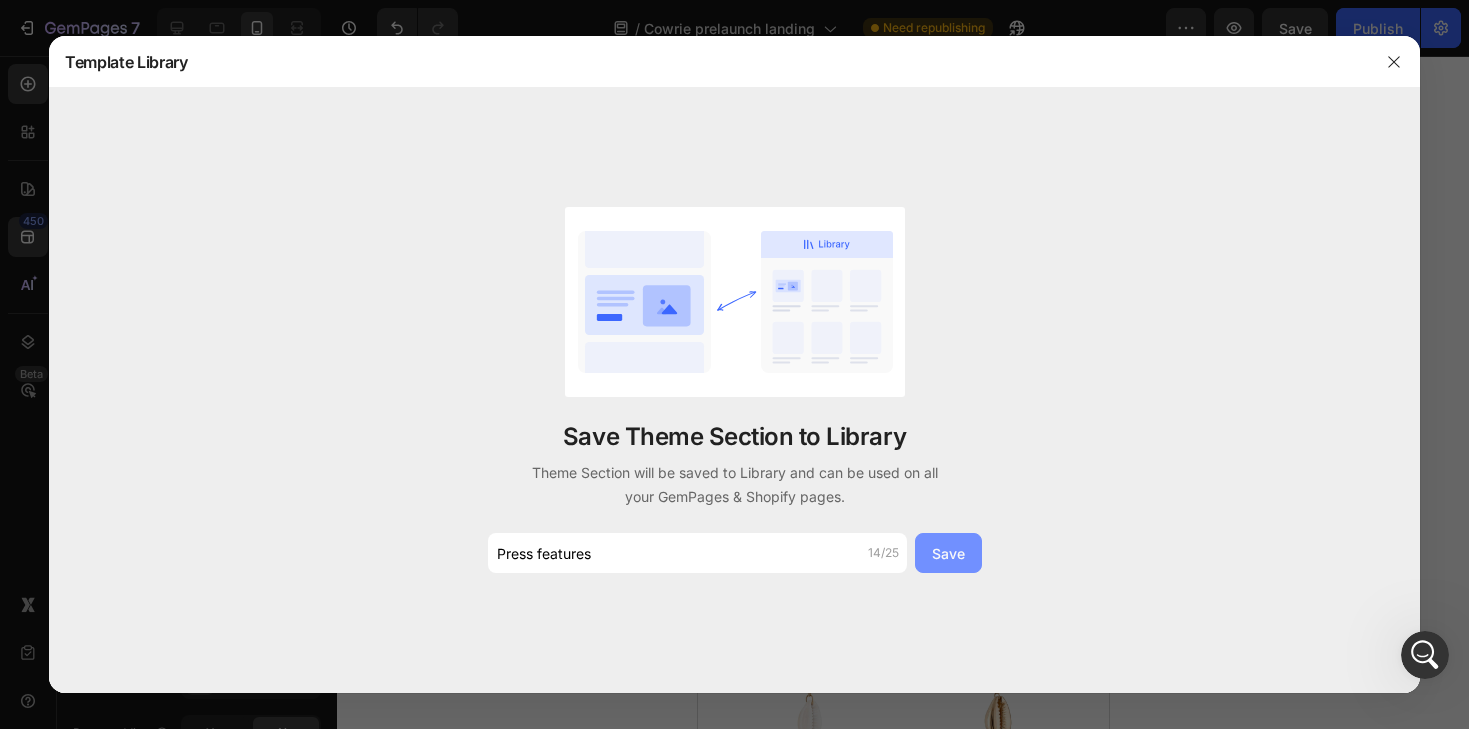 click on "Save" at bounding box center (948, 553) 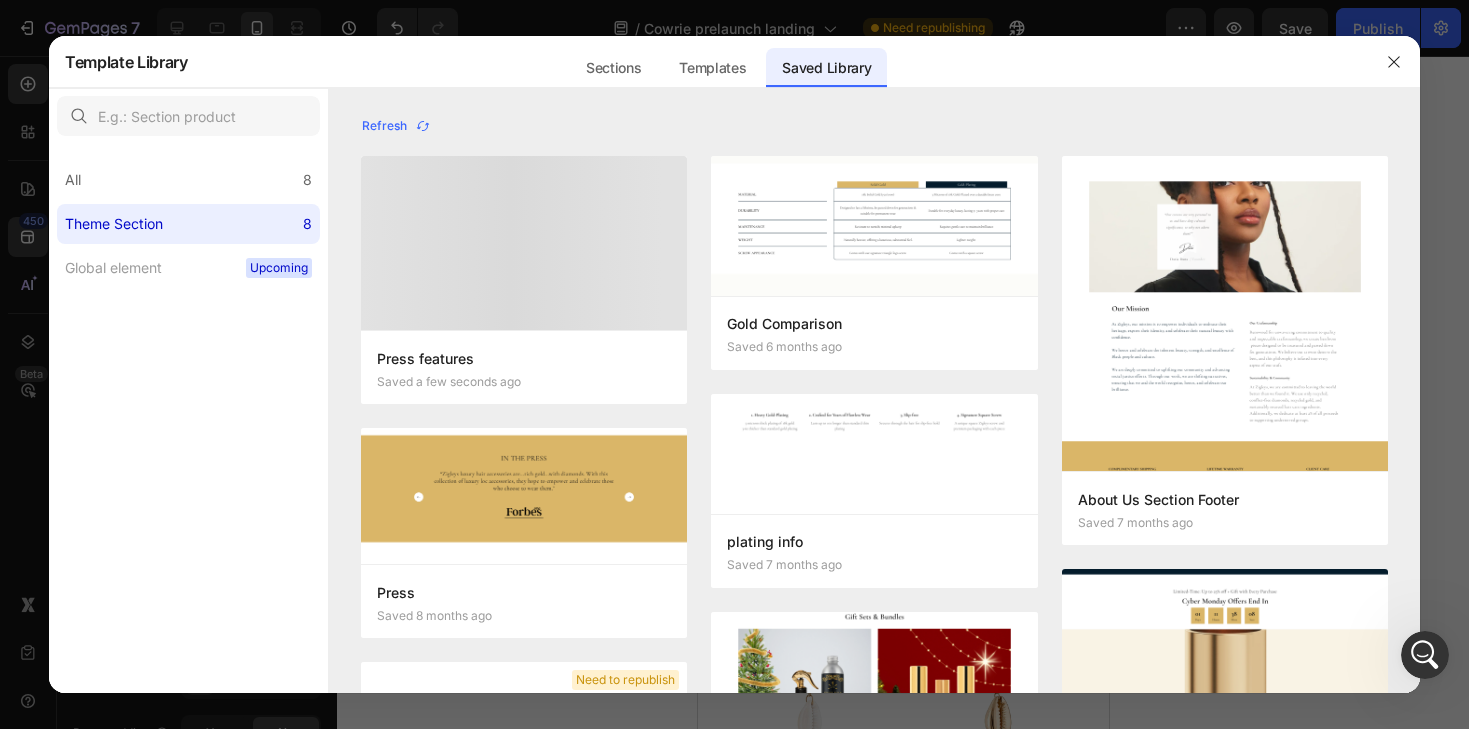 click on "Edit" at bounding box center (0, 0) 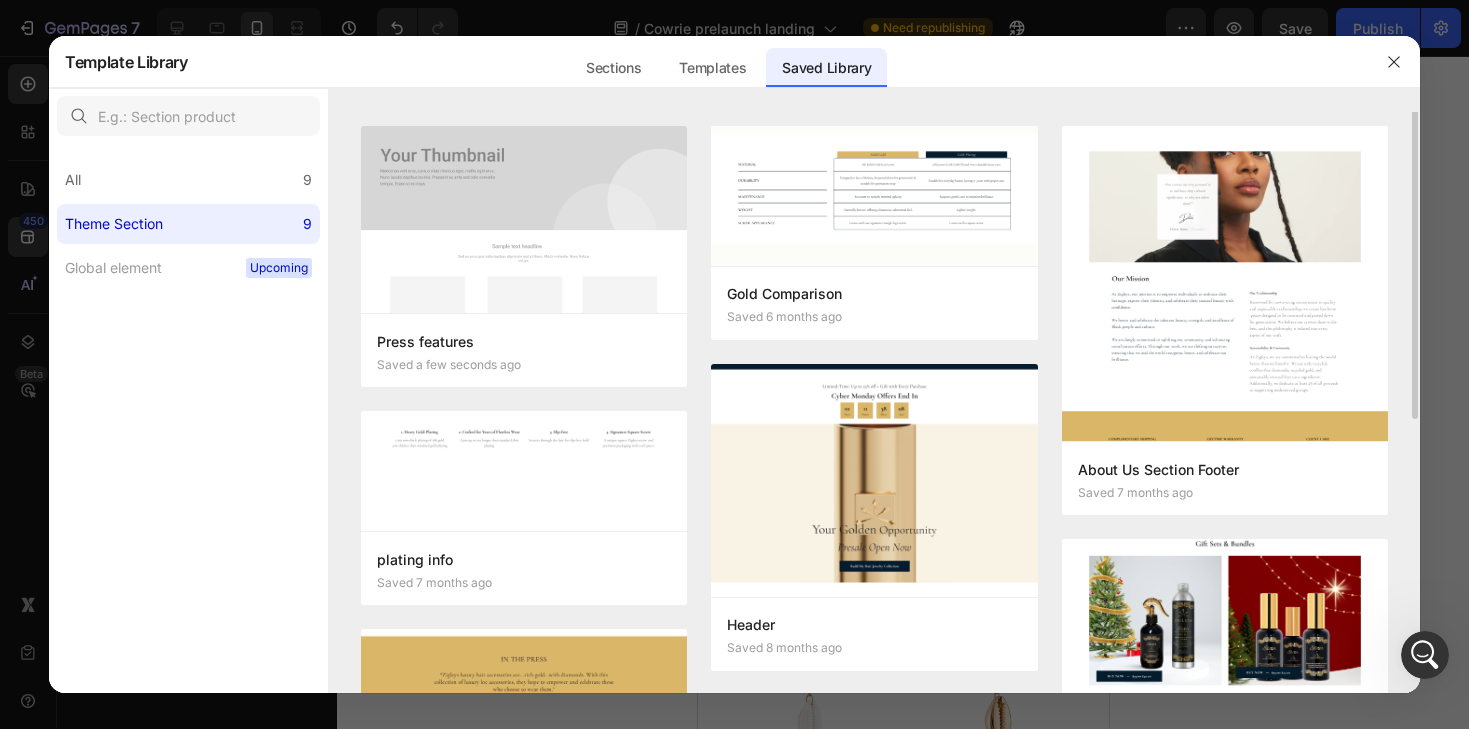 scroll, scrollTop: 0, scrollLeft: 0, axis: both 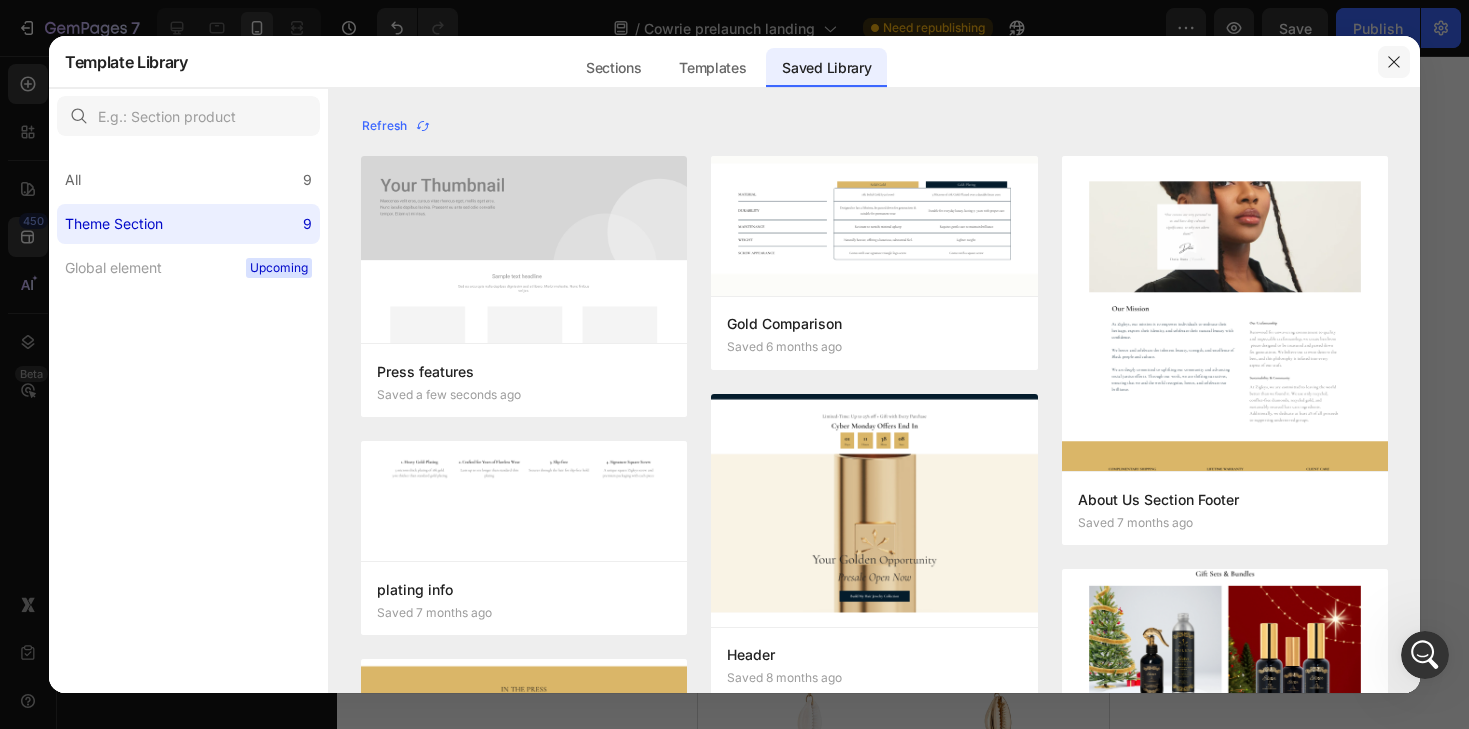 click 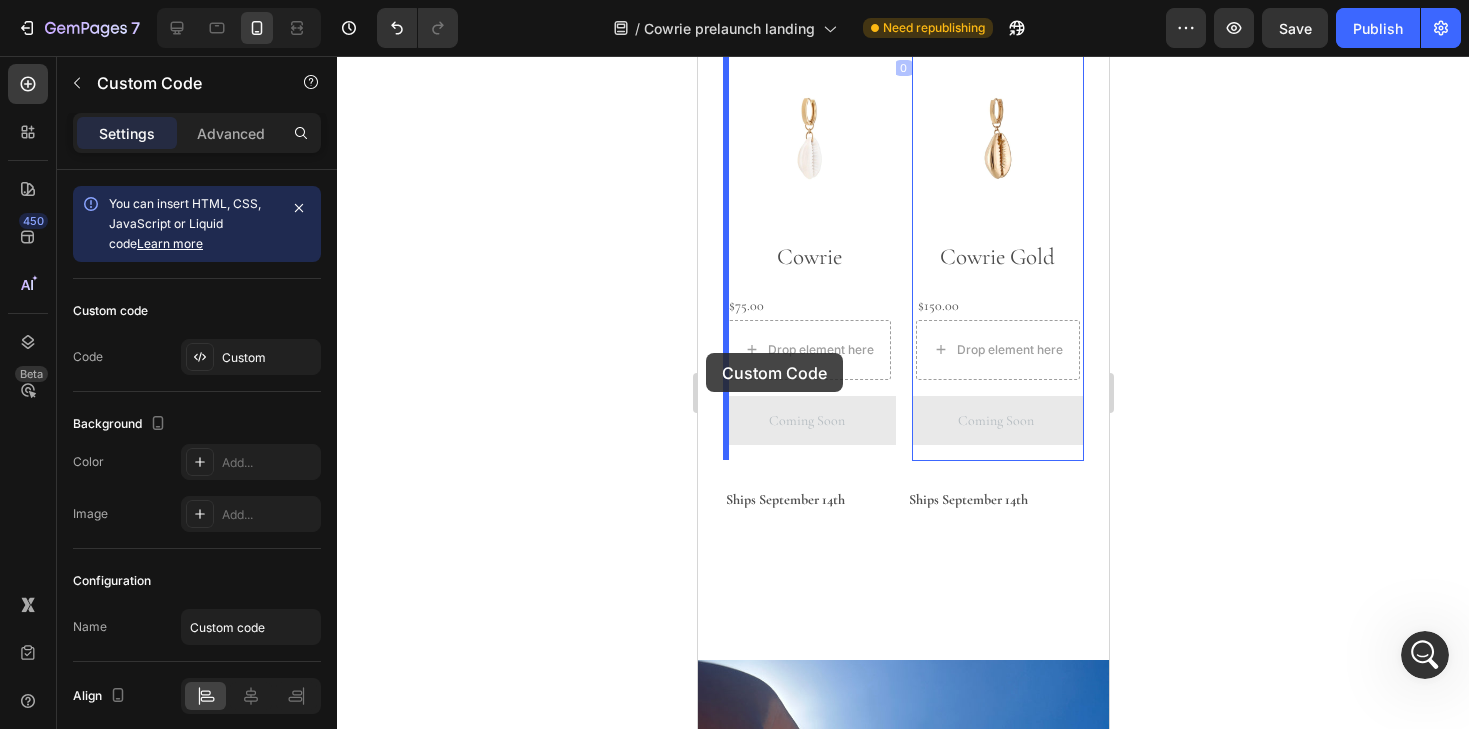 scroll, scrollTop: 1380, scrollLeft: 0, axis: vertical 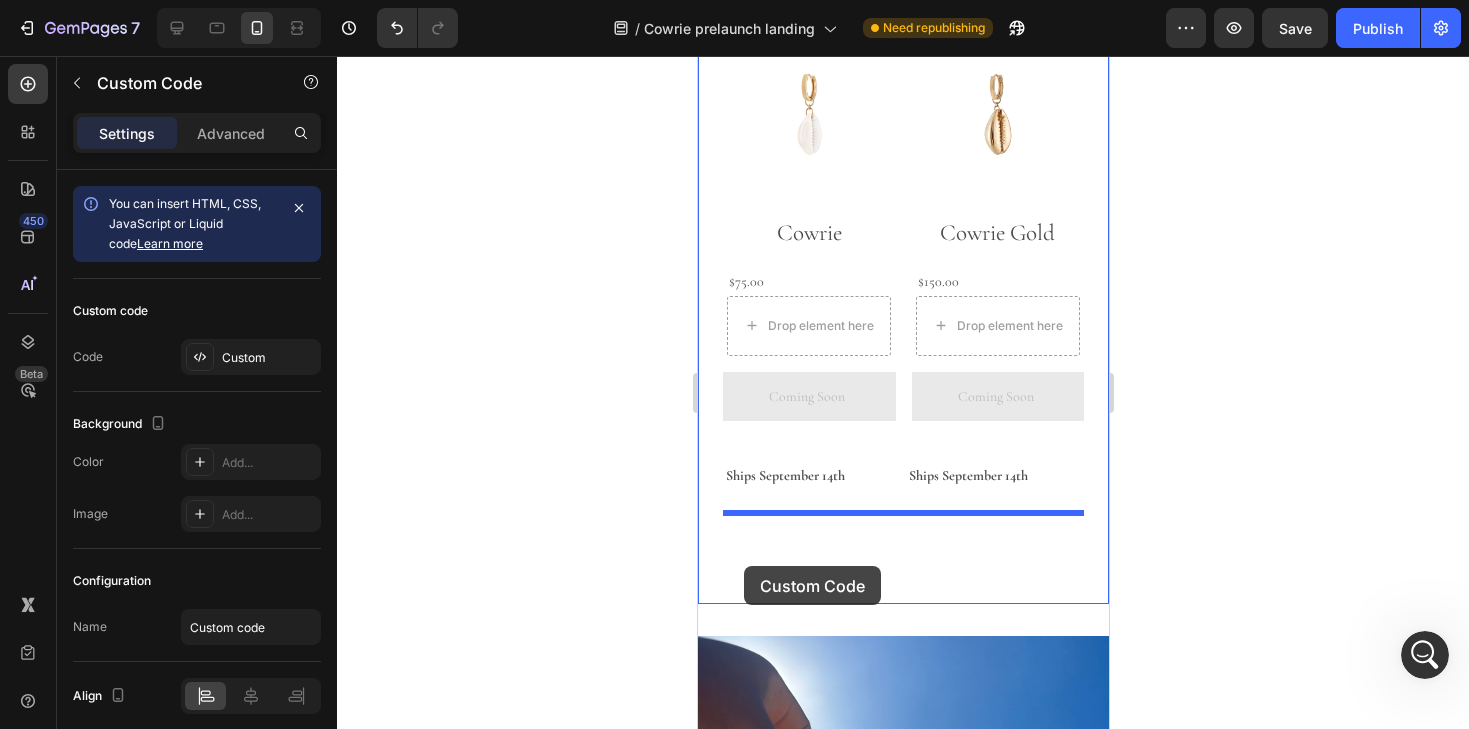 drag, startPoint x: 738, startPoint y: 159, endPoint x: 743, endPoint y: 566, distance: 407.0307 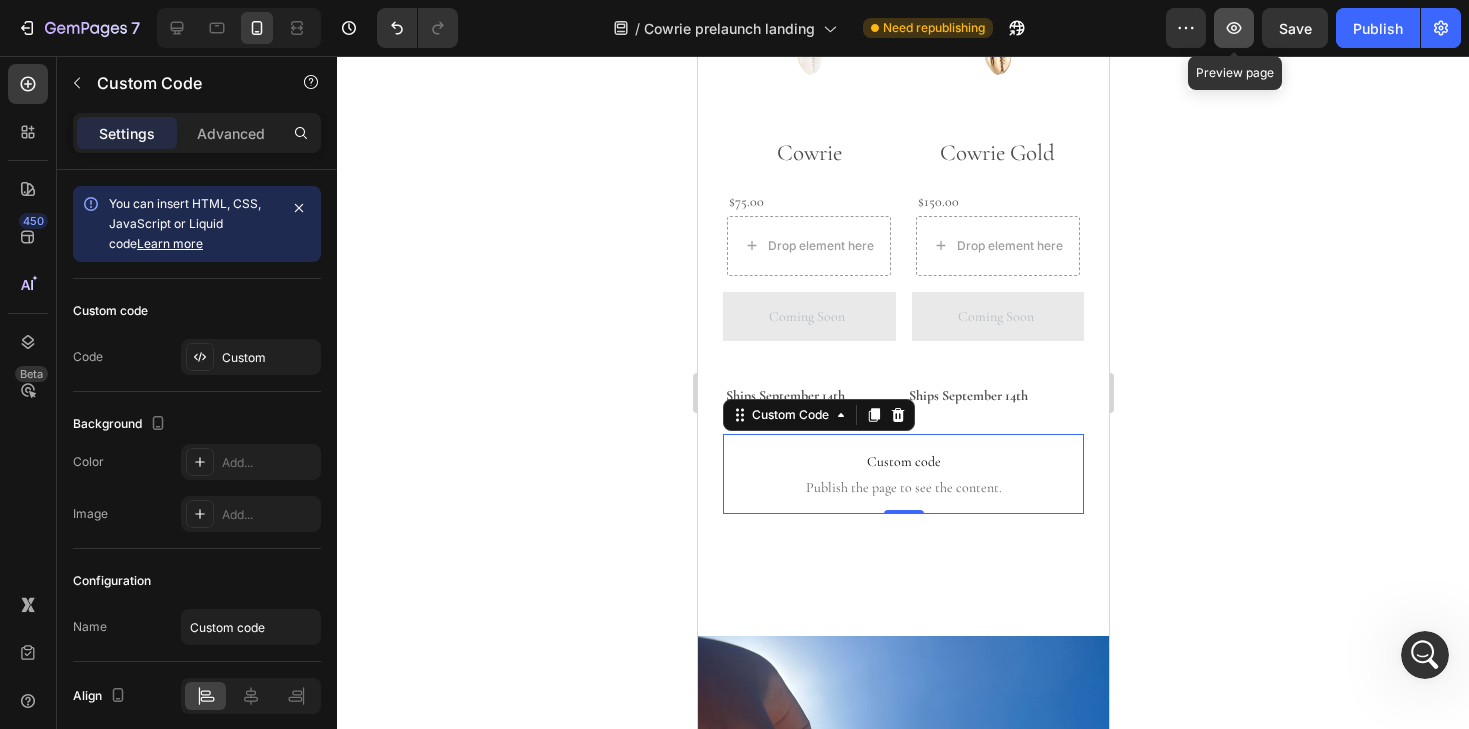 click 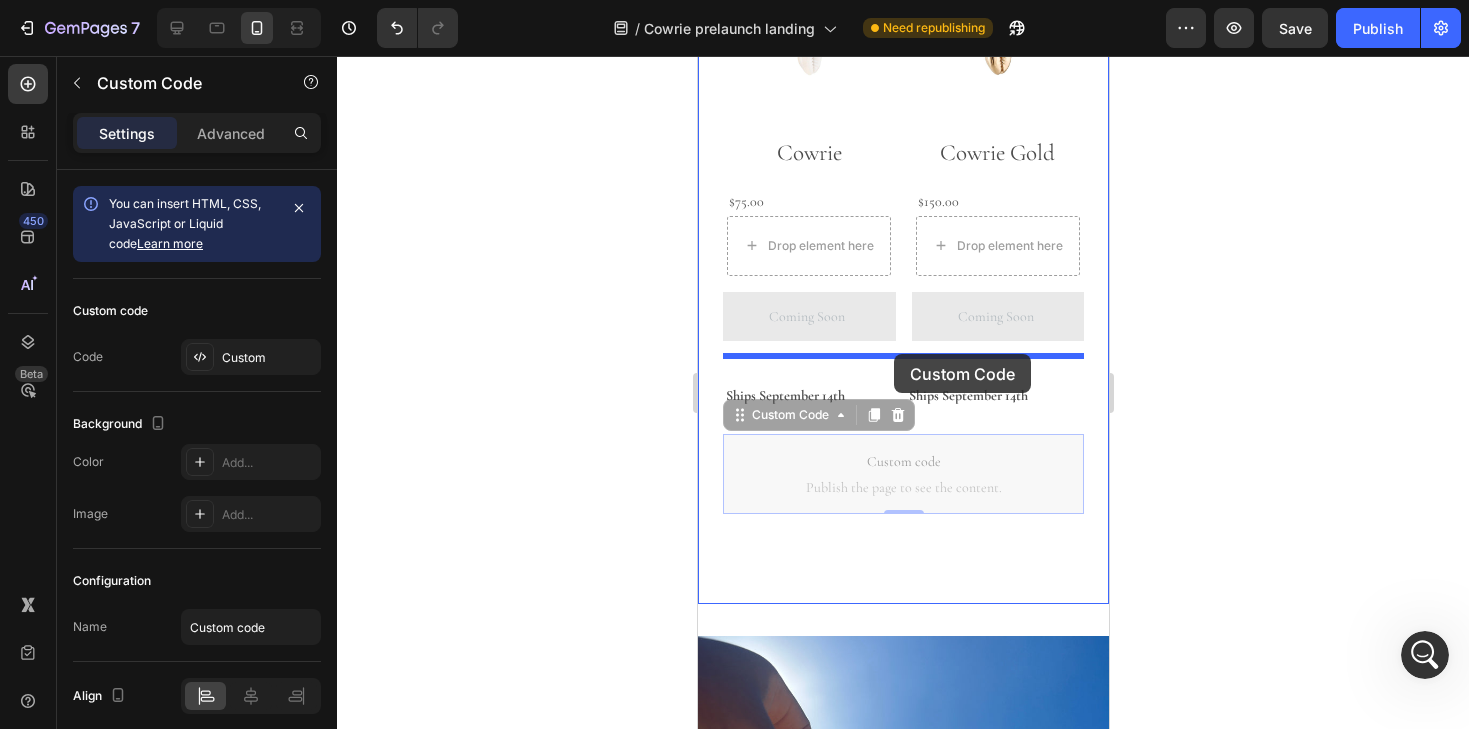 drag, startPoint x: 774, startPoint y: 474, endPoint x: 893, endPoint y: 354, distance: 169 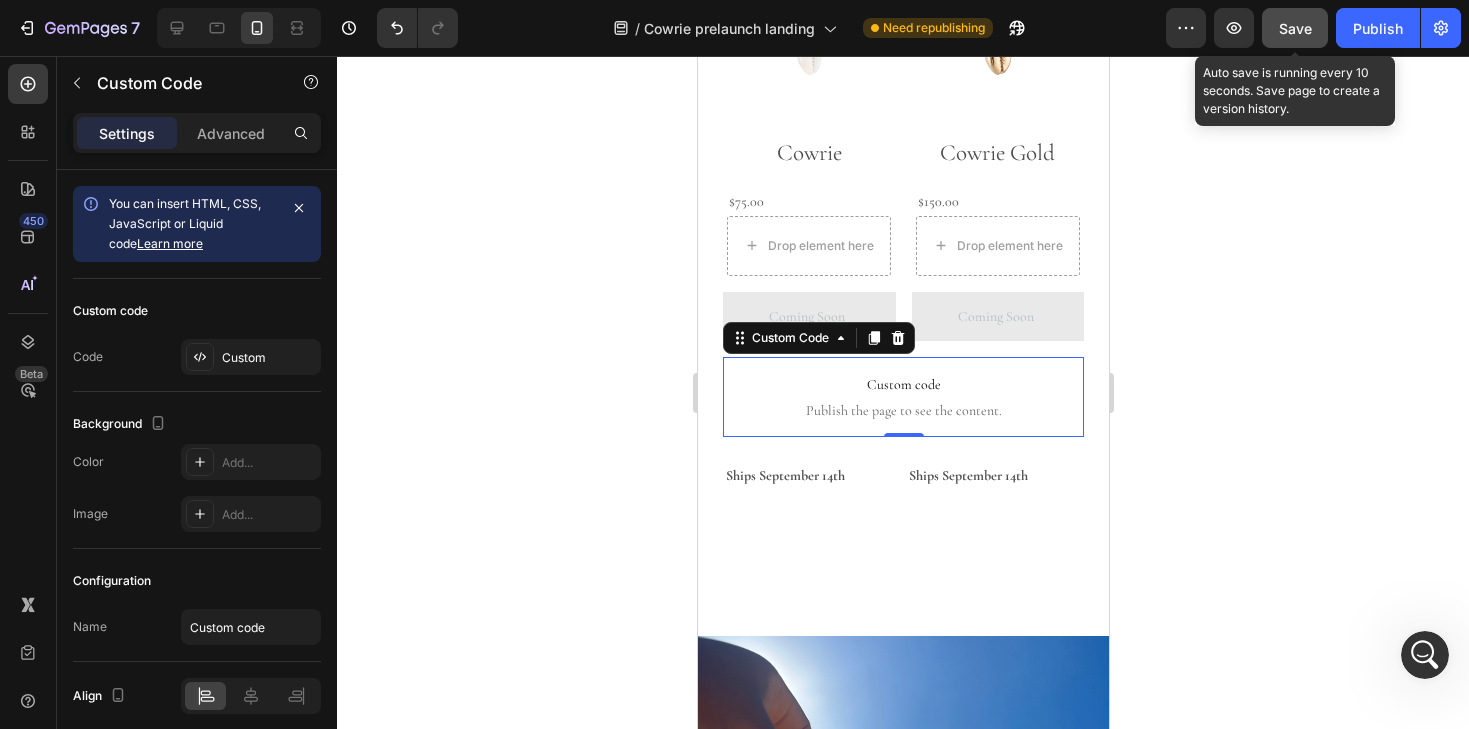 click on "Save" at bounding box center (1295, 28) 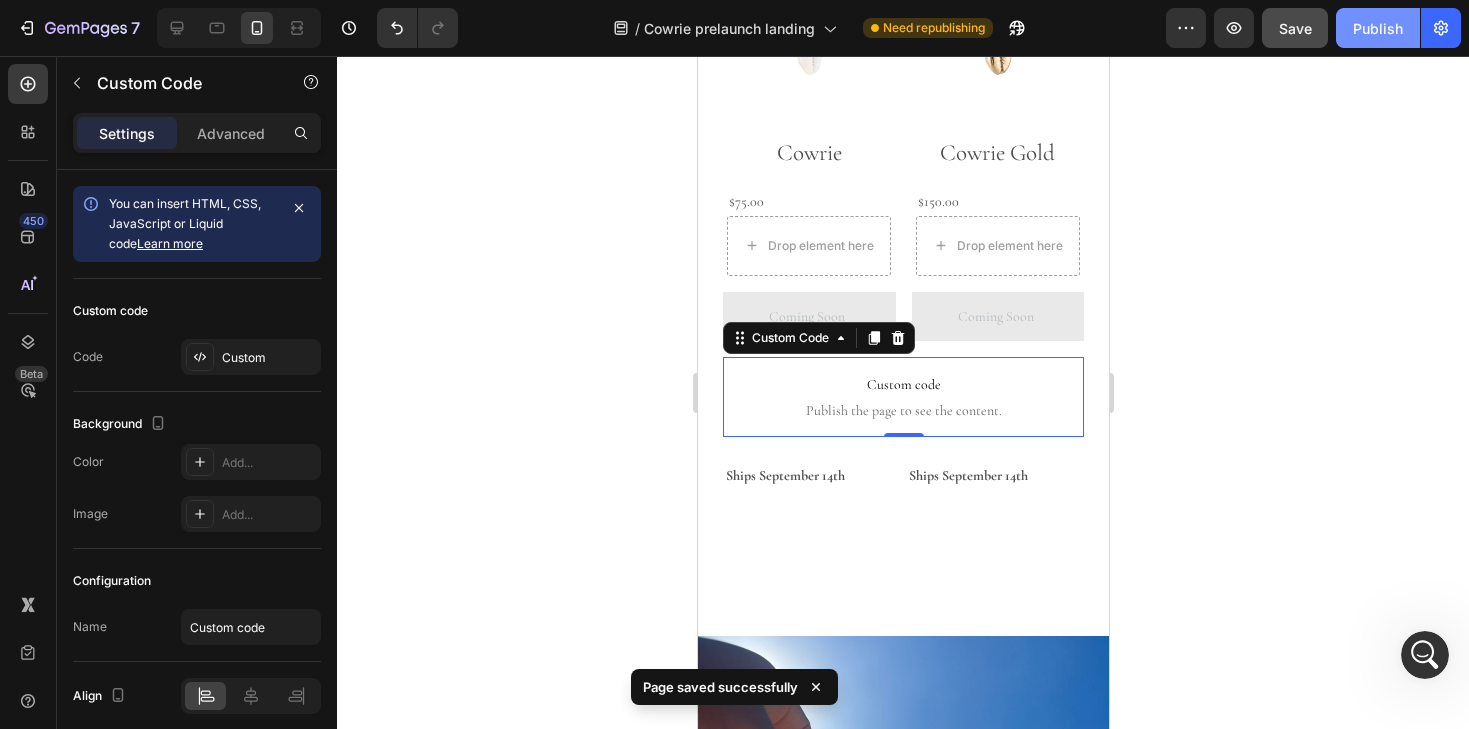 click on "Publish" at bounding box center (1378, 28) 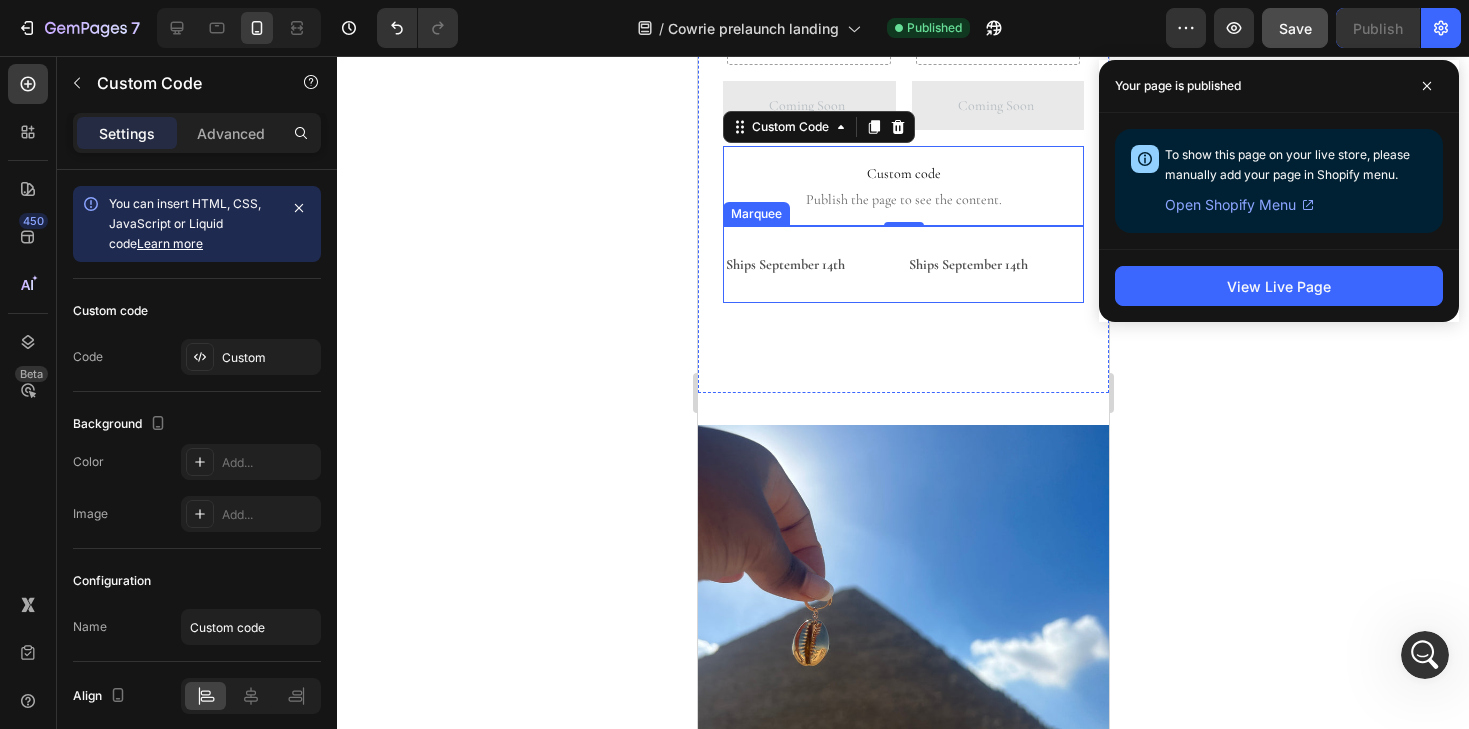scroll, scrollTop: 1602, scrollLeft: 0, axis: vertical 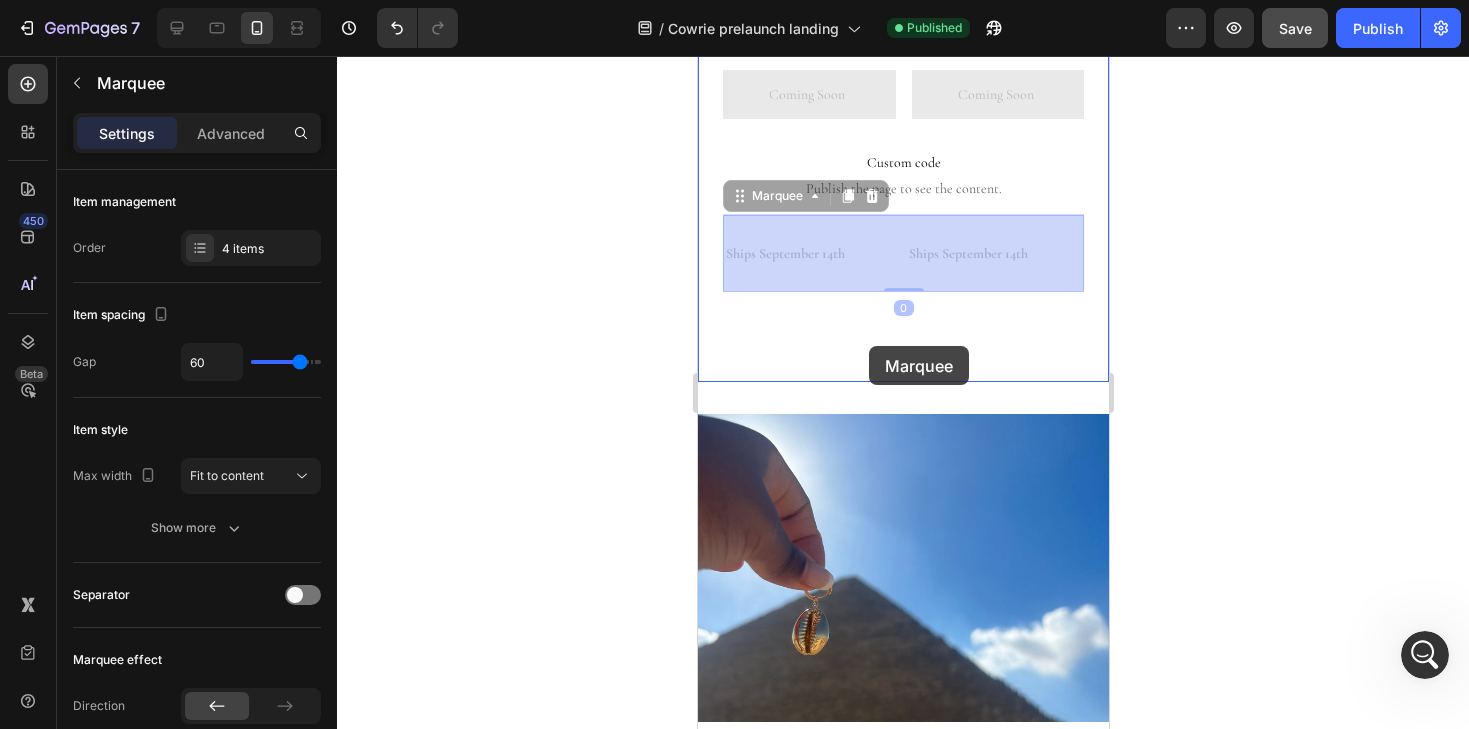 drag, startPoint x: 870, startPoint y: 273, endPoint x: 868, endPoint y: 341, distance: 68.0294 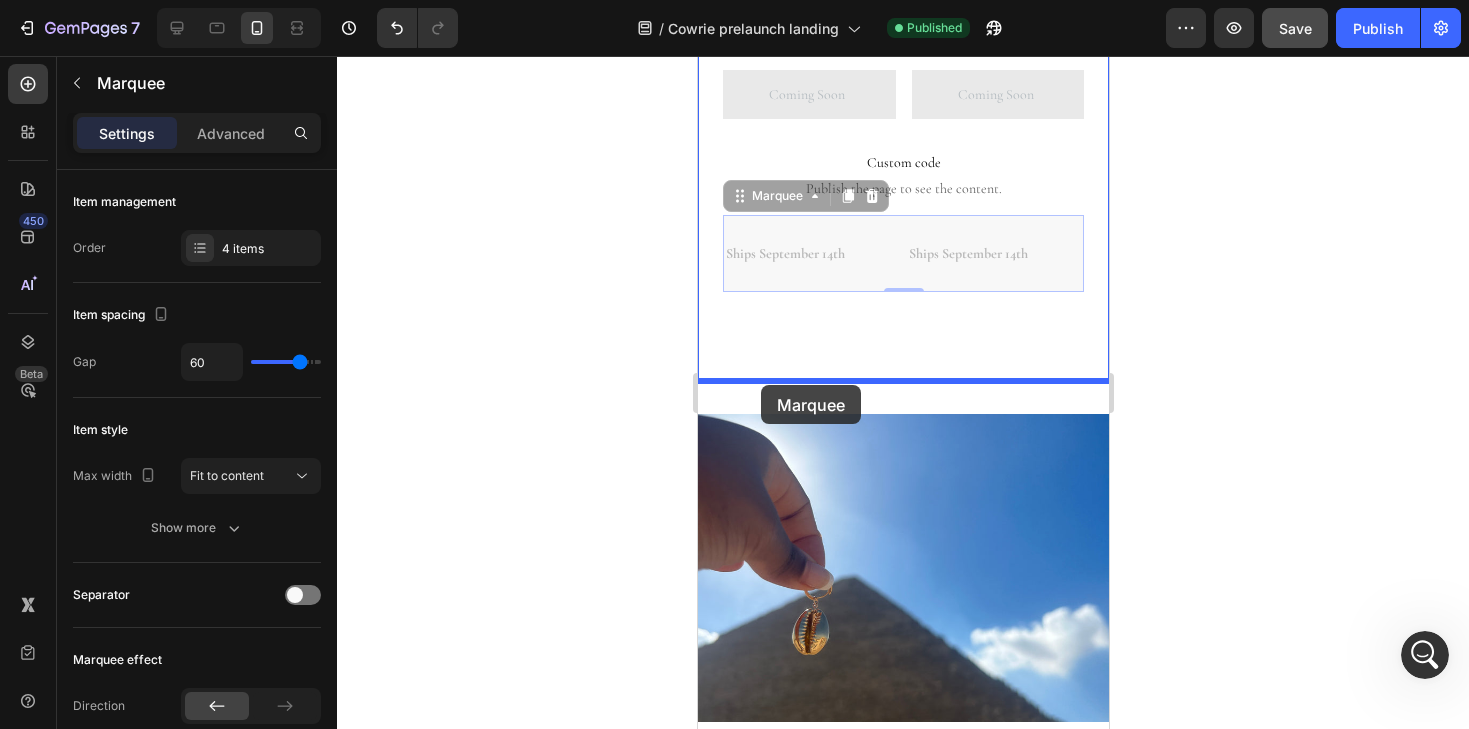 drag, startPoint x: 741, startPoint y: 196, endPoint x: 760, endPoint y: 385, distance: 189.95262 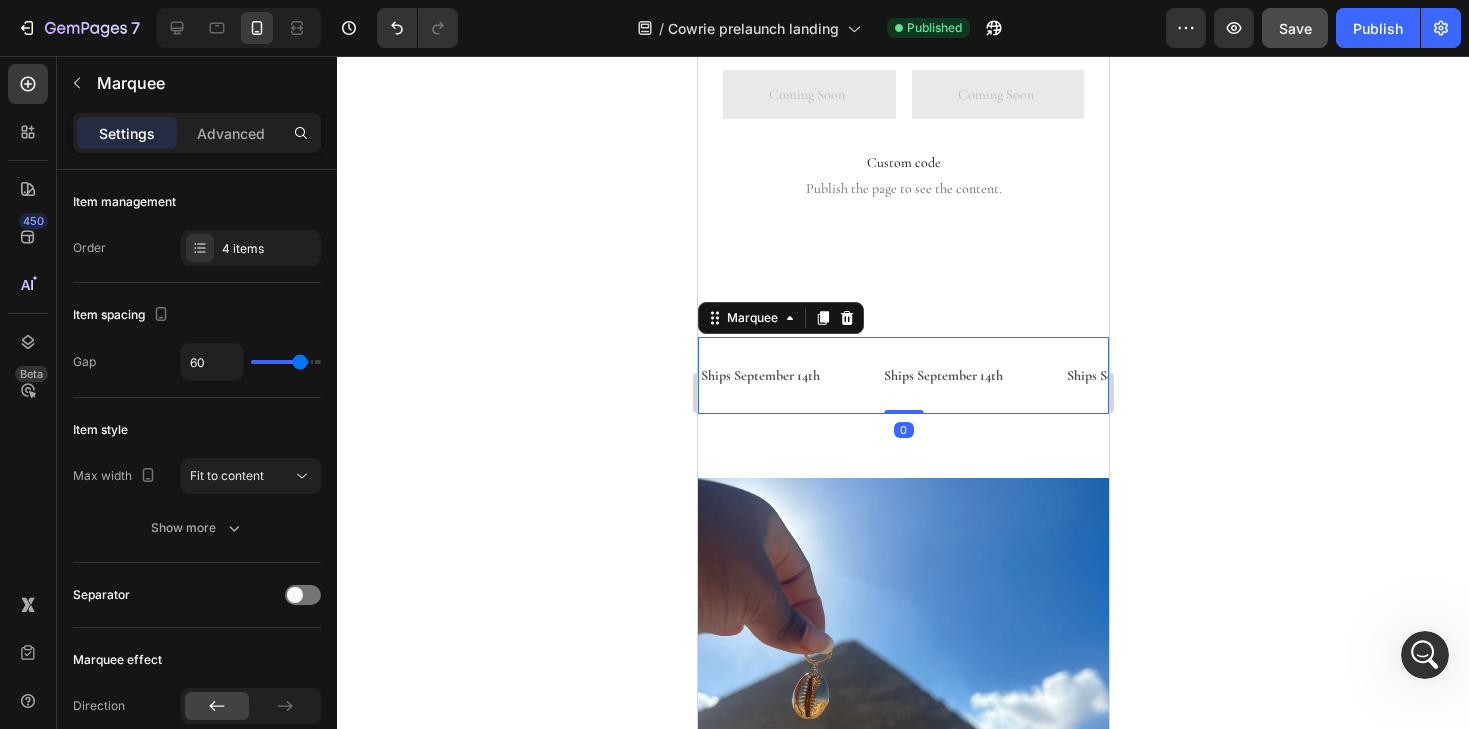 click 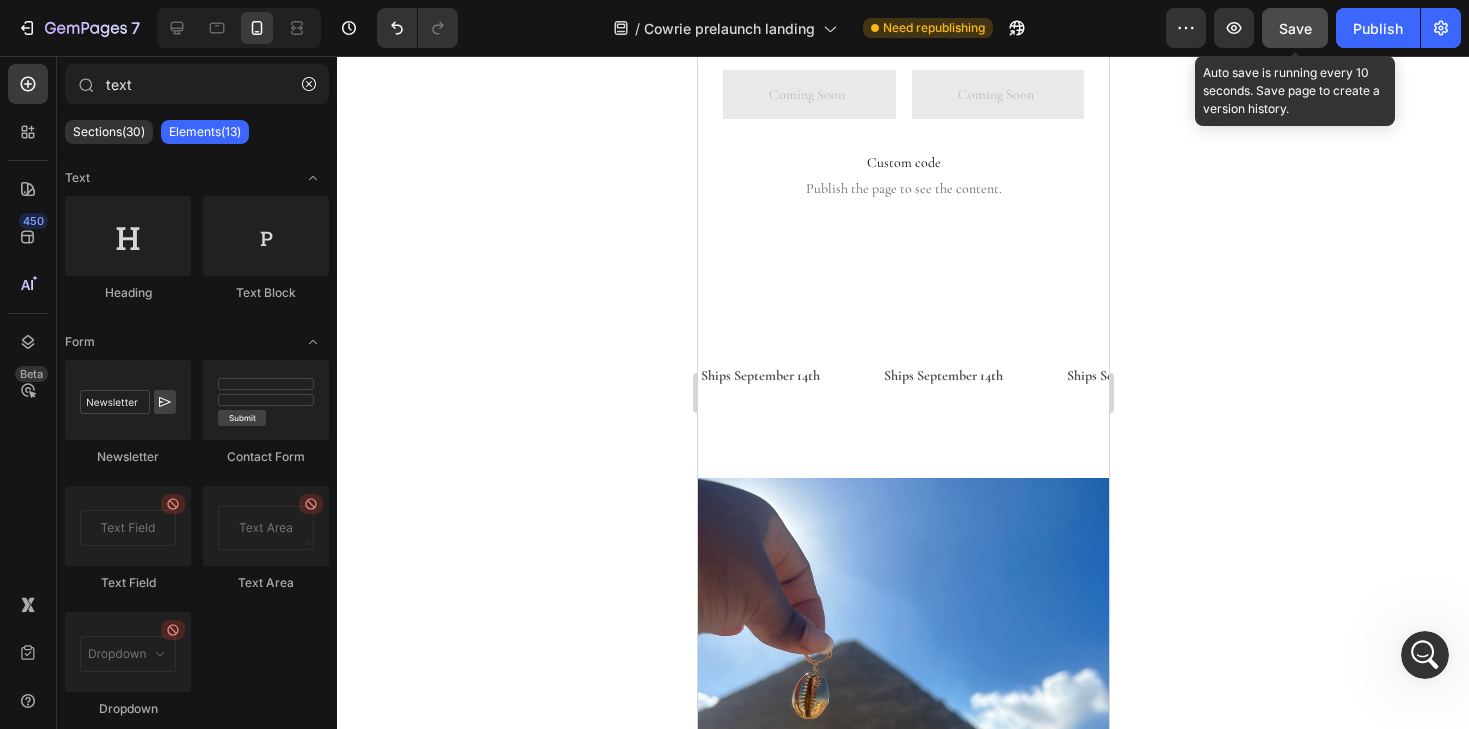 click on "Save" at bounding box center (1295, 28) 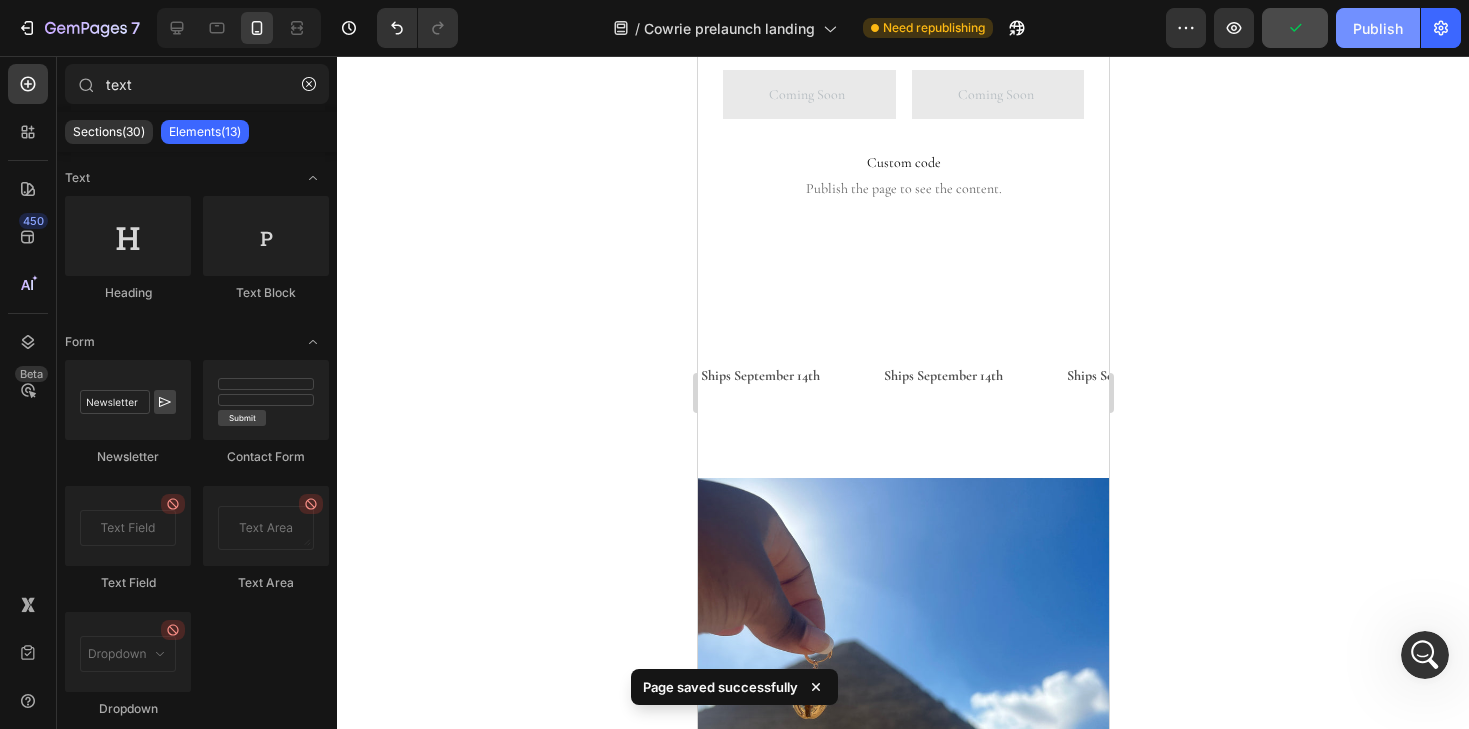 click on "Publish" at bounding box center (1378, 28) 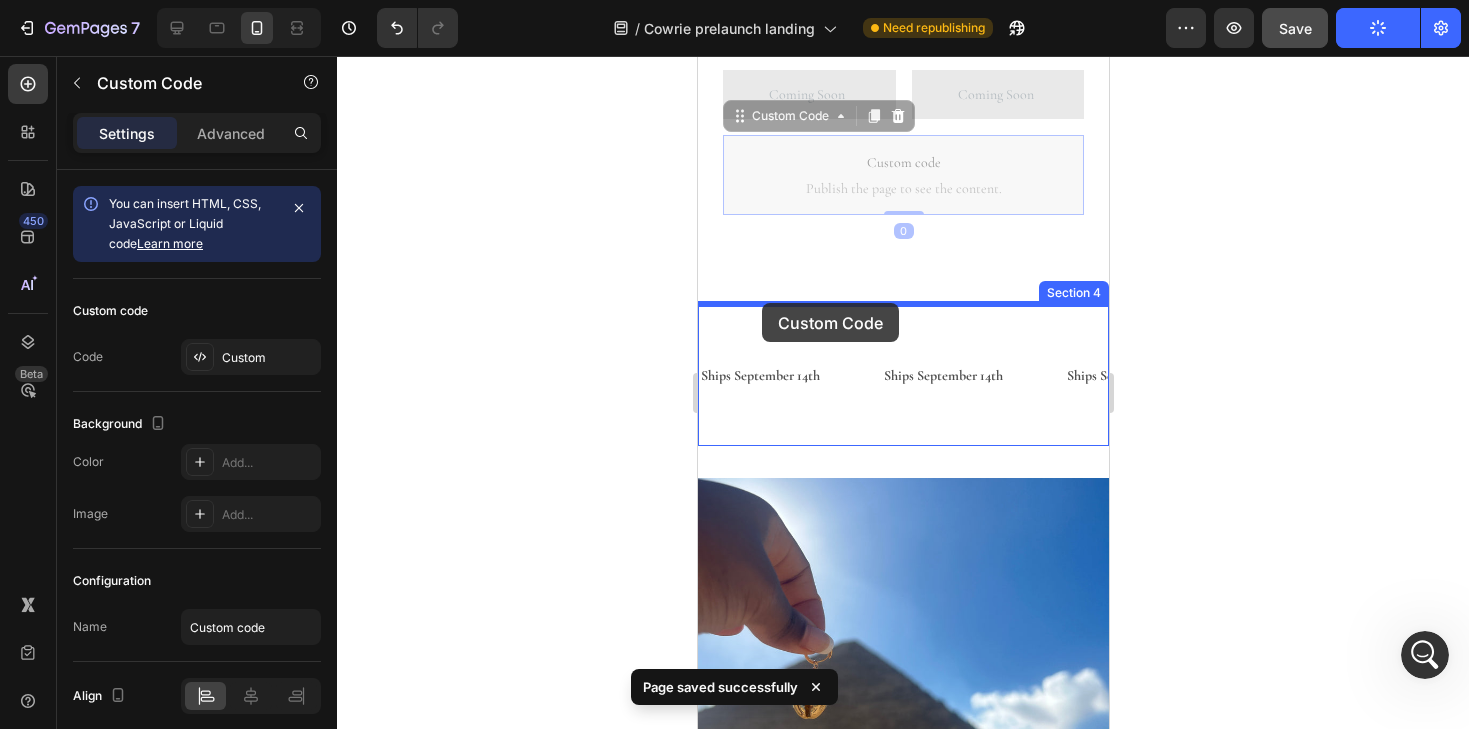 drag, startPoint x: 766, startPoint y: 169, endPoint x: 761, endPoint y: 307, distance: 138.09055 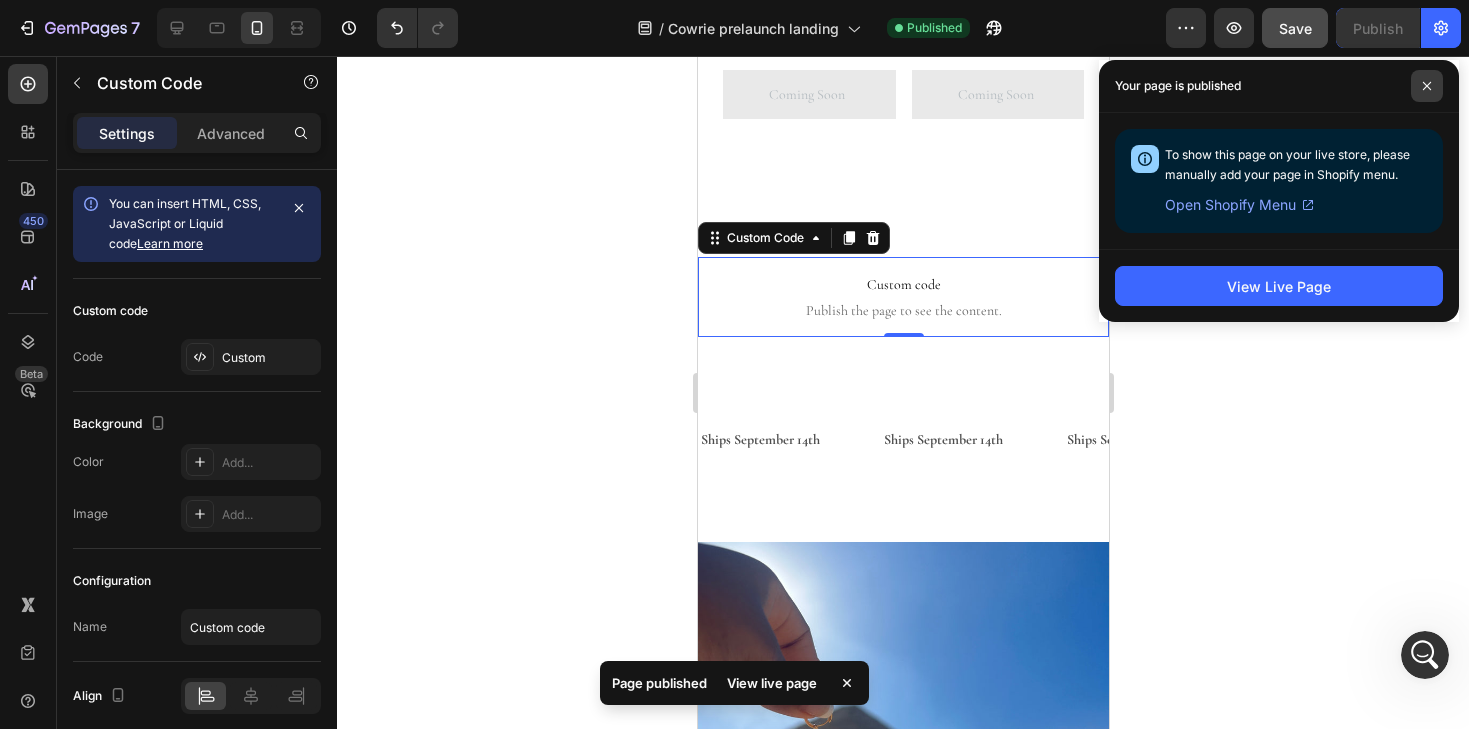 click 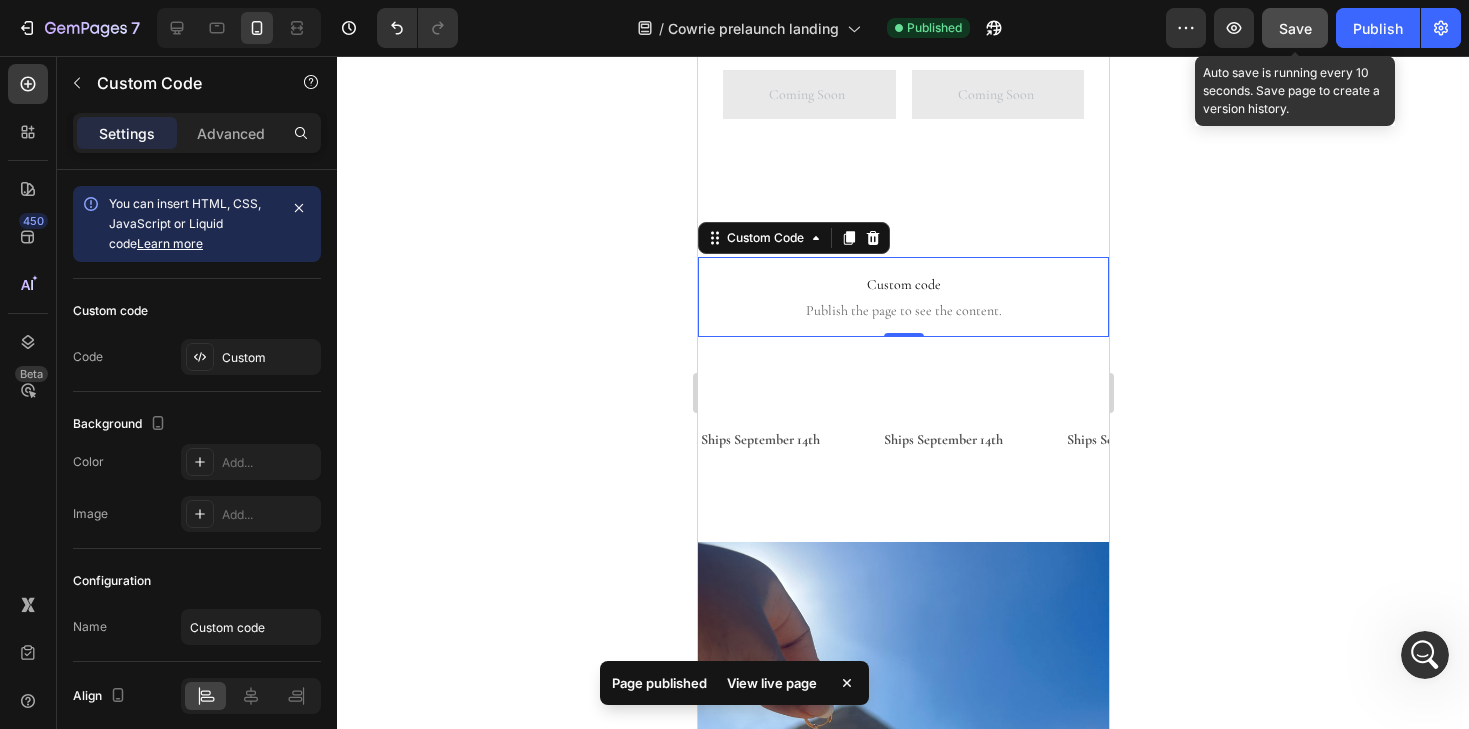 click on "Save" at bounding box center [1295, 28] 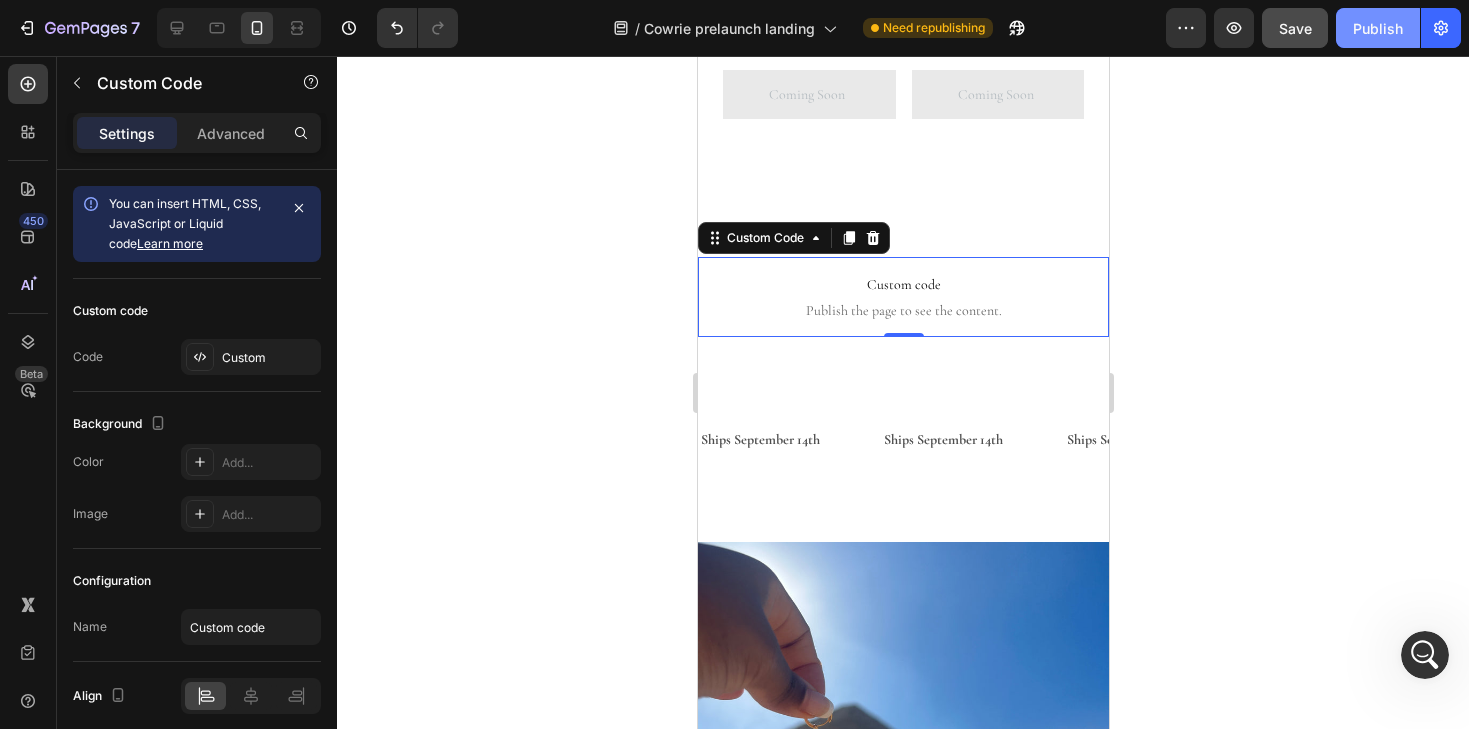 click on "Publish" at bounding box center [1378, 28] 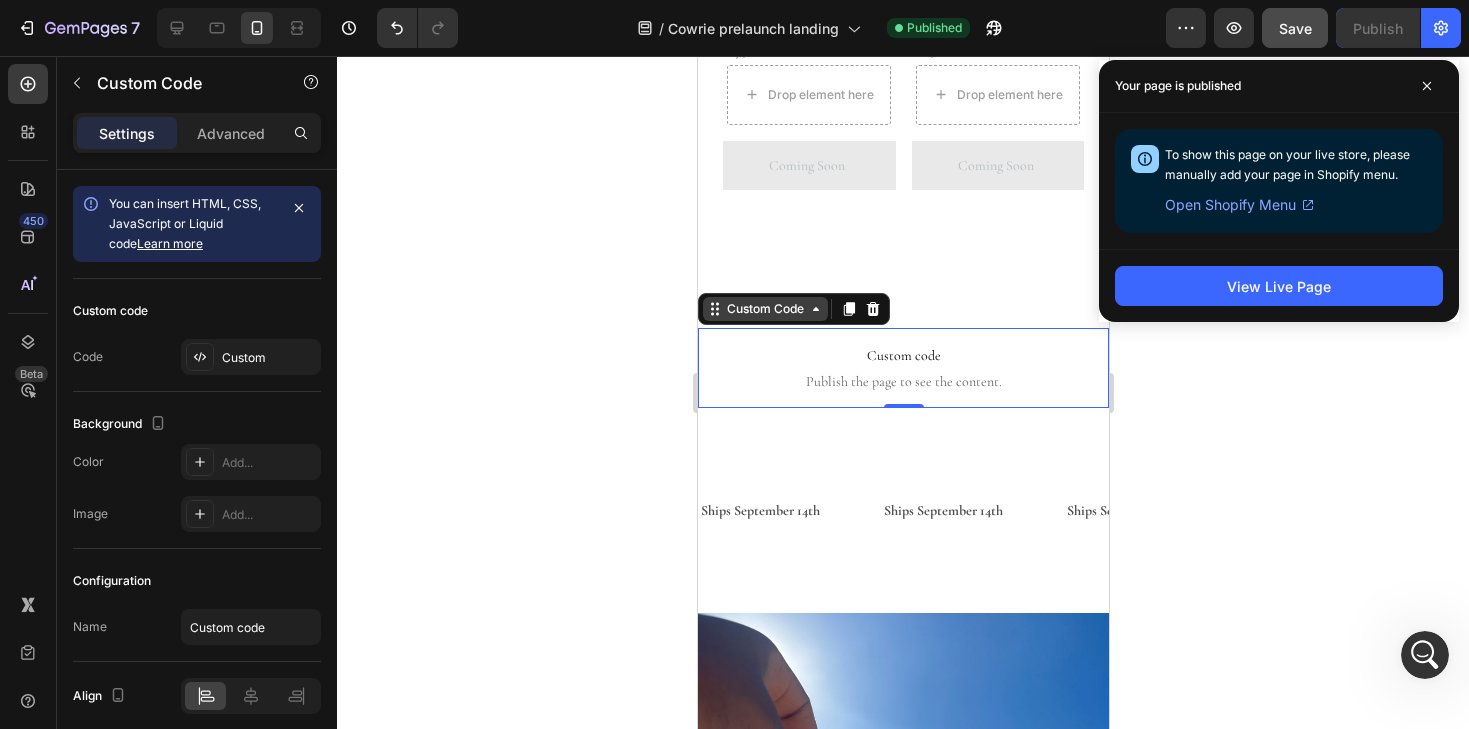 scroll, scrollTop: 1529, scrollLeft: 0, axis: vertical 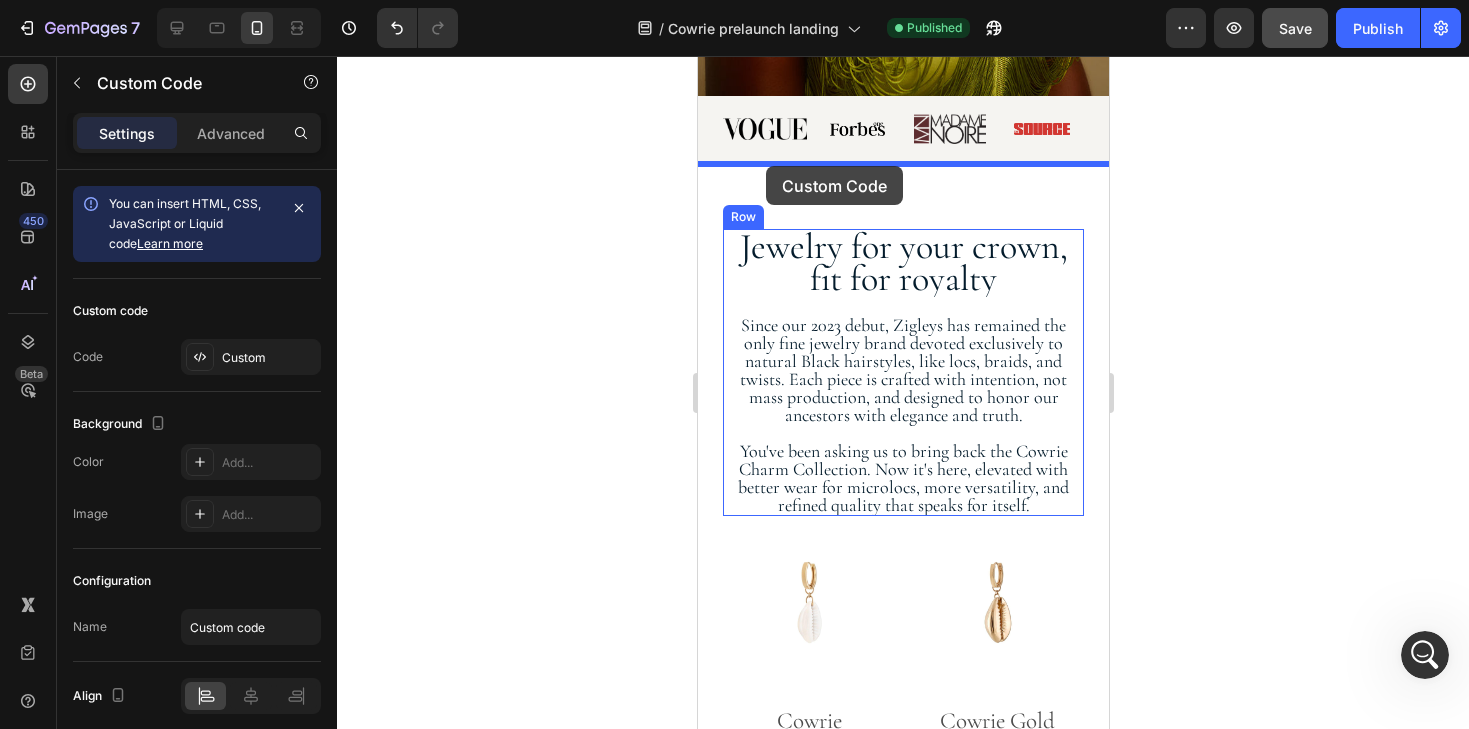 drag, startPoint x: 745, startPoint y: 336, endPoint x: 765, endPoint y: 166, distance: 171.17242 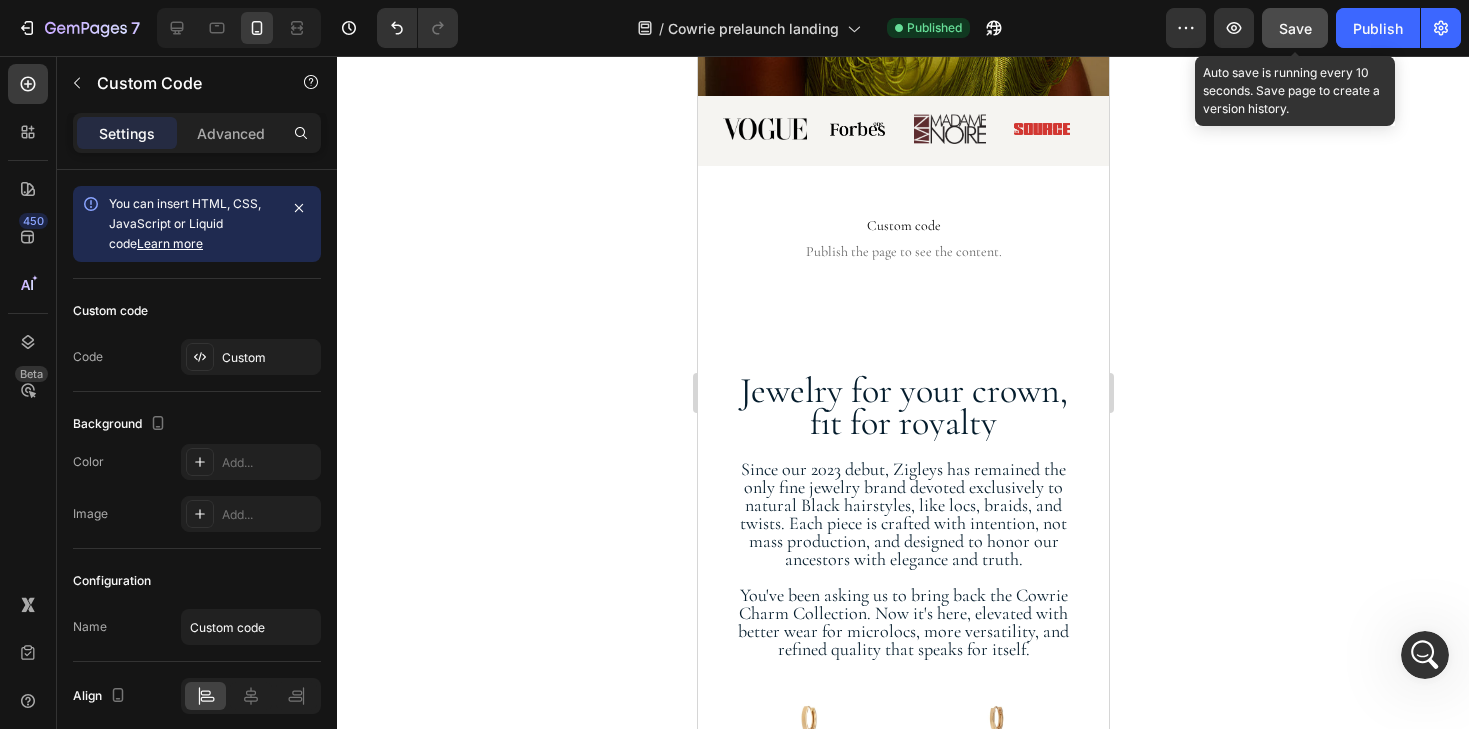 click on "Save" at bounding box center (1295, 28) 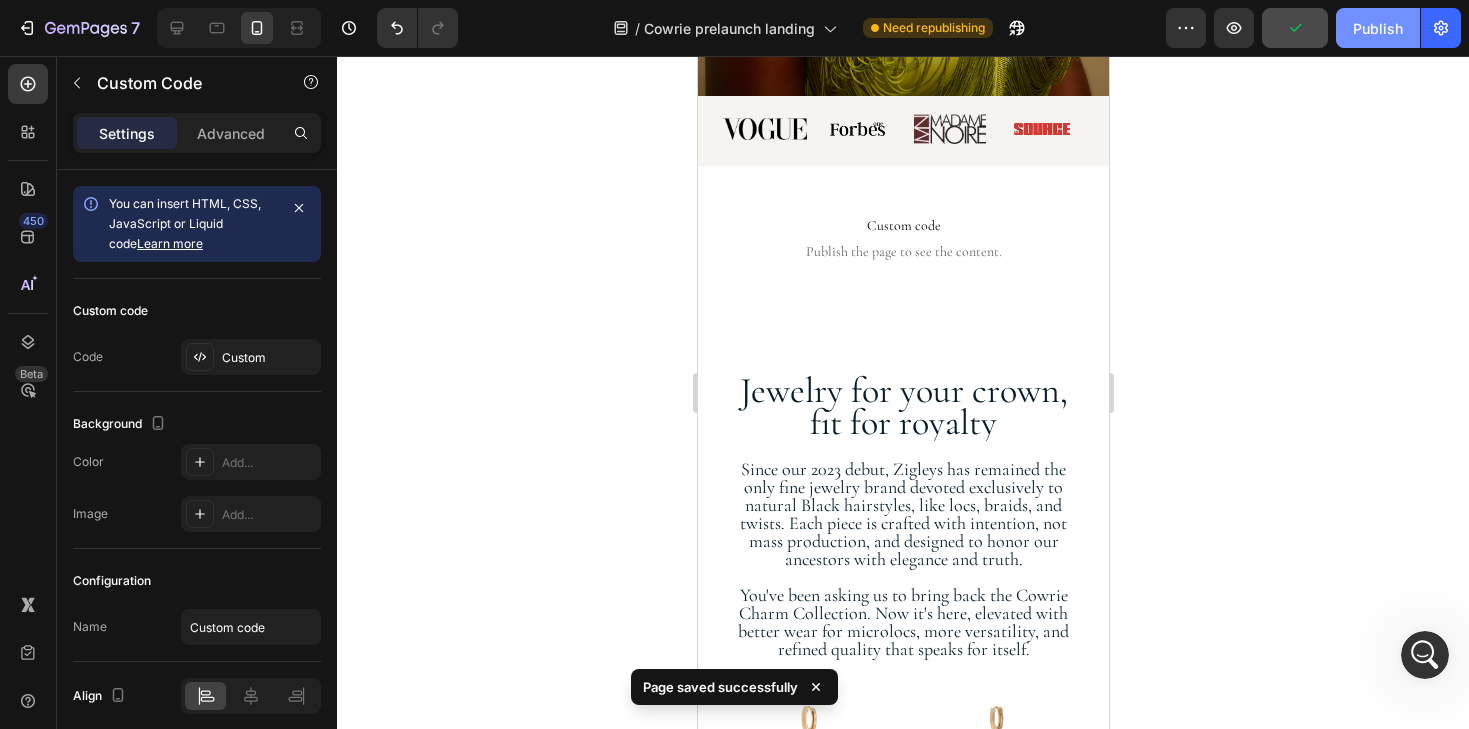 click on "Publish" at bounding box center (1378, 28) 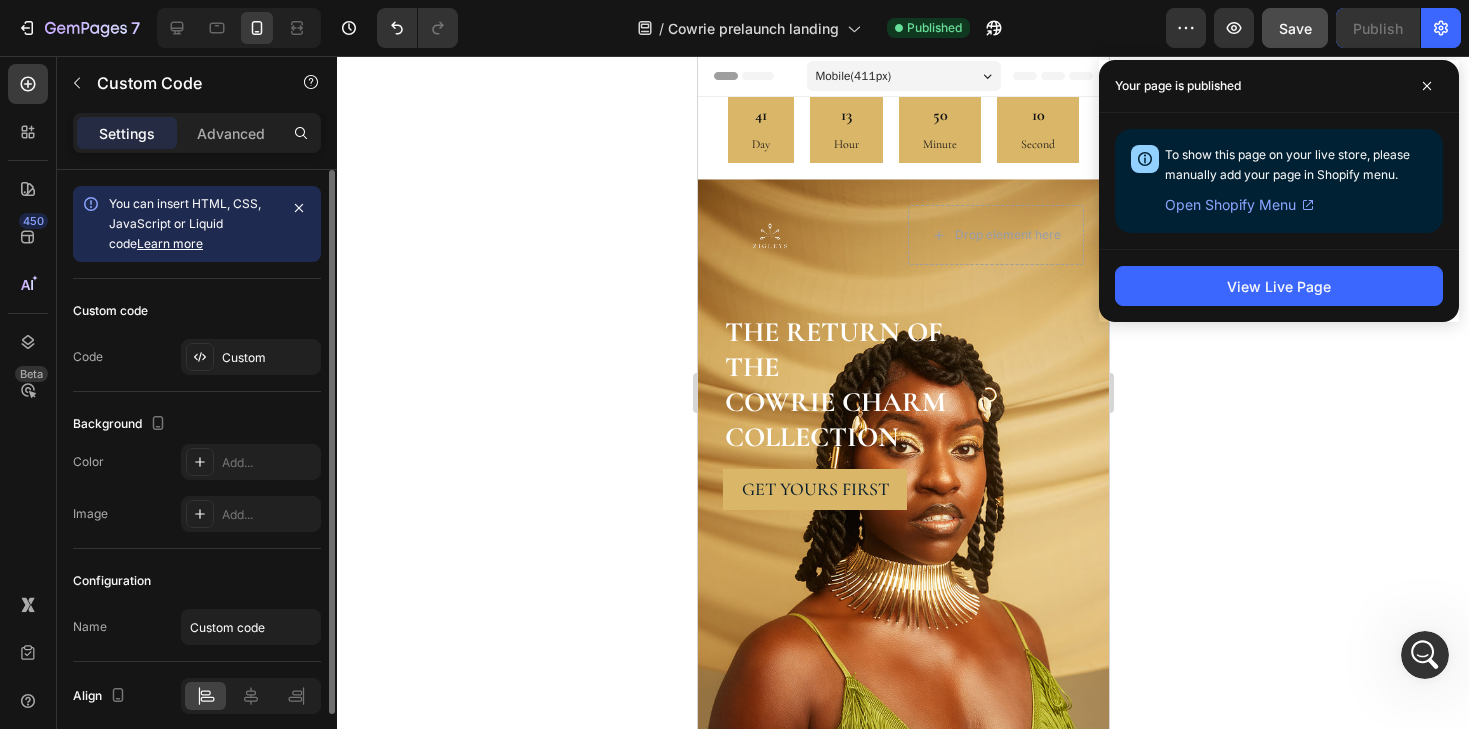 scroll, scrollTop: 0, scrollLeft: 0, axis: both 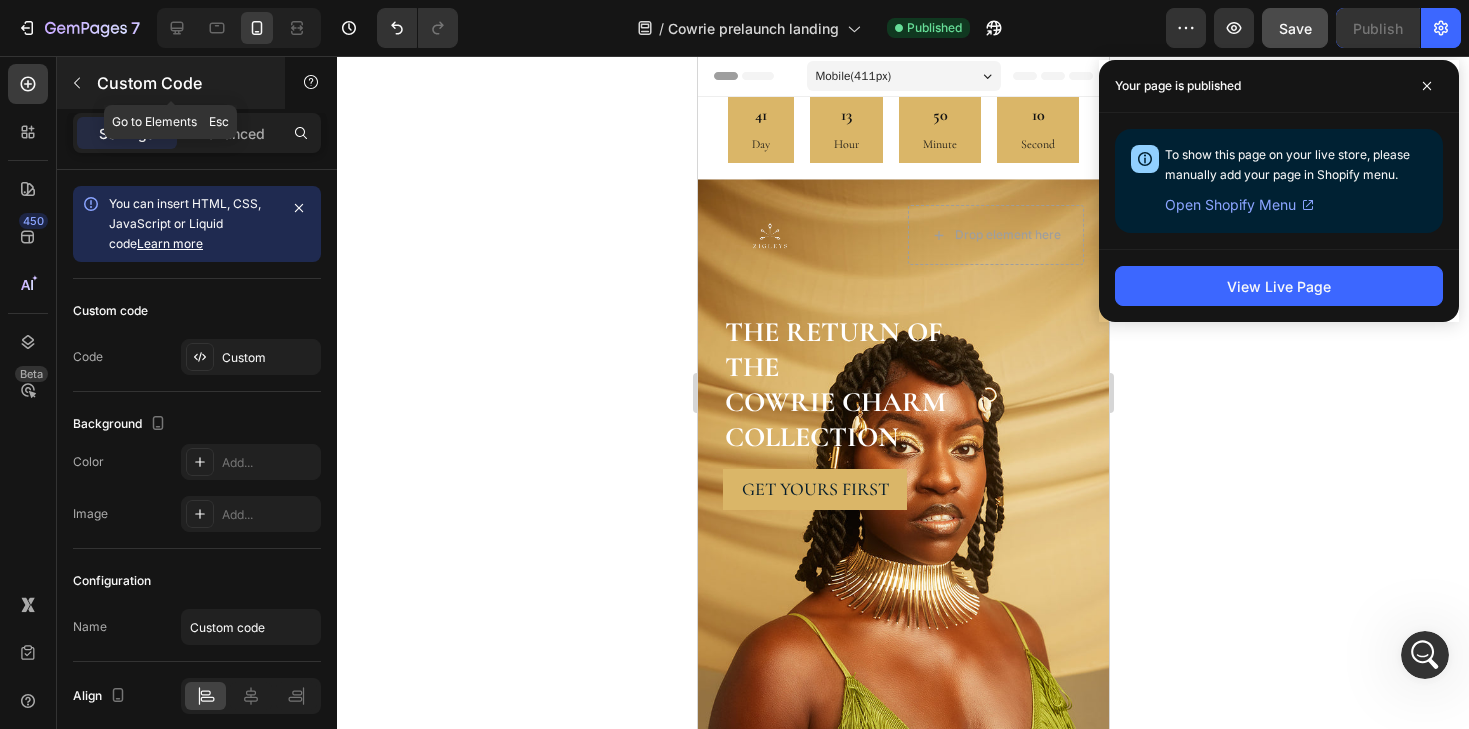 click 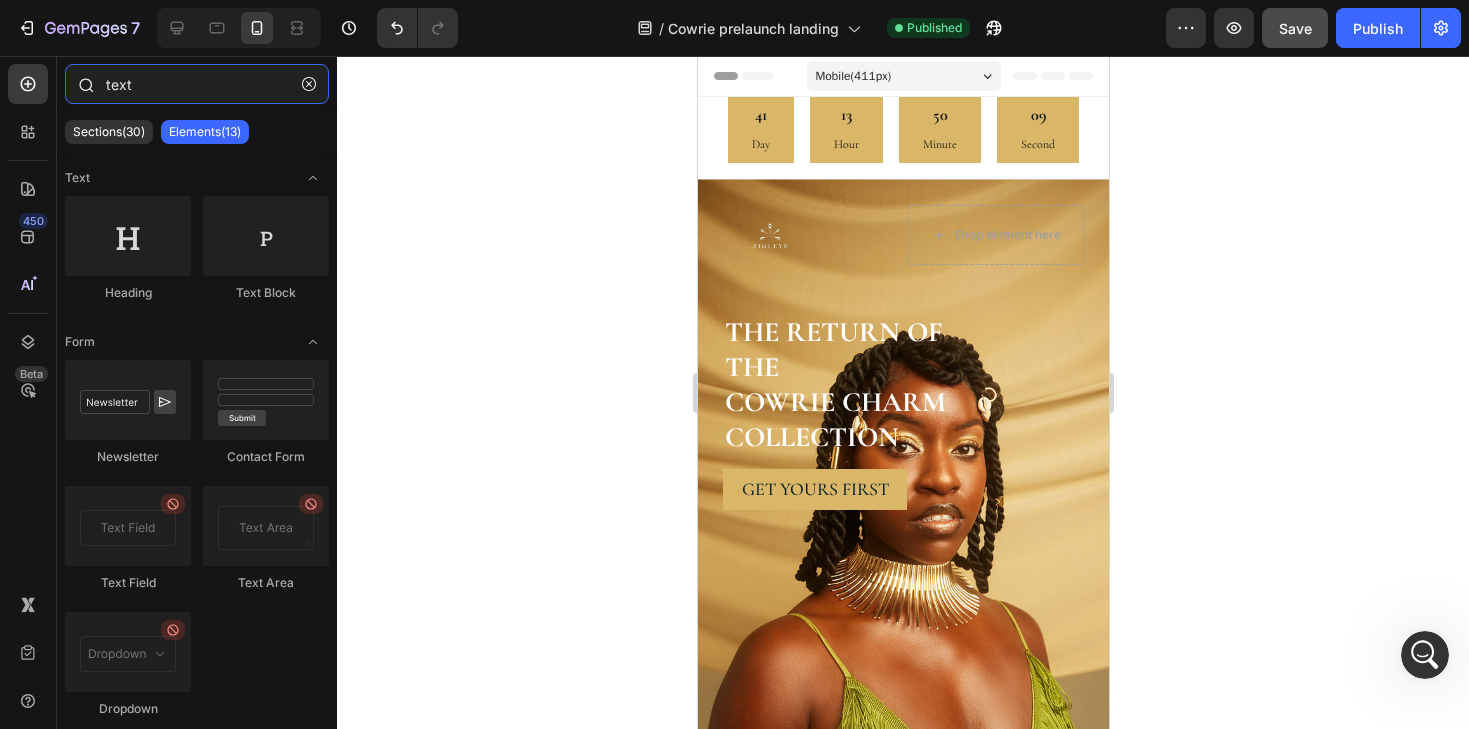 click on "text" at bounding box center [197, 84] 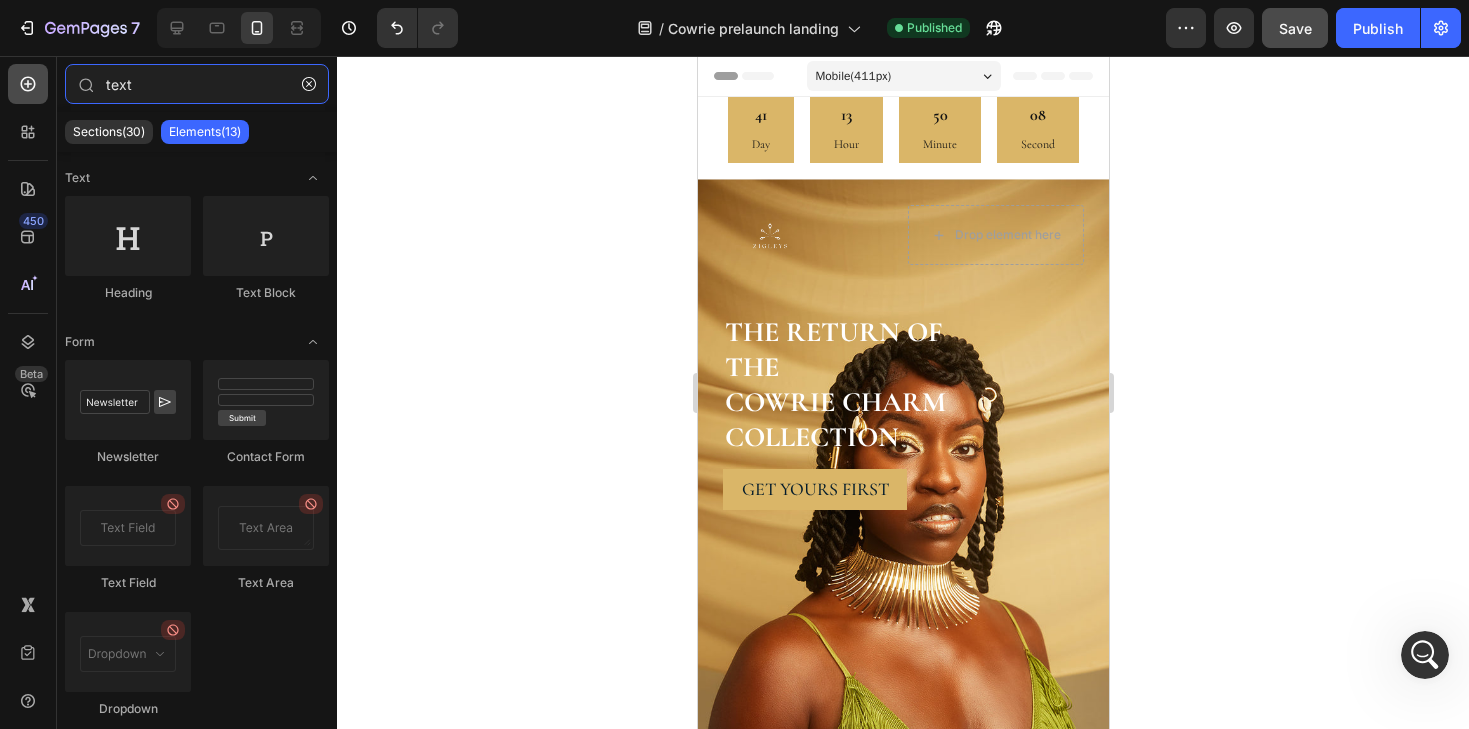 drag, startPoint x: 135, startPoint y: 85, endPoint x: 13, endPoint y: 76, distance: 122.33152 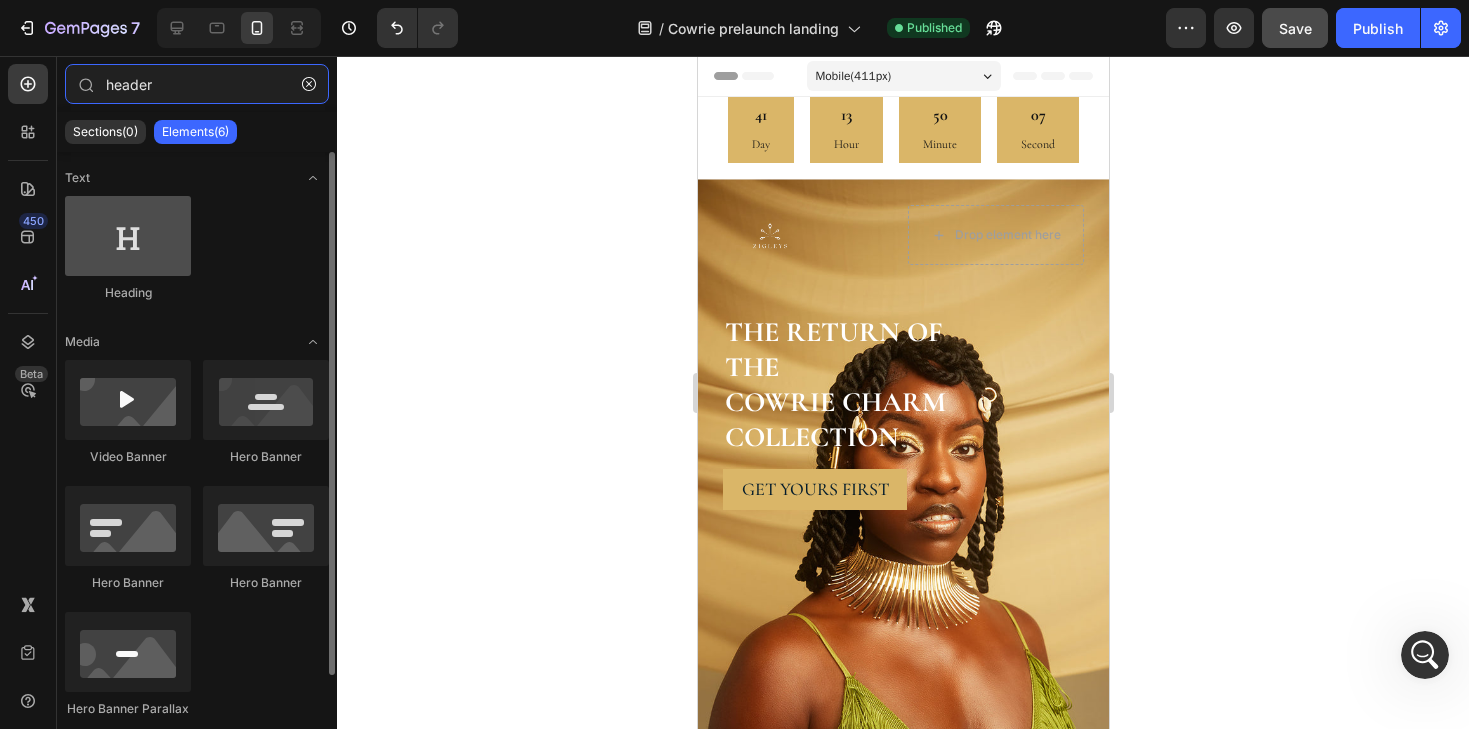 type on "header" 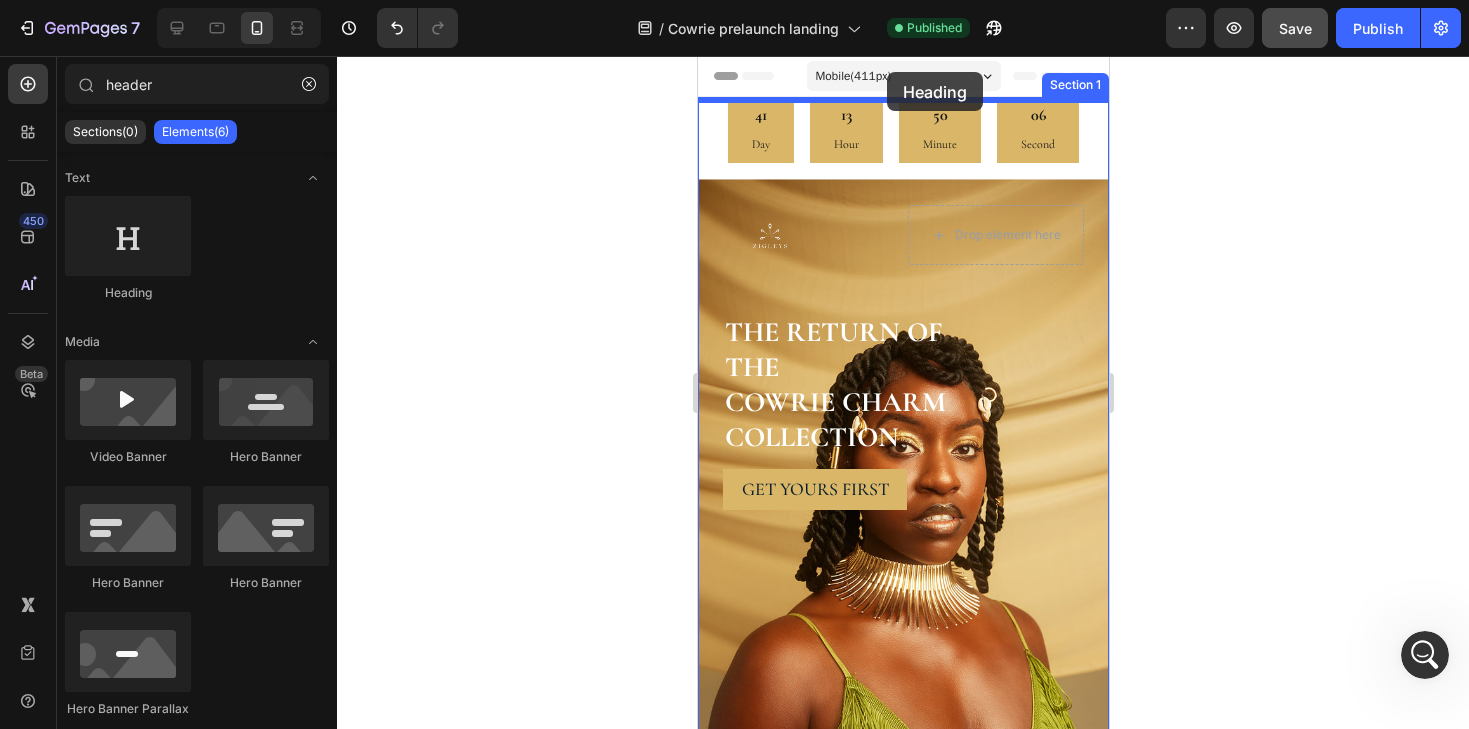 drag, startPoint x: 777, startPoint y: 287, endPoint x: 885, endPoint y: 72, distance: 240.60133 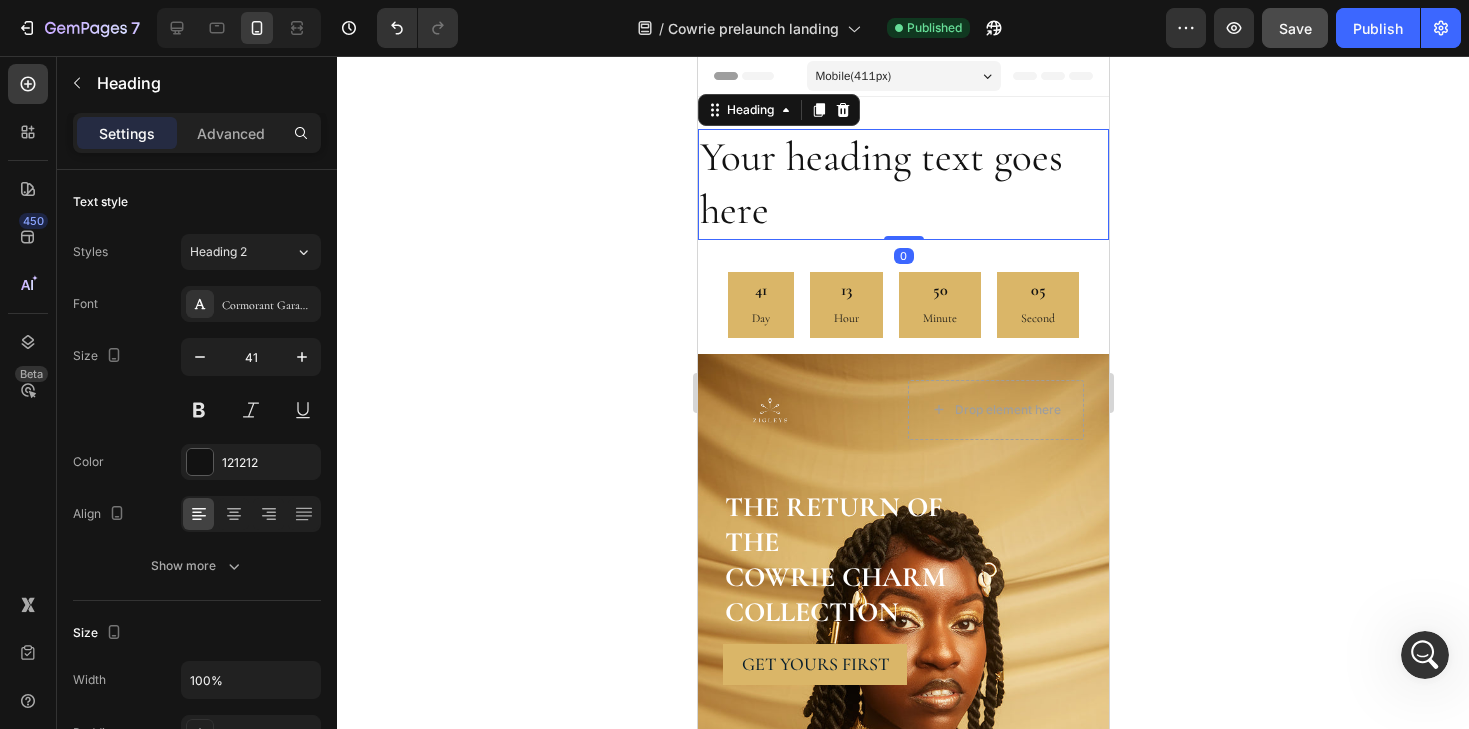 click on "Your heading text goes here" at bounding box center [902, 184] 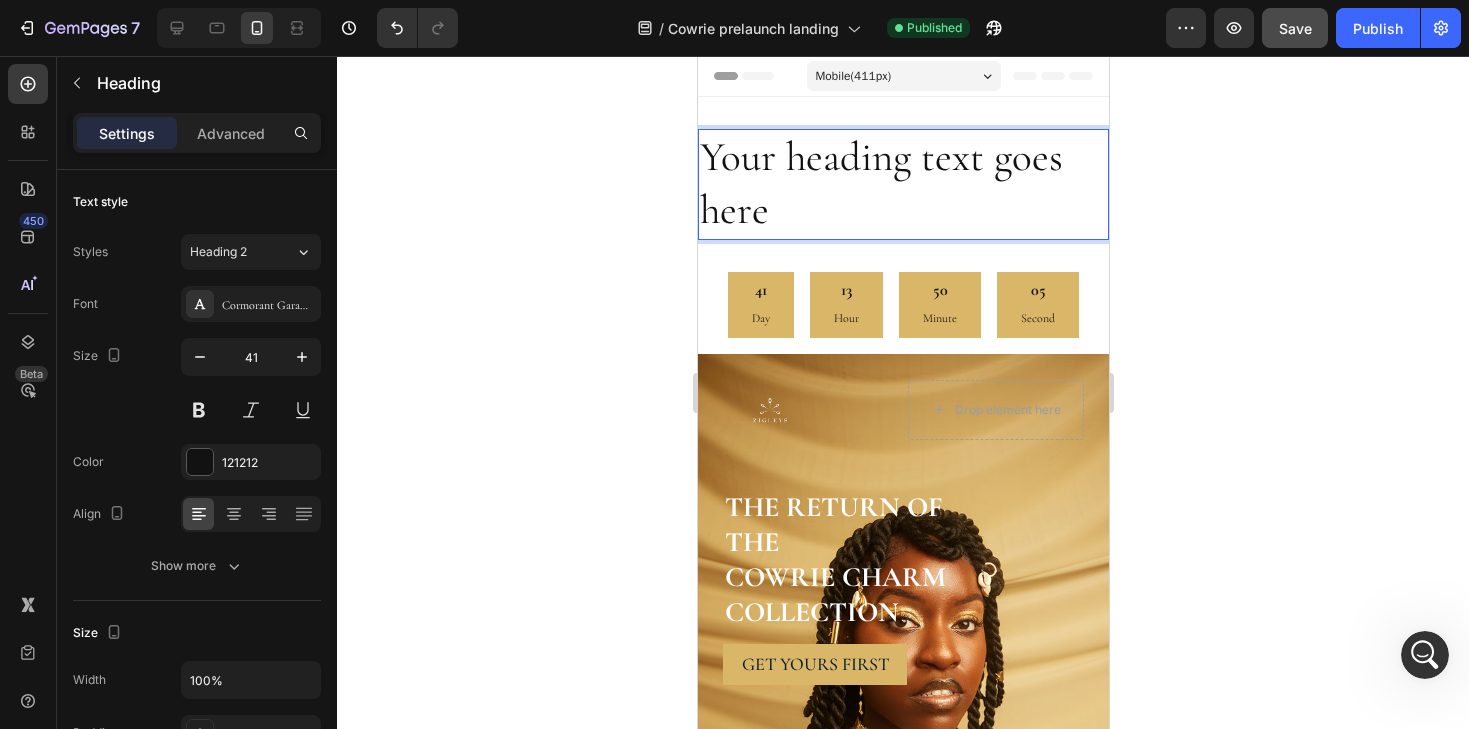click on "Your heading text goes here" at bounding box center [902, 184] 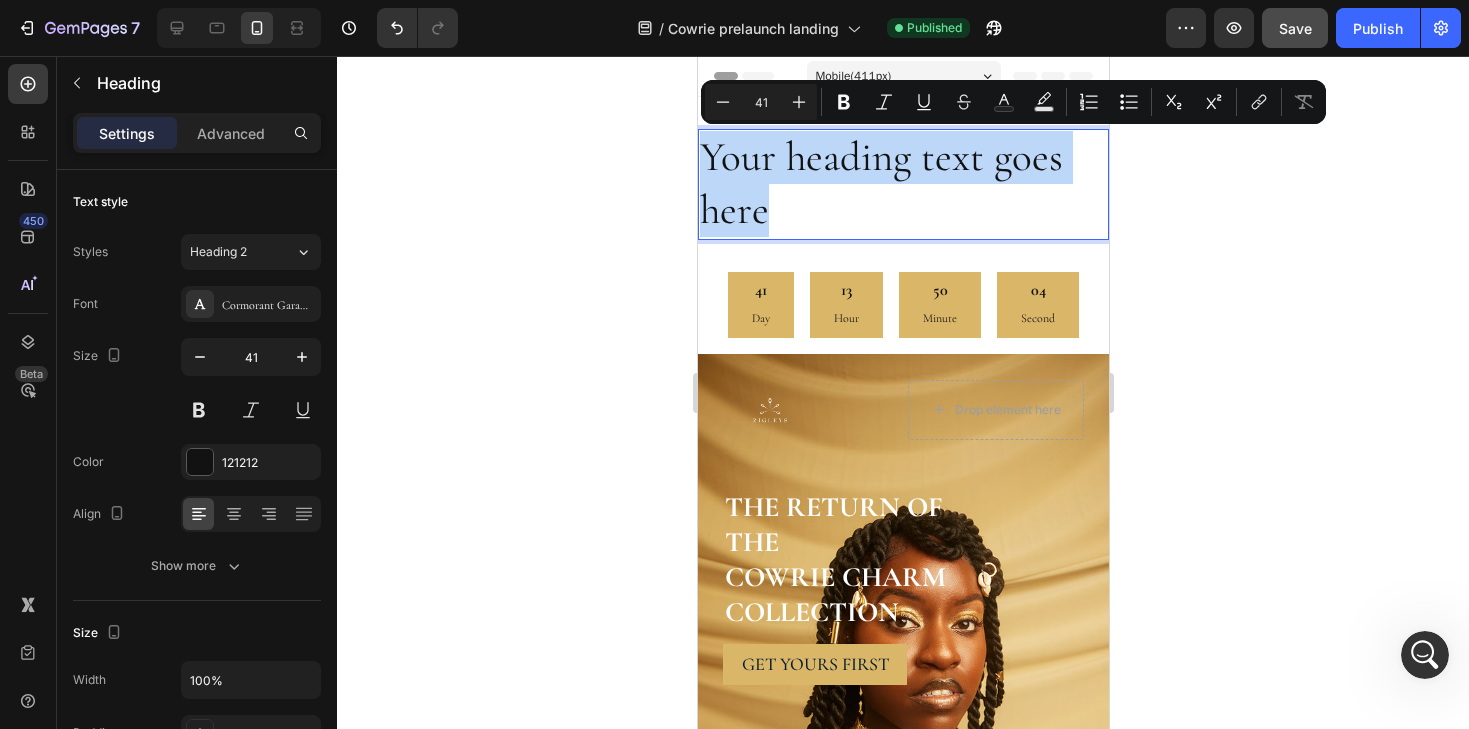 drag, startPoint x: 832, startPoint y: 188, endPoint x: 717, endPoint y: 140, distance: 124.61541 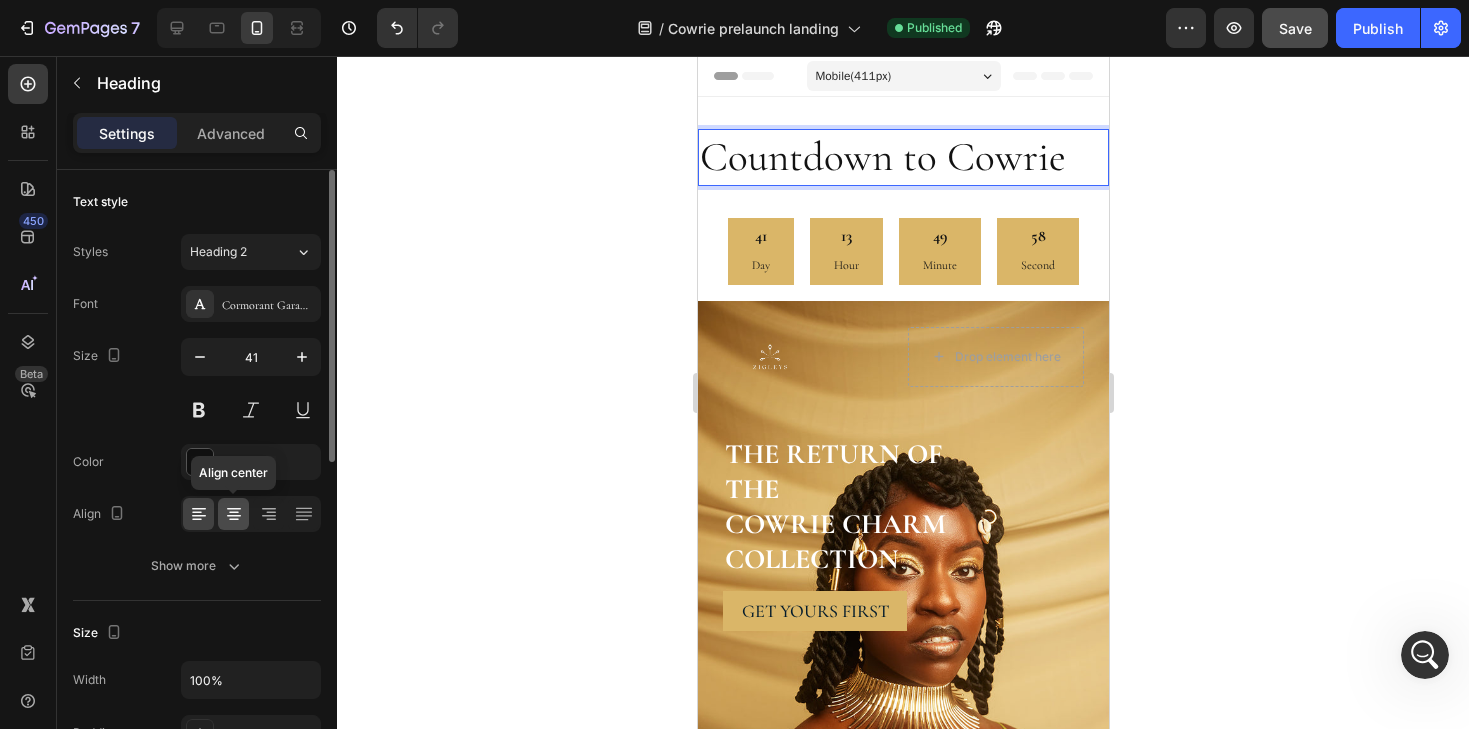 click 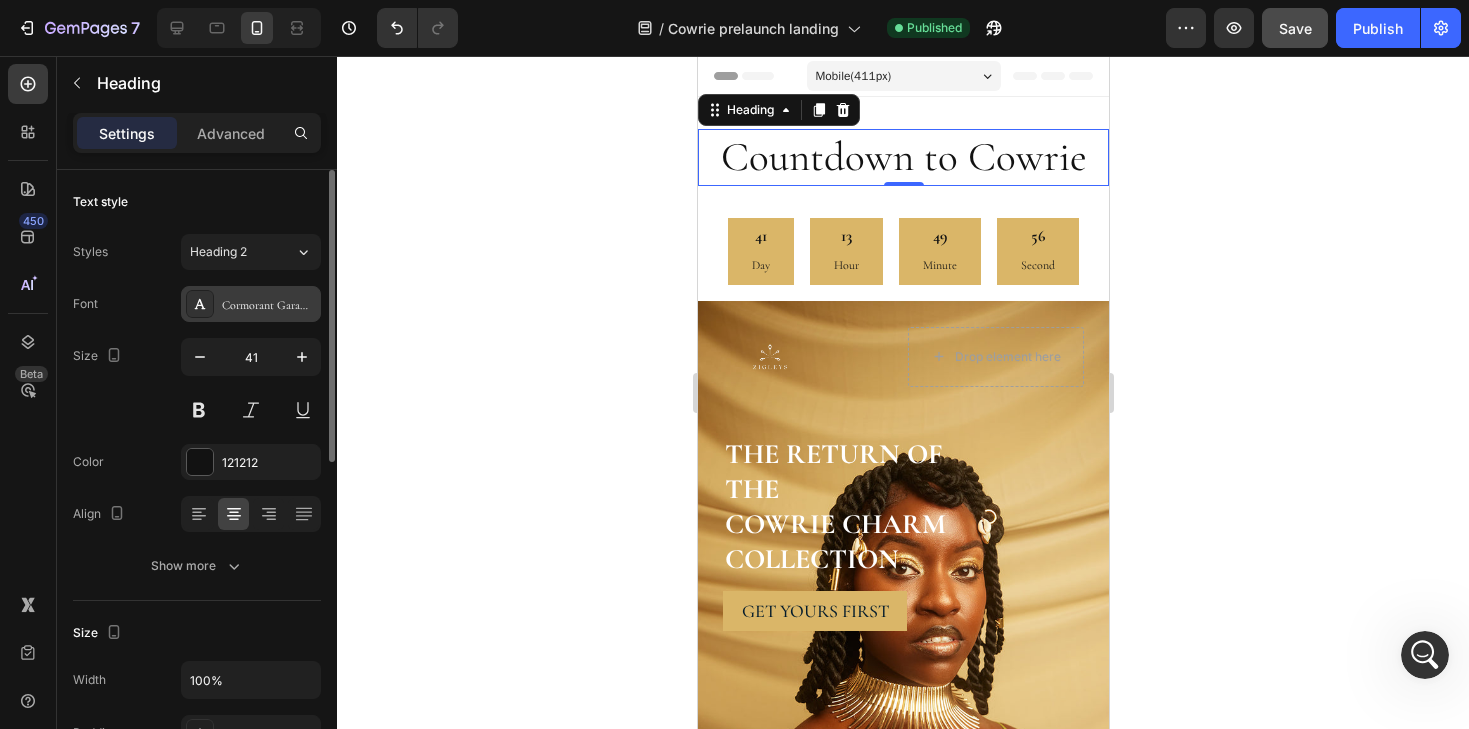 click at bounding box center [200, 304] 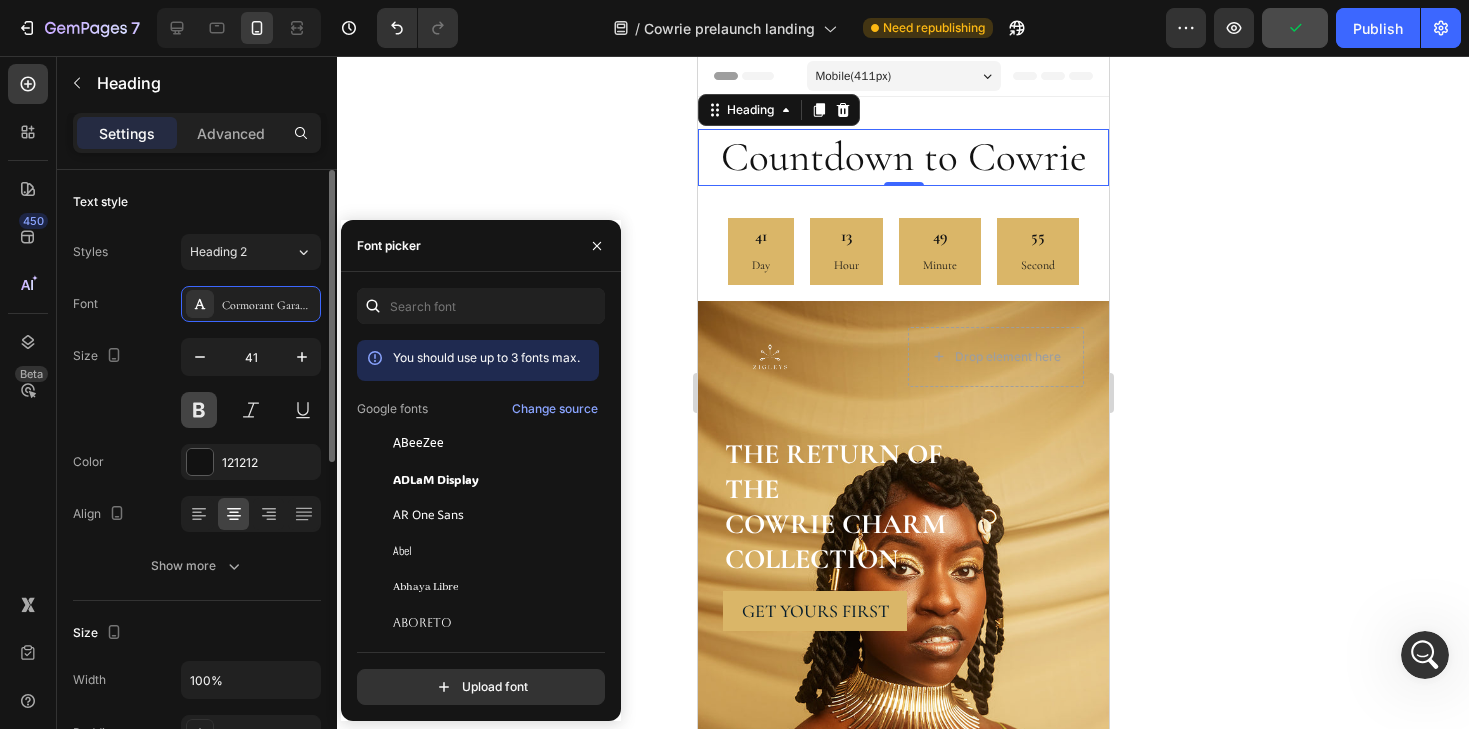 click at bounding box center (199, 410) 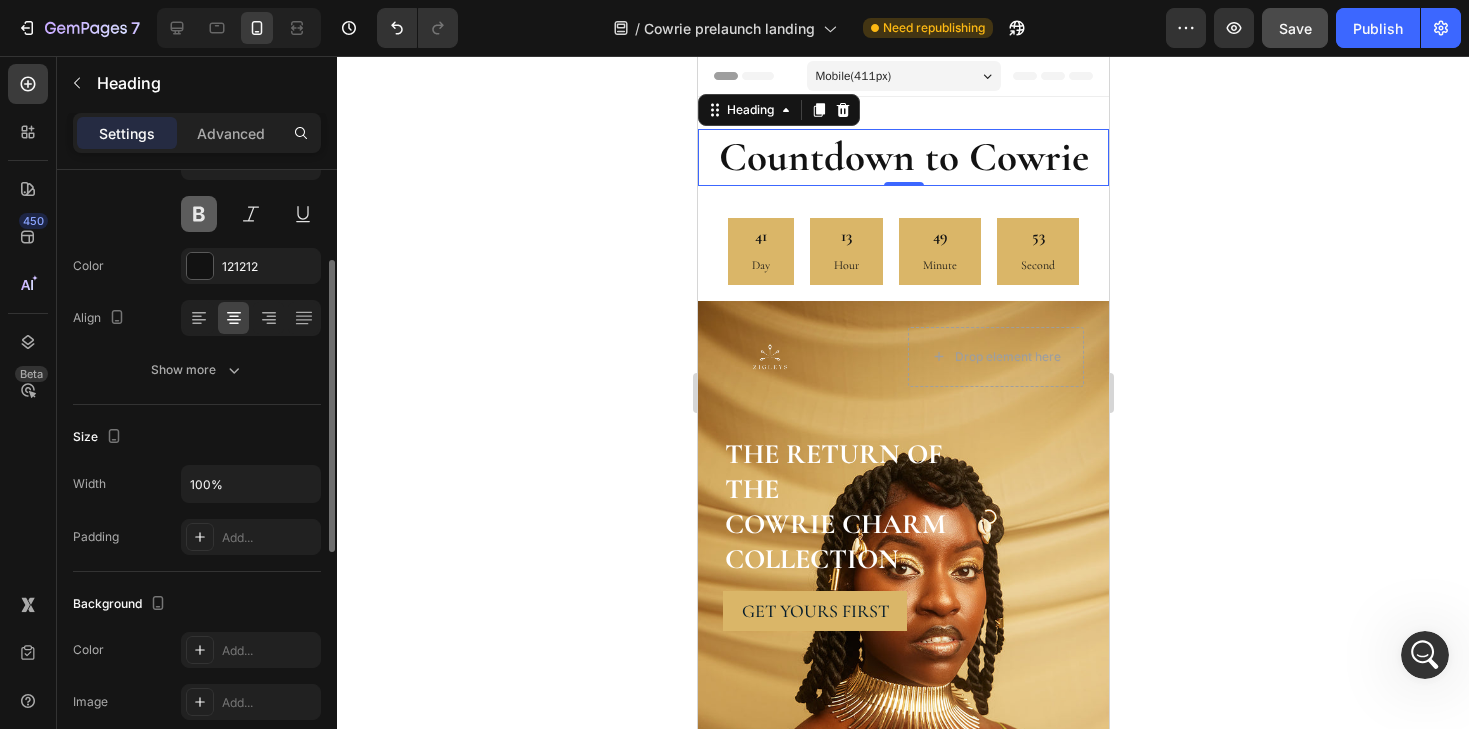scroll, scrollTop: 195, scrollLeft: 0, axis: vertical 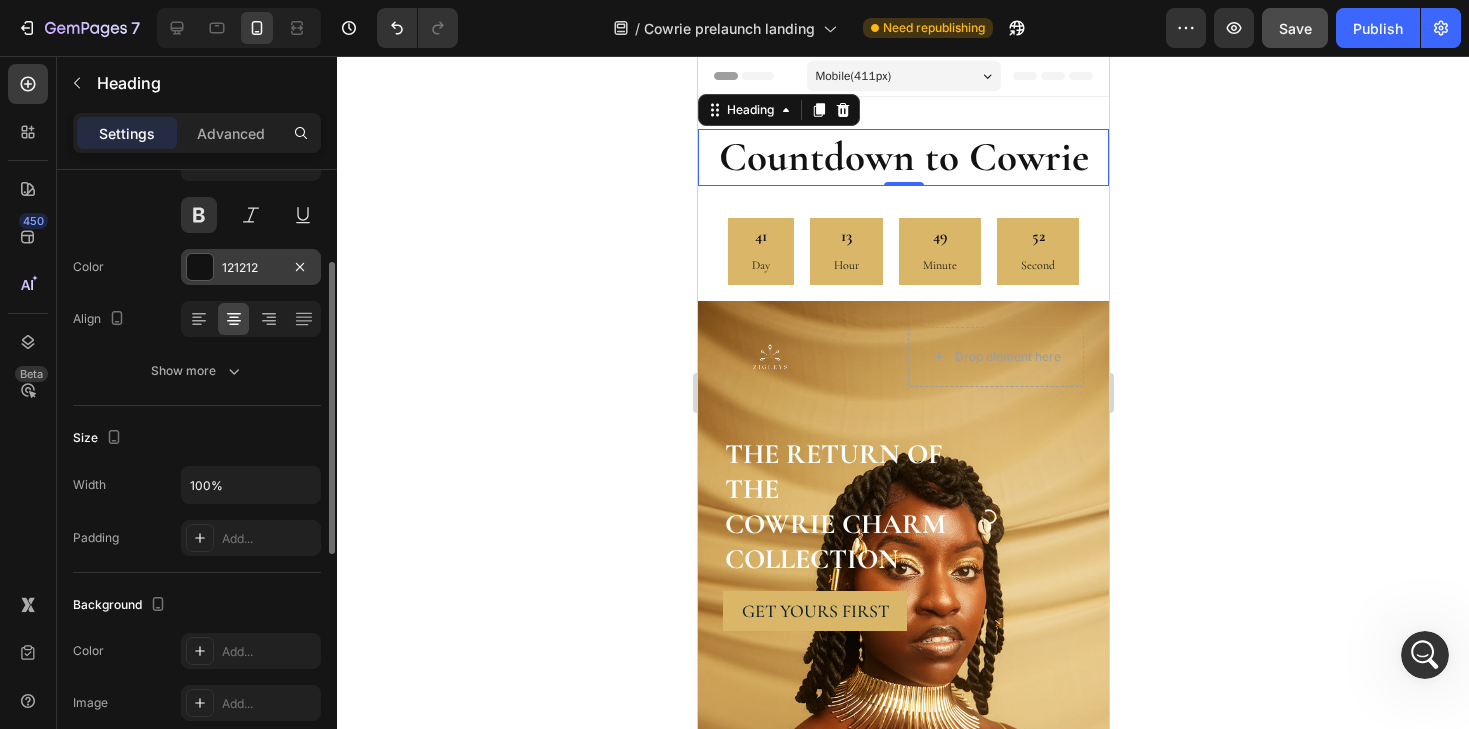 click at bounding box center [200, 267] 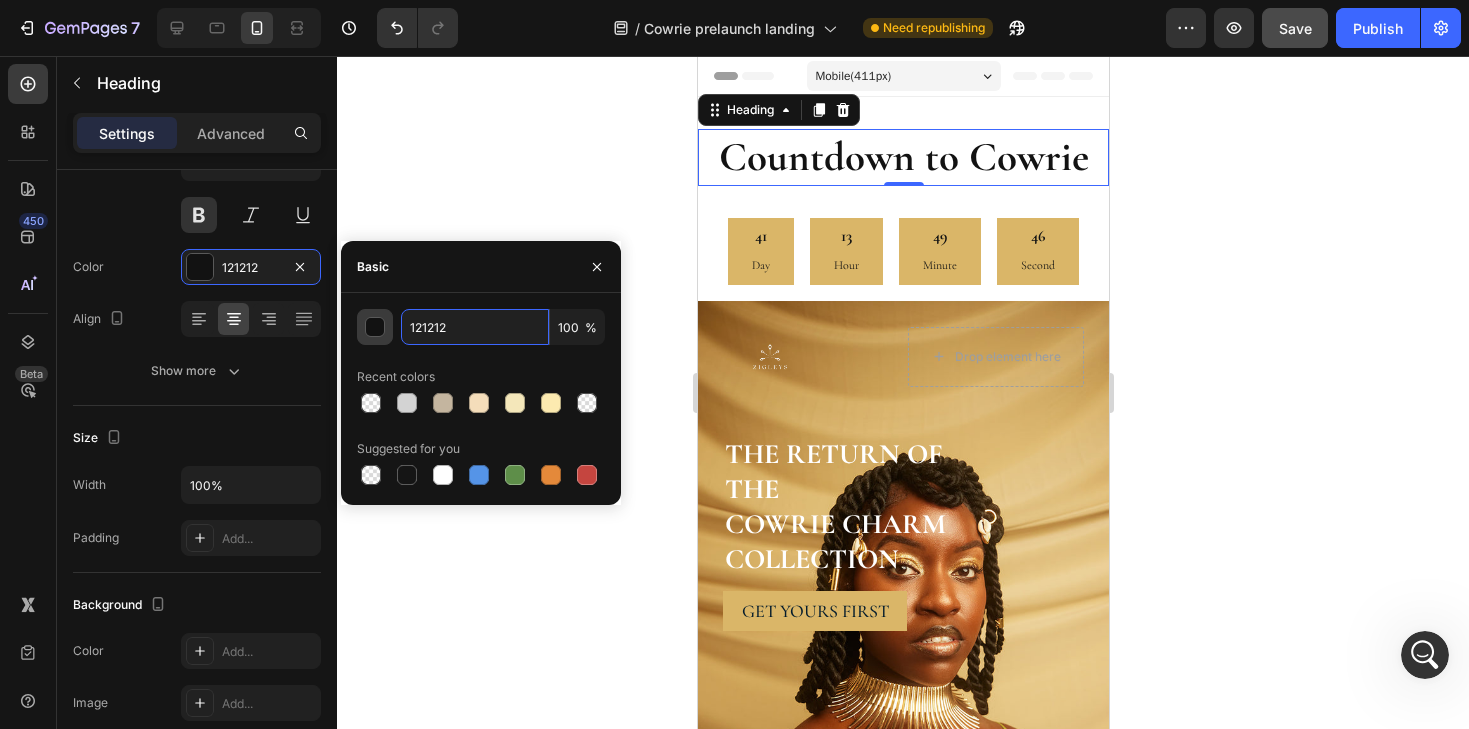 drag, startPoint x: 467, startPoint y: 333, endPoint x: 385, endPoint y: 333, distance: 82 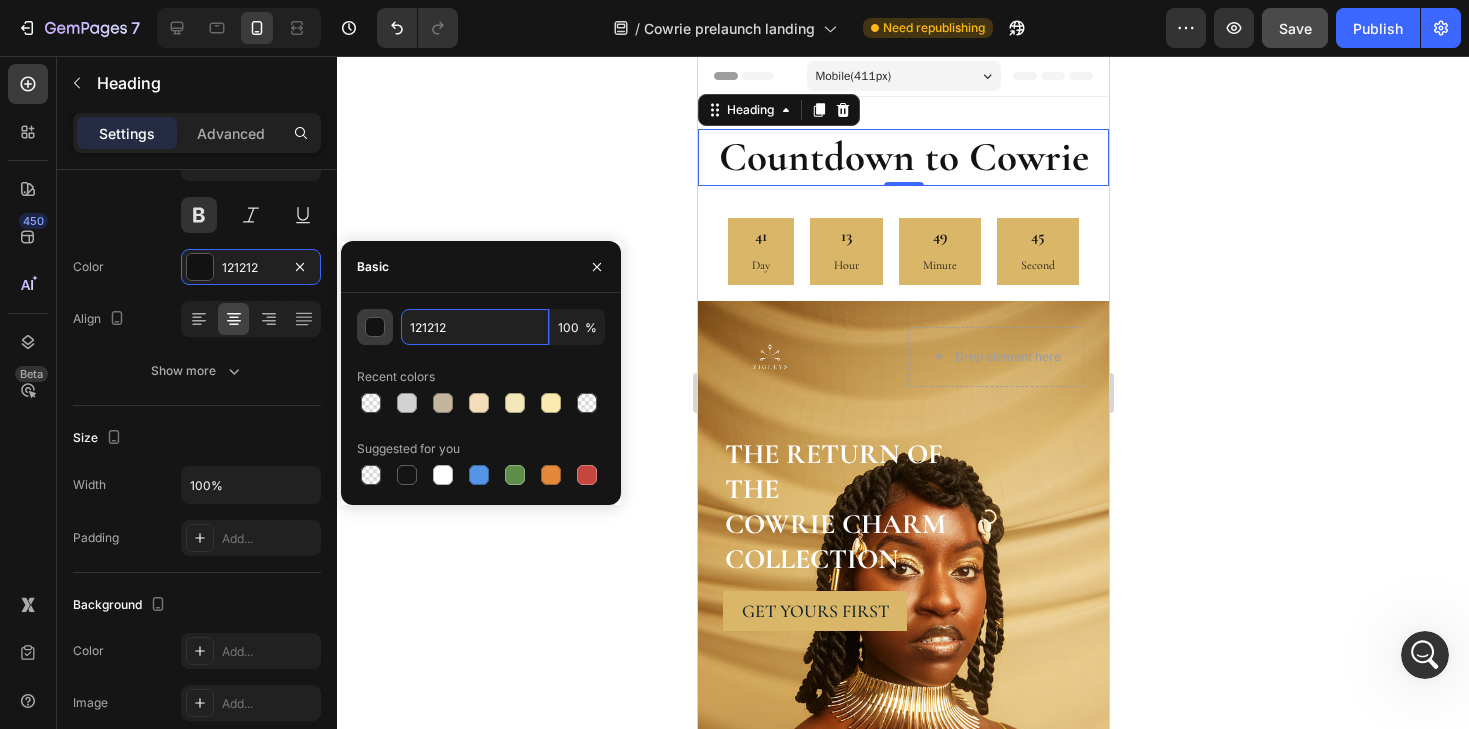 paste on "041C2C" 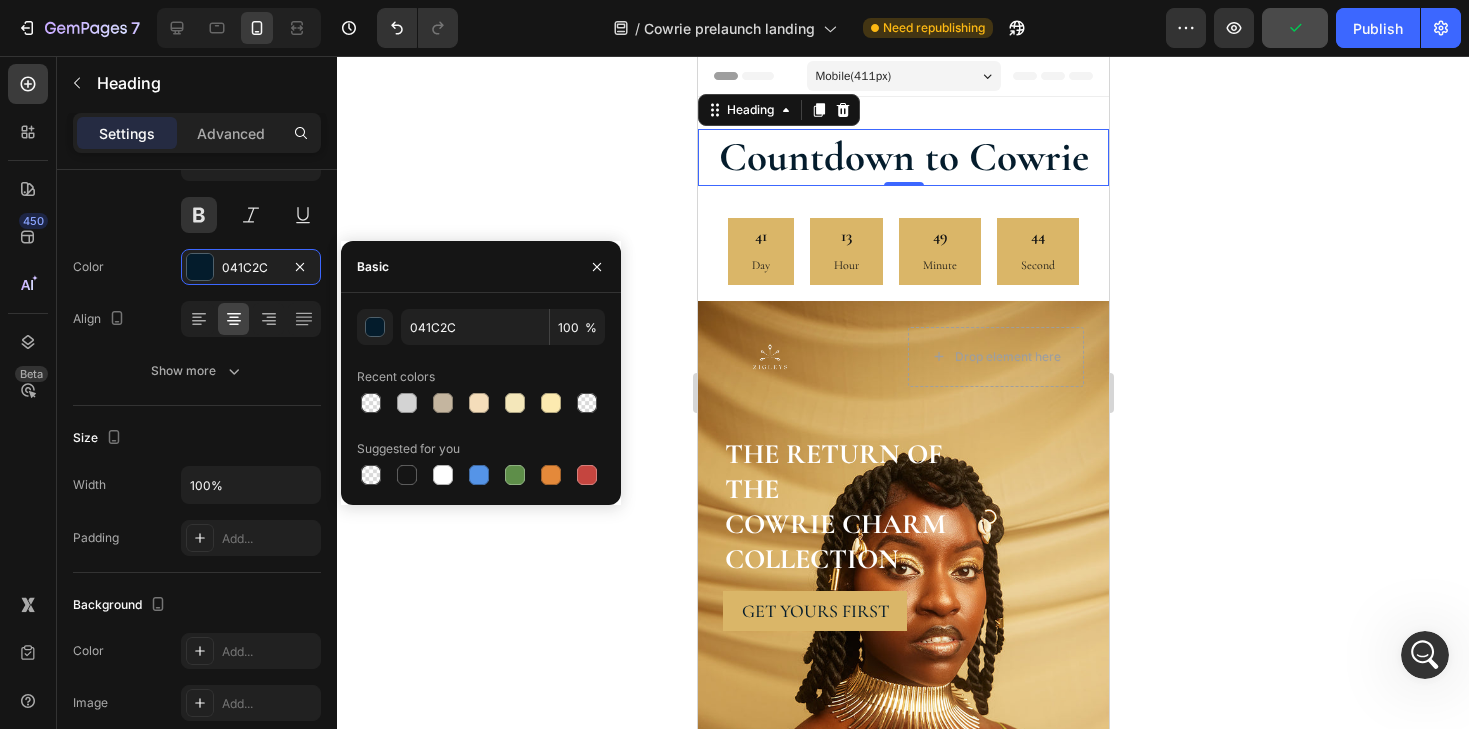 click on "Basic" at bounding box center (481, 267) 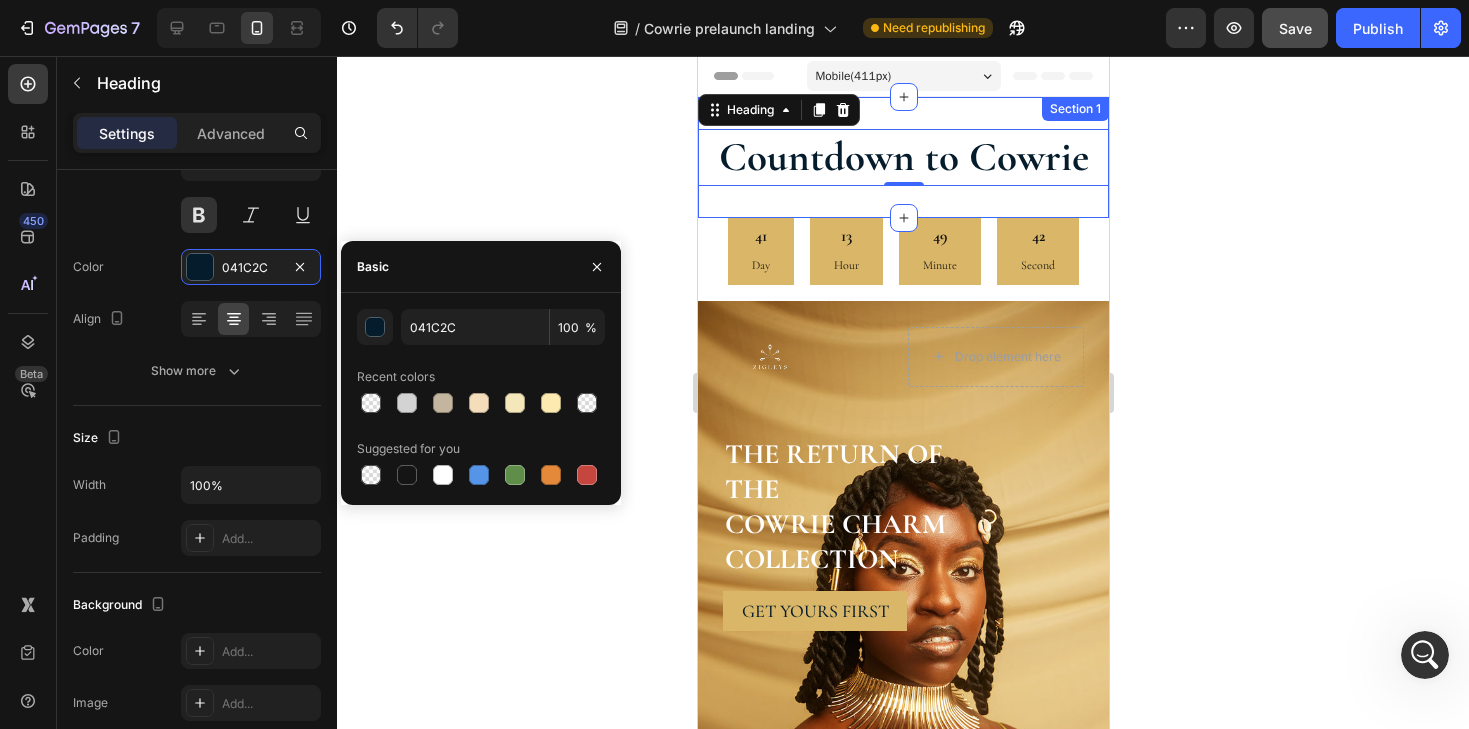 click on "Save" at bounding box center [1295, 28] 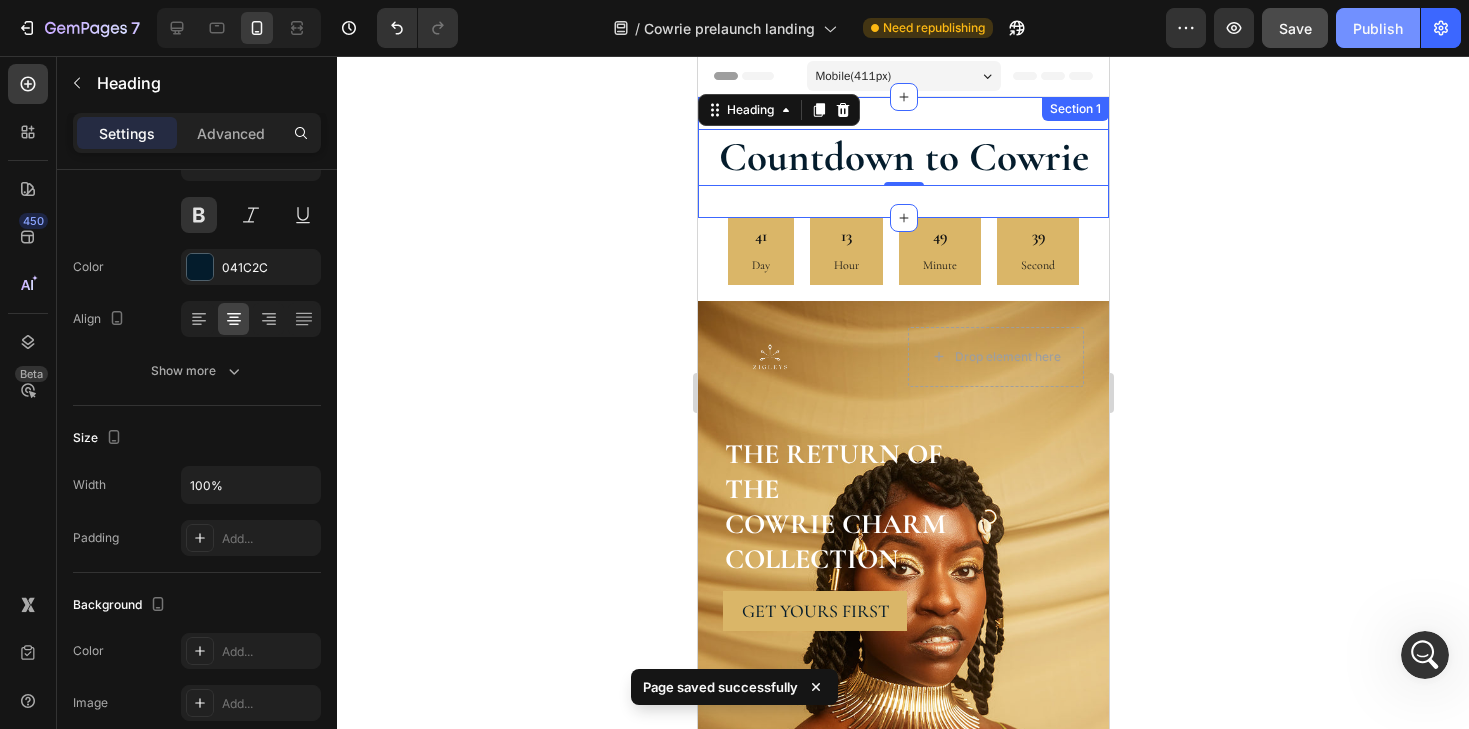click on "Publish" at bounding box center [1378, 28] 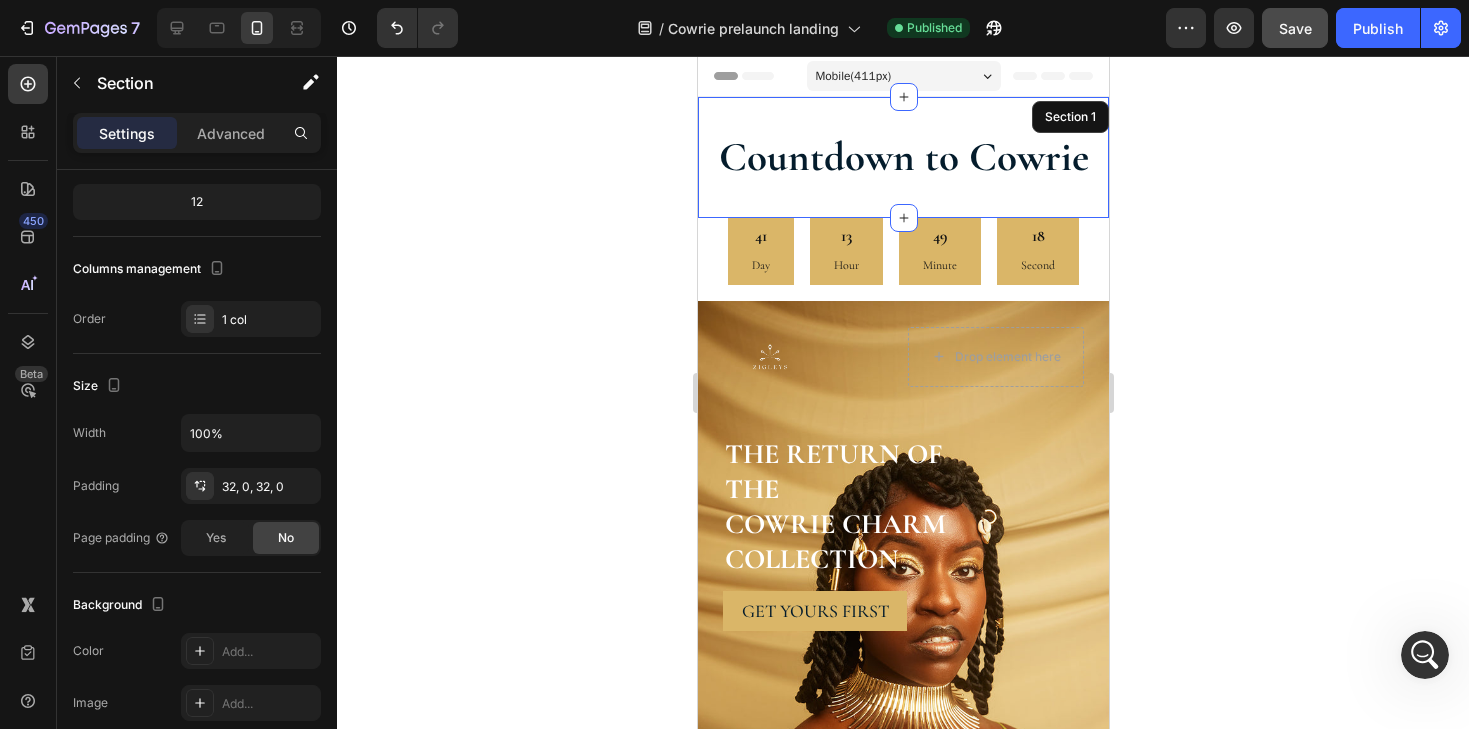click on "Countdown to Cowrie Heading   0 Section 1" at bounding box center (902, 157) 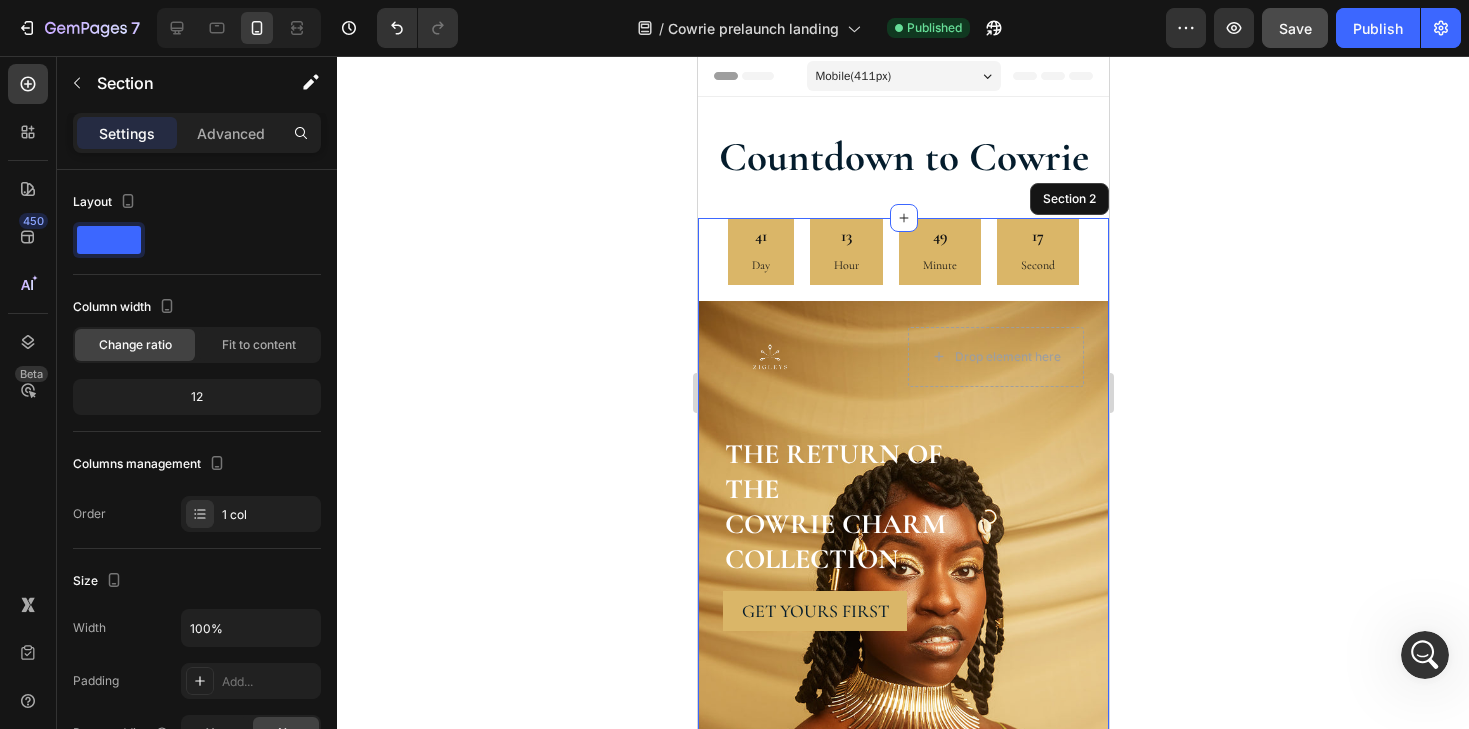 click on "41 Day 13 Hour 49 Minute 17 Second Countdown Timer Image
Drop element here Row THE RETURN OF THE COWRIE CHARM COLLECTION Heading get yours first Button Row Row Hero Banner" at bounding box center (902, 624) 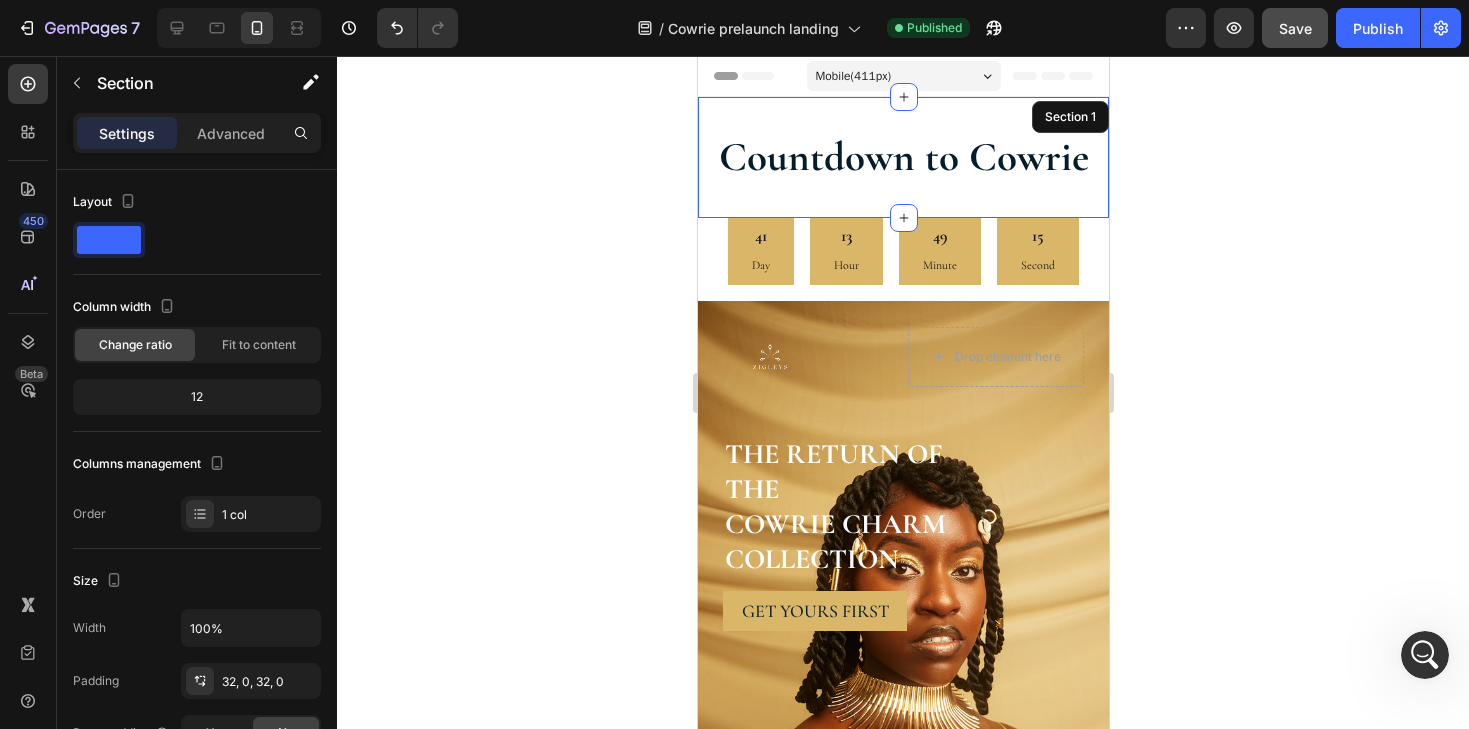 click on "Countdown to Cowrie Heading Section 1" at bounding box center (902, 157) 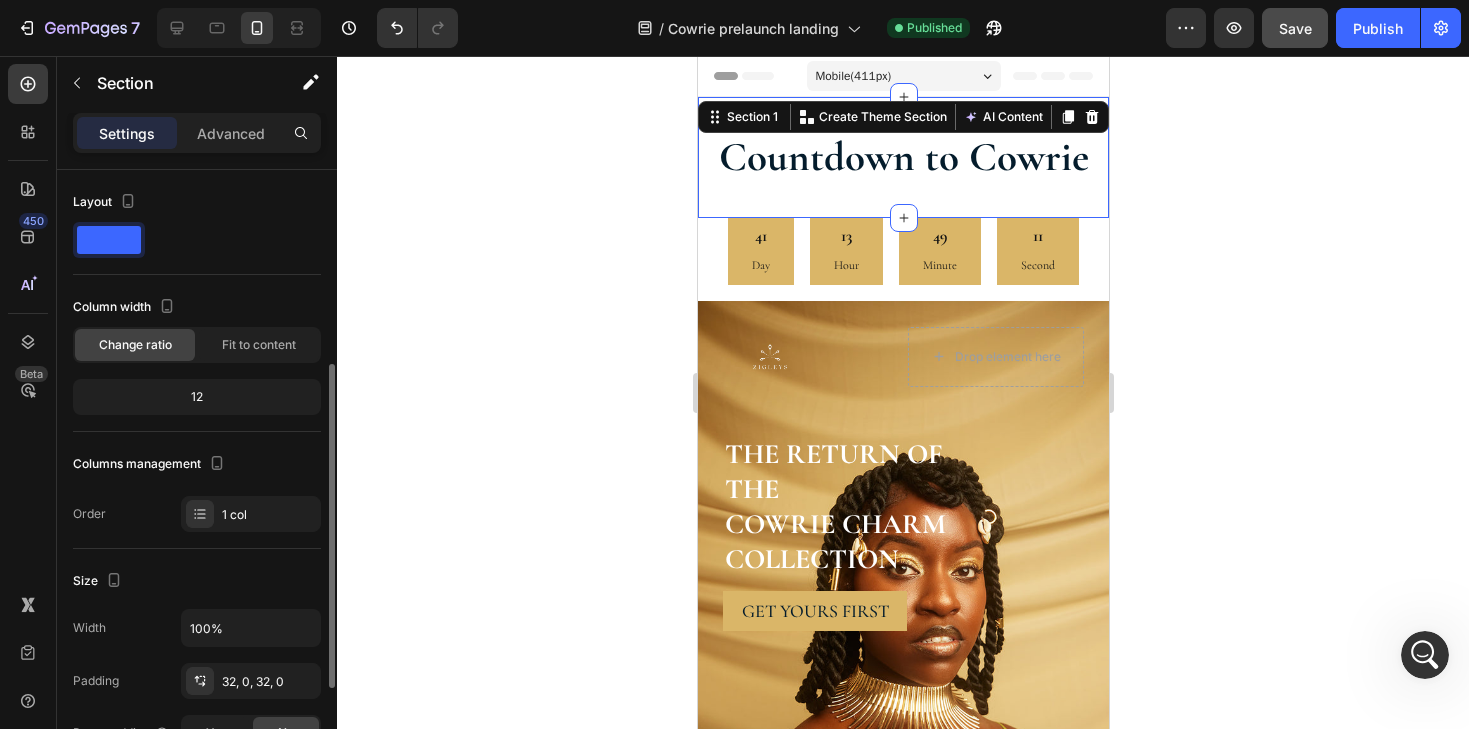 scroll, scrollTop: 0, scrollLeft: 0, axis: both 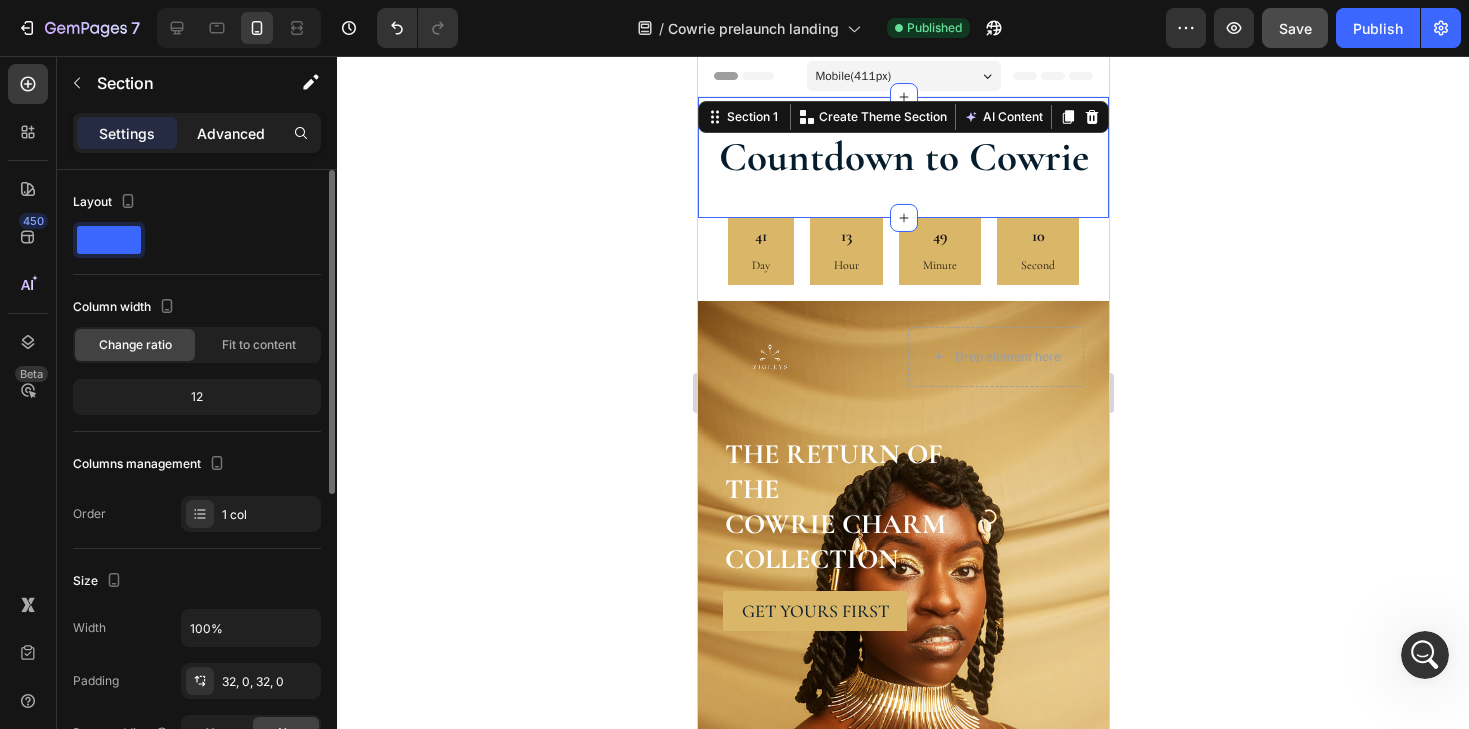 click on "Advanced" at bounding box center (231, 133) 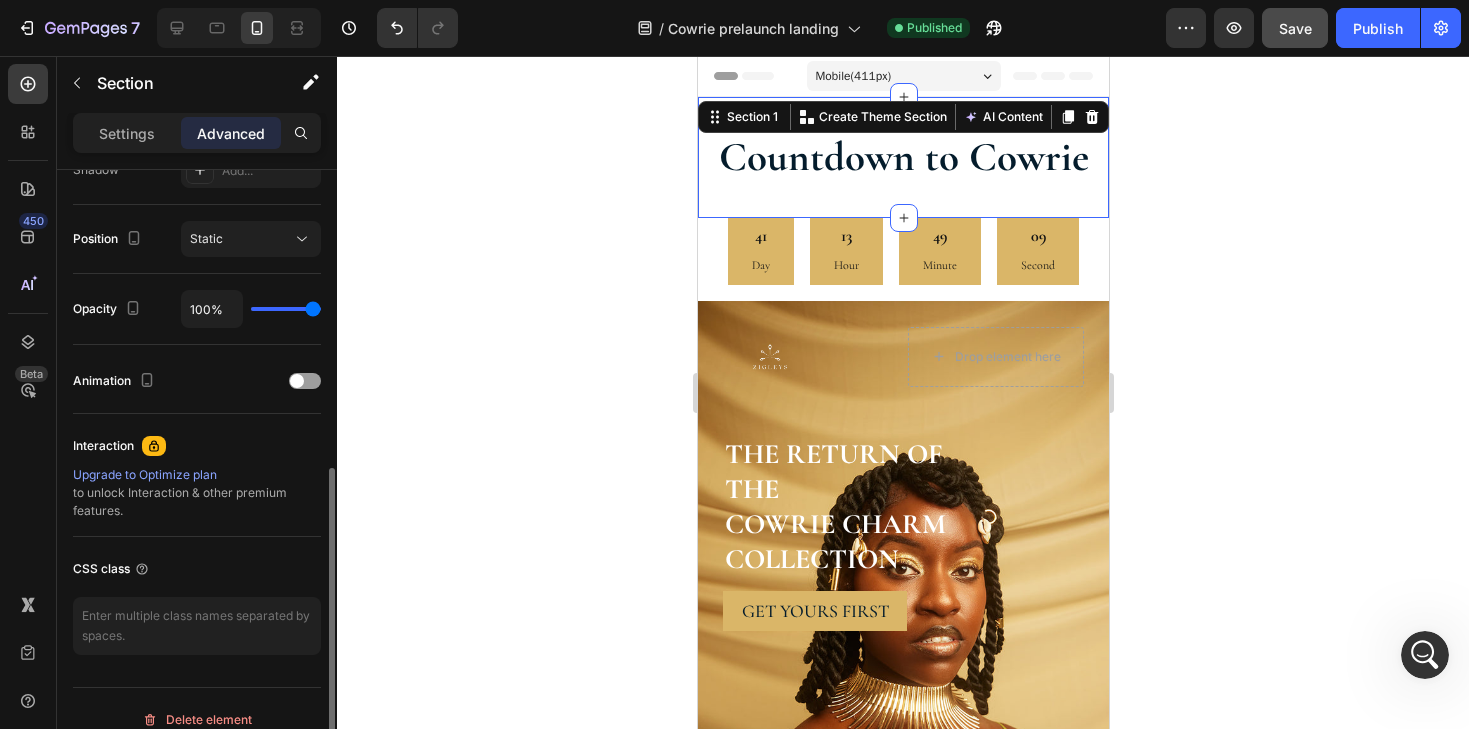 scroll, scrollTop: 718, scrollLeft: 0, axis: vertical 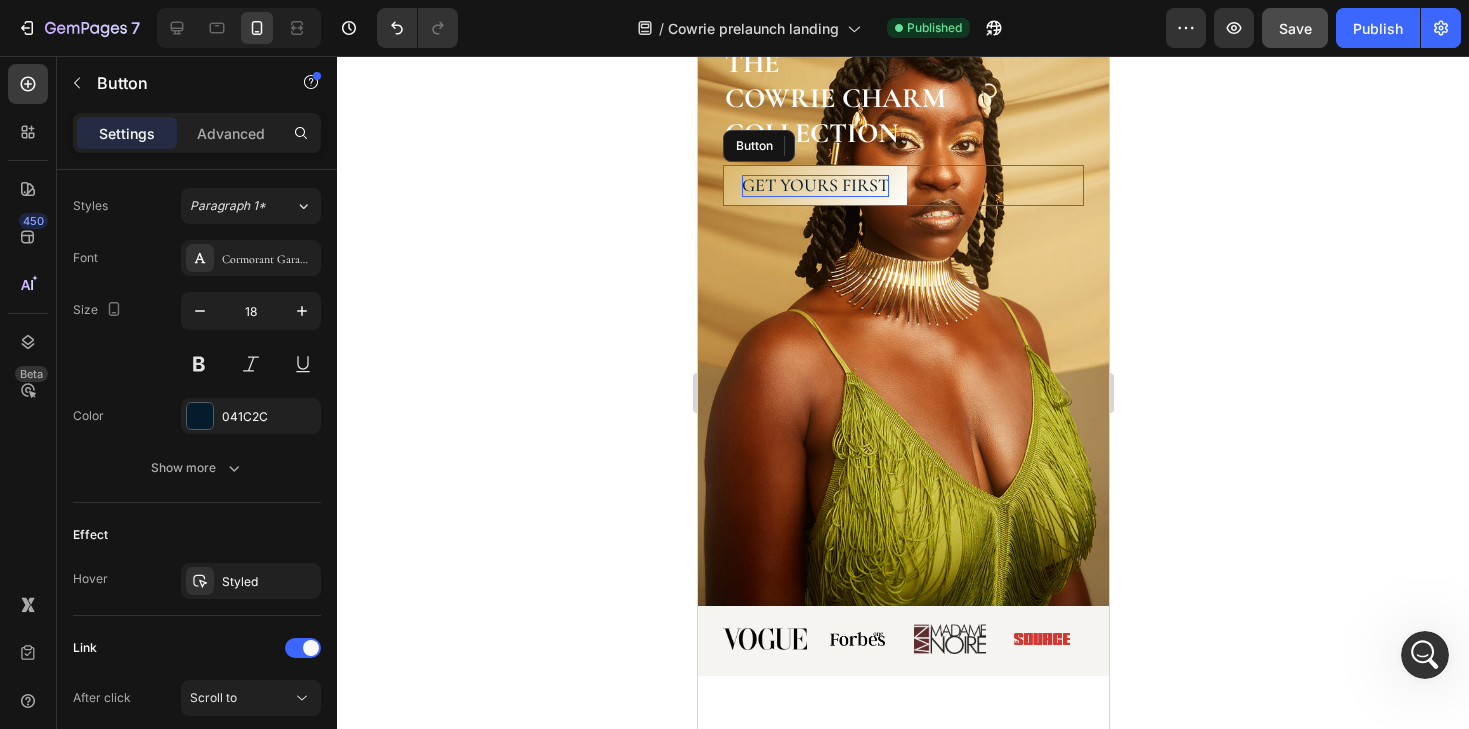click on "get yours first" at bounding box center [814, 186] 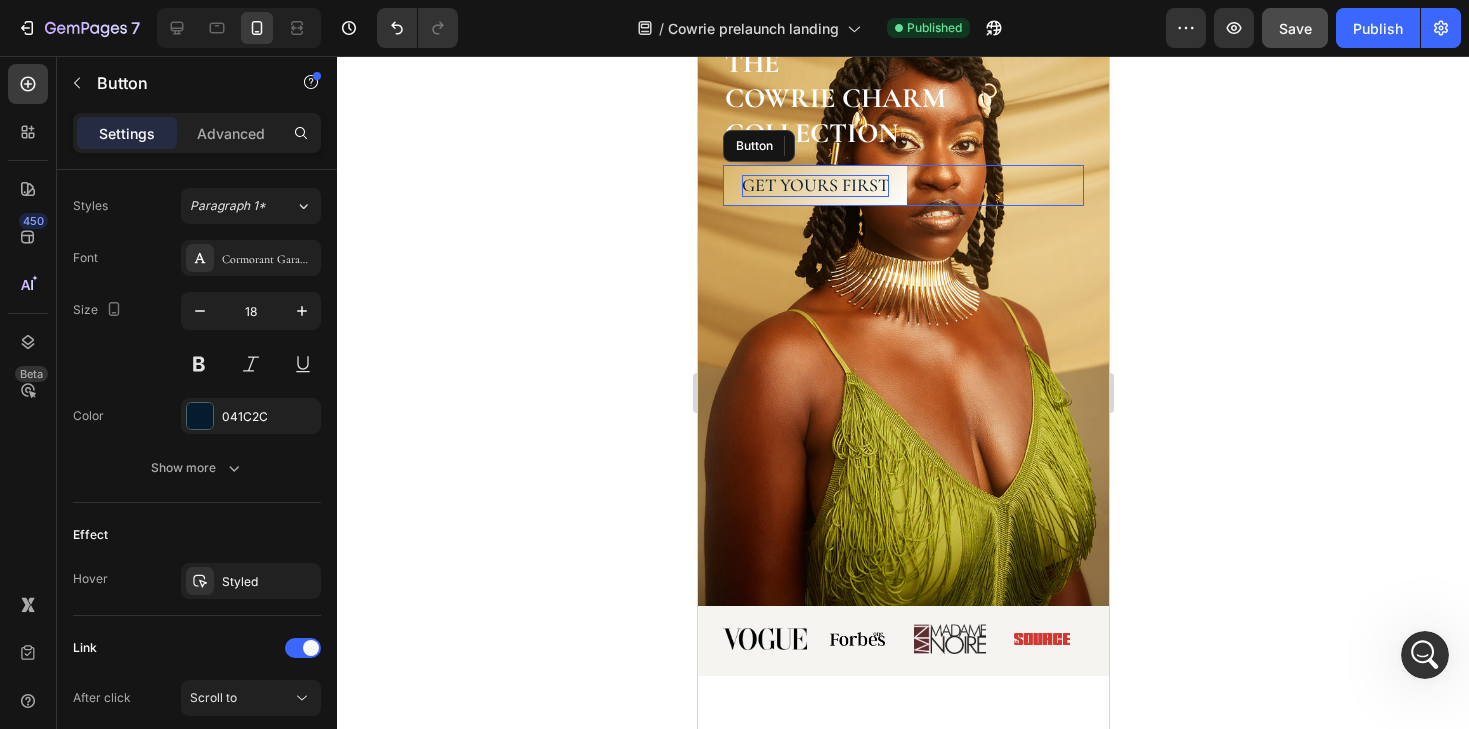 scroll, scrollTop: 0, scrollLeft: 0, axis: both 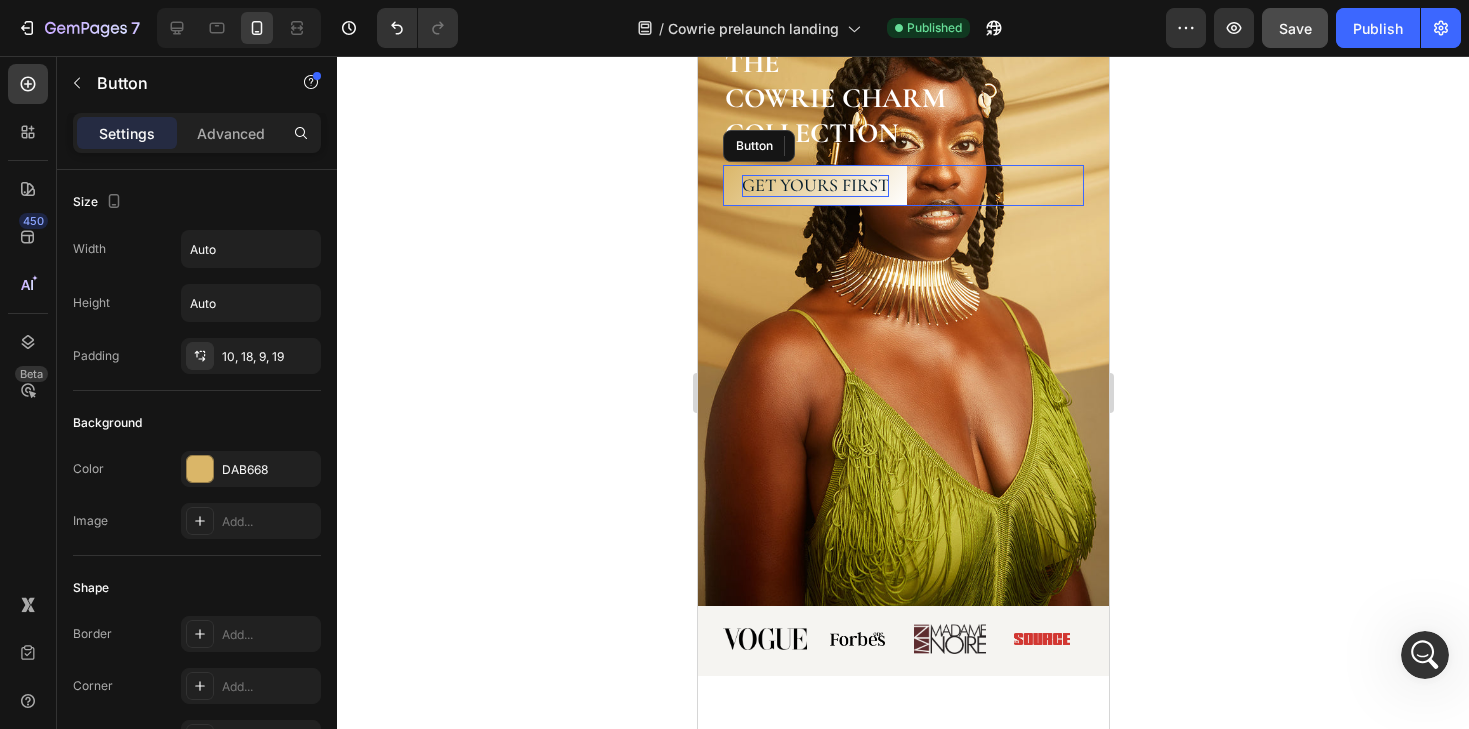 click on "get yours first" at bounding box center (814, 186) 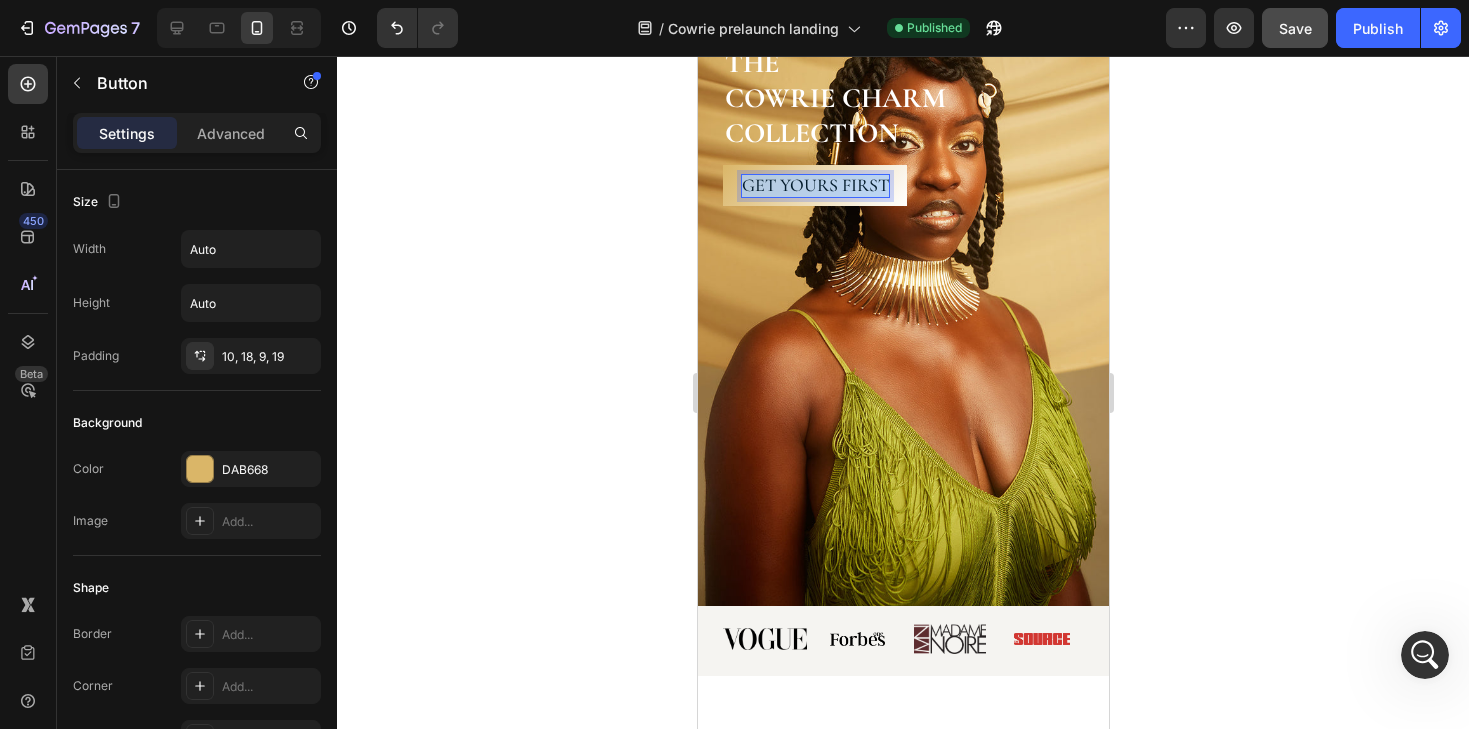 drag, startPoint x: 745, startPoint y: 186, endPoint x: 886, endPoint y: 188, distance: 141.01419 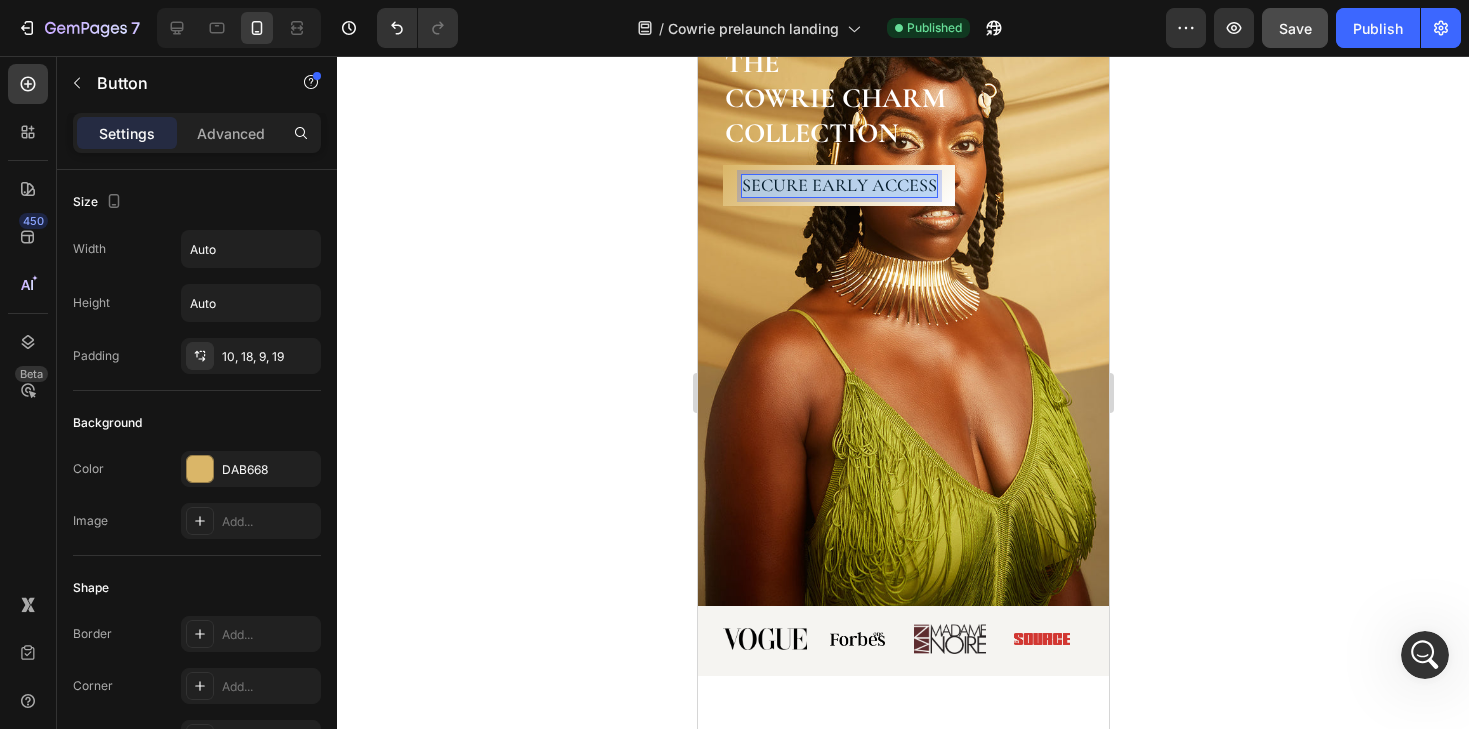 drag, startPoint x: 933, startPoint y: 182, endPoint x: 741, endPoint y: 186, distance: 192.04166 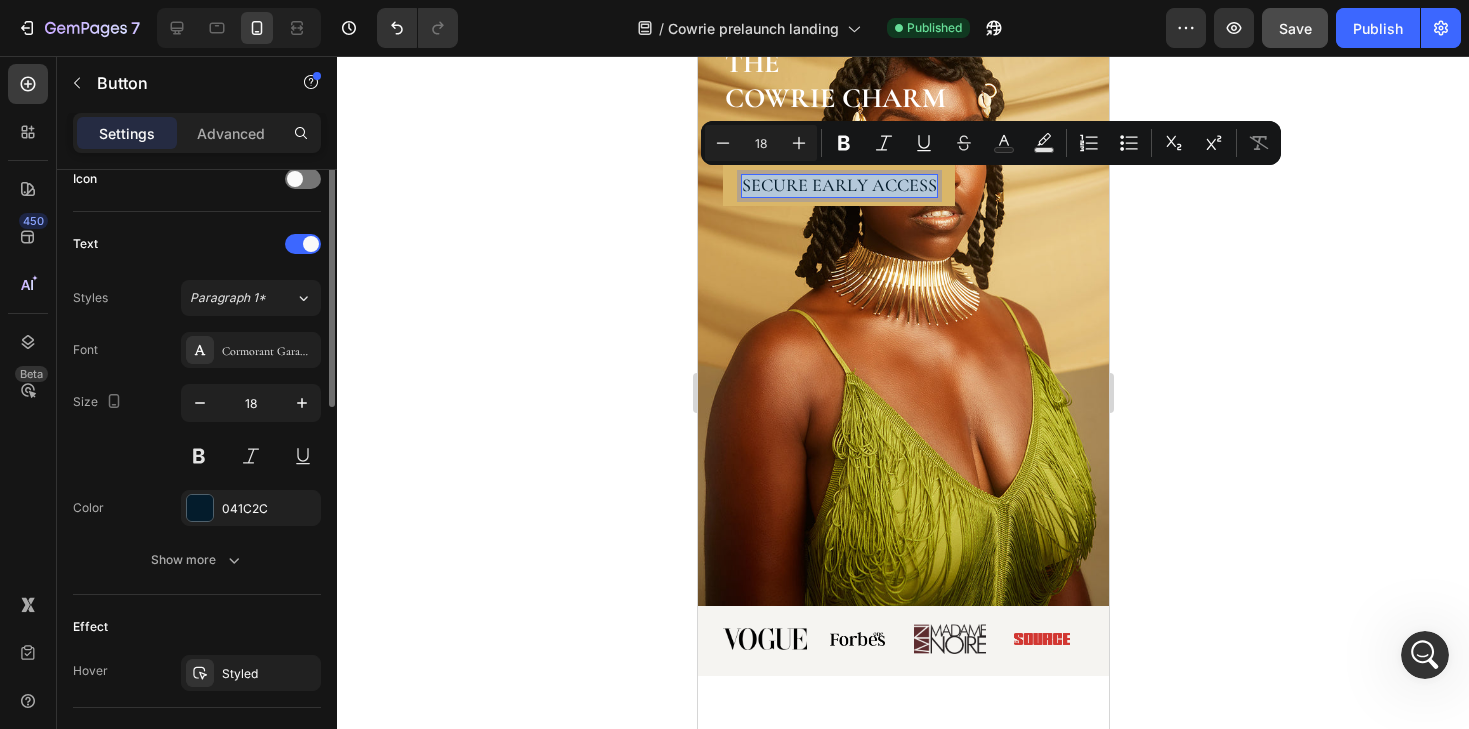 scroll, scrollTop: 740, scrollLeft: 0, axis: vertical 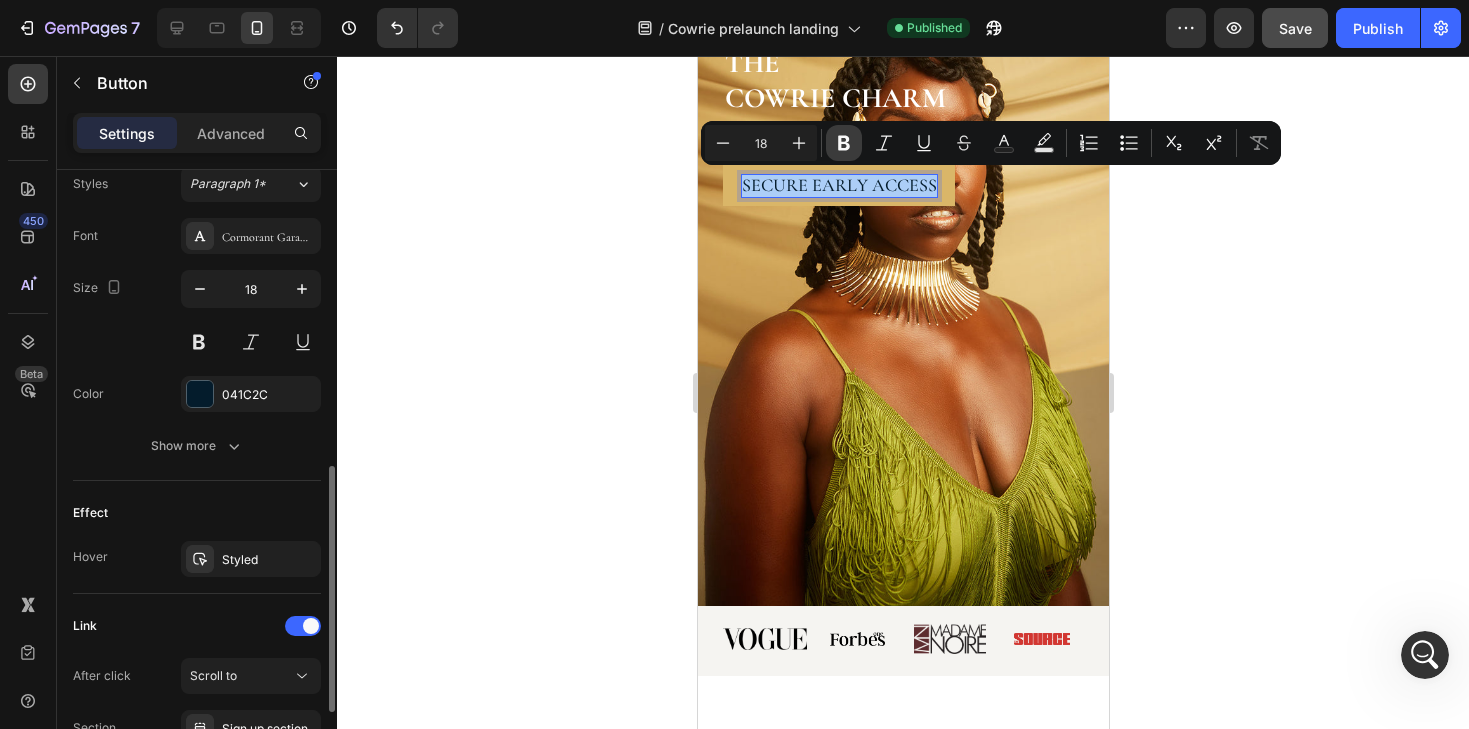 click 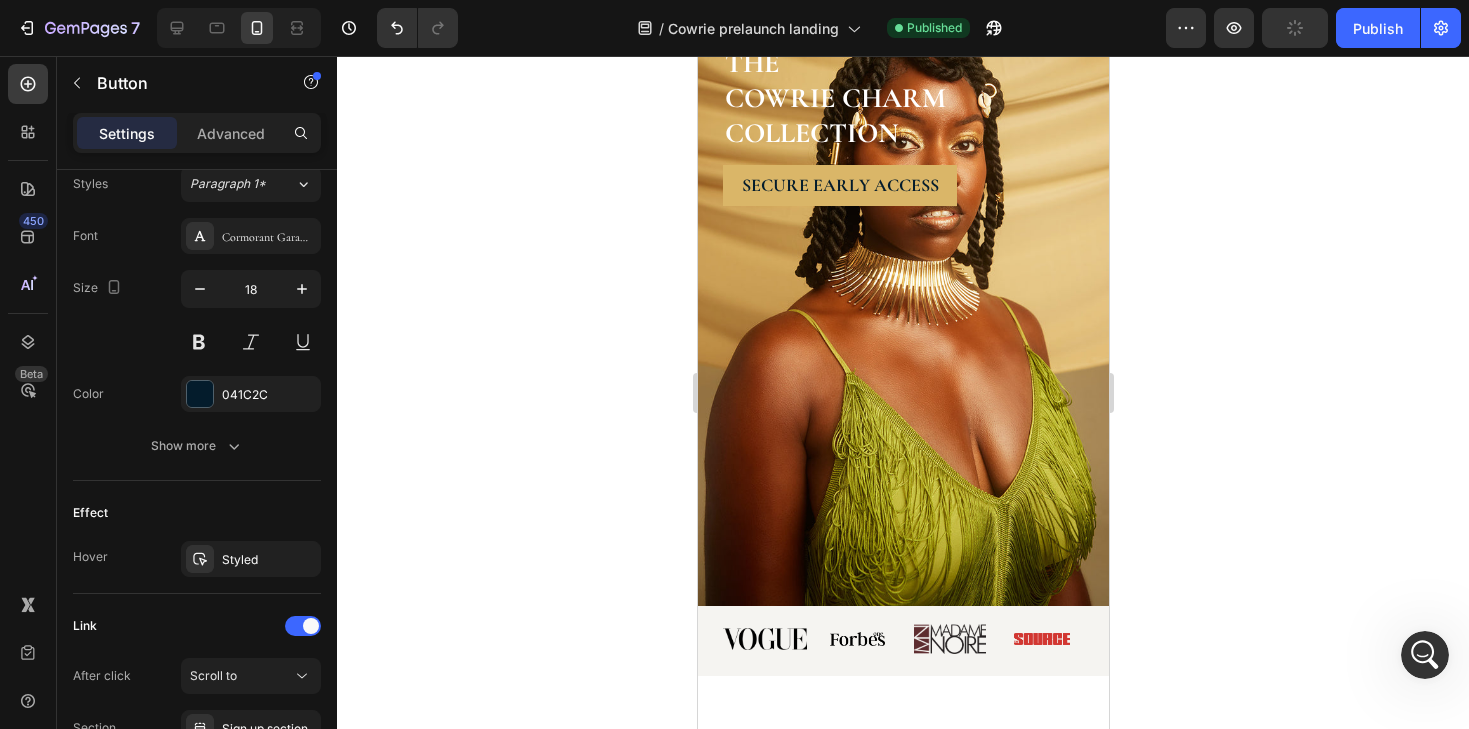 click 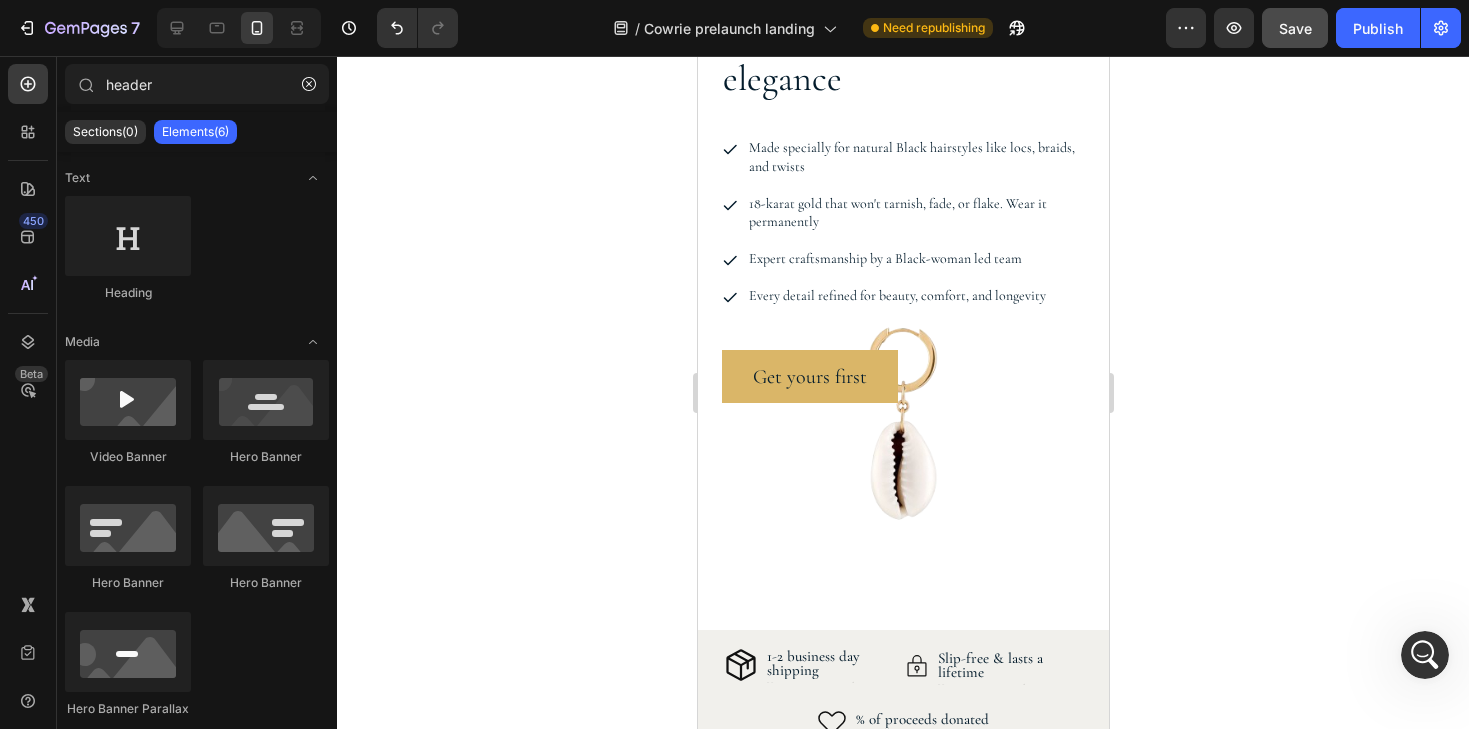 scroll, scrollTop: 3378, scrollLeft: 0, axis: vertical 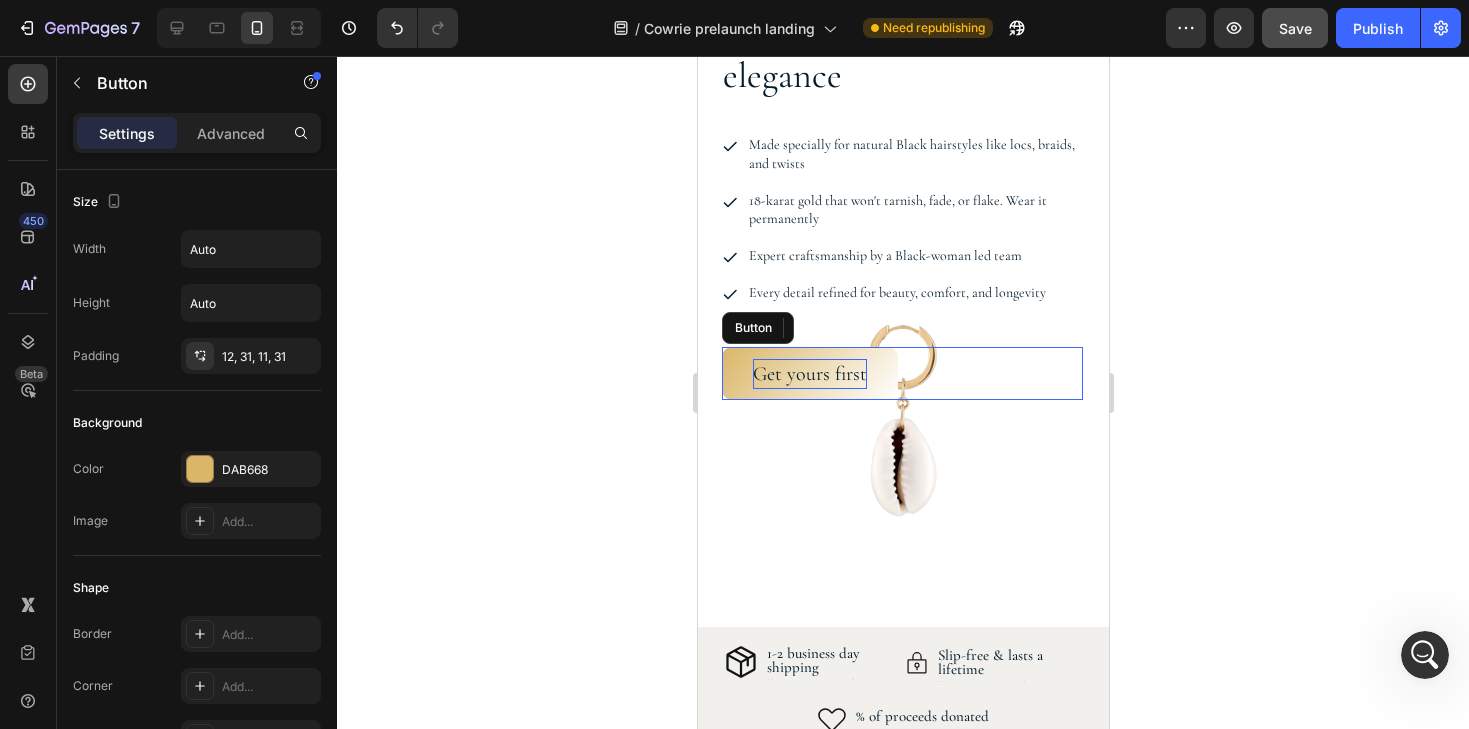 click on "Get yours first" at bounding box center [809, 374] 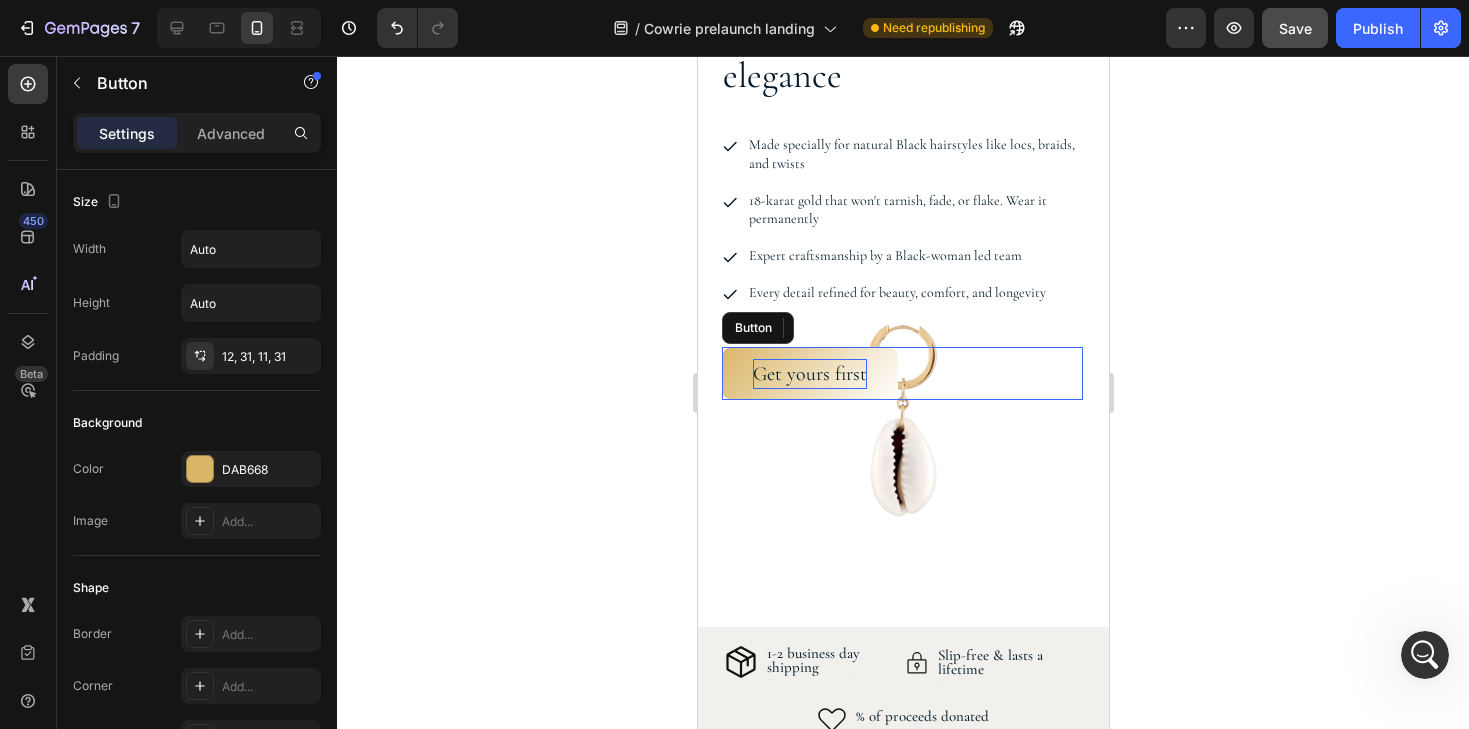 click on "Get yours first" at bounding box center (809, 374) 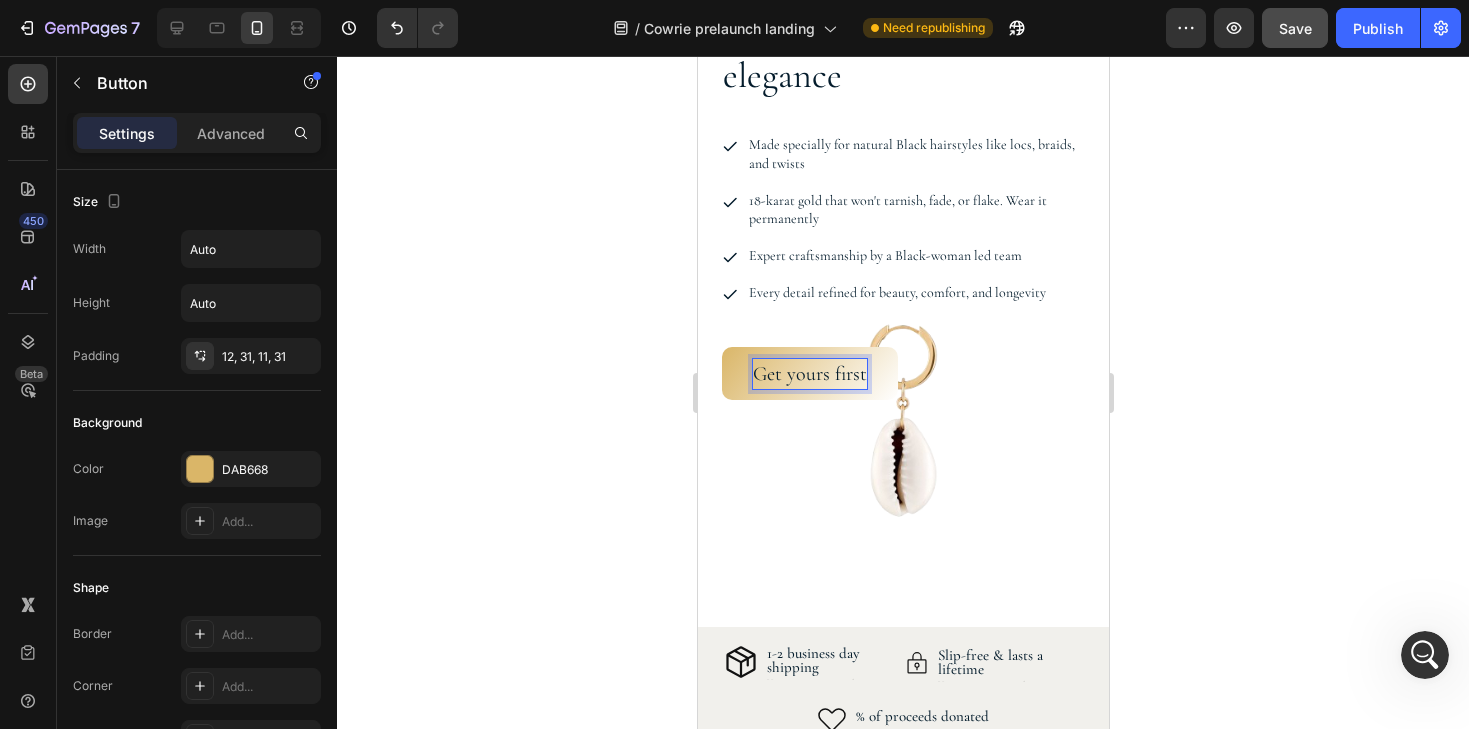 click on "Get yours first" at bounding box center (809, 374) 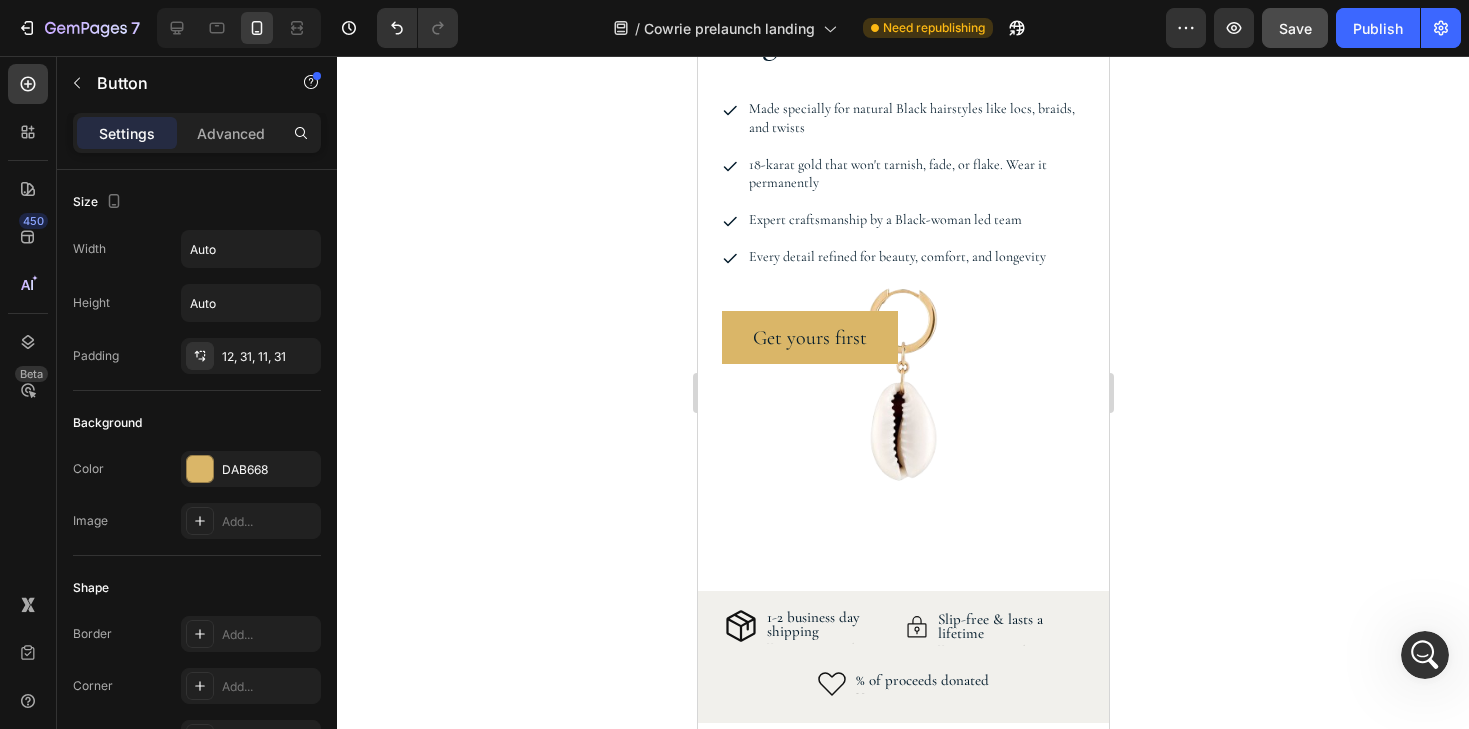 scroll, scrollTop: 3565, scrollLeft: 0, axis: vertical 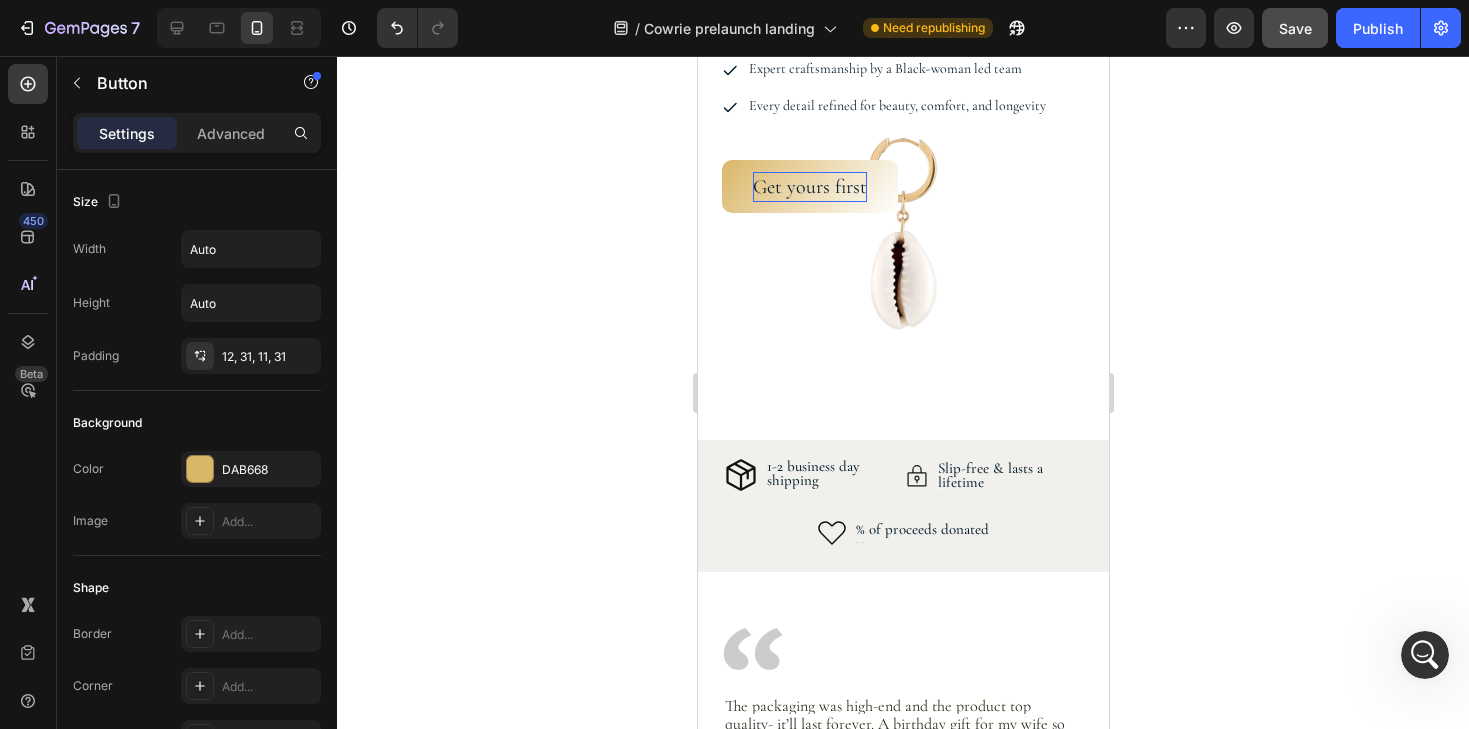 click on "Get yours first" at bounding box center [809, 187] 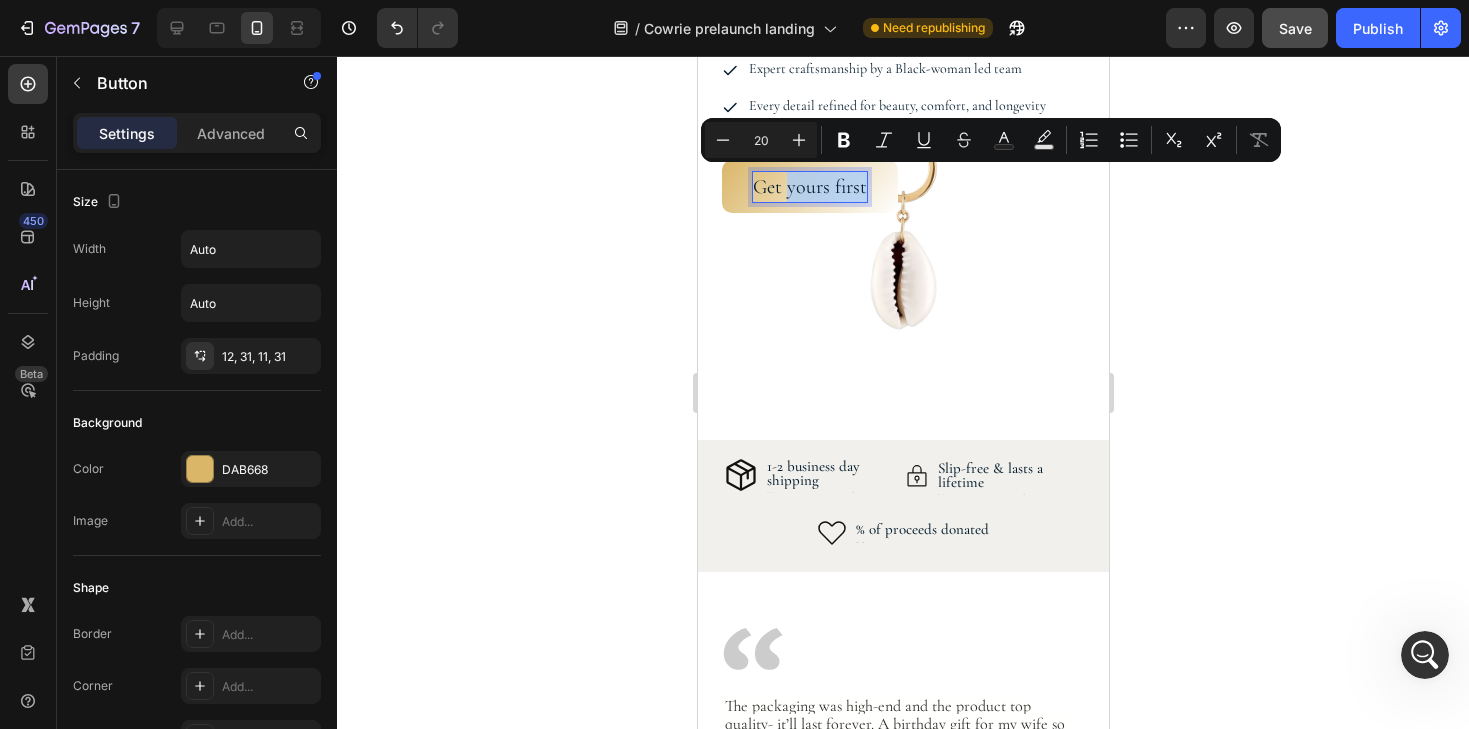 drag, startPoint x: 788, startPoint y: 182, endPoint x: 890, endPoint y: 188, distance: 102.176315 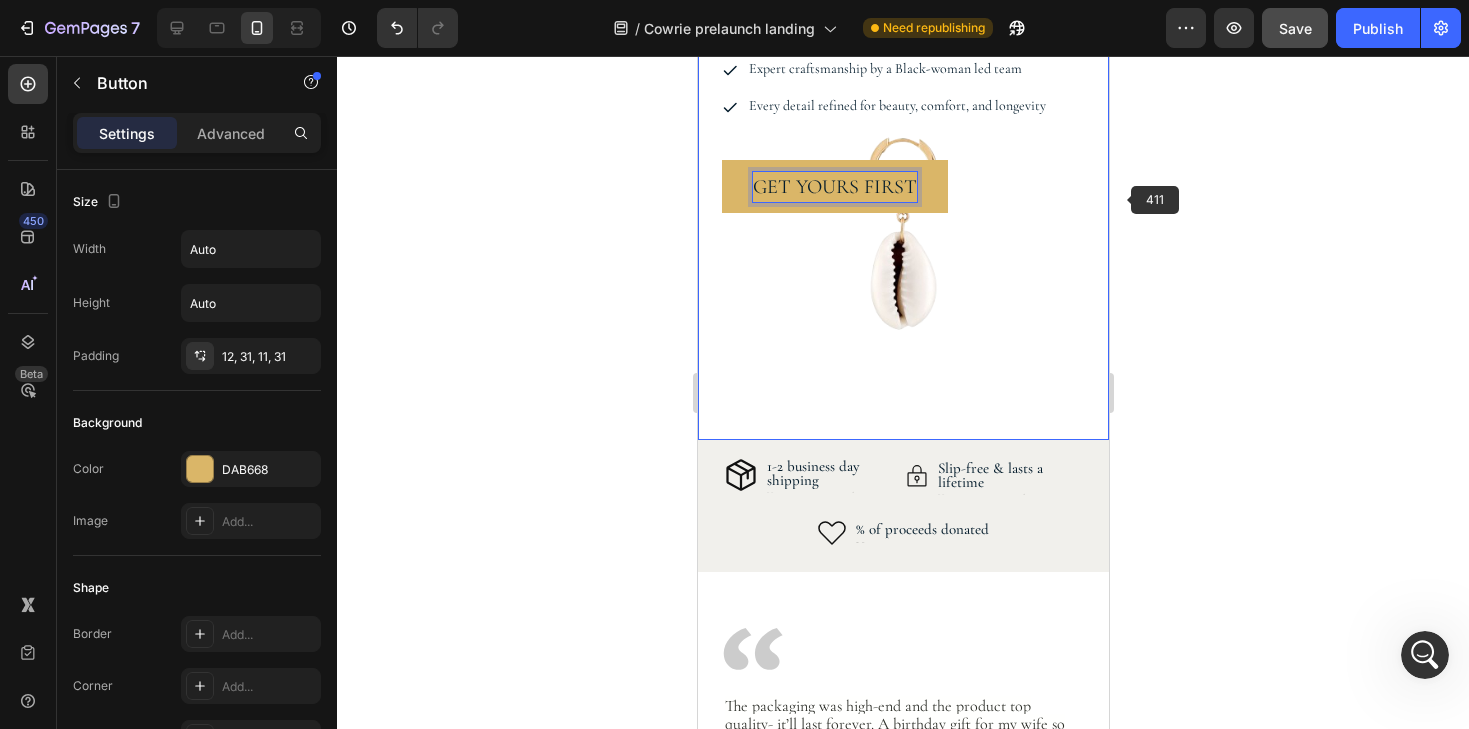 click 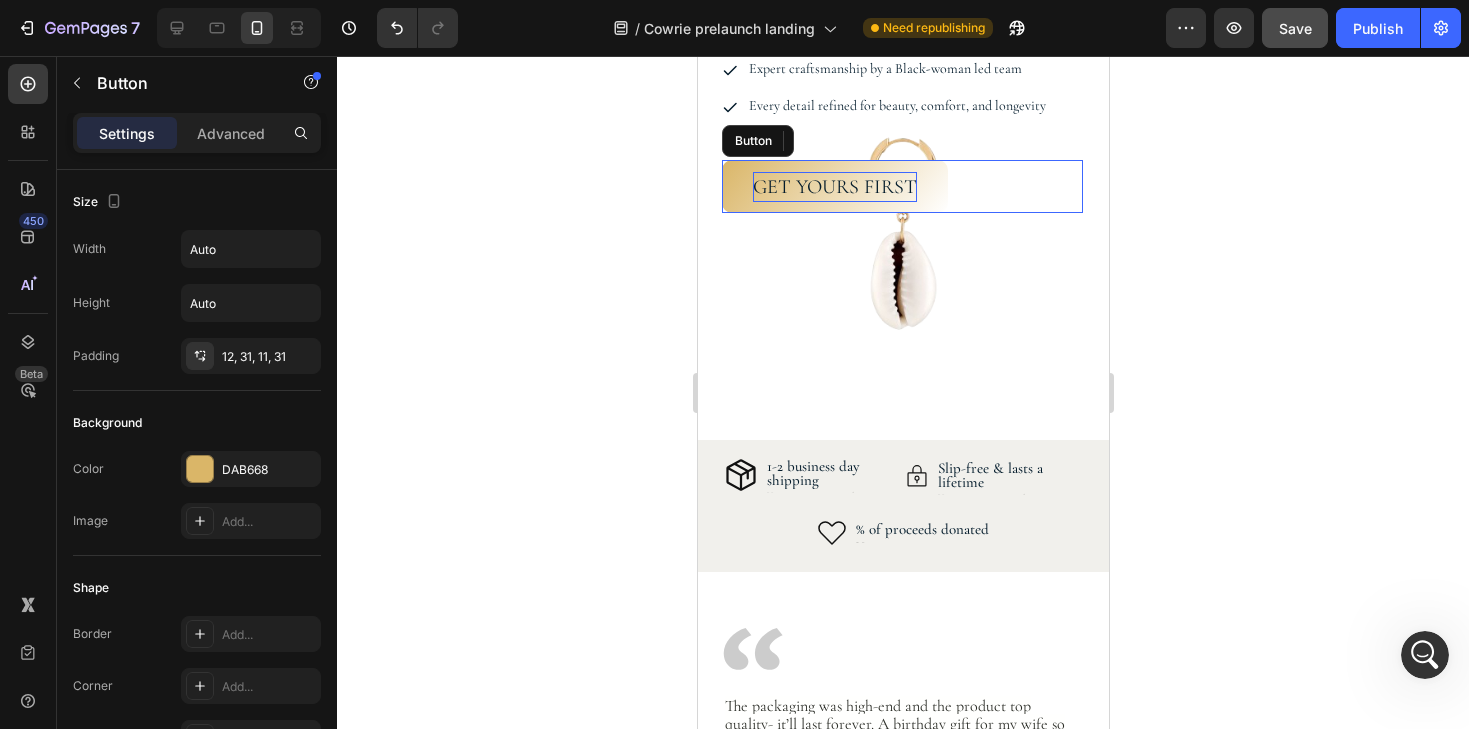 click on "GET YOURS FIRST" at bounding box center [834, 187] 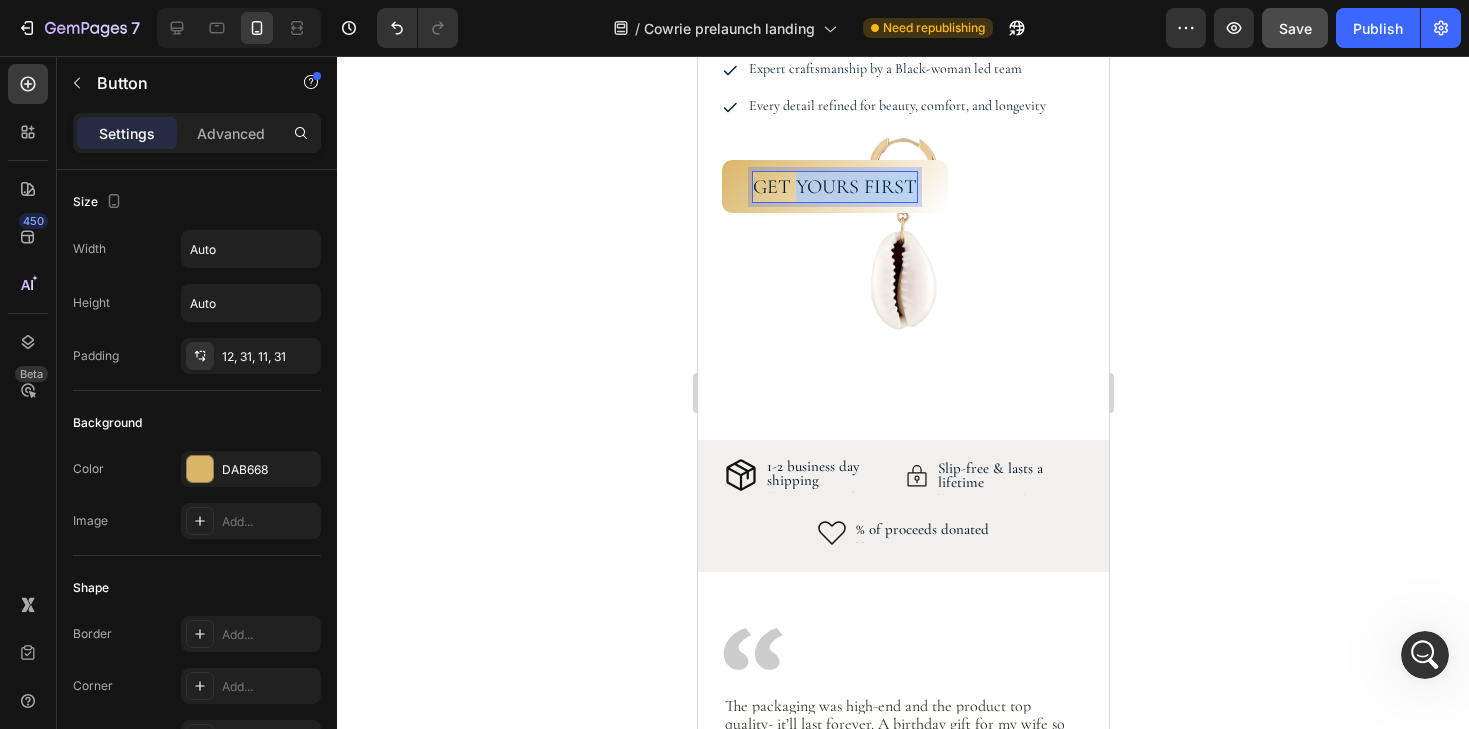 drag, startPoint x: 797, startPoint y: 180, endPoint x: 938, endPoint y: 185, distance: 141.08862 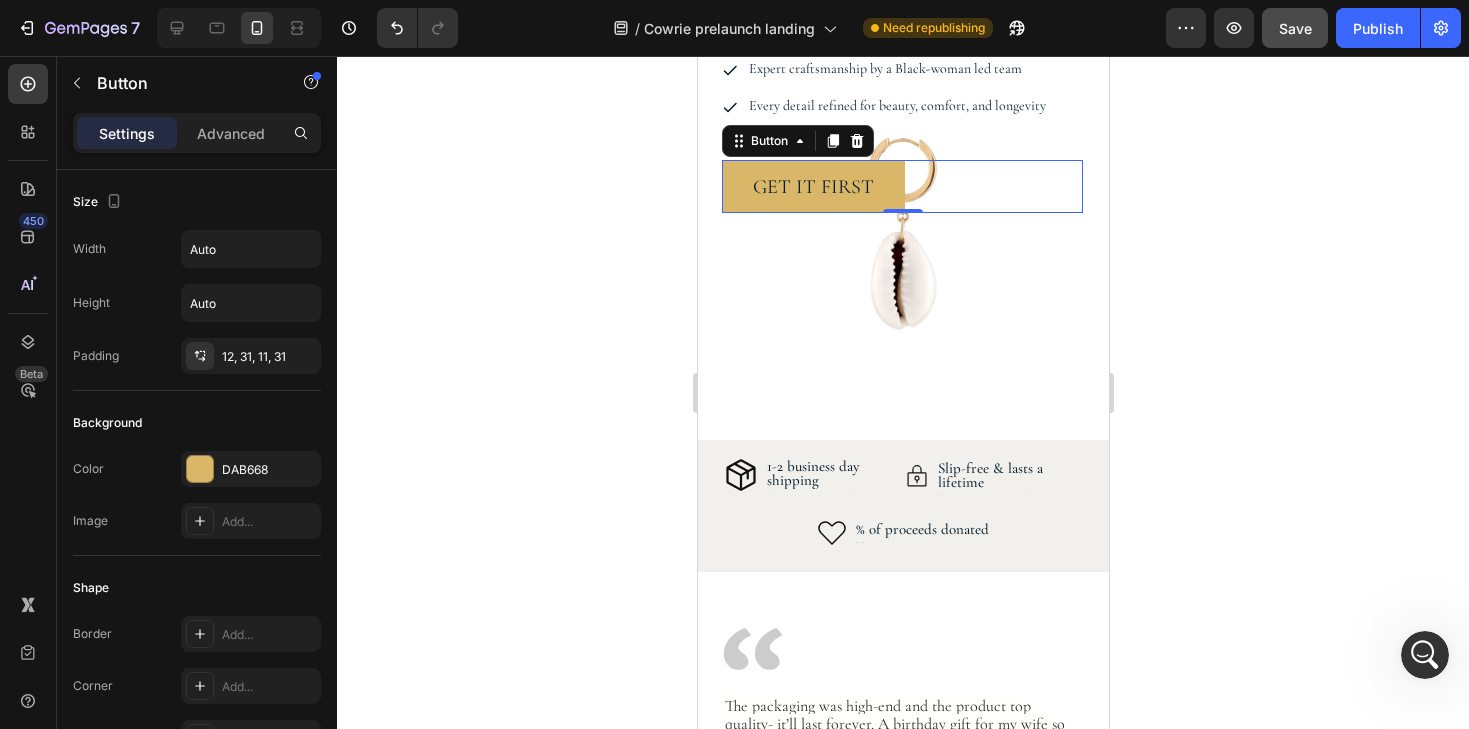 click 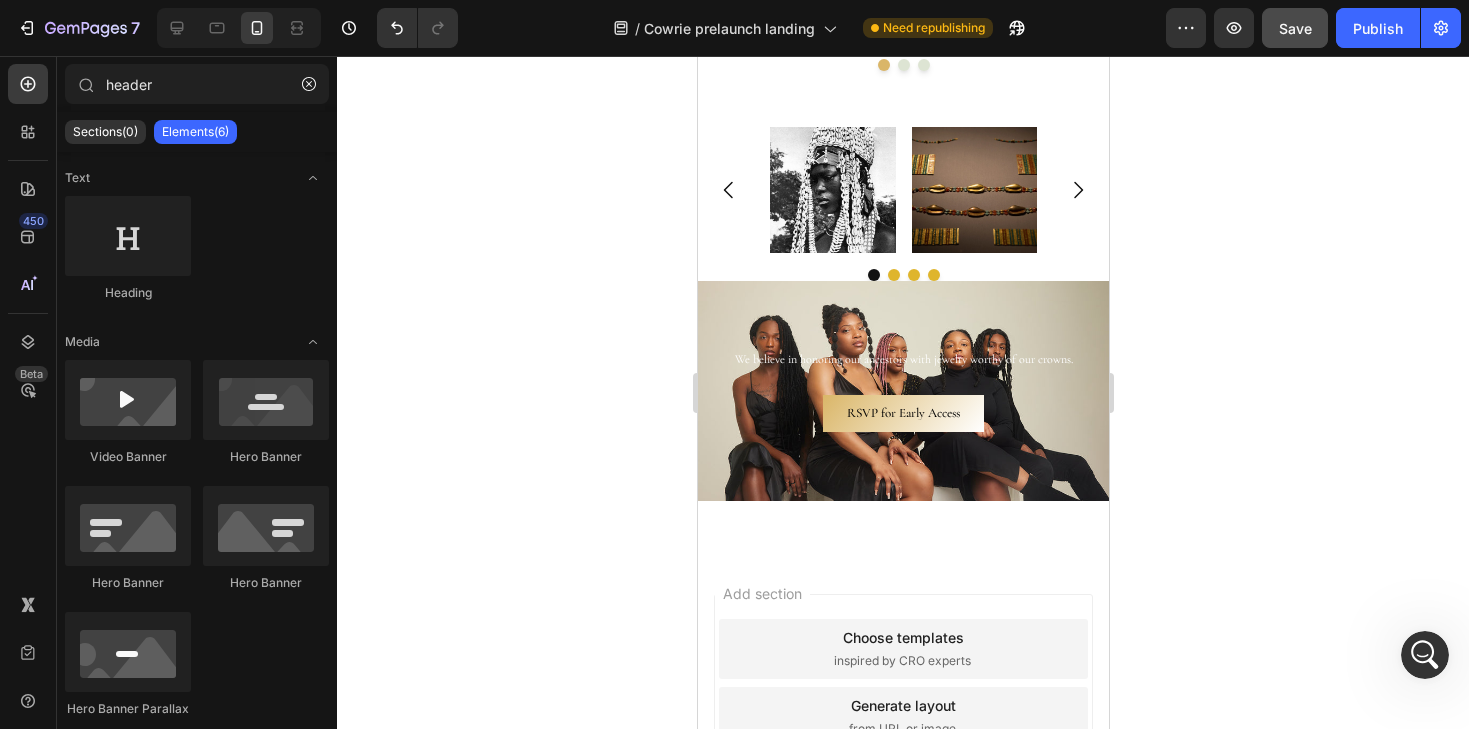 scroll, scrollTop: 4507, scrollLeft: 0, axis: vertical 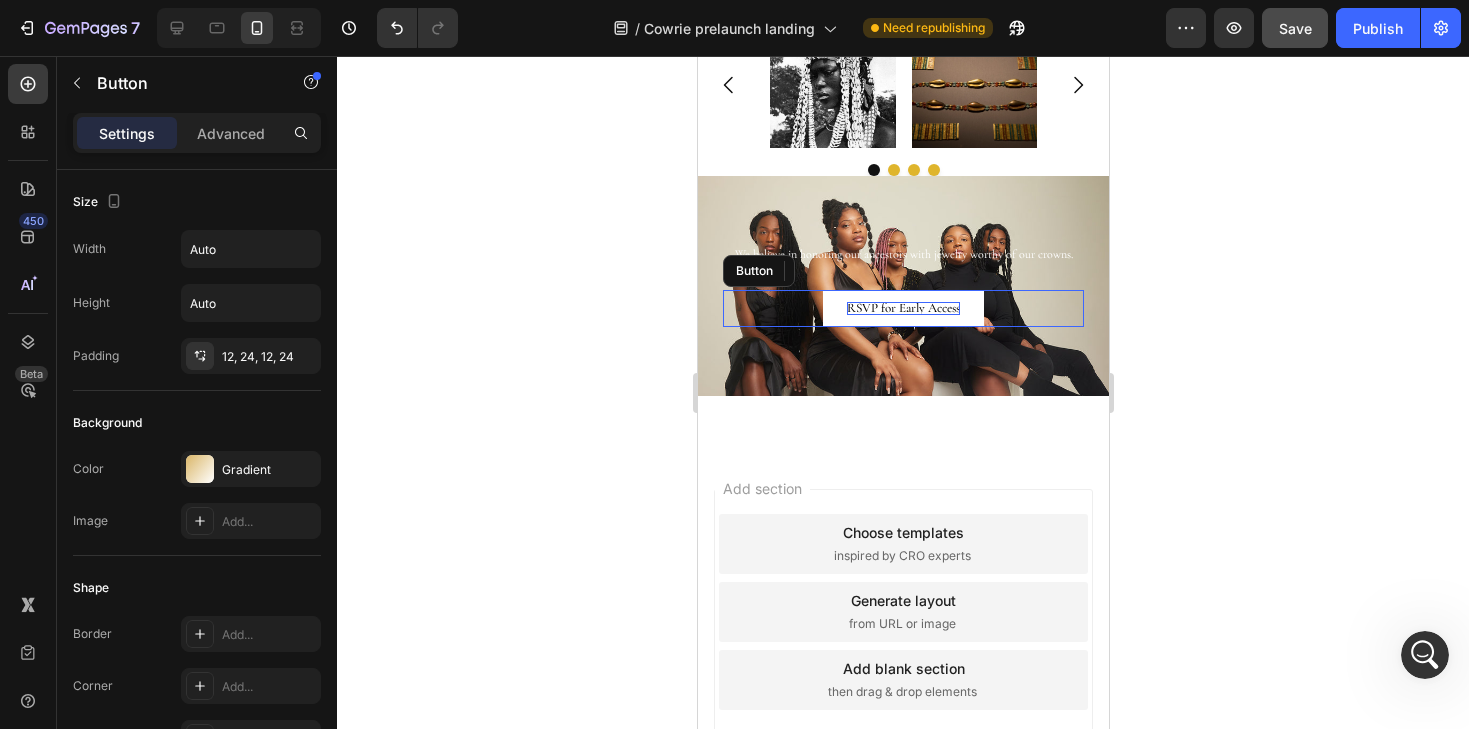 click on "RSVP for Early Access" at bounding box center [902, 308] 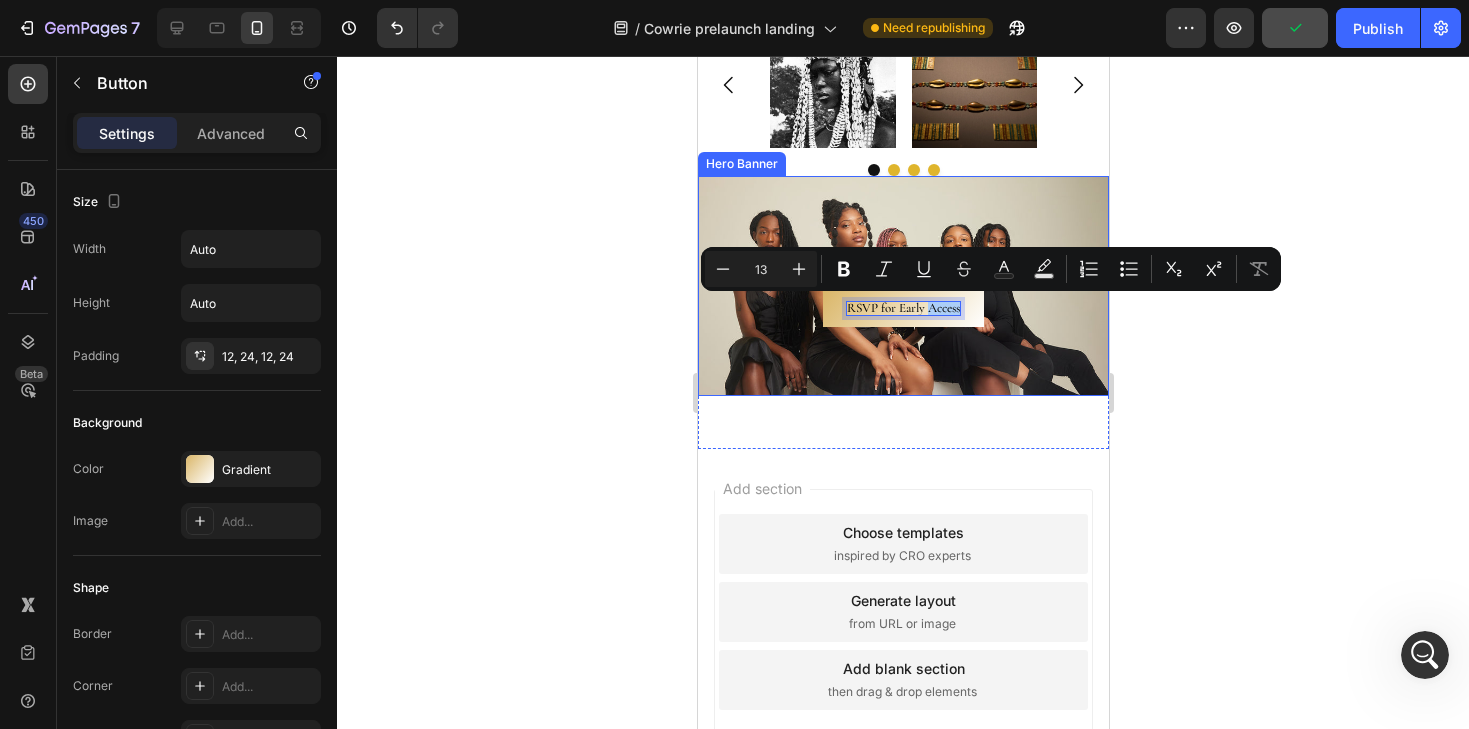 click 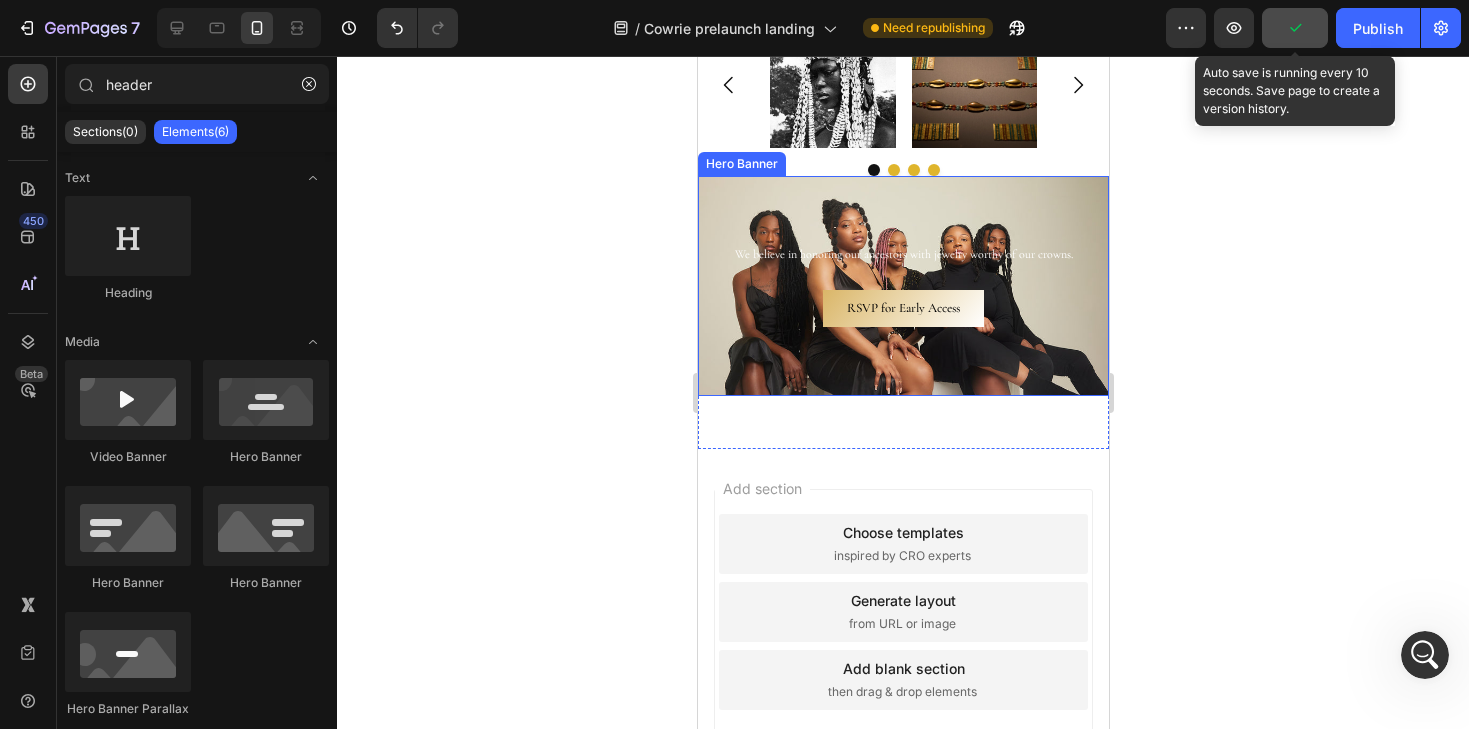 click 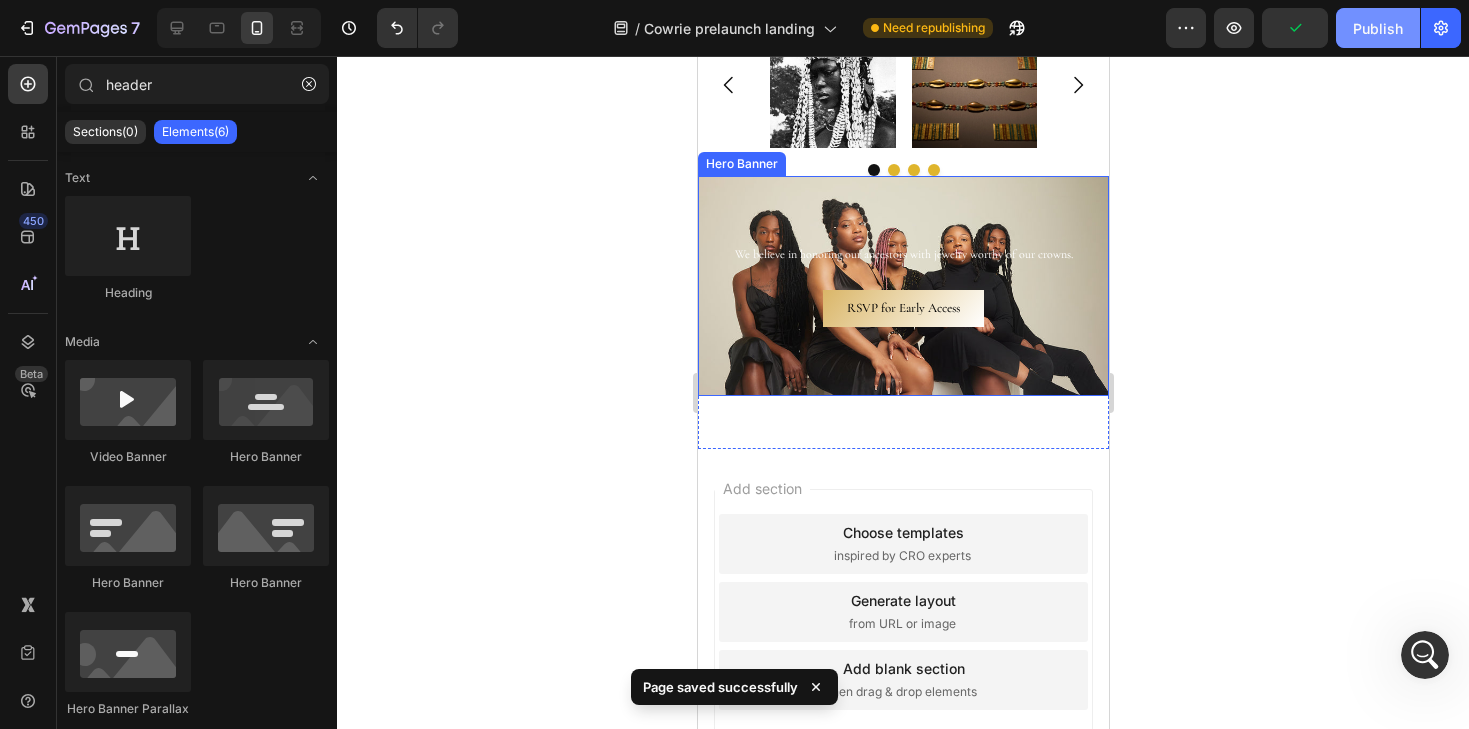 click on "Publish" at bounding box center [1378, 28] 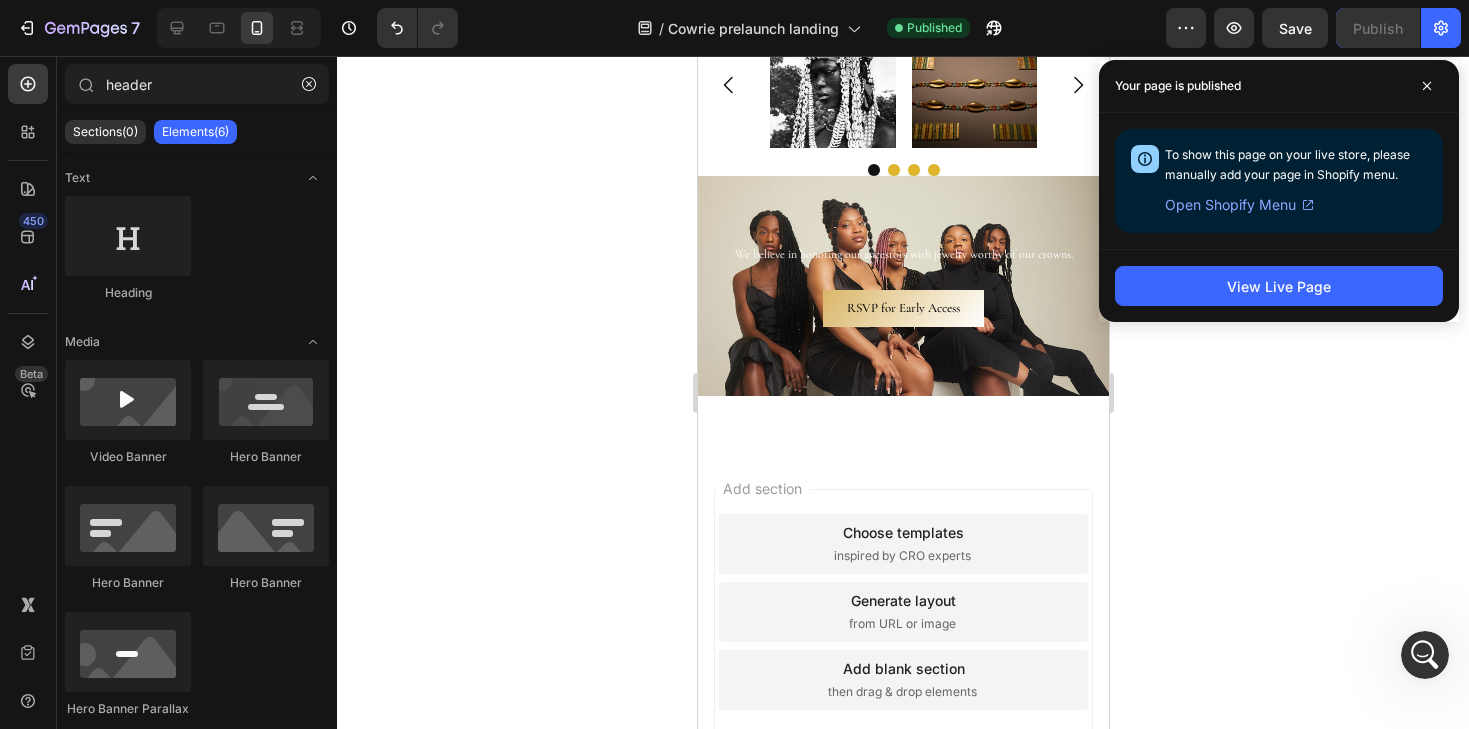 click 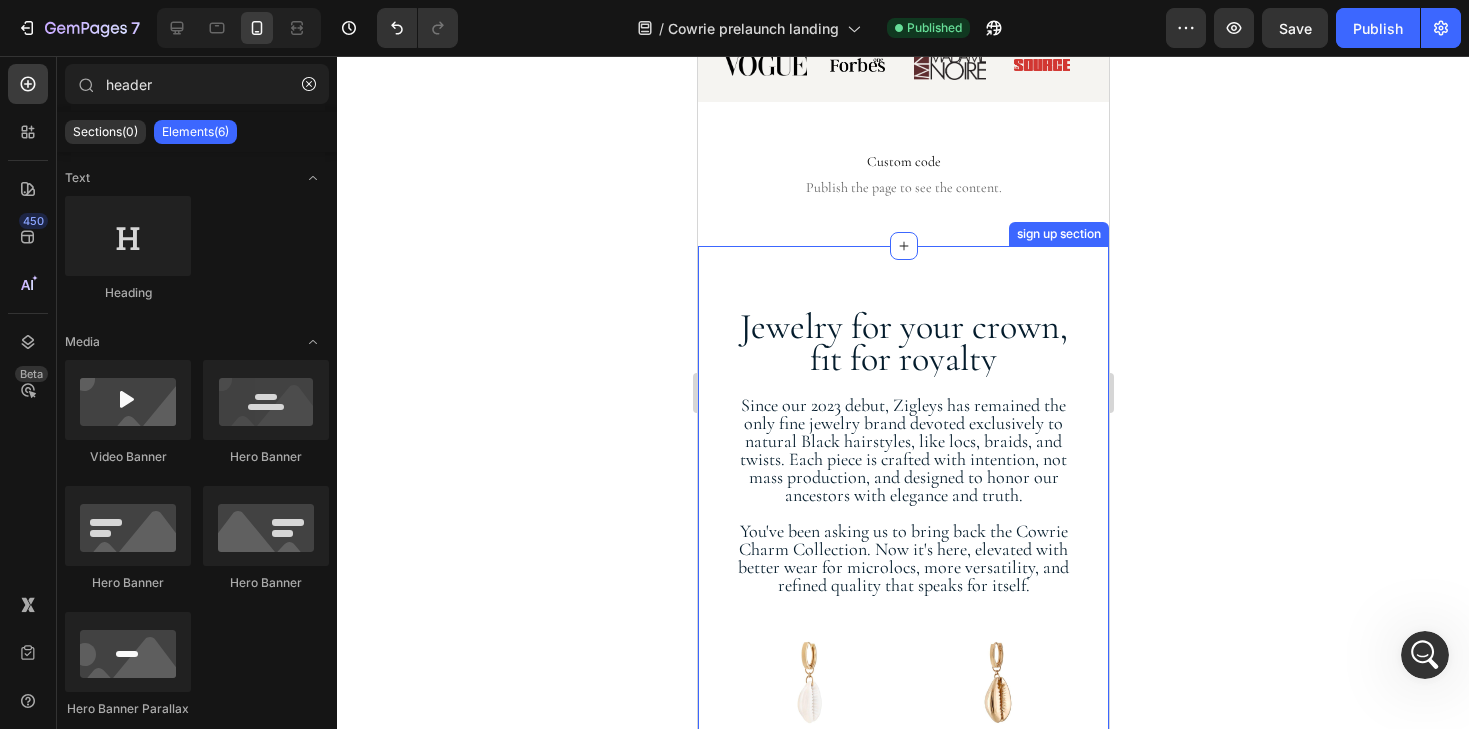 scroll, scrollTop: 956, scrollLeft: 0, axis: vertical 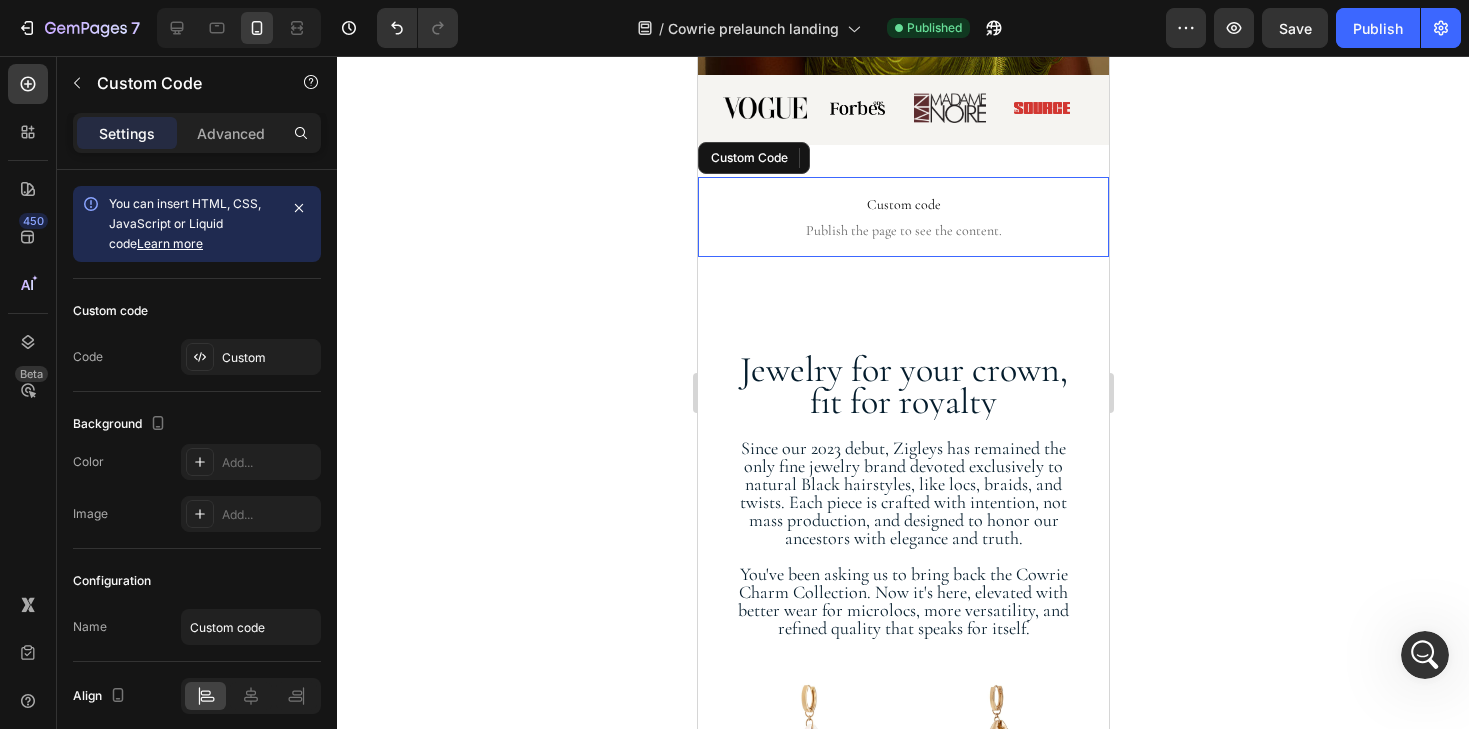 click on "Custom code" at bounding box center [902, 205] 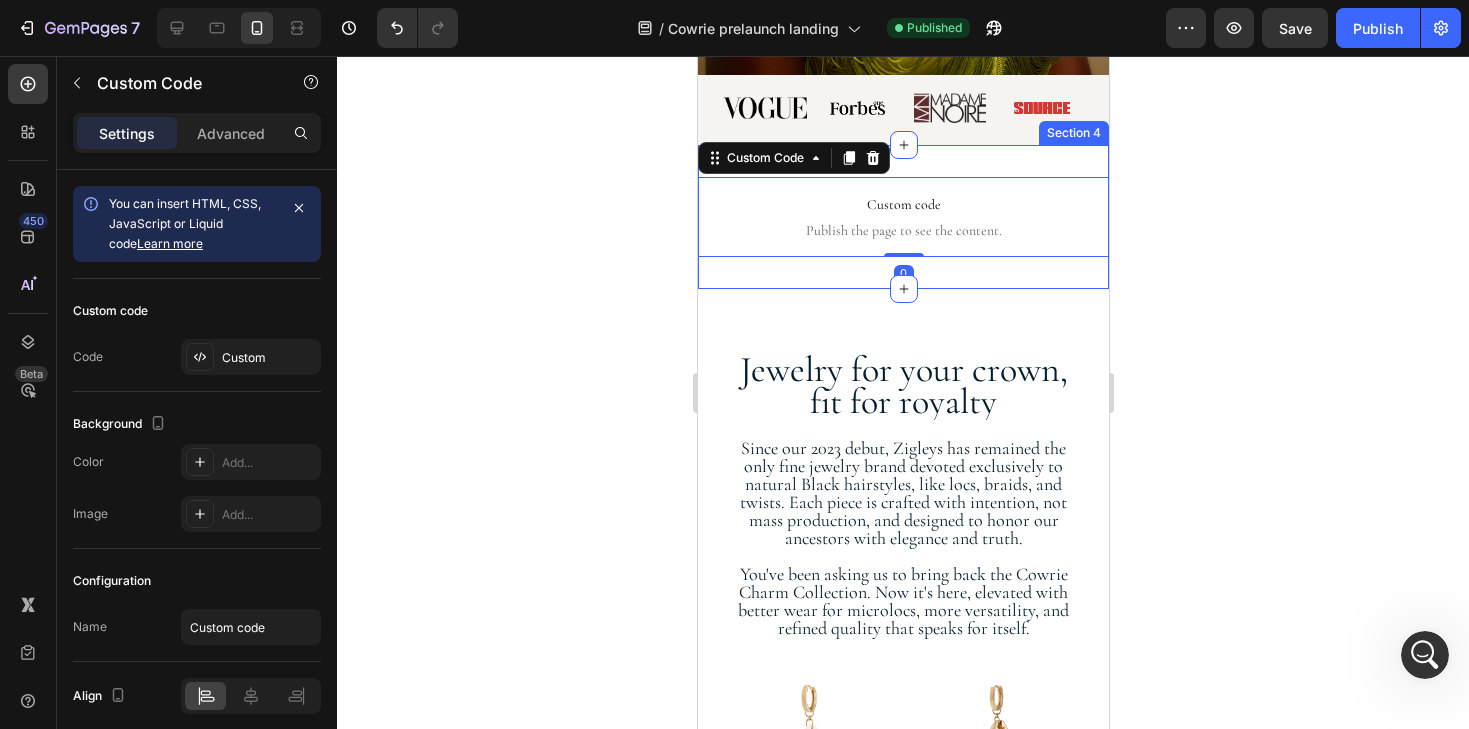 click on "Custom code
Publish the page to see the content.
Custom Code   0 Section 4" at bounding box center [902, 217] 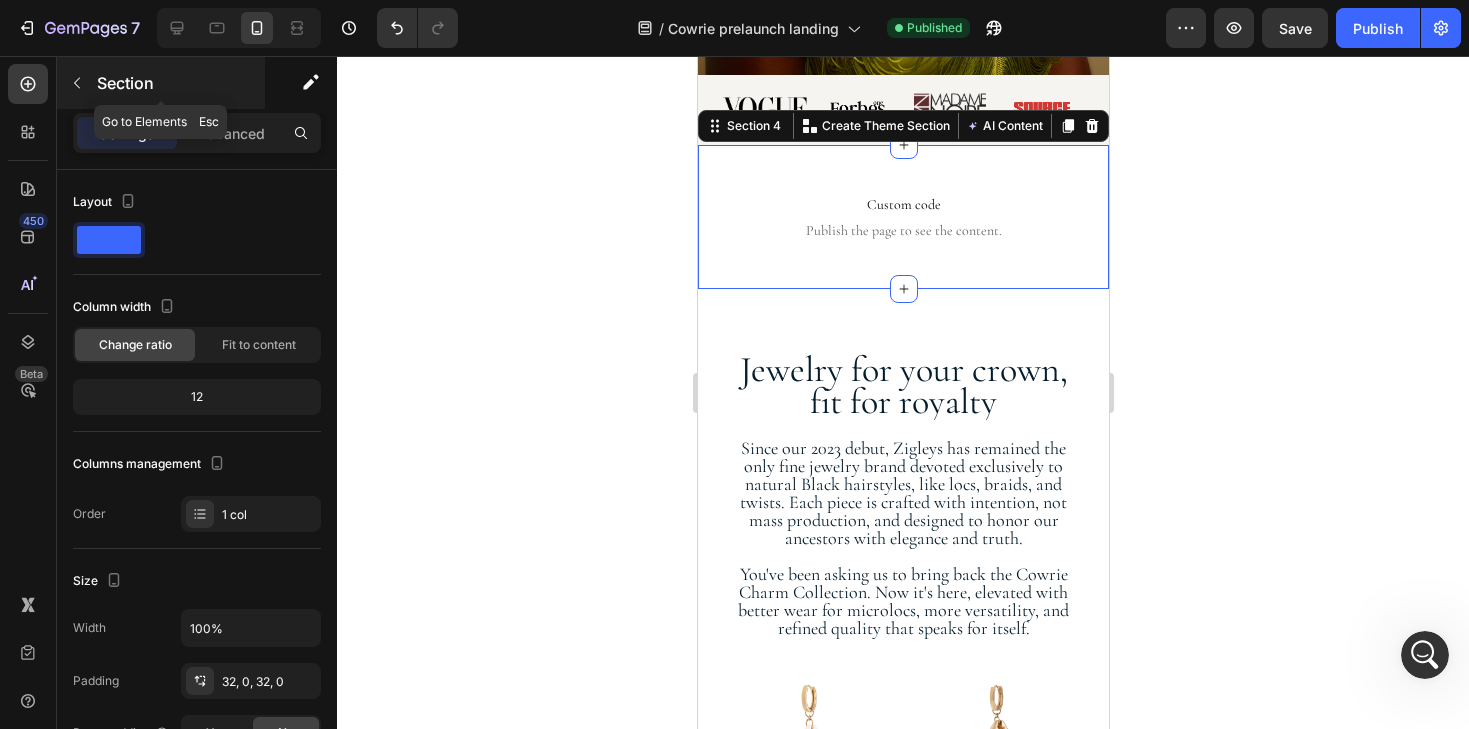 click 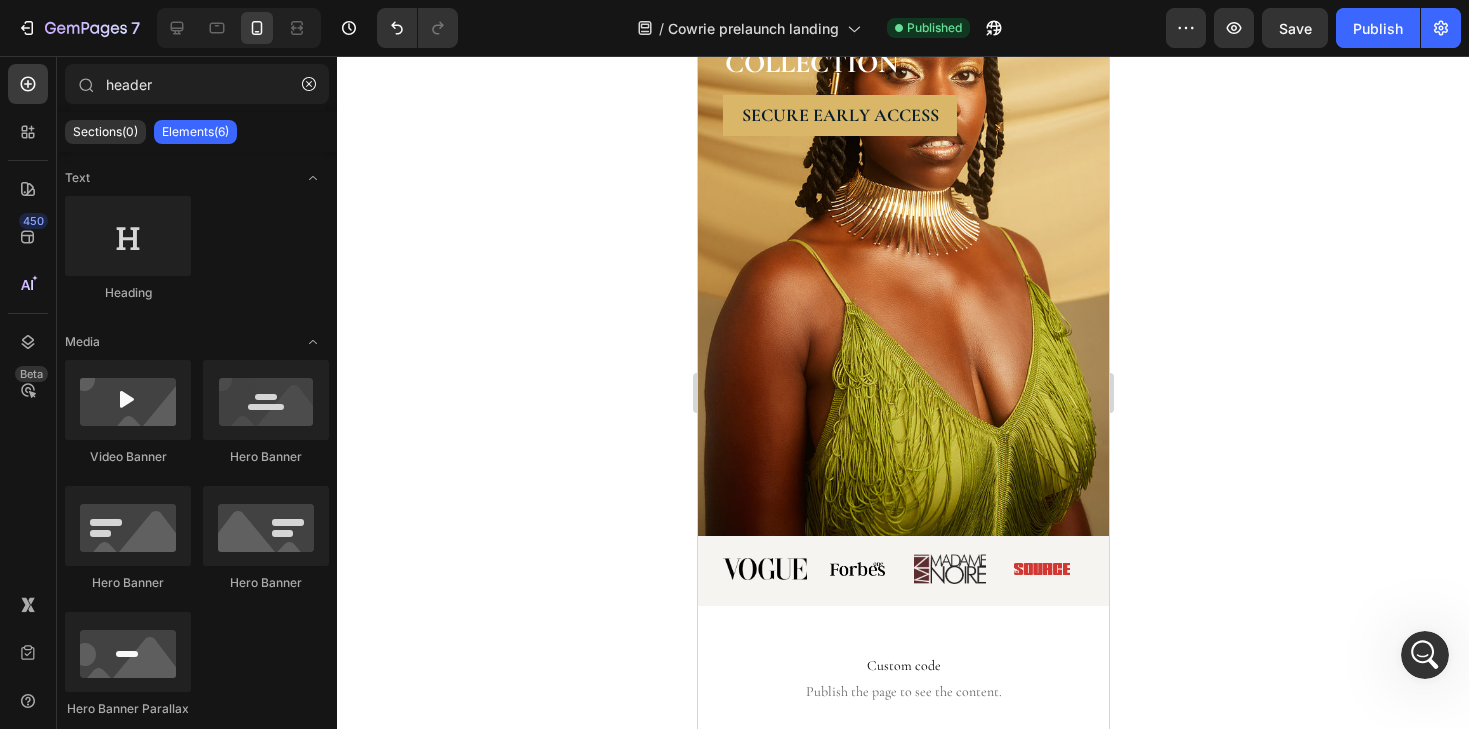 scroll, scrollTop: 362, scrollLeft: 0, axis: vertical 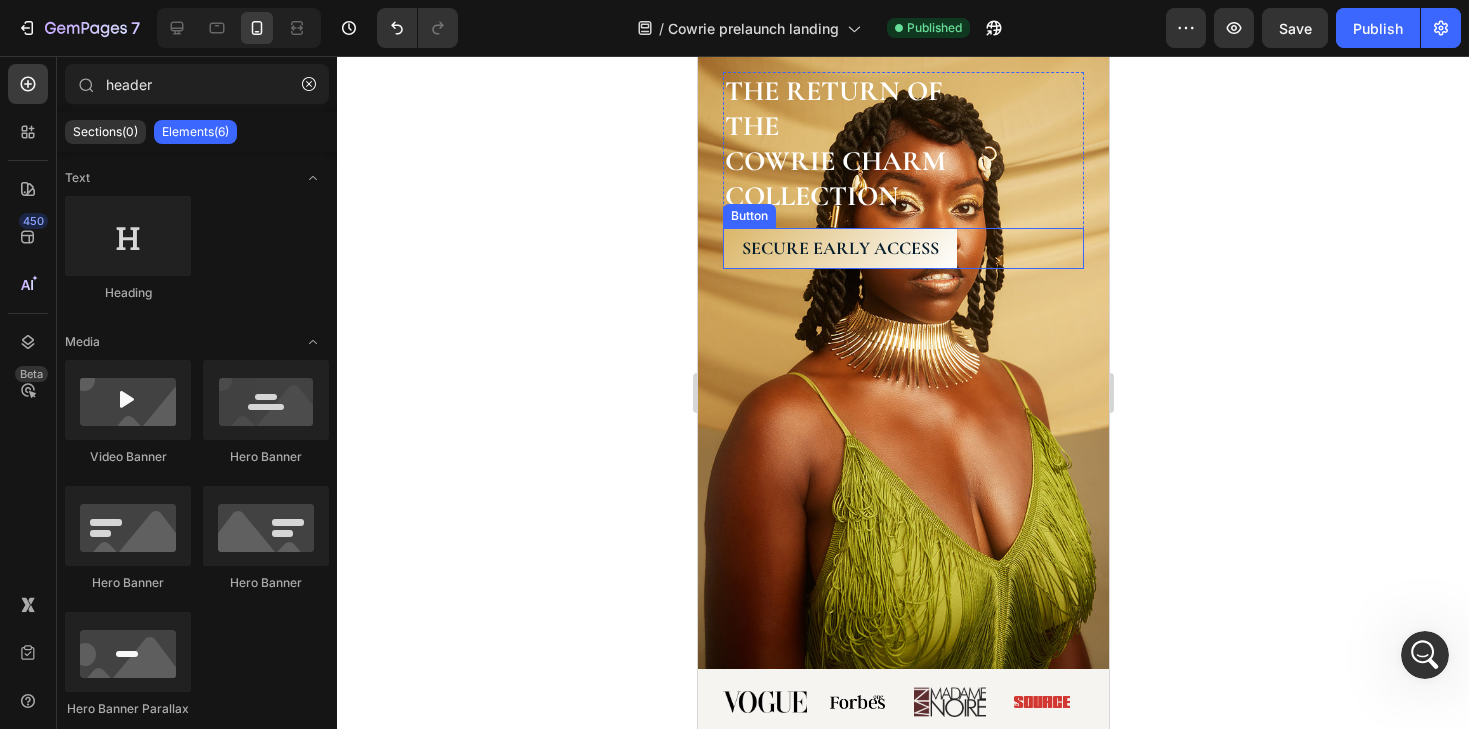 click on "secure early access" at bounding box center [839, 248] 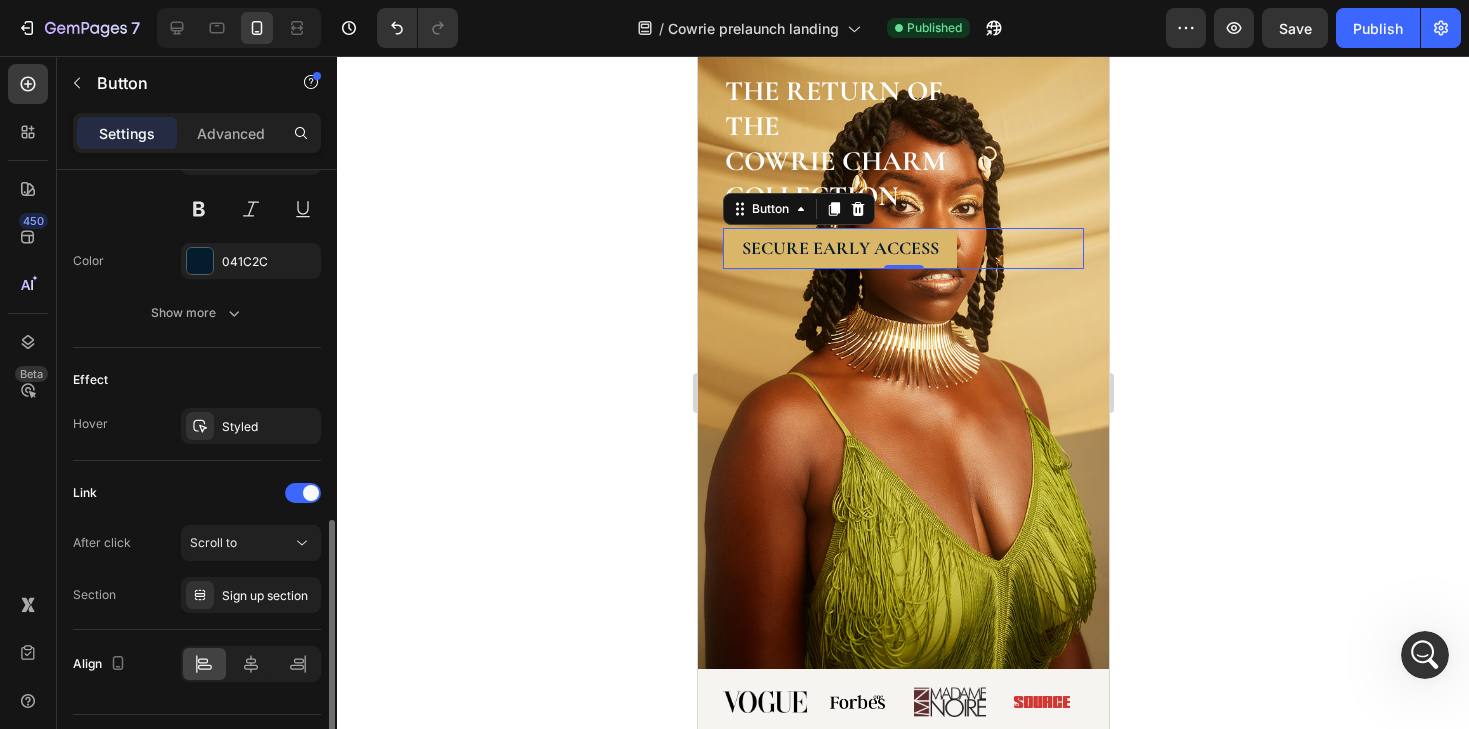 scroll, scrollTop: 911, scrollLeft: 0, axis: vertical 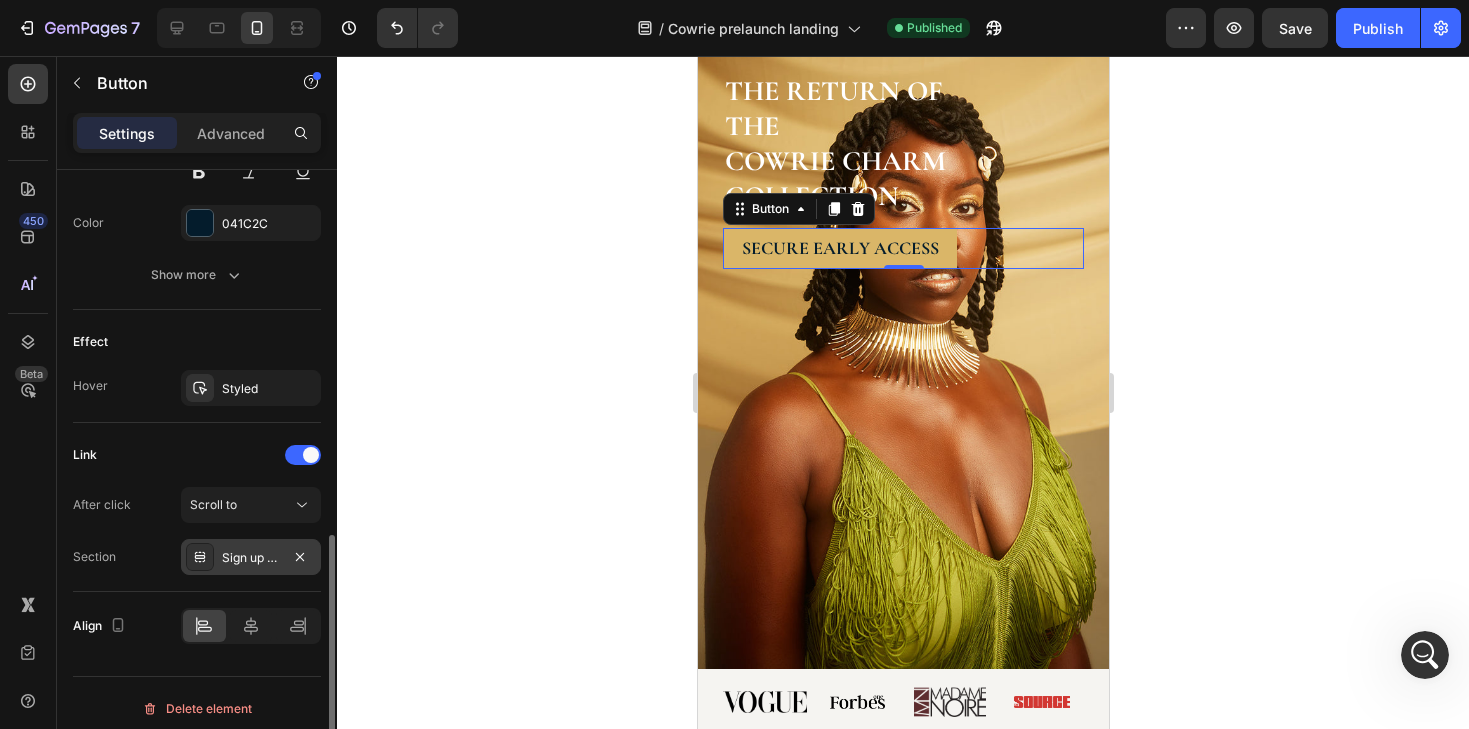 click on "Sign up section" at bounding box center [251, 558] 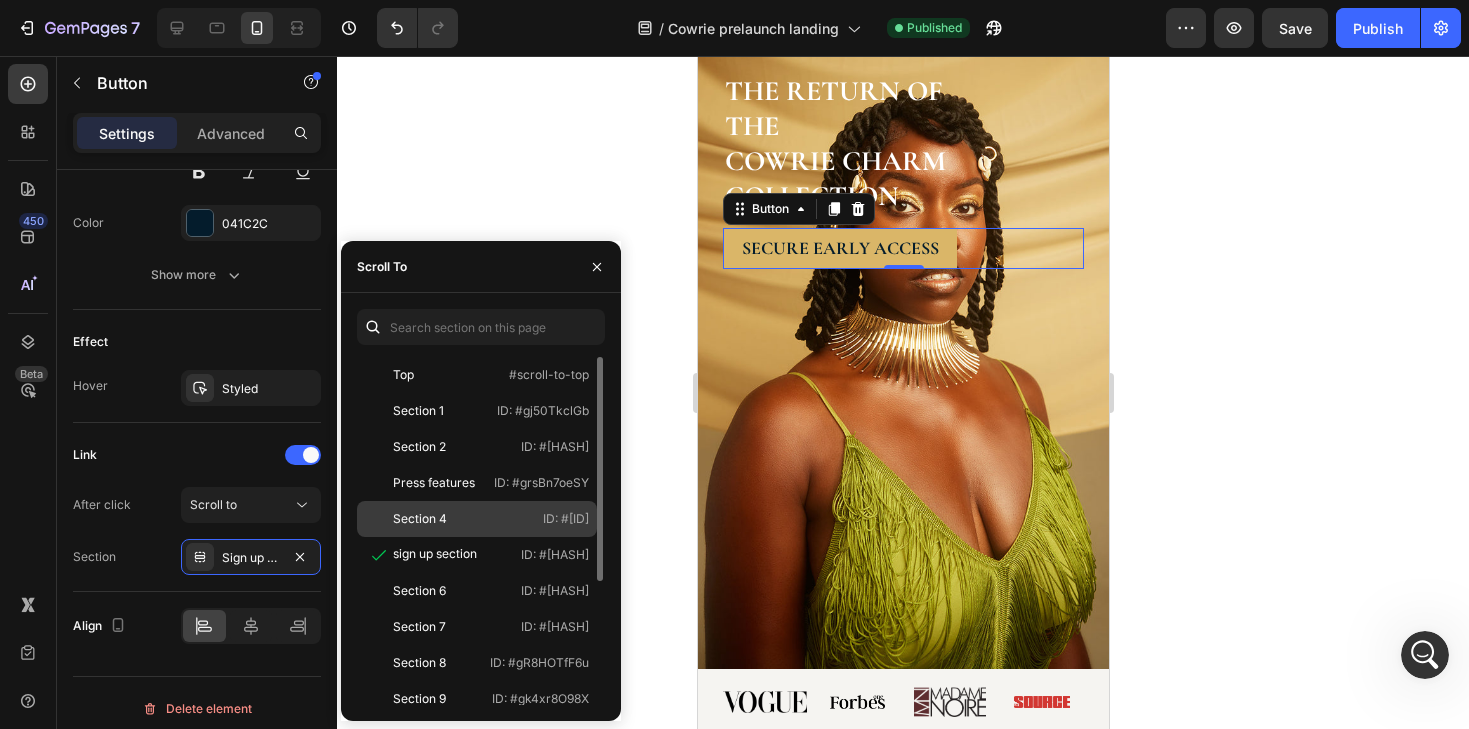 click on "Section 4" at bounding box center (423, 519) 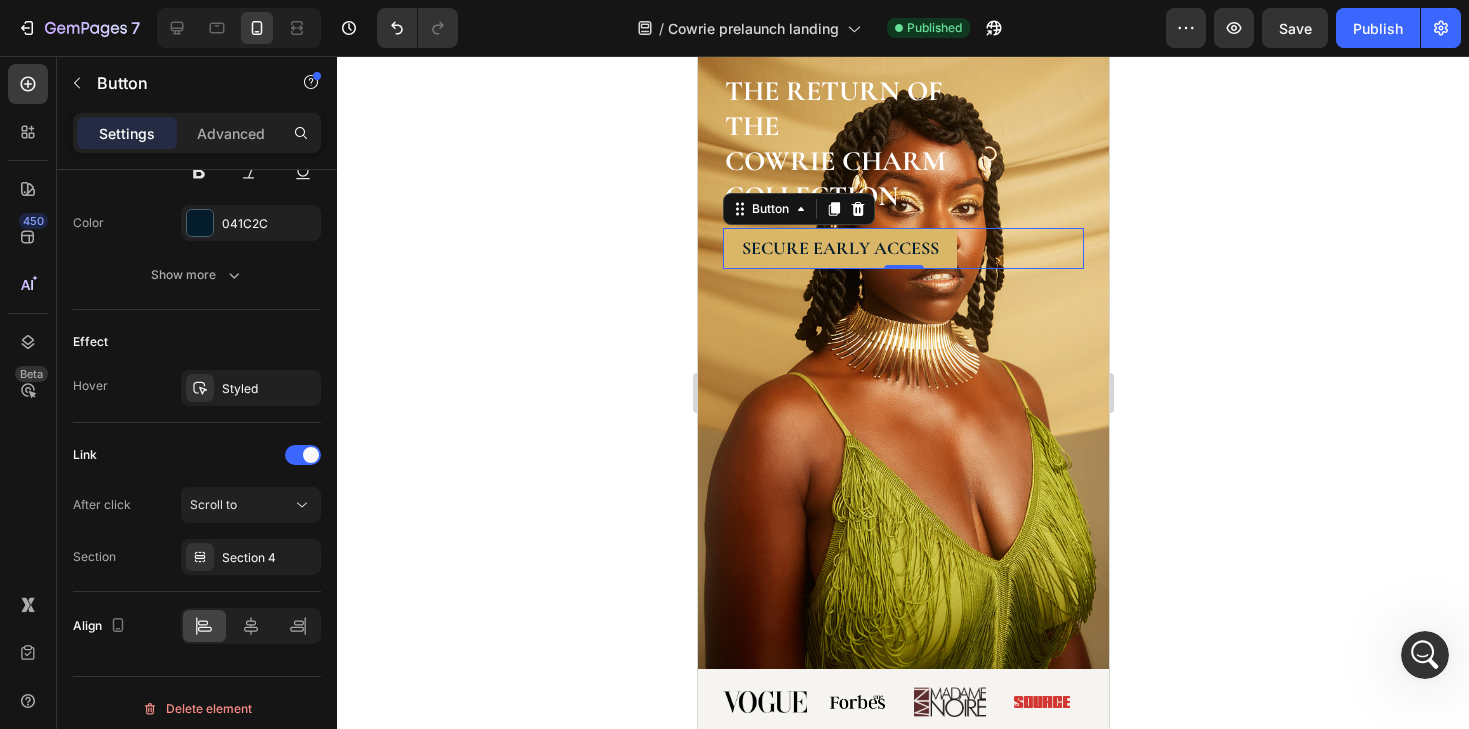 click 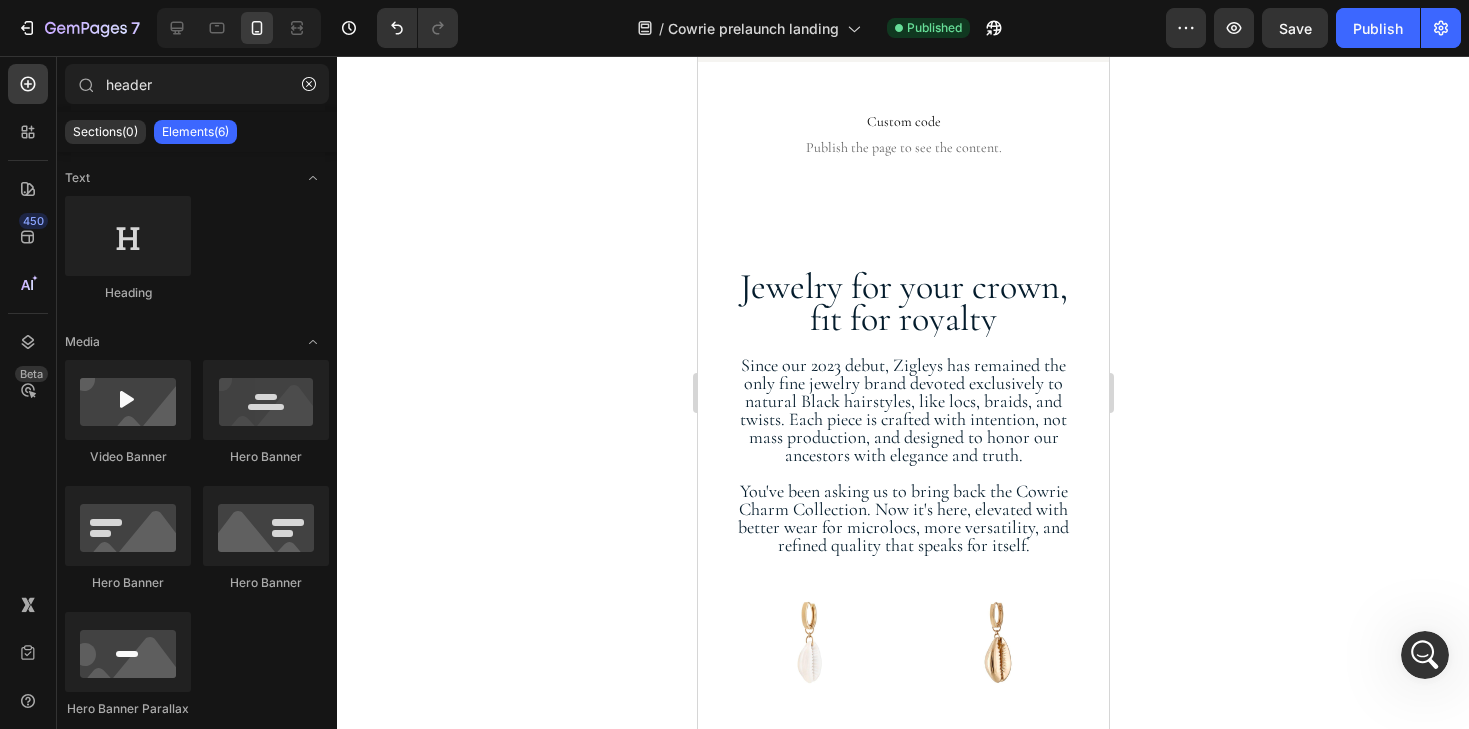 scroll, scrollTop: 757, scrollLeft: 0, axis: vertical 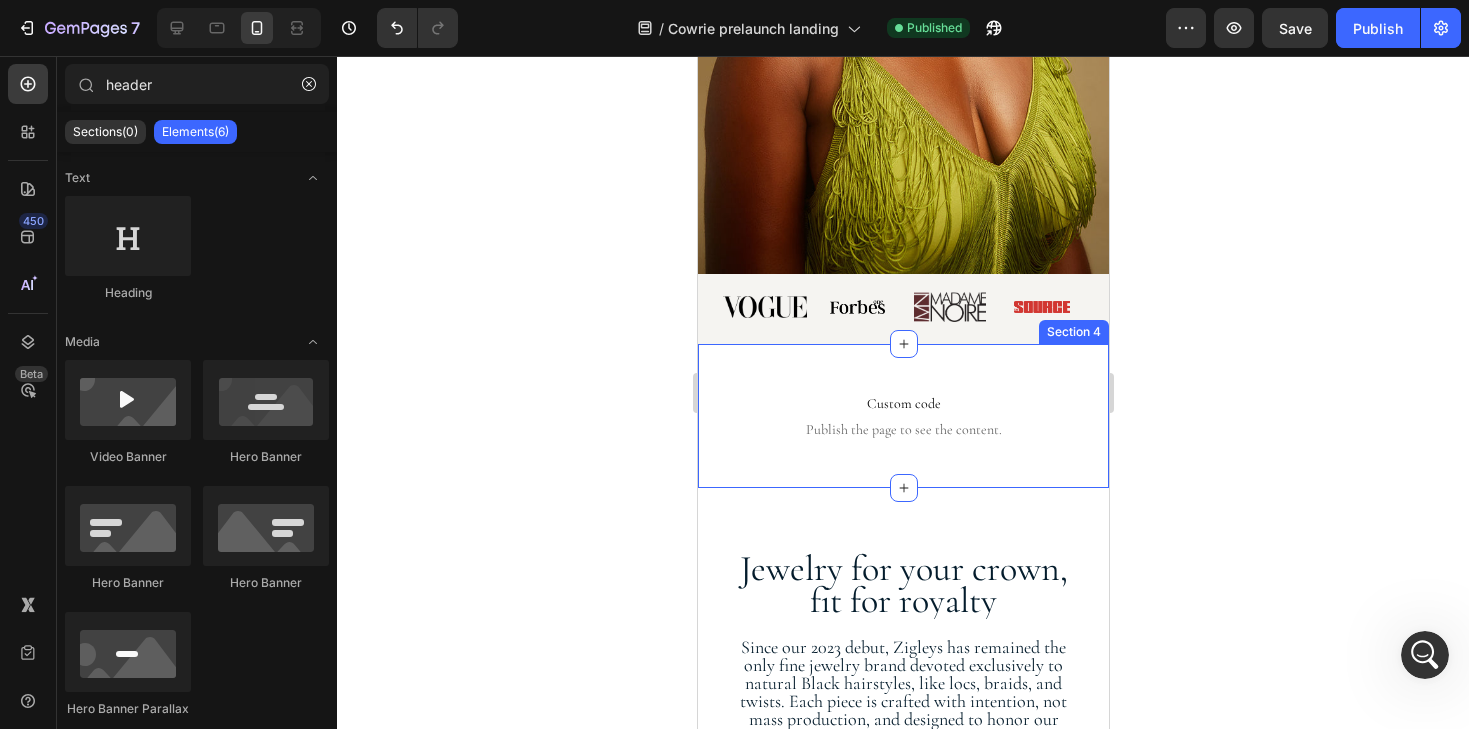 click on "Custom code
Publish the page to see the content.
Custom Code Section 4" at bounding box center [902, 416] 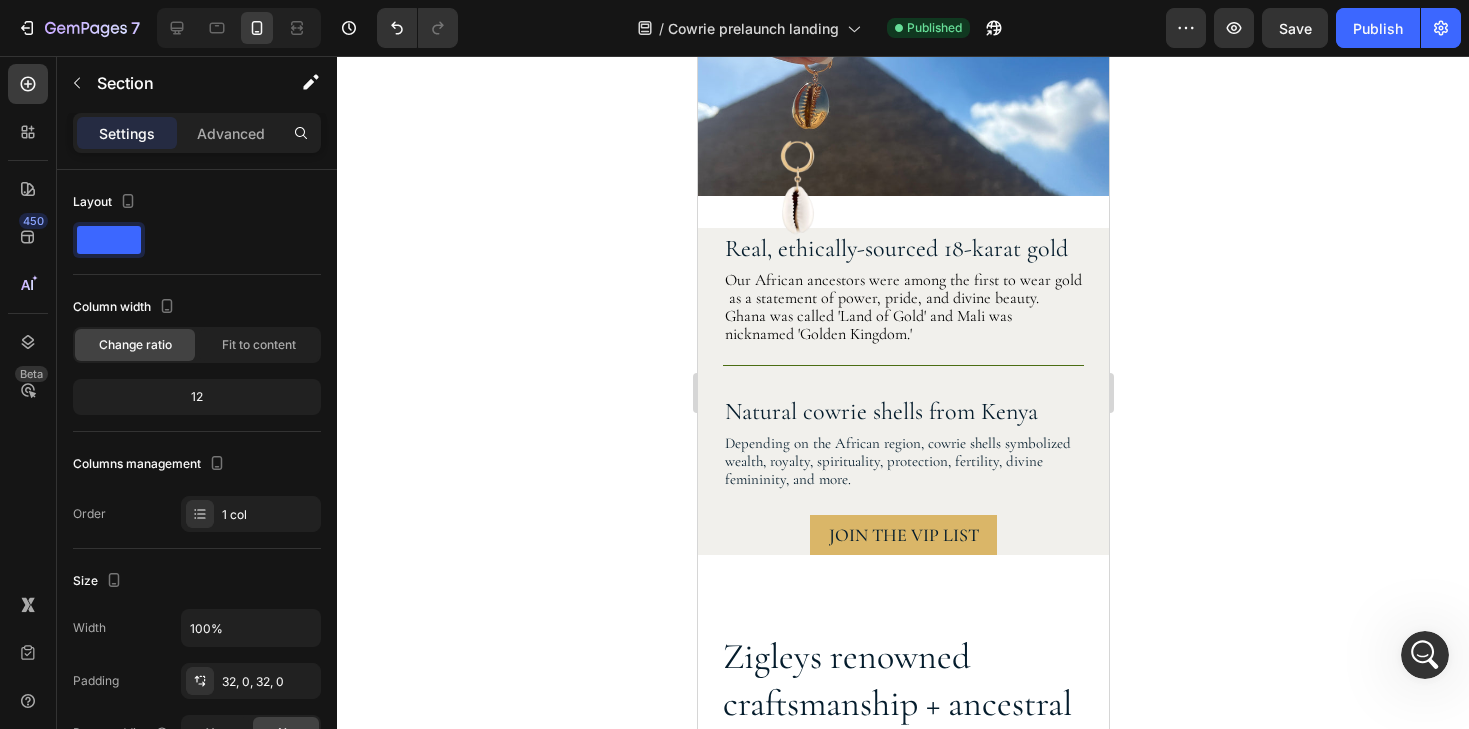 scroll, scrollTop: 2546, scrollLeft: 0, axis: vertical 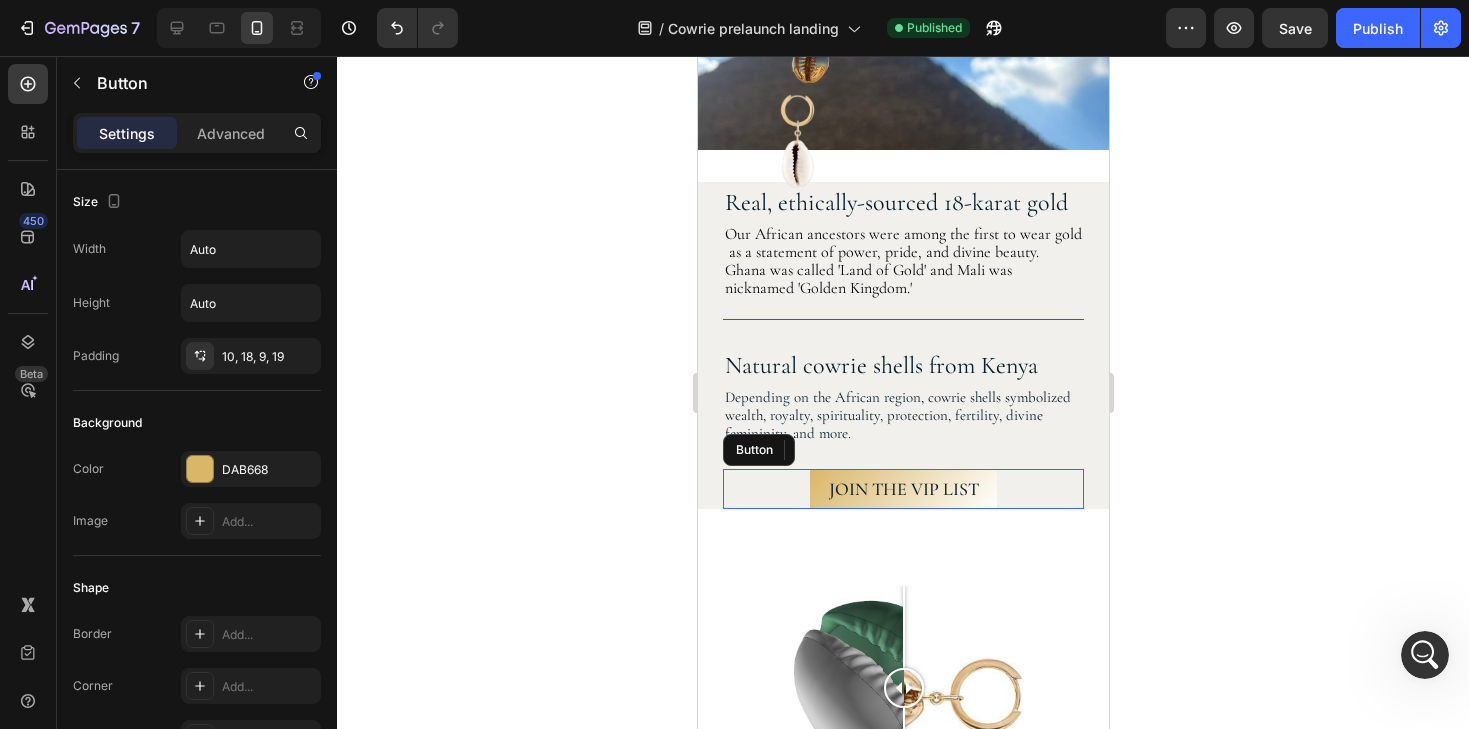 click on "JOIN THE VIP LIST" at bounding box center (902, 489) 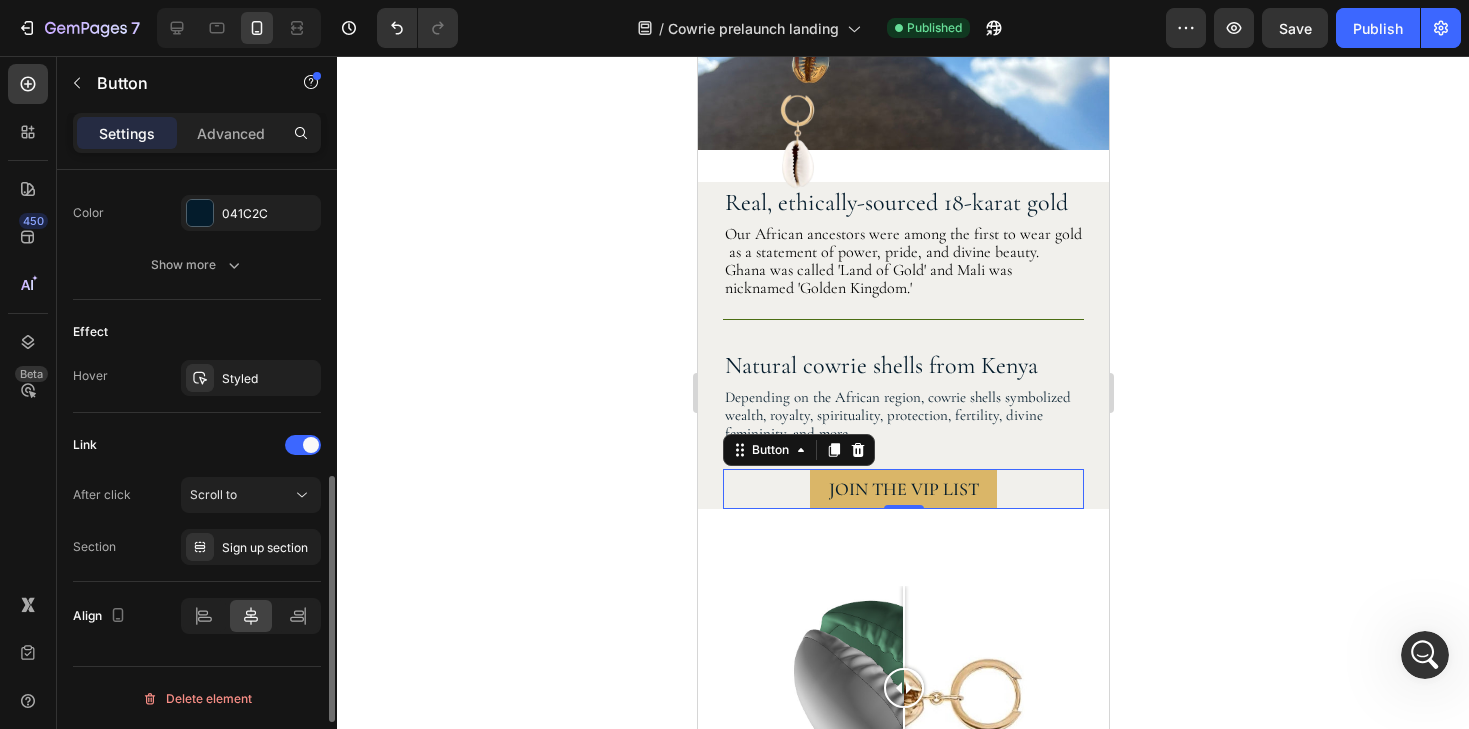 scroll, scrollTop: 922, scrollLeft: 0, axis: vertical 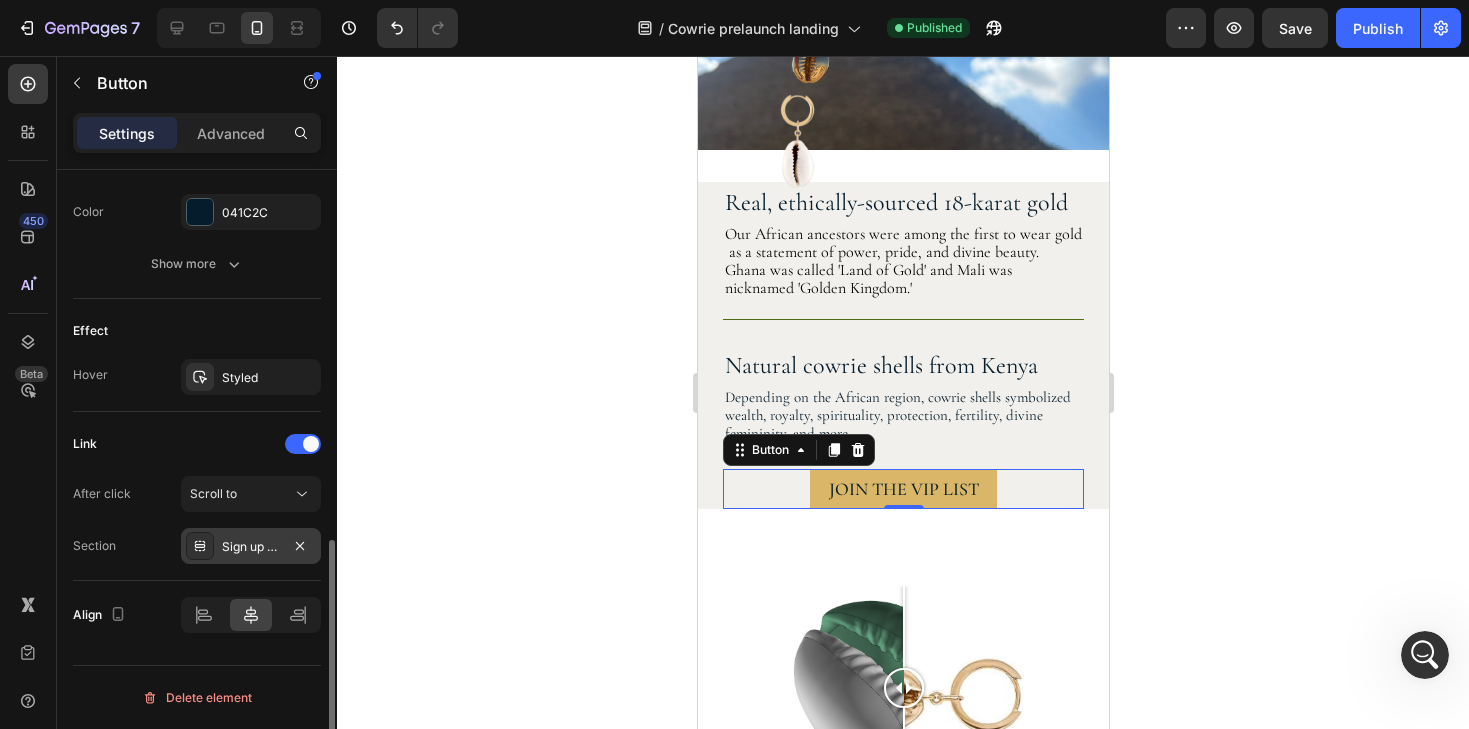 click on "Sign up section" at bounding box center (251, 546) 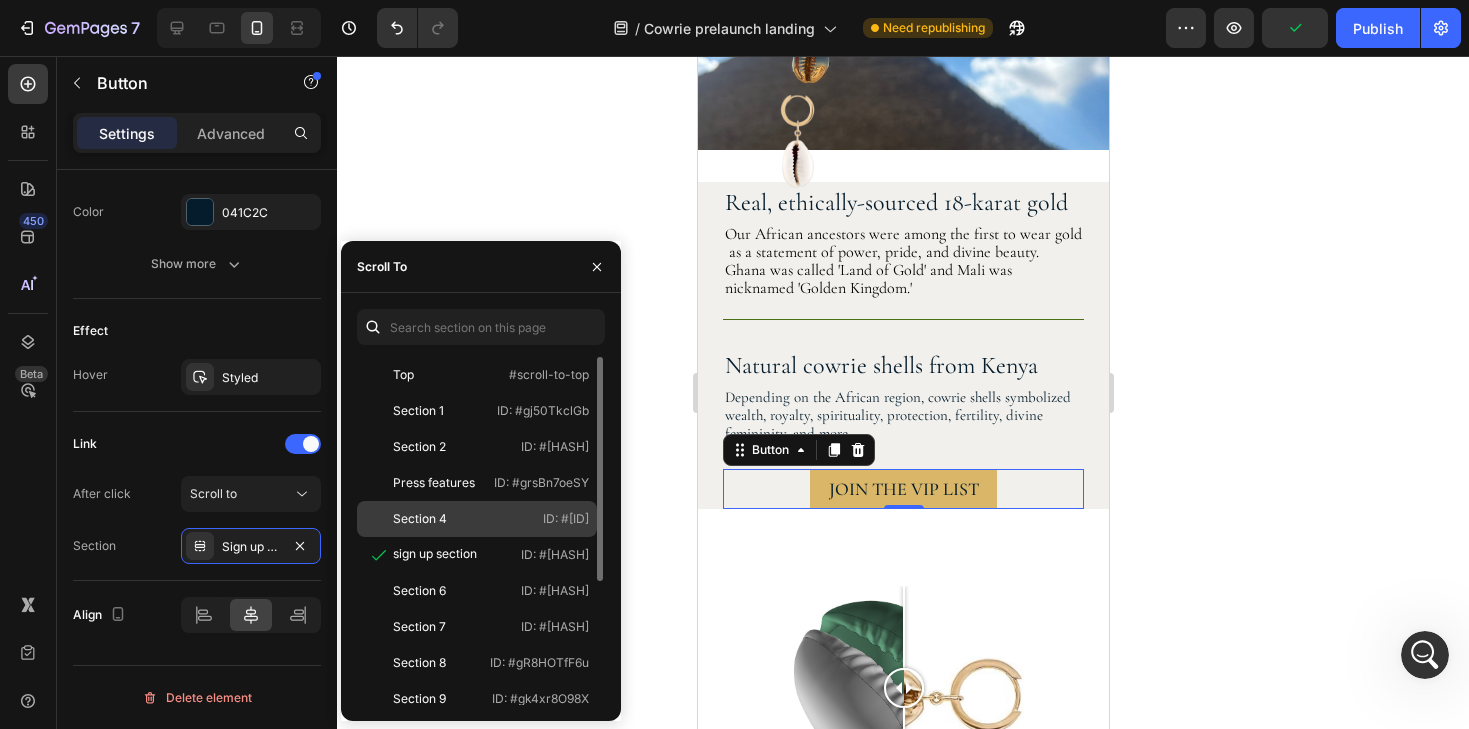 click on "Section 4" 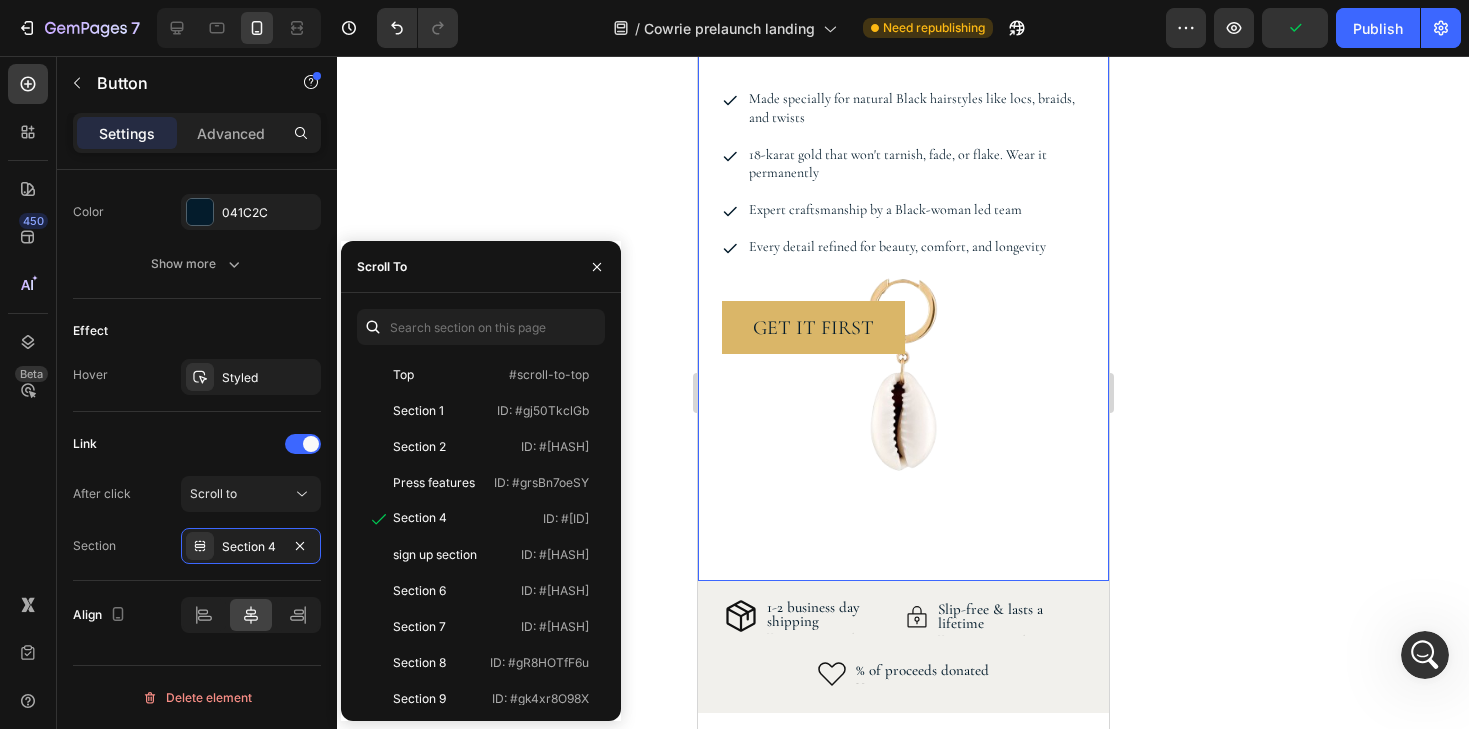 scroll, scrollTop: 3455, scrollLeft: 0, axis: vertical 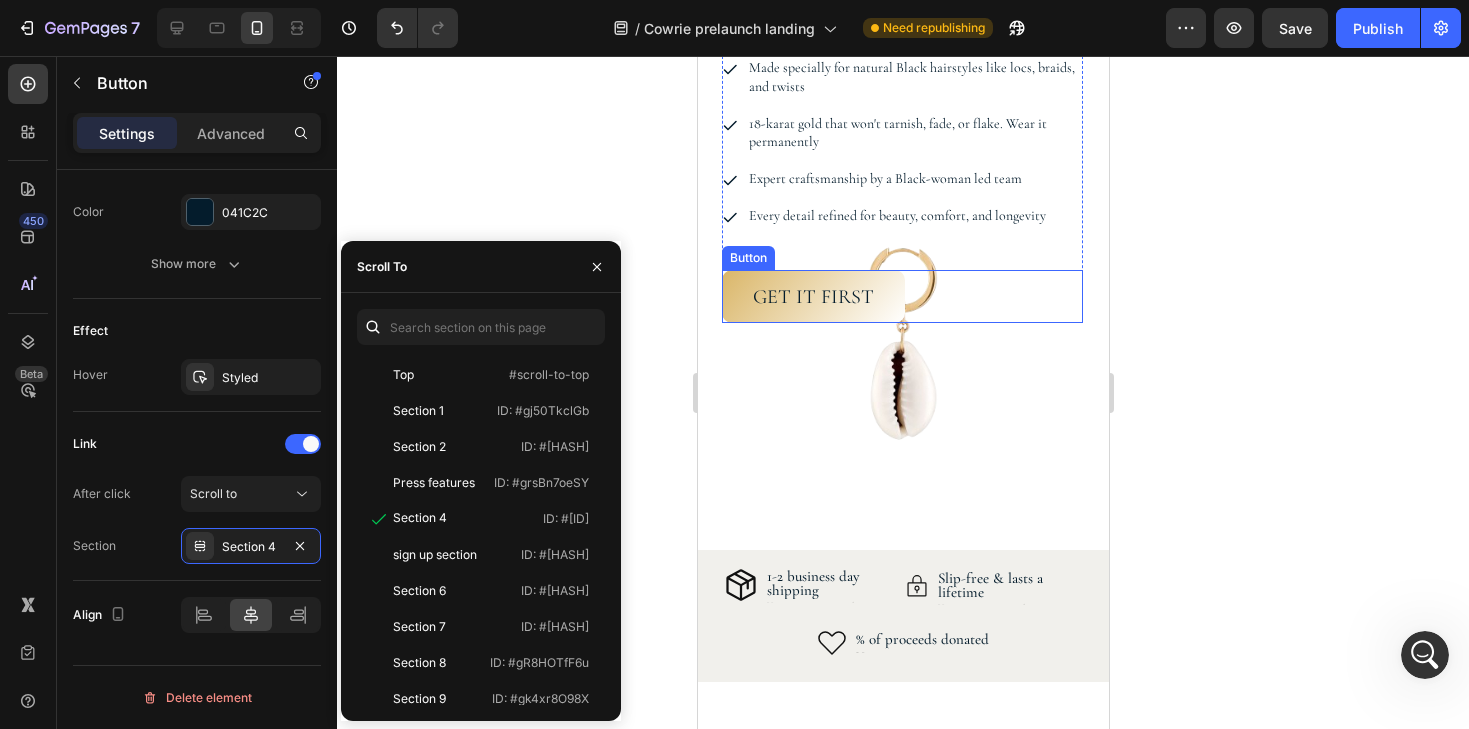 click on "GET IT FIRST" at bounding box center [812, 296] 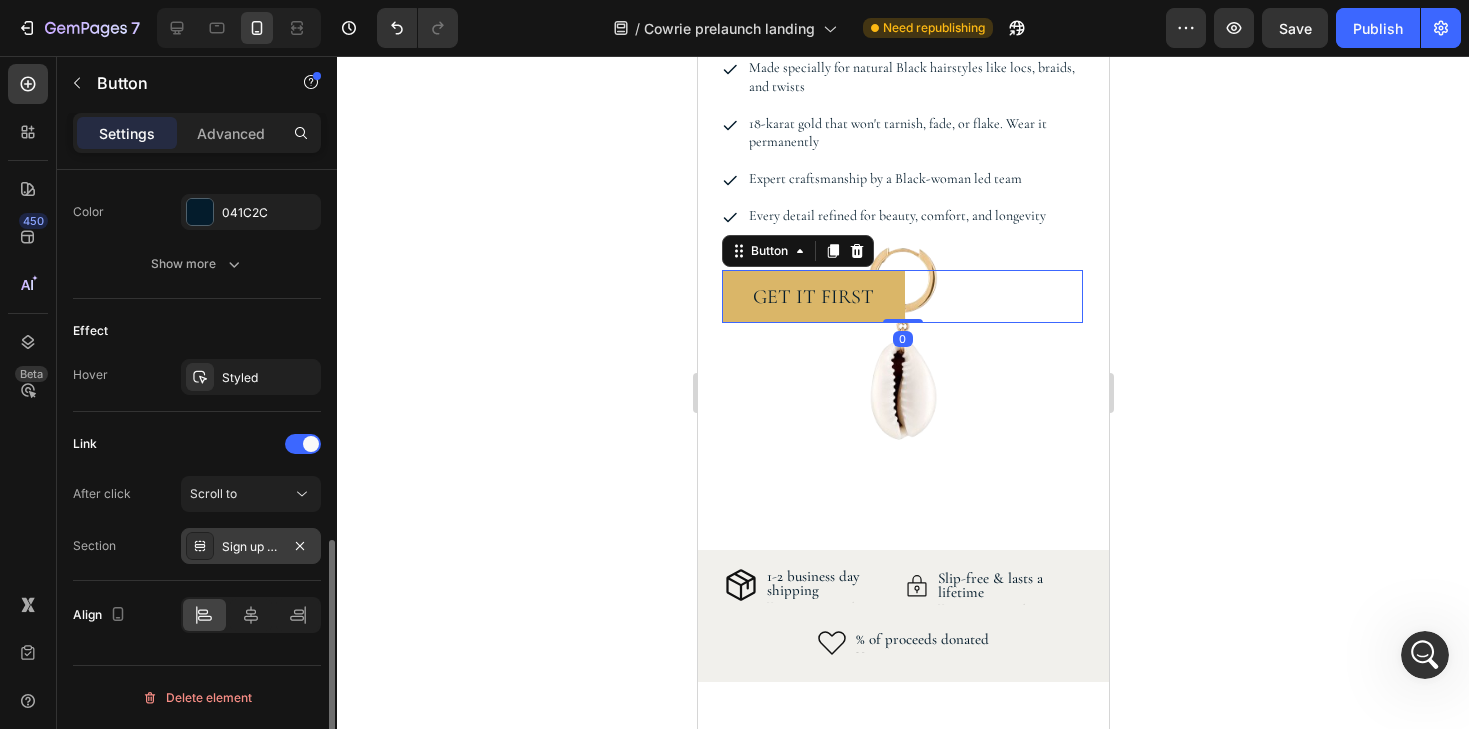 click on "Sign up section" at bounding box center (251, 547) 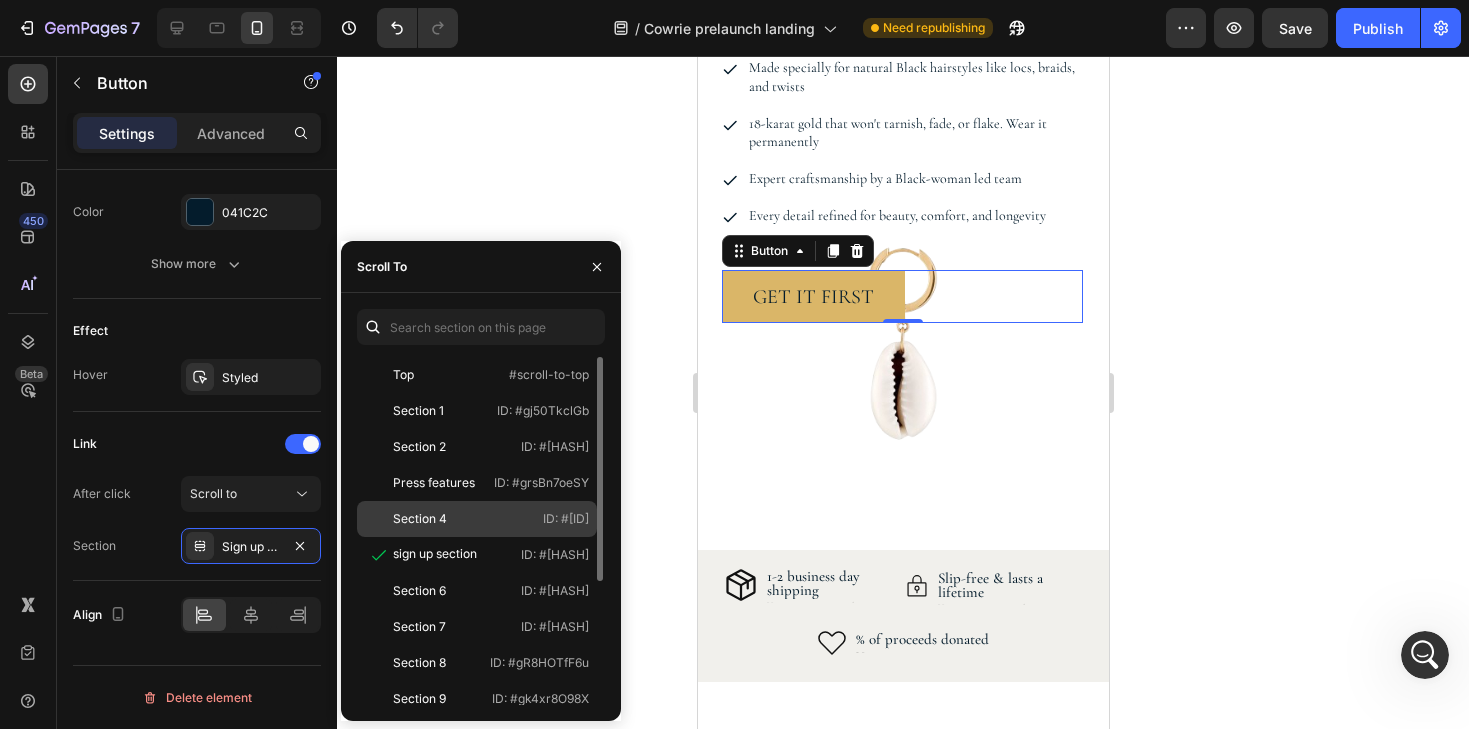 click on "Section 4" at bounding box center [423, 519] 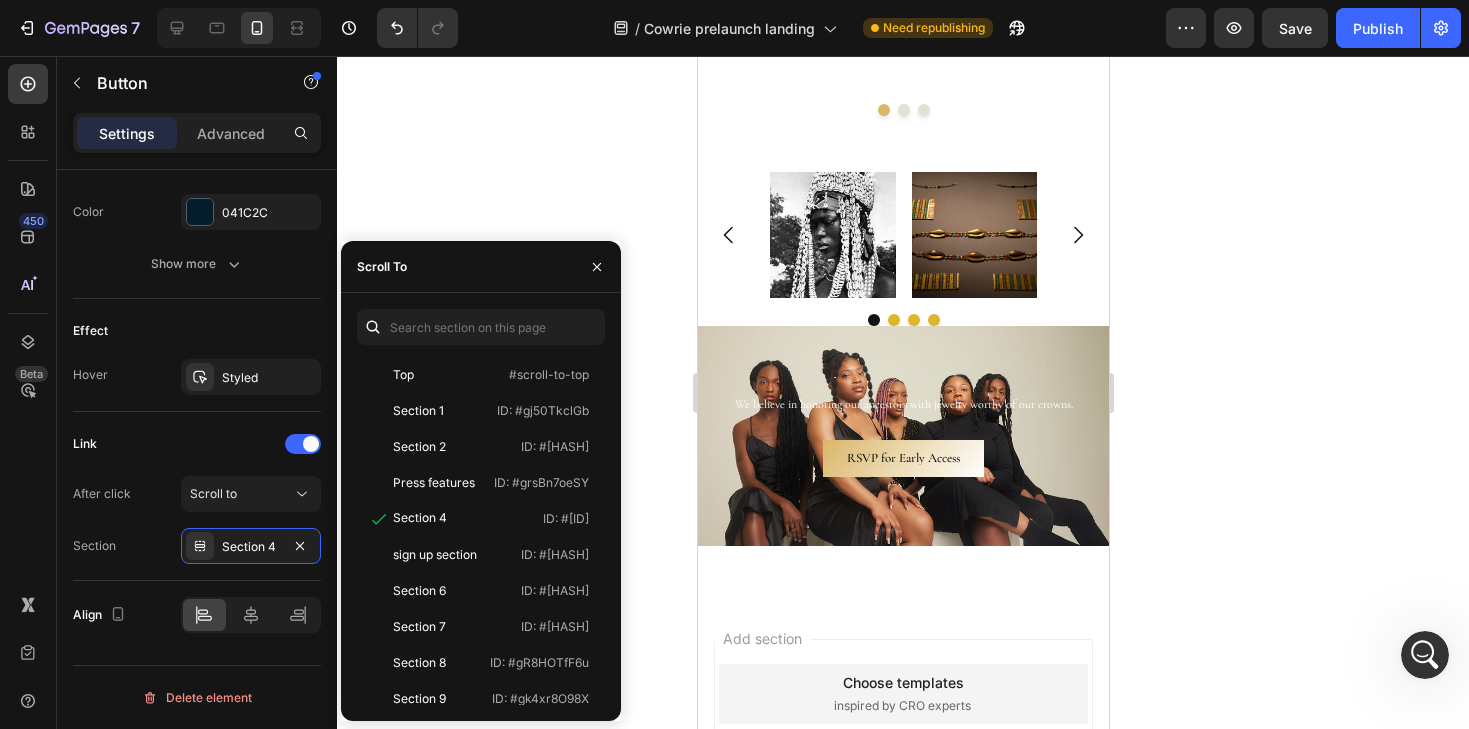 scroll, scrollTop: 4497, scrollLeft: 0, axis: vertical 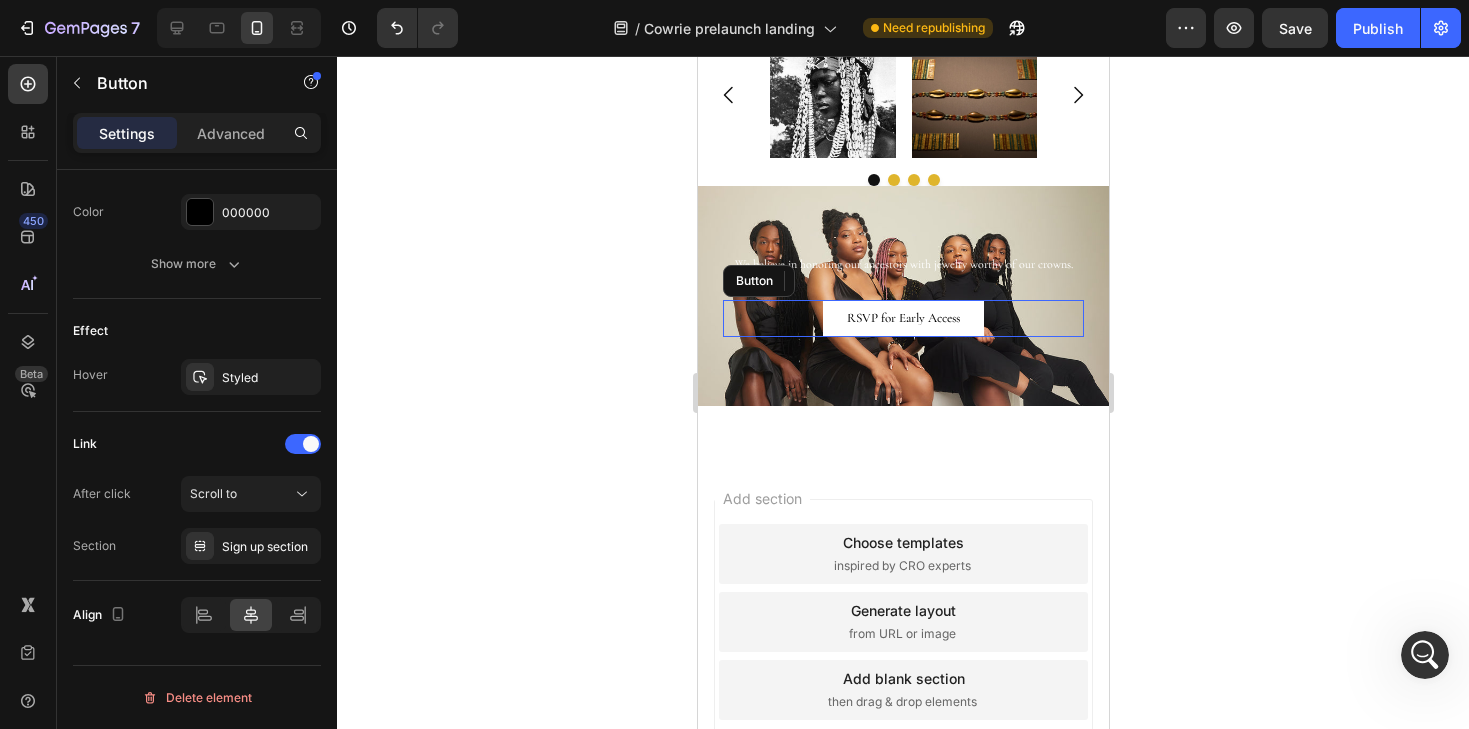 click on "RSVP for Early Access" at bounding box center [902, 318] 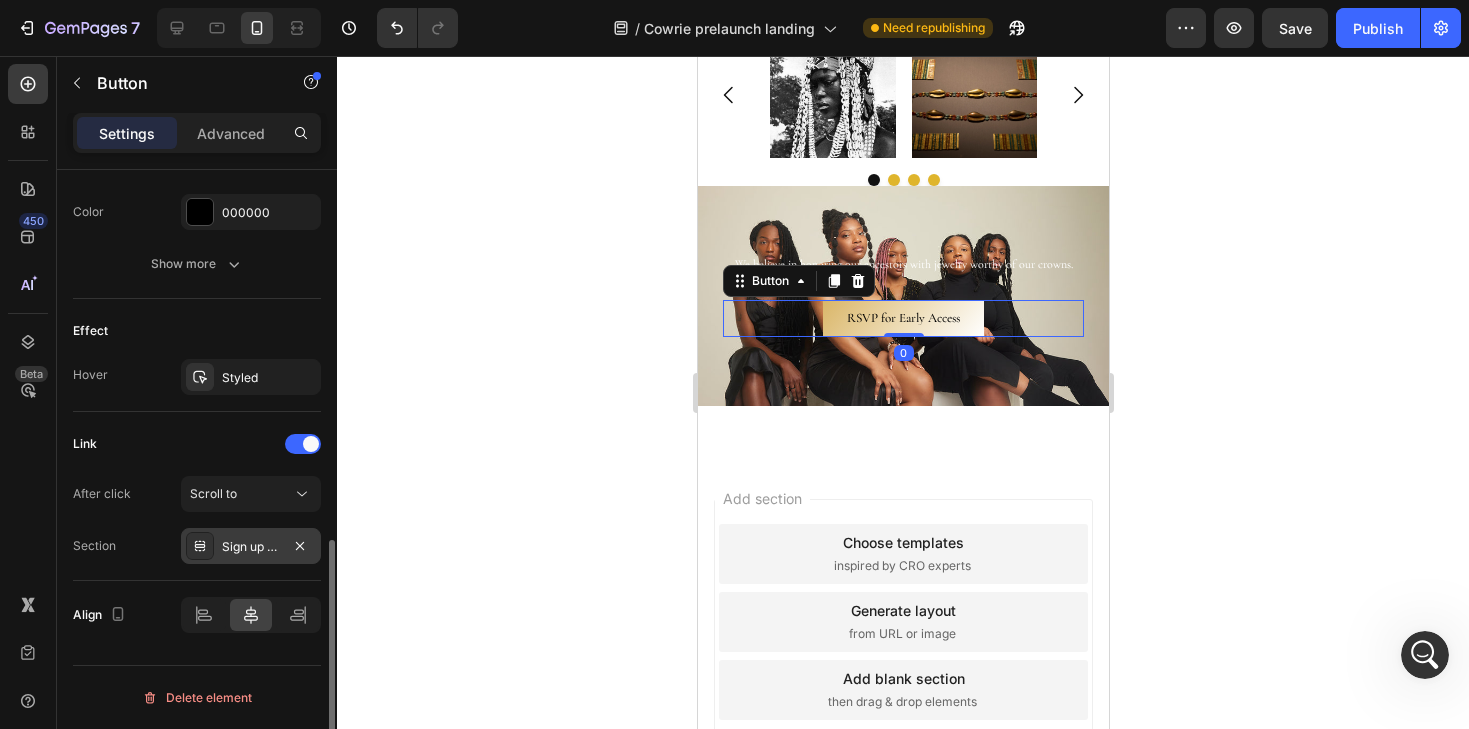 click on "Sign up section" at bounding box center [251, 547] 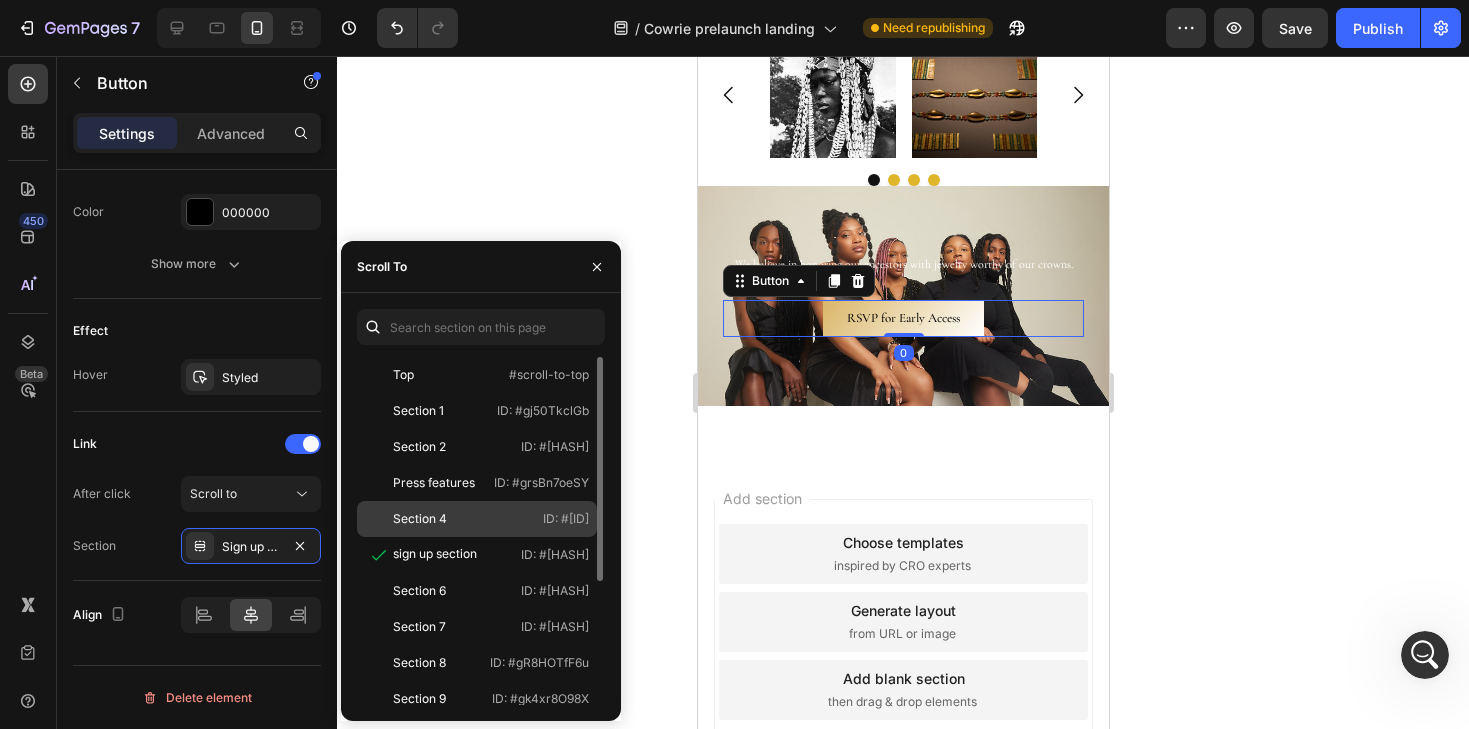 click on "Section 4   ID: #[HASH]" 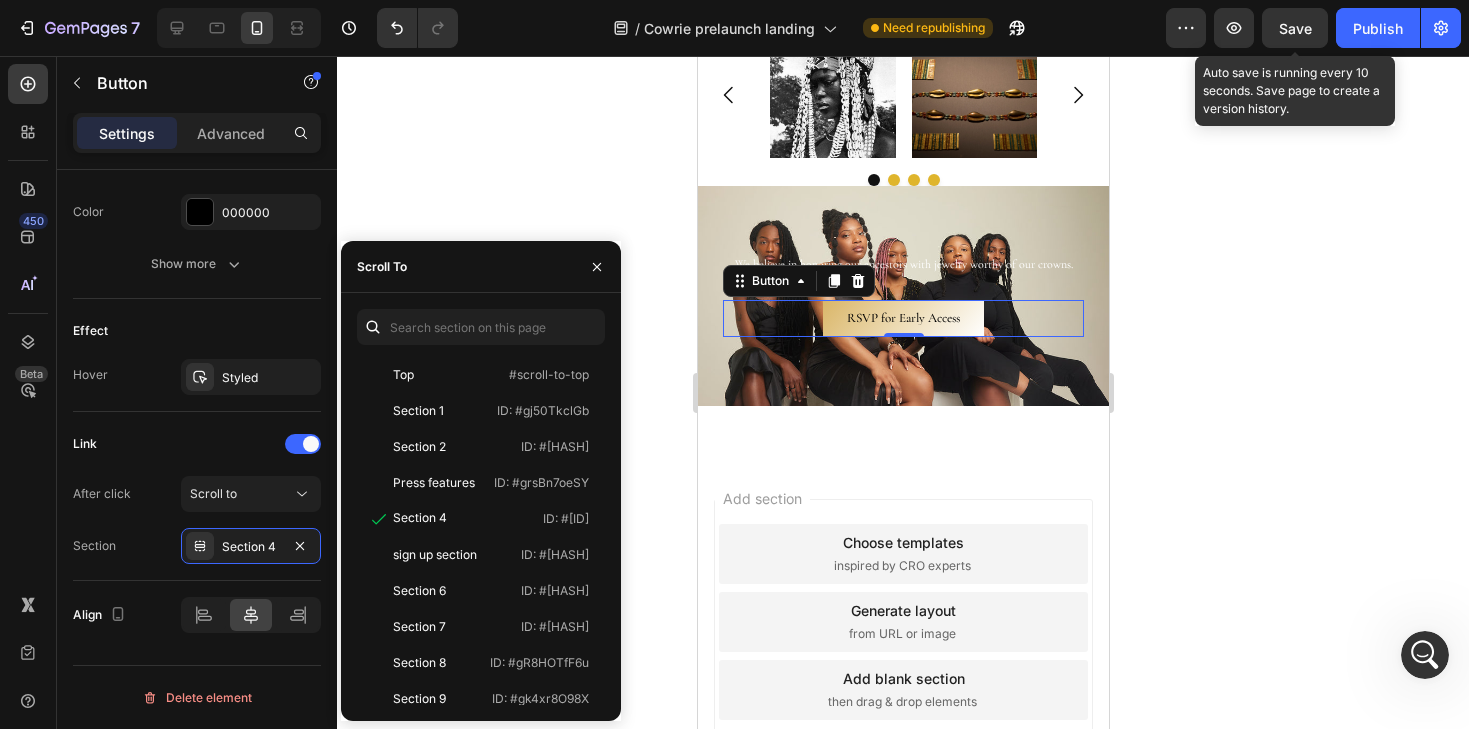 click on "Save" at bounding box center (1295, 28) 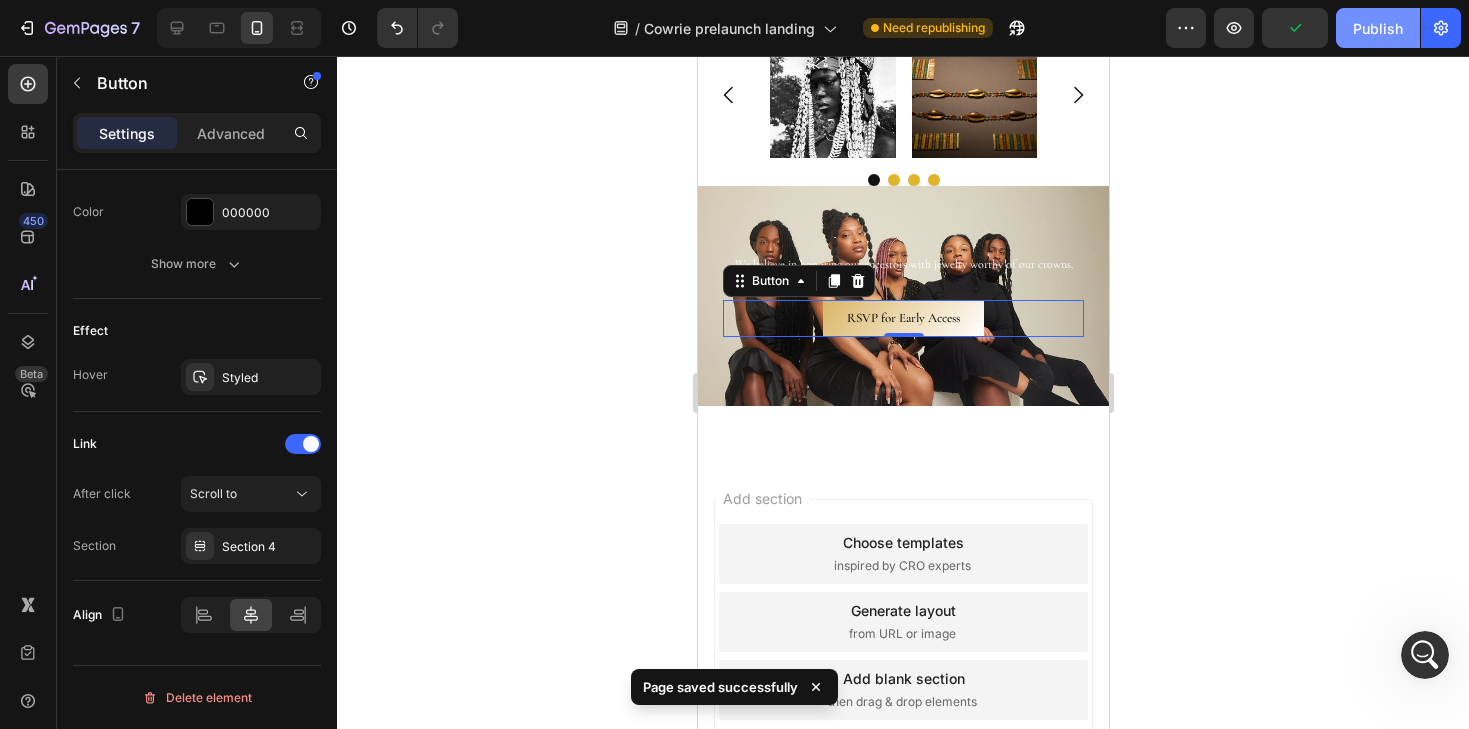 click on "Publish" 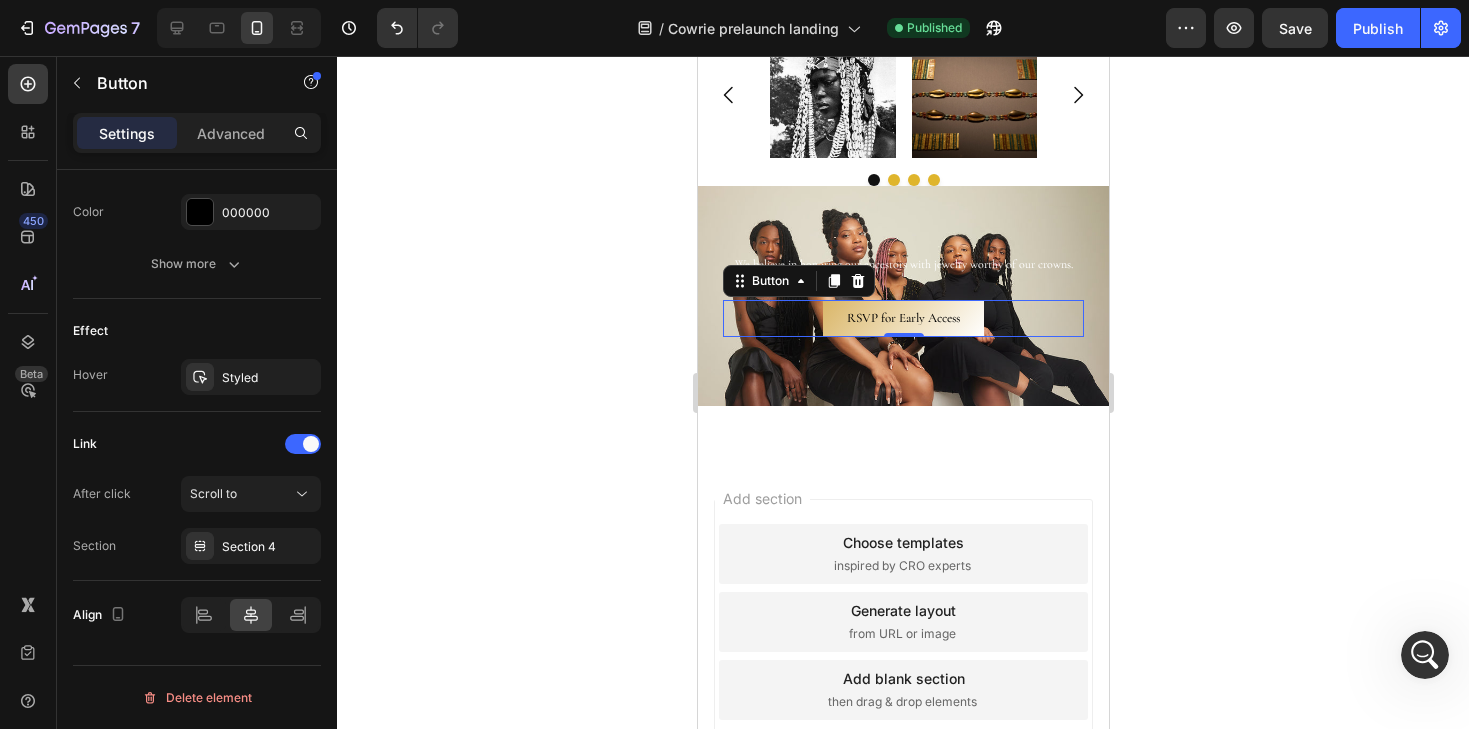 click 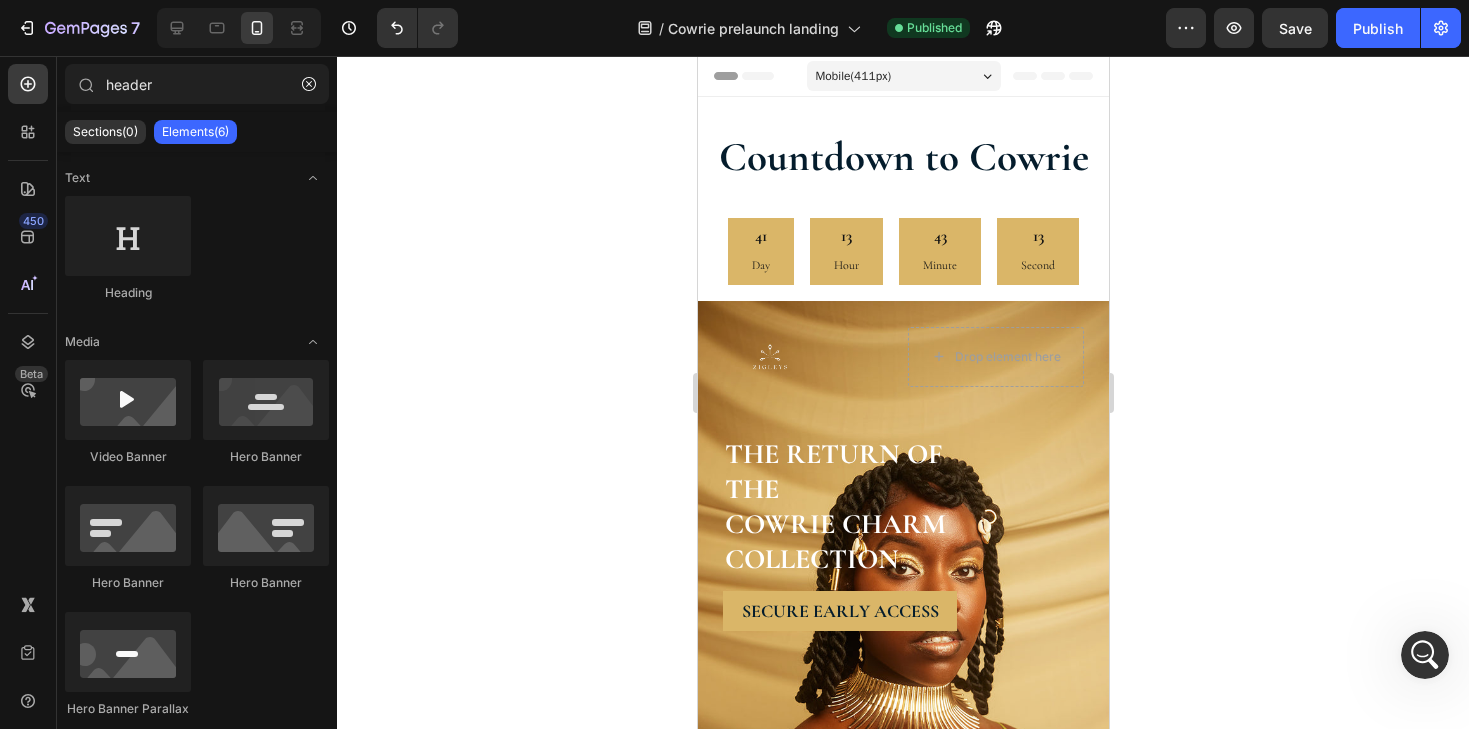 scroll, scrollTop: 0, scrollLeft: 0, axis: both 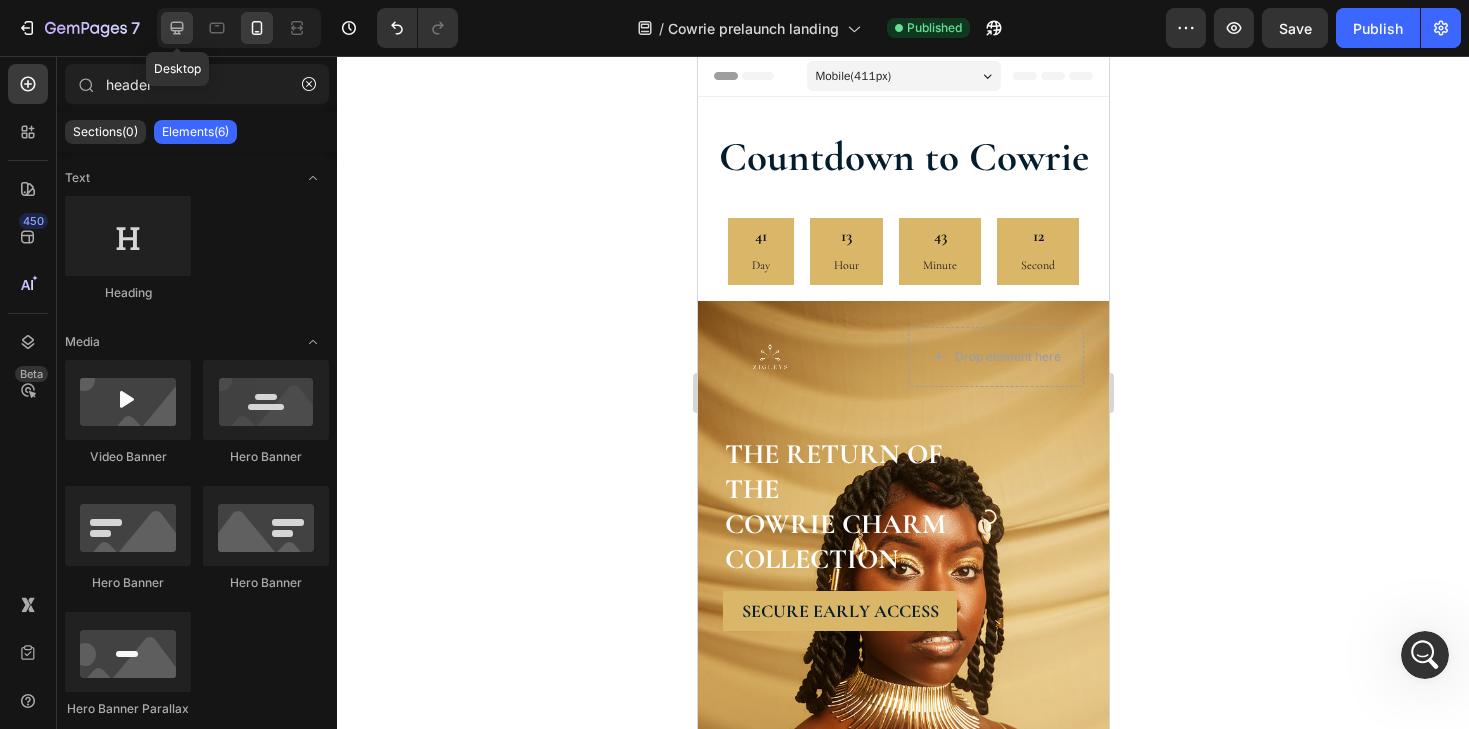 click 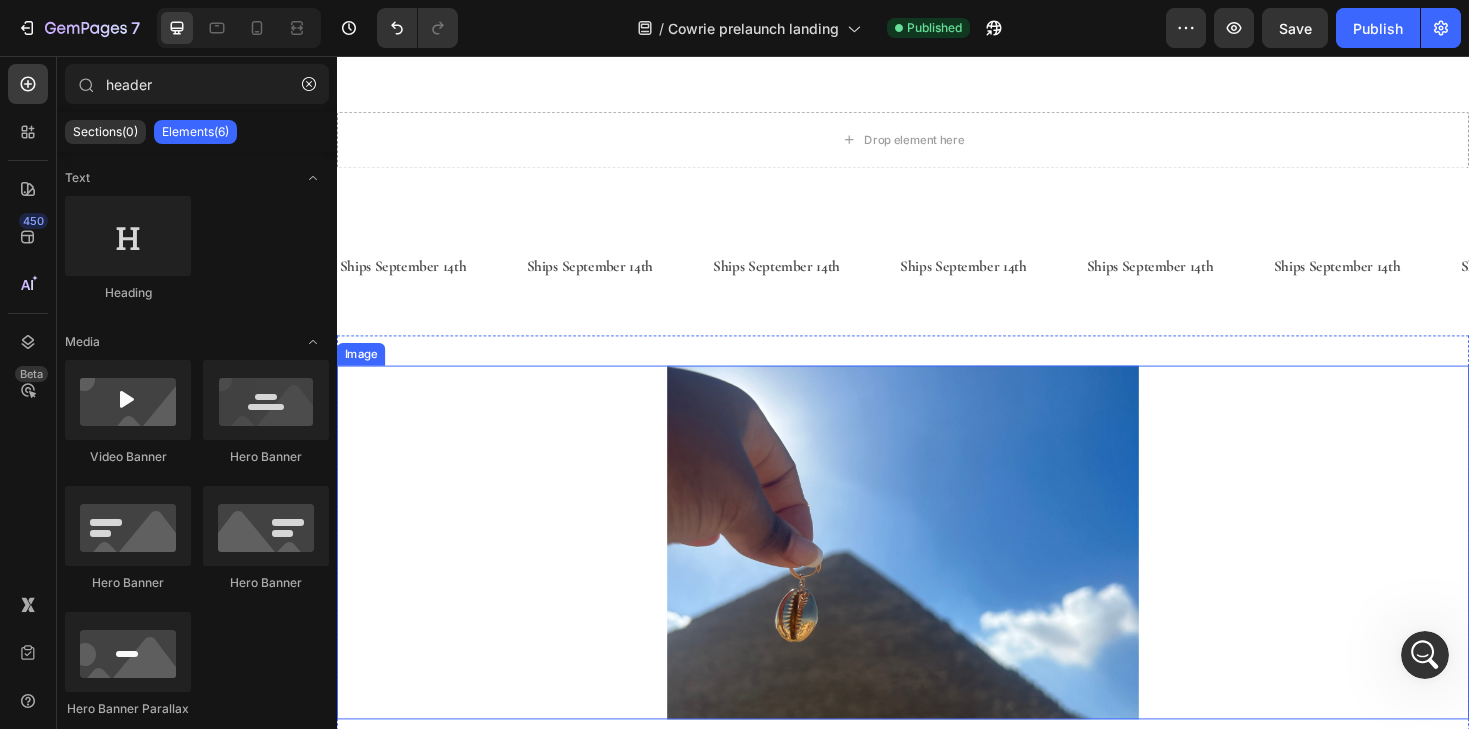 scroll, scrollTop: 2070, scrollLeft: 0, axis: vertical 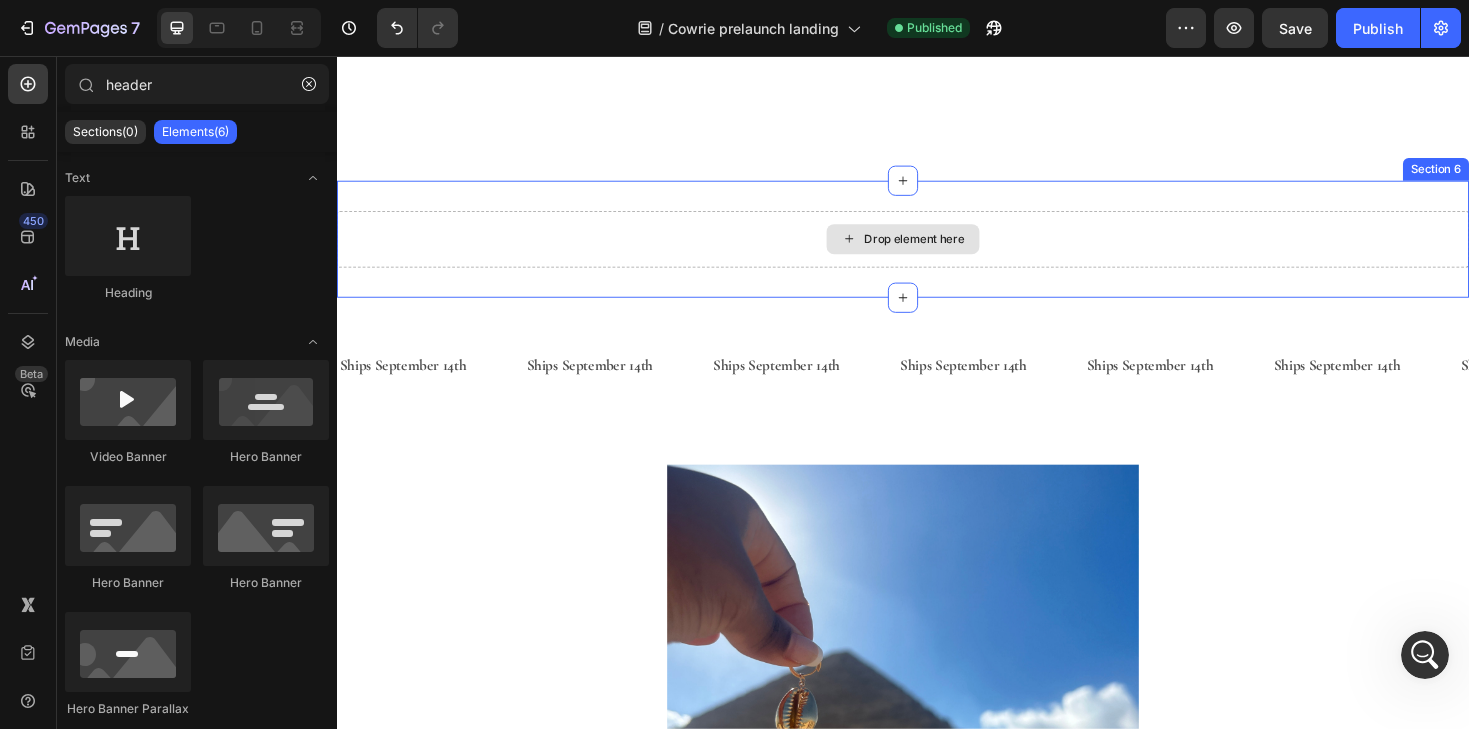 click on "Drop element here" at bounding box center (937, 250) 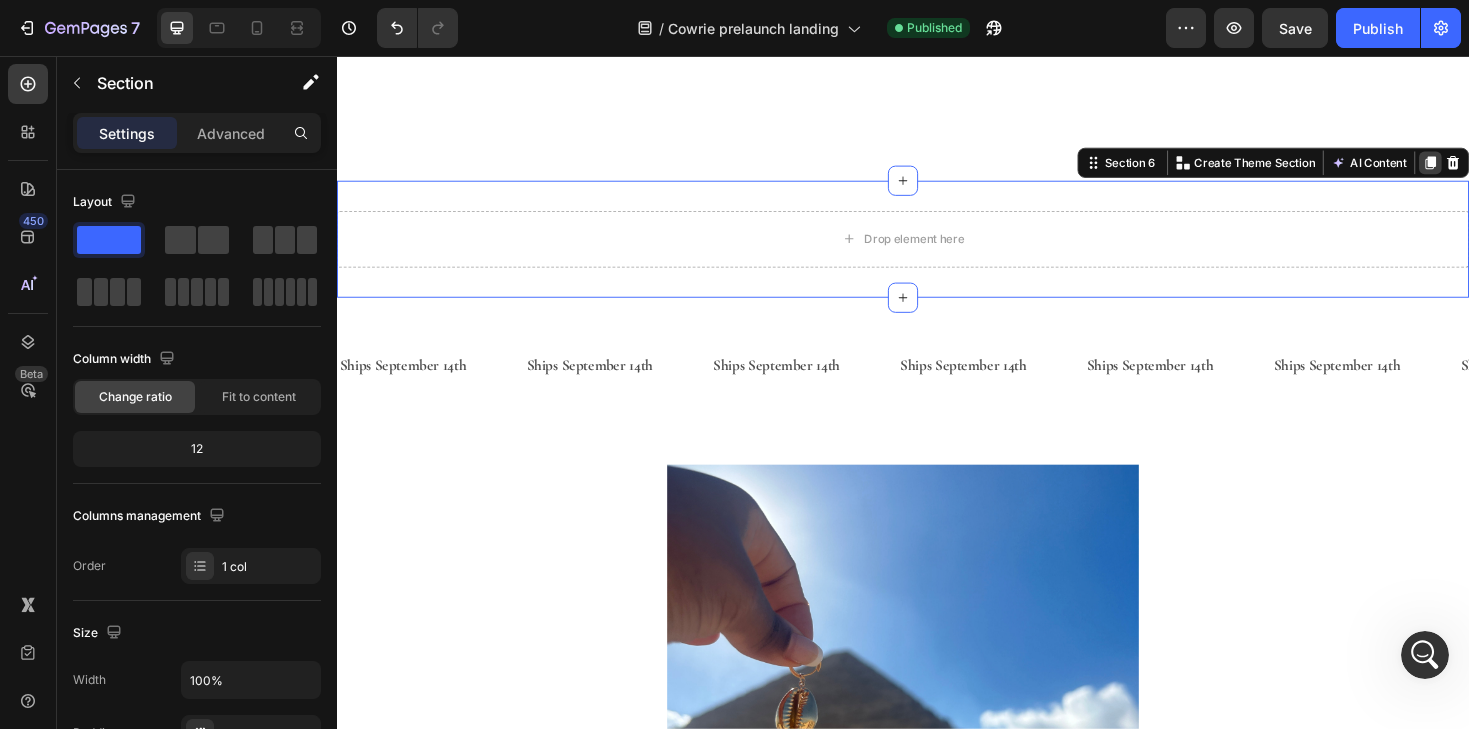 click 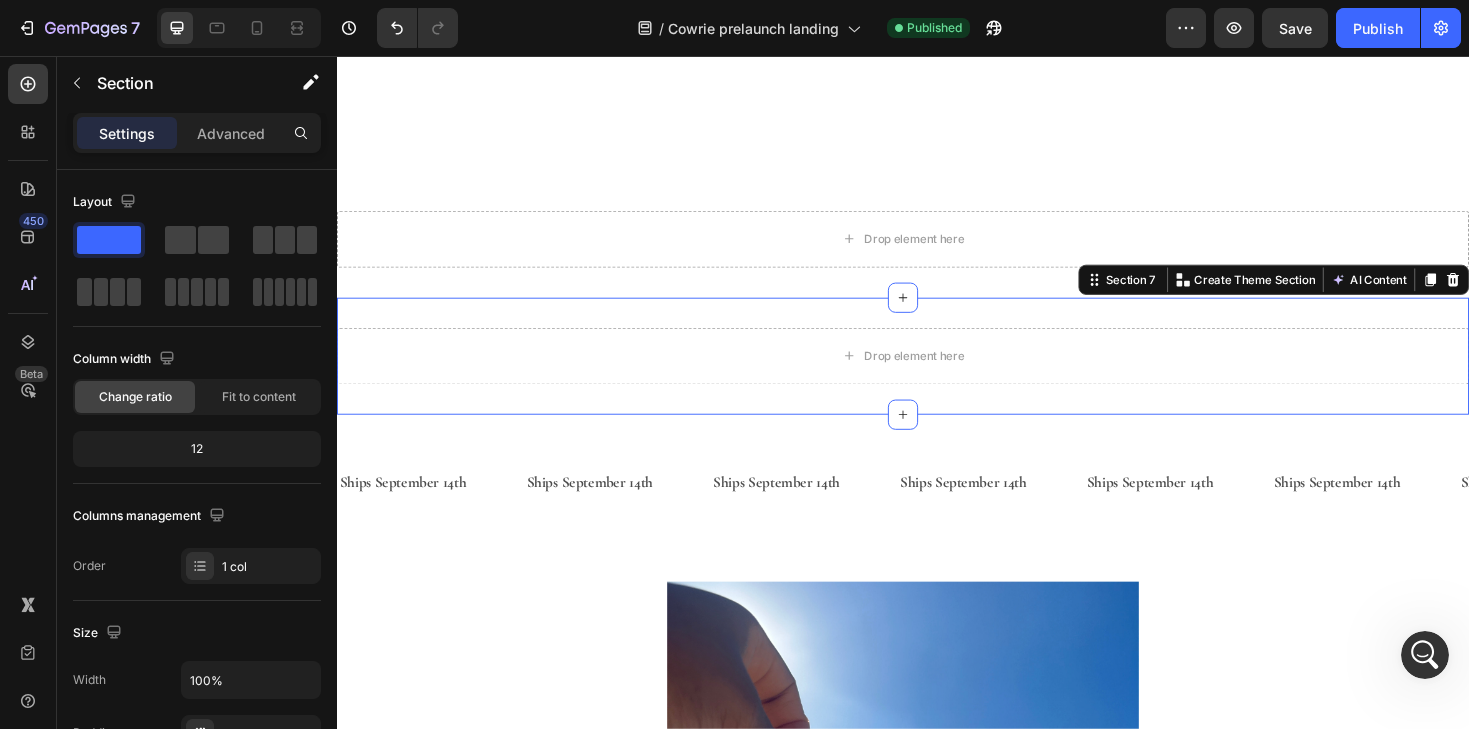 scroll, scrollTop: 604, scrollLeft: 0, axis: vertical 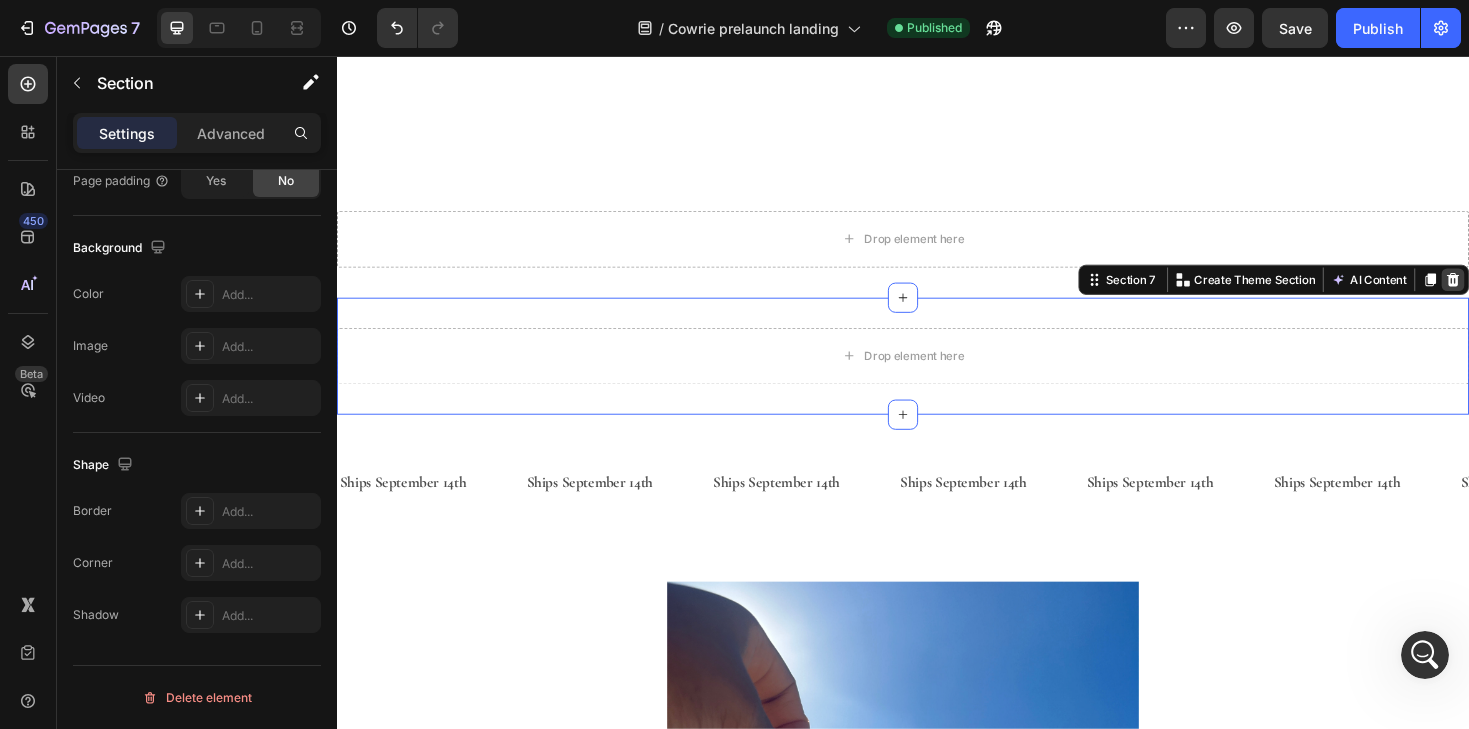 click 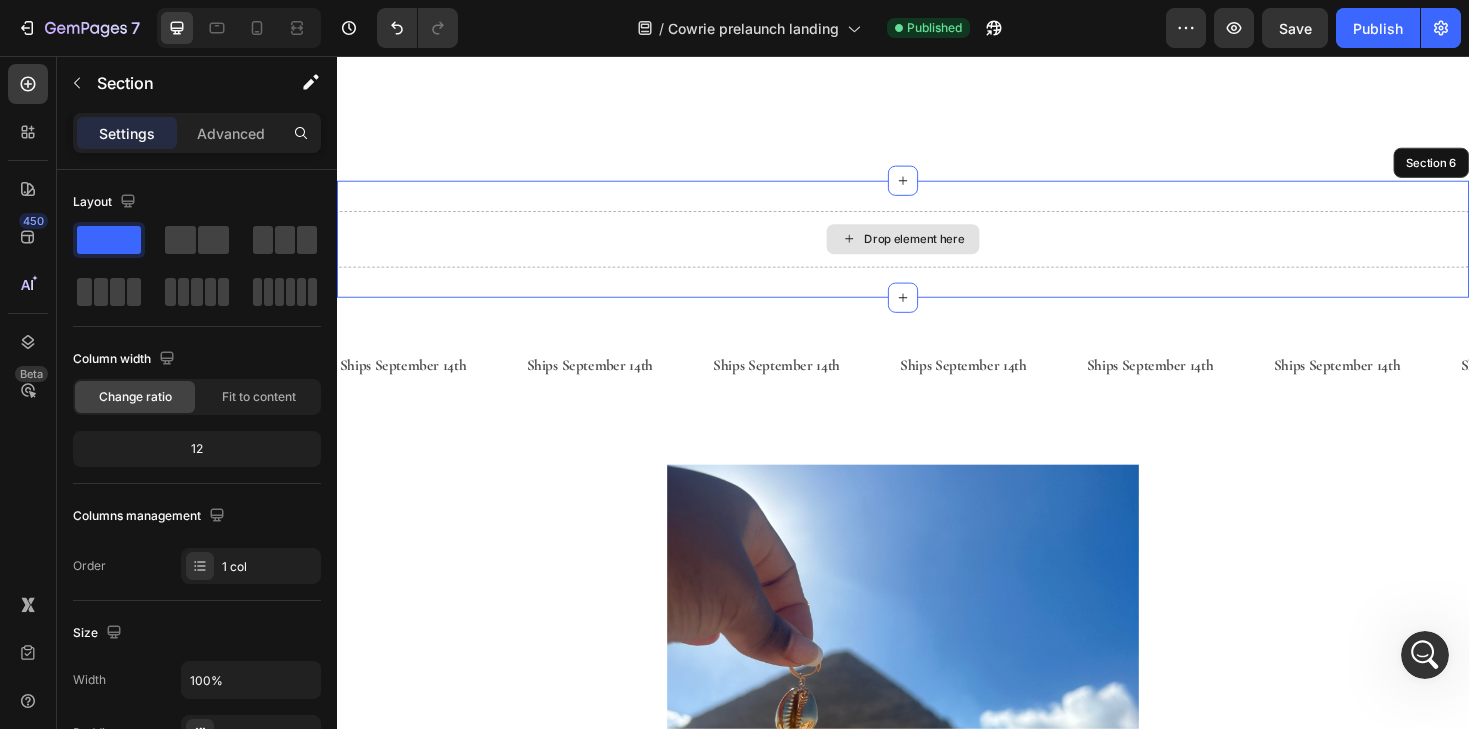 click on "Drop element here" at bounding box center [937, 250] 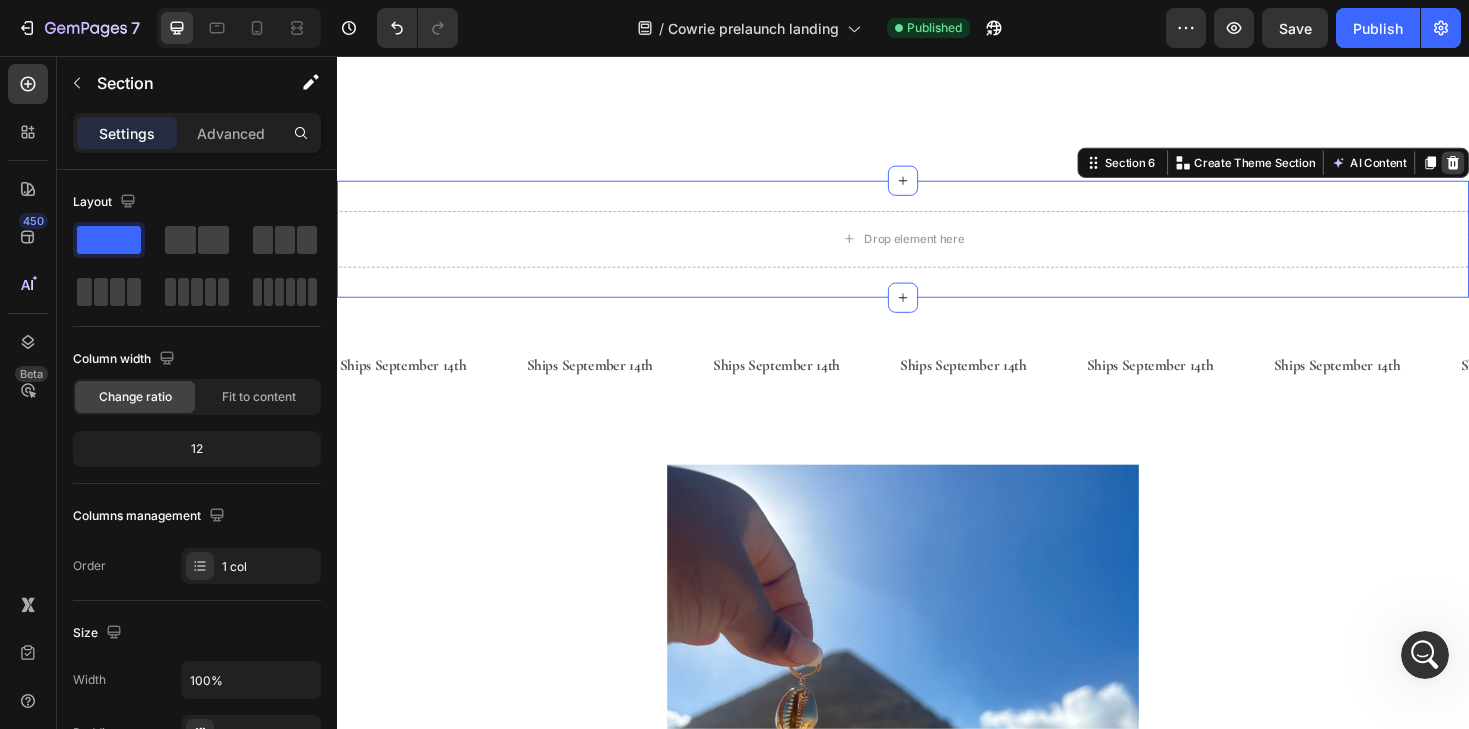 click 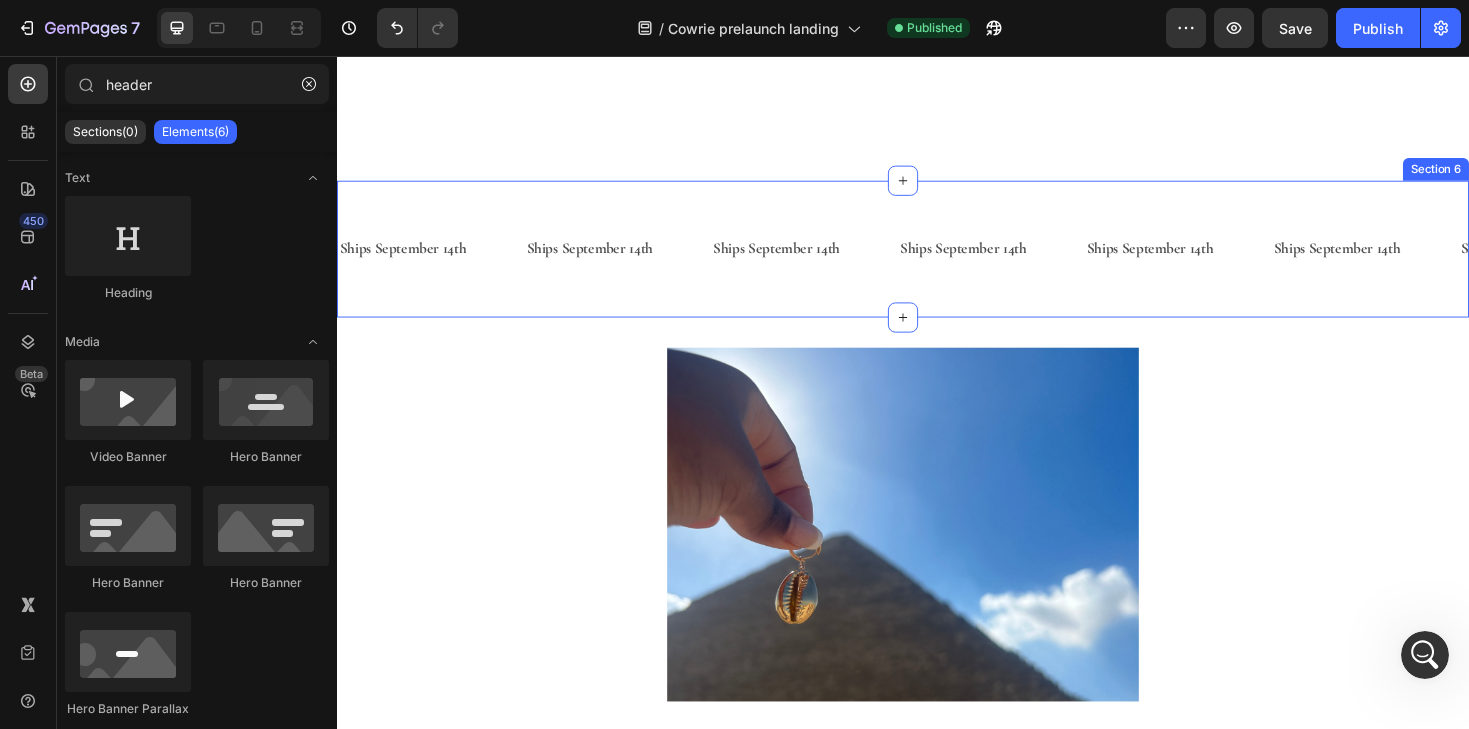 scroll, scrollTop: 1906, scrollLeft: 0, axis: vertical 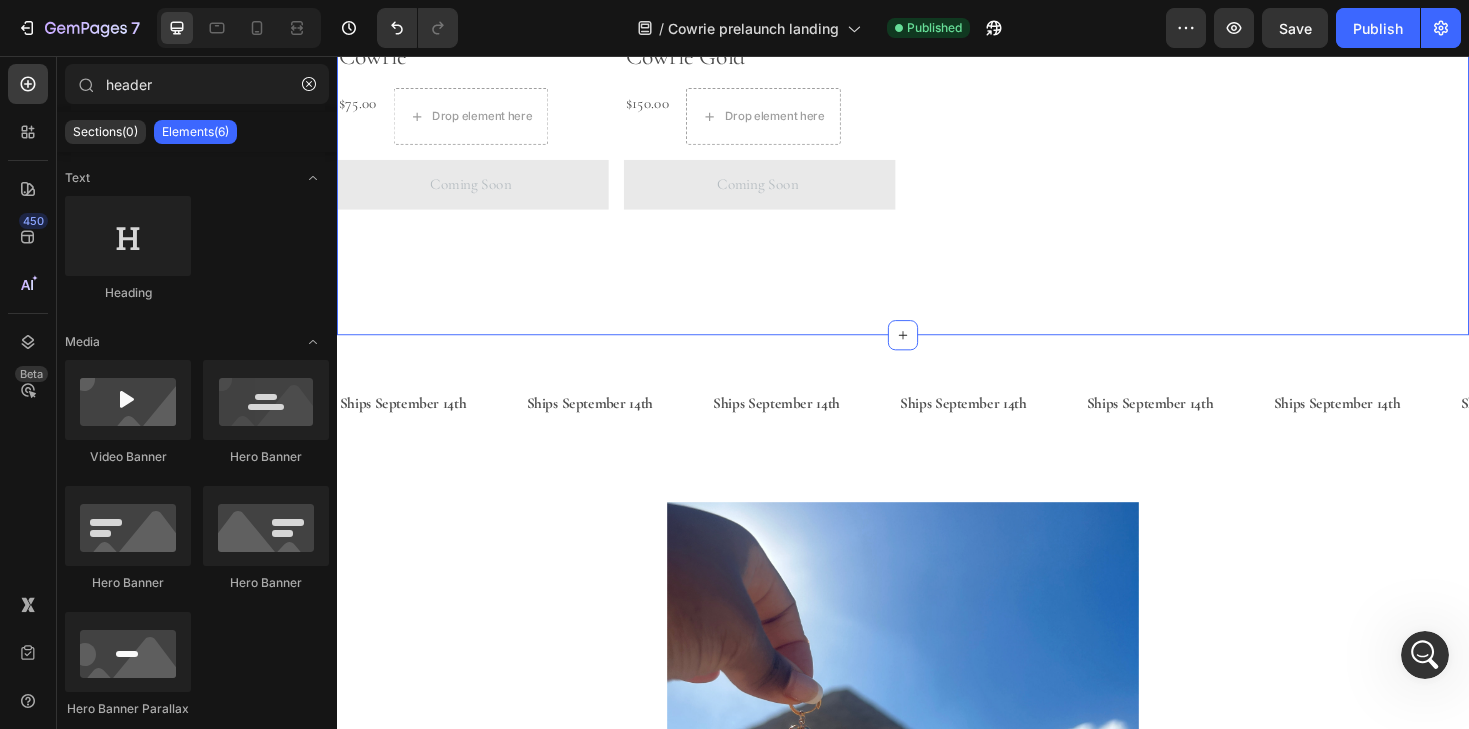 click on "Jewelry for your crown, fit for royalty Heading Since our 2023 debut, Zigleys has remained the only fine jewelry brand devoted exclusively to natural Black hairstyles, like locs, braids, and twists. Each piece is crafted with intention, not mass production, and designed to honor our ancestors with elegance and truth.   You've been asking us to bring back the Cowrie Charm Collection. Now it's here, elevated with better wear for microlocs, more versatility, and refined quality that speaks for itself. Text Block Row
Product Images Cowrie Product Title $75.00 Product Price Product Price
Drop element here Row Coming Soon Add to Cart Row Product List Product Images Cowrie Gold Product Title $150.00 Product Price Product Price
Drop element here Row Coming Soon Add to Cart Row Product List
Product List sign up section" at bounding box center (937, -119) 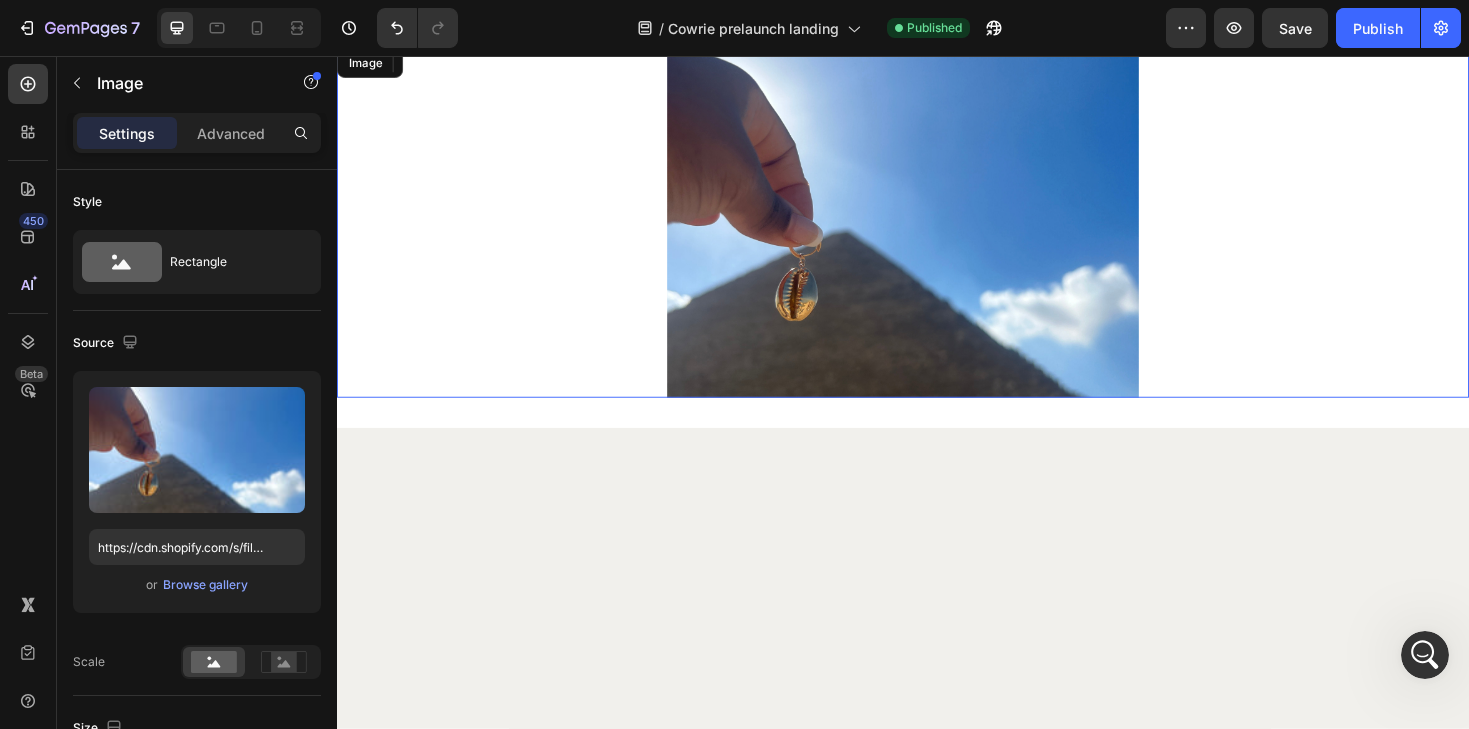 click at bounding box center (937, 230) 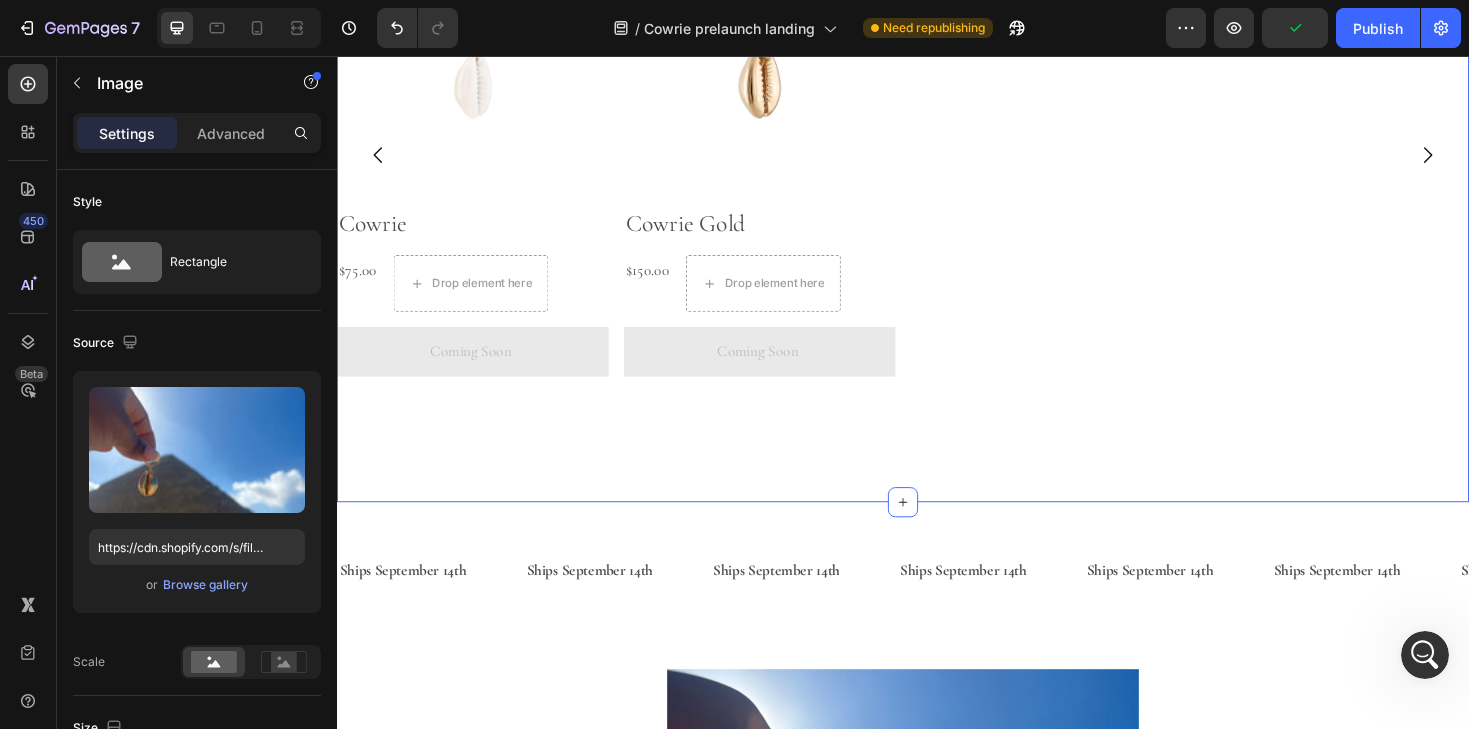 scroll, scrollTop: 1716, scrollLeft: 0, axis: vertical 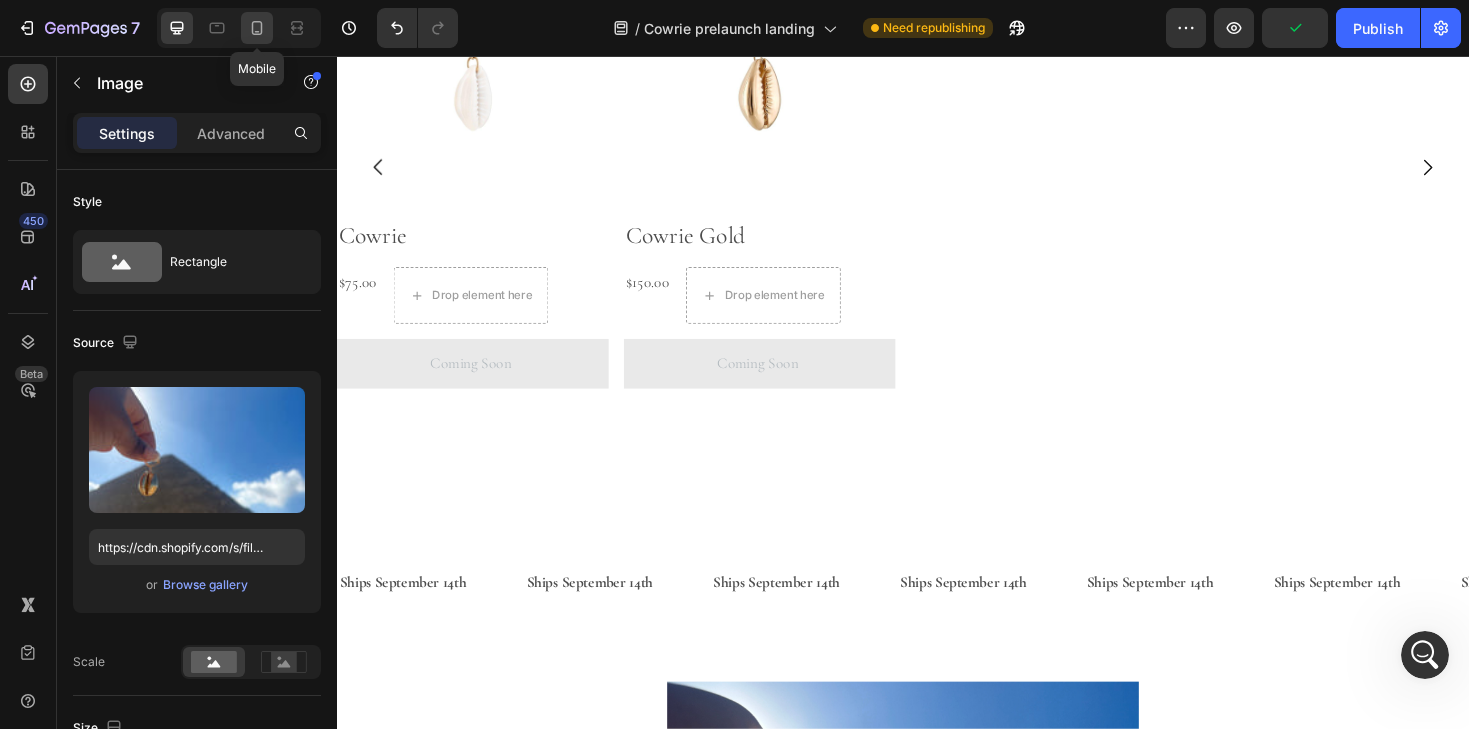 click 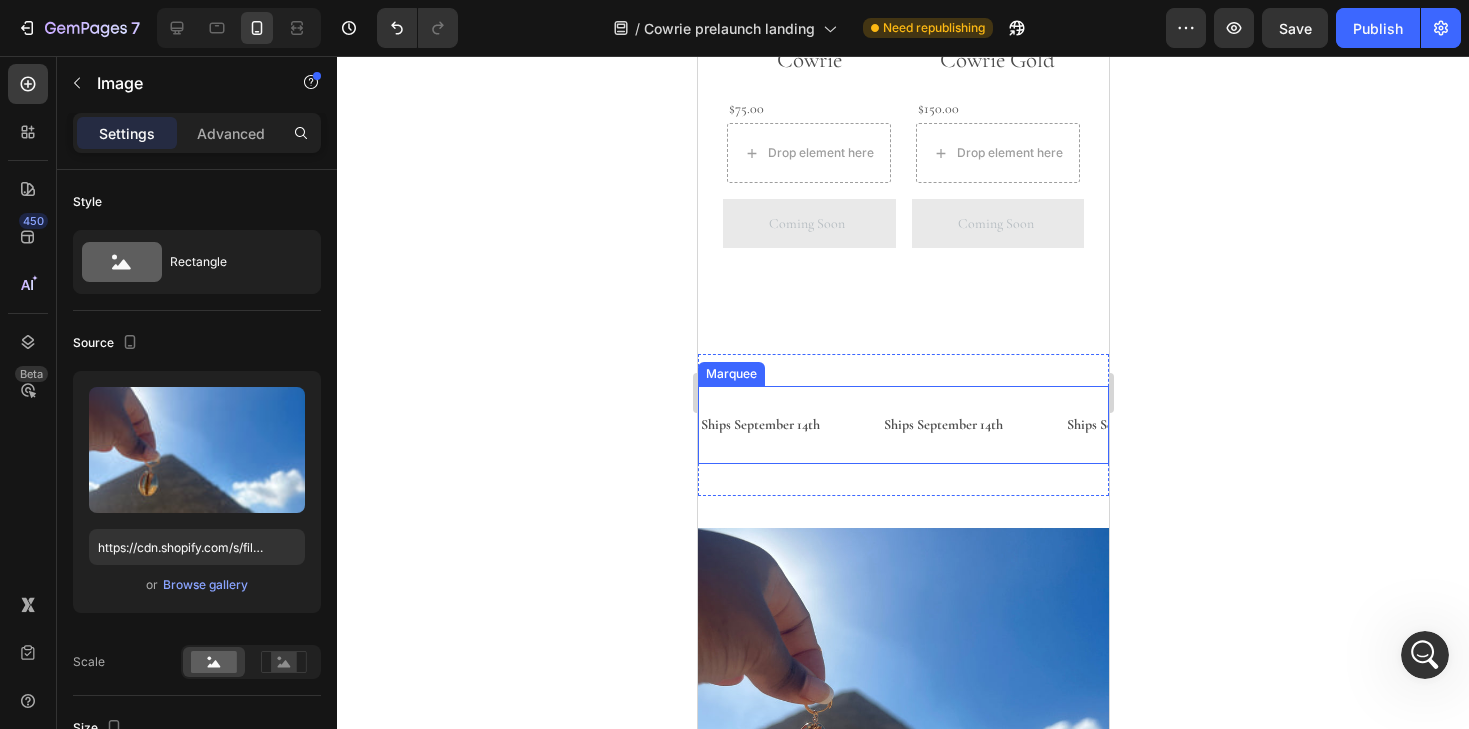 scroll, scrollTop: 1790, scrollLeft: 0, axis: vertical 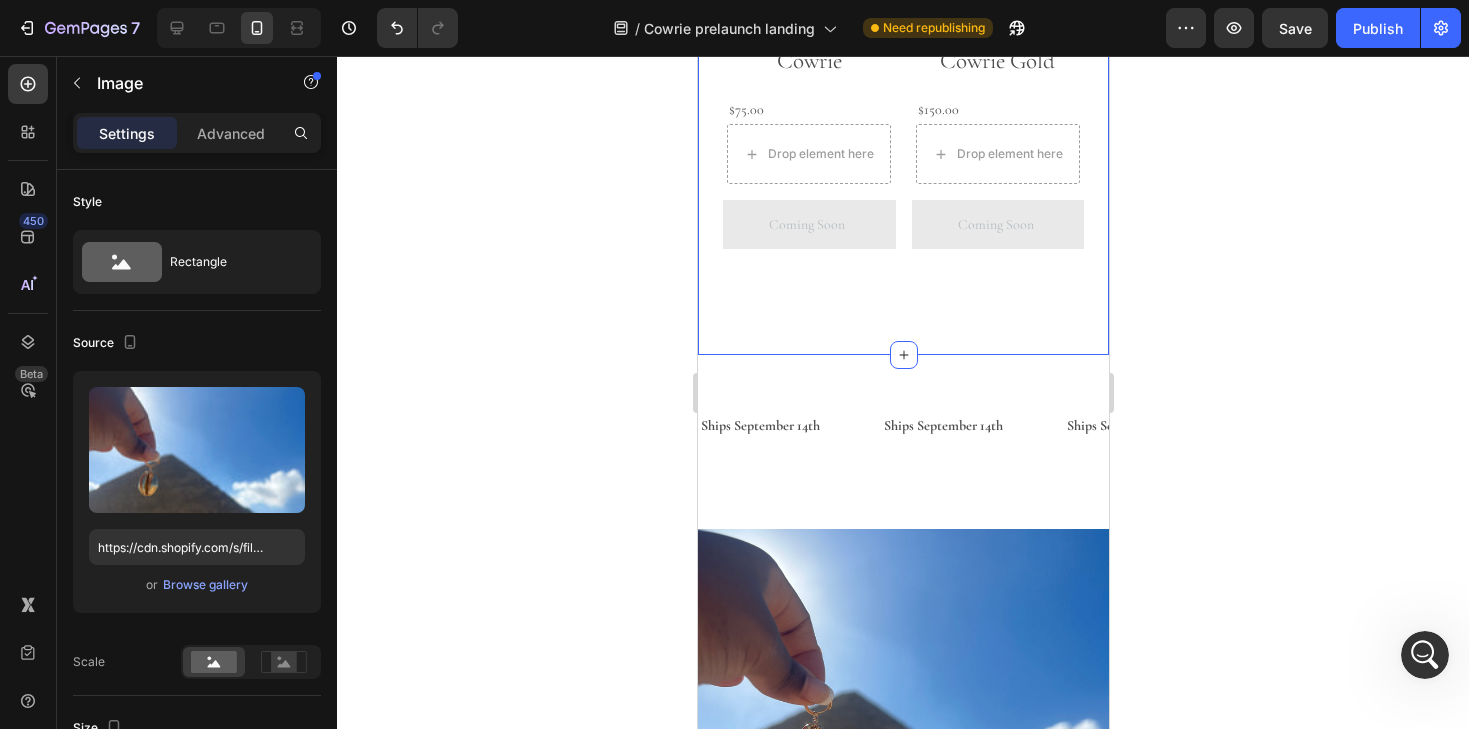 click on "Jewelry for your crown, fit for royalty Heading Since our 2023 debut, Zigleys has remained the only fine jewelry brand devoted exclusively to natural Black hairstyles, like locs, braids, and twists. Each piece is crafted with intention, not mass production, and designed to honor our ancestors with elegance and truth.   You've been asking us to bring back the Cowrie Charm Collection. Now it's here, elevated with better wear for microlocs, more versatility, and refined quality that speaks for itself. Text Block Row Product Images Cowrie Product Title $75.00 Product Price Product Price
Drop element here Row Coming Soon Add to Cart Row Product List Product Images Cowrie Gold Product Title $150.00 Product Price Product Price
Drop element here Row Coming Soon Add to Cart Row Product List Product List sign up section" at bounding box center (902, -69) 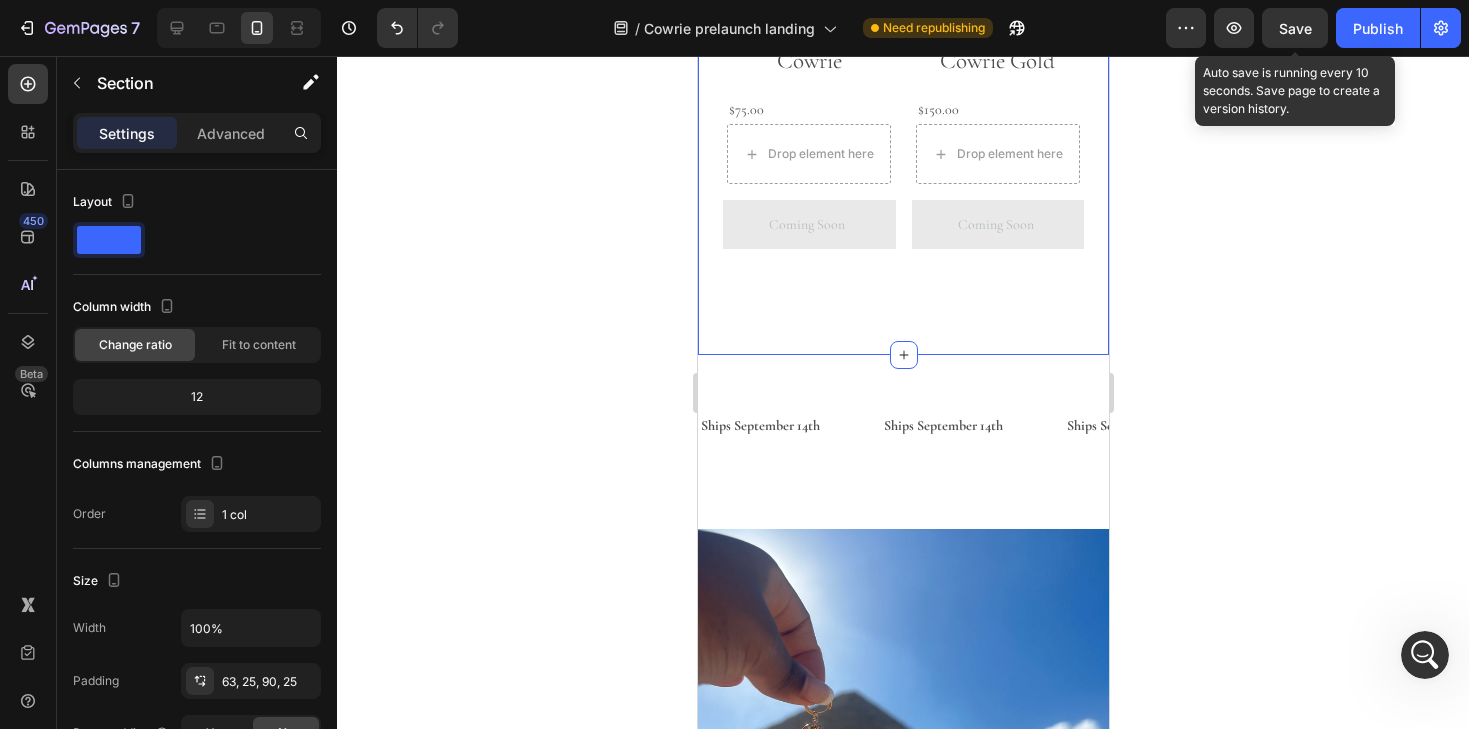 click on "Save" at bounding box center [1295, 28] 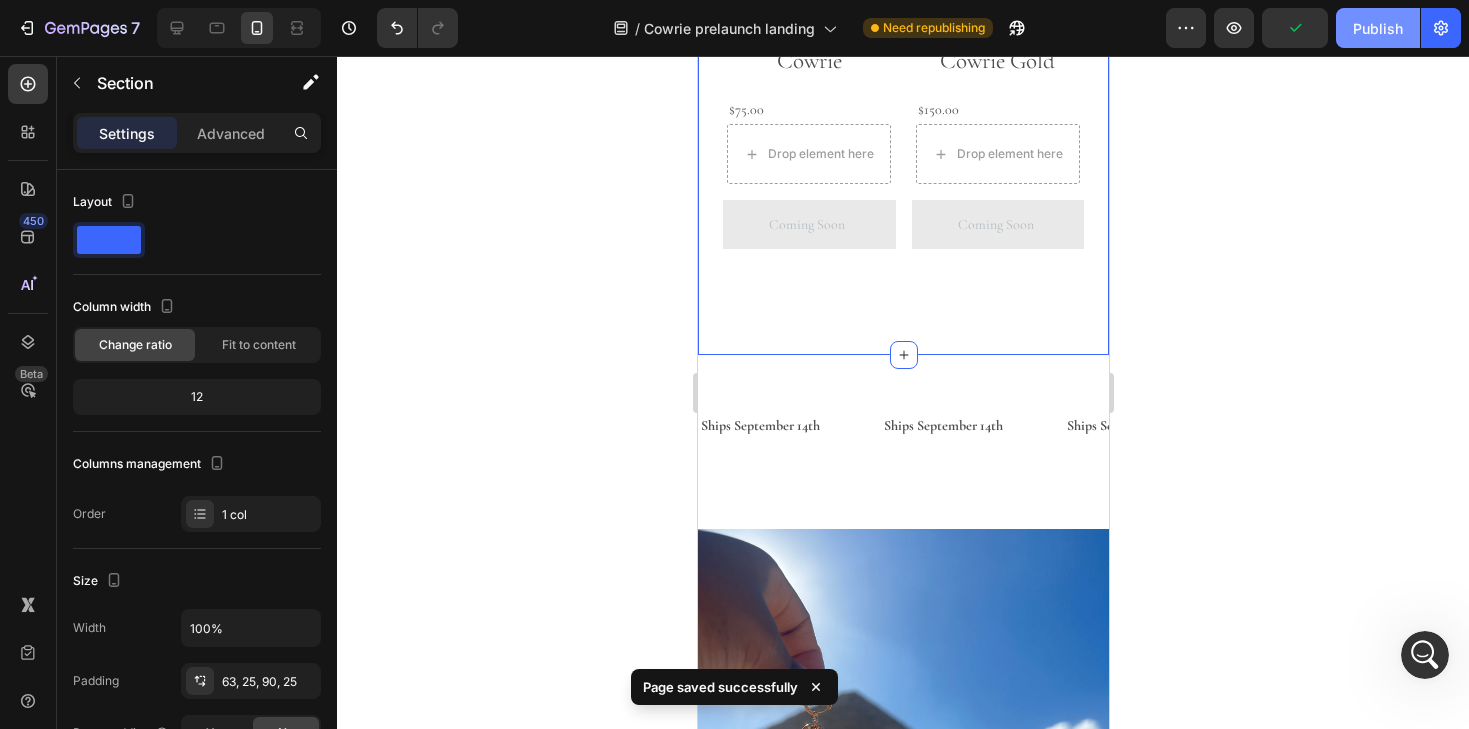 click on "Publish" 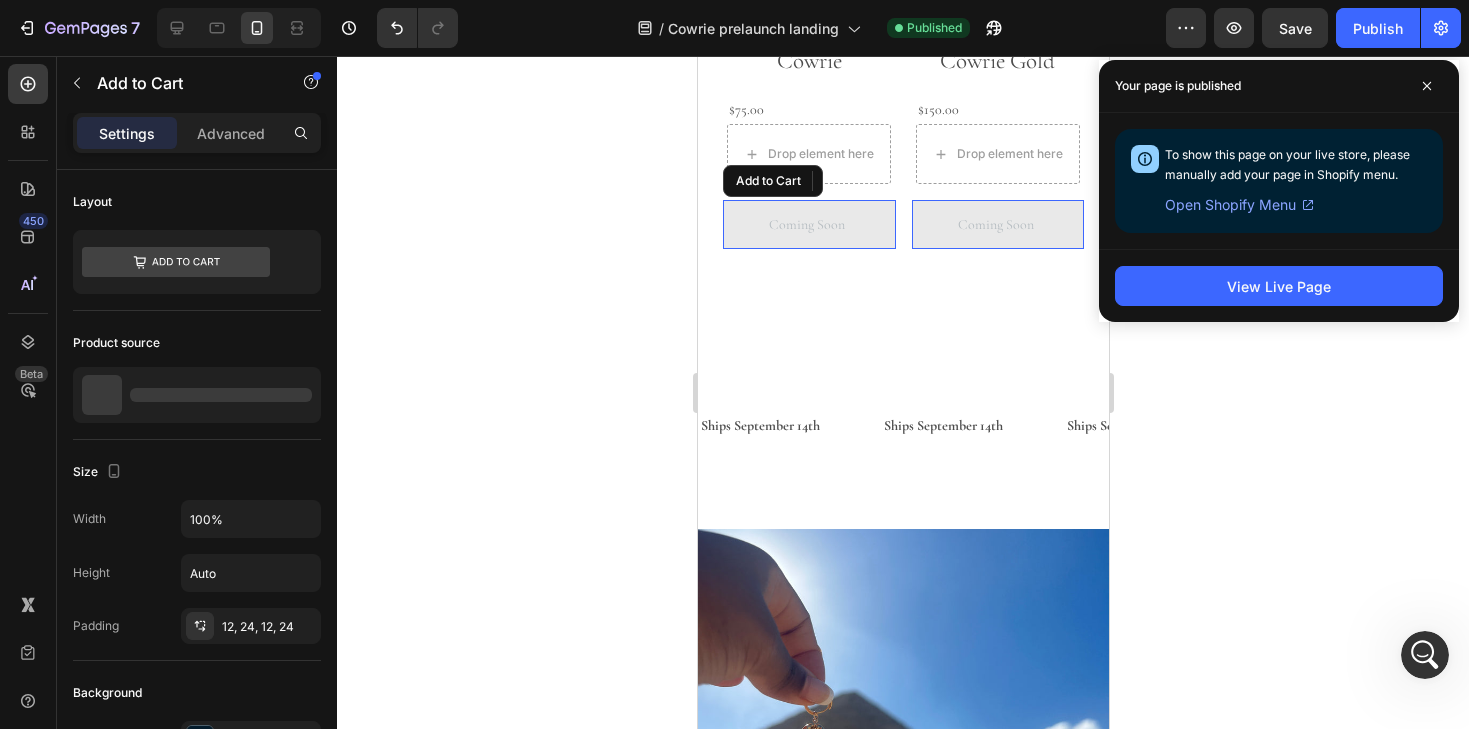 click on "Coming Soon" at bounding box center (808, 224) 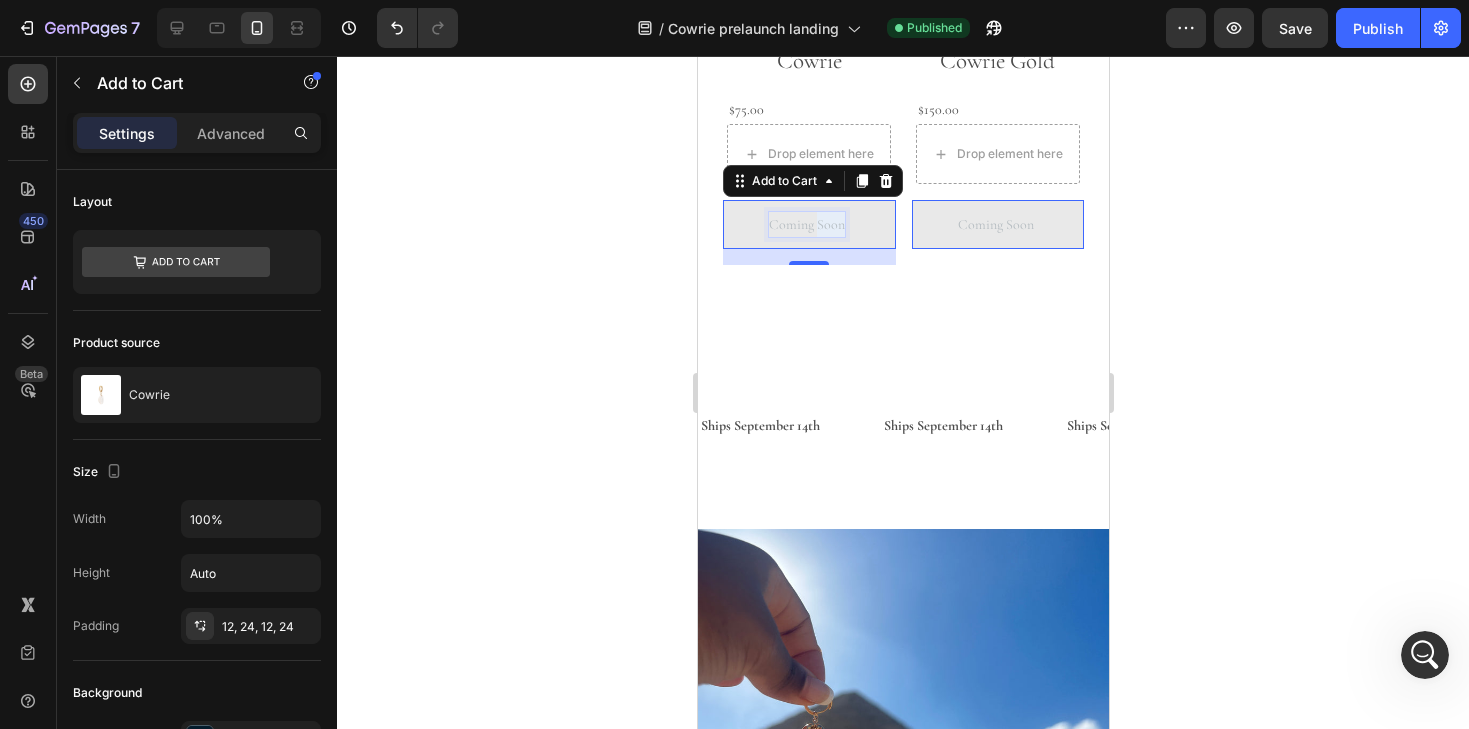 click on "Coming Soon" at bounding box center (806, 224) 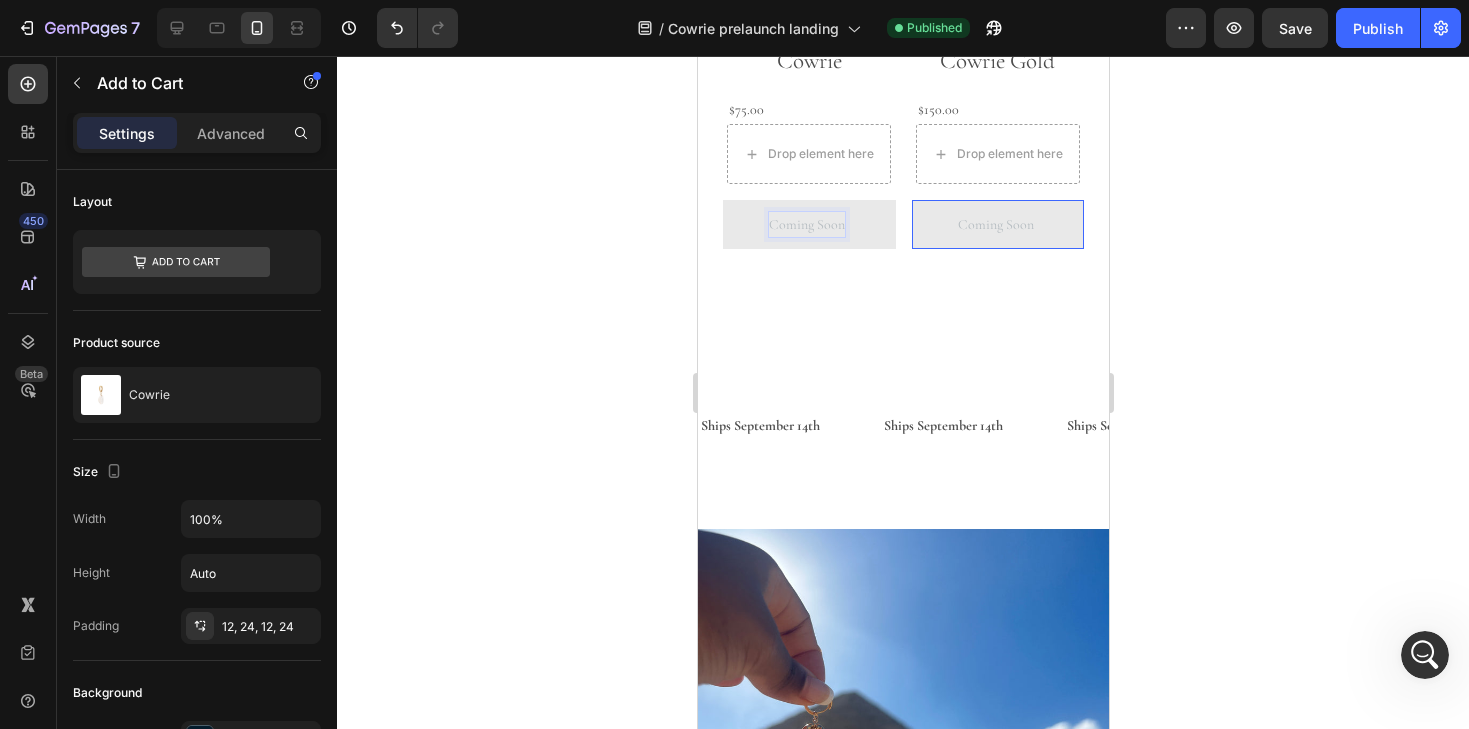 click on "Coming Soon" at bounding box center (806, 224) 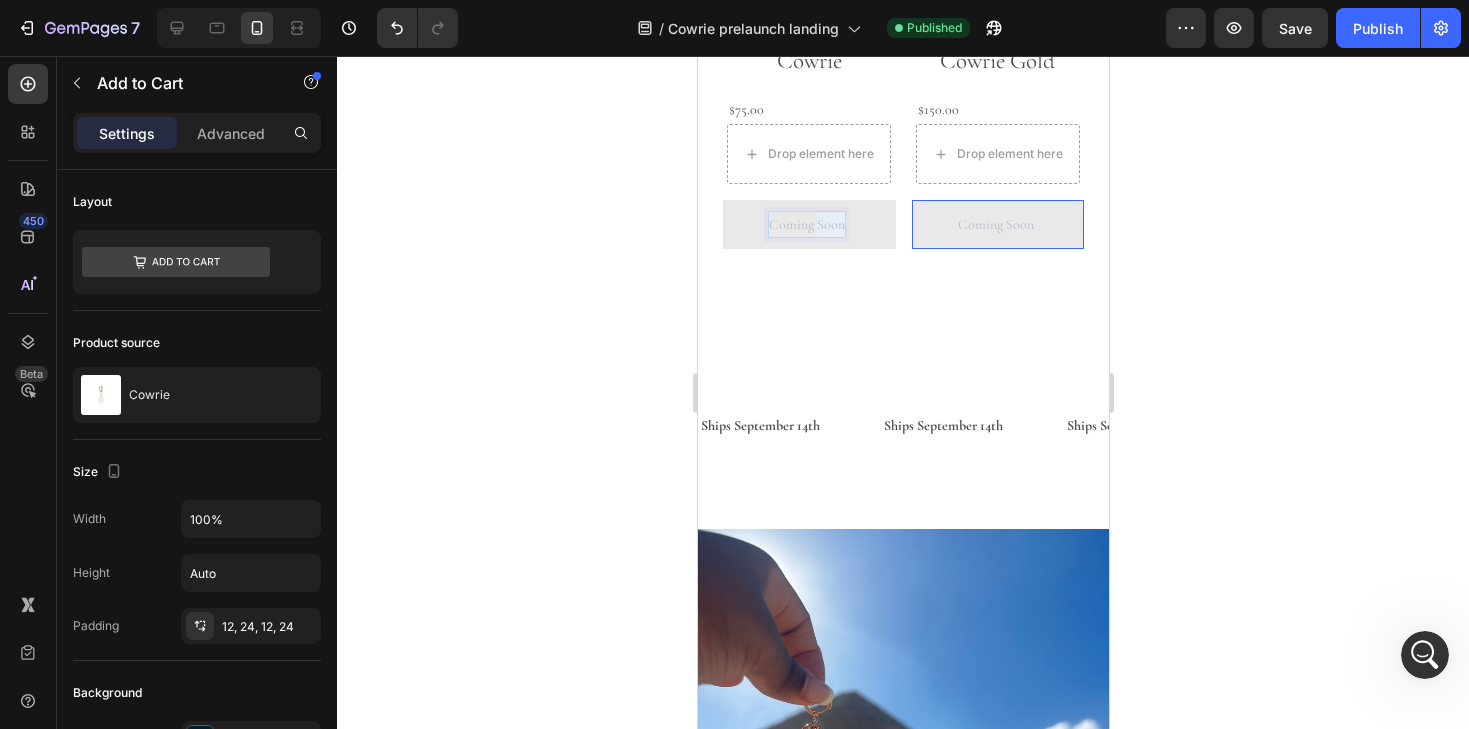 drag, startPoint x: 818, startPoint y: 225, endPoint x: 861, endPoint y: 225, distance: 43 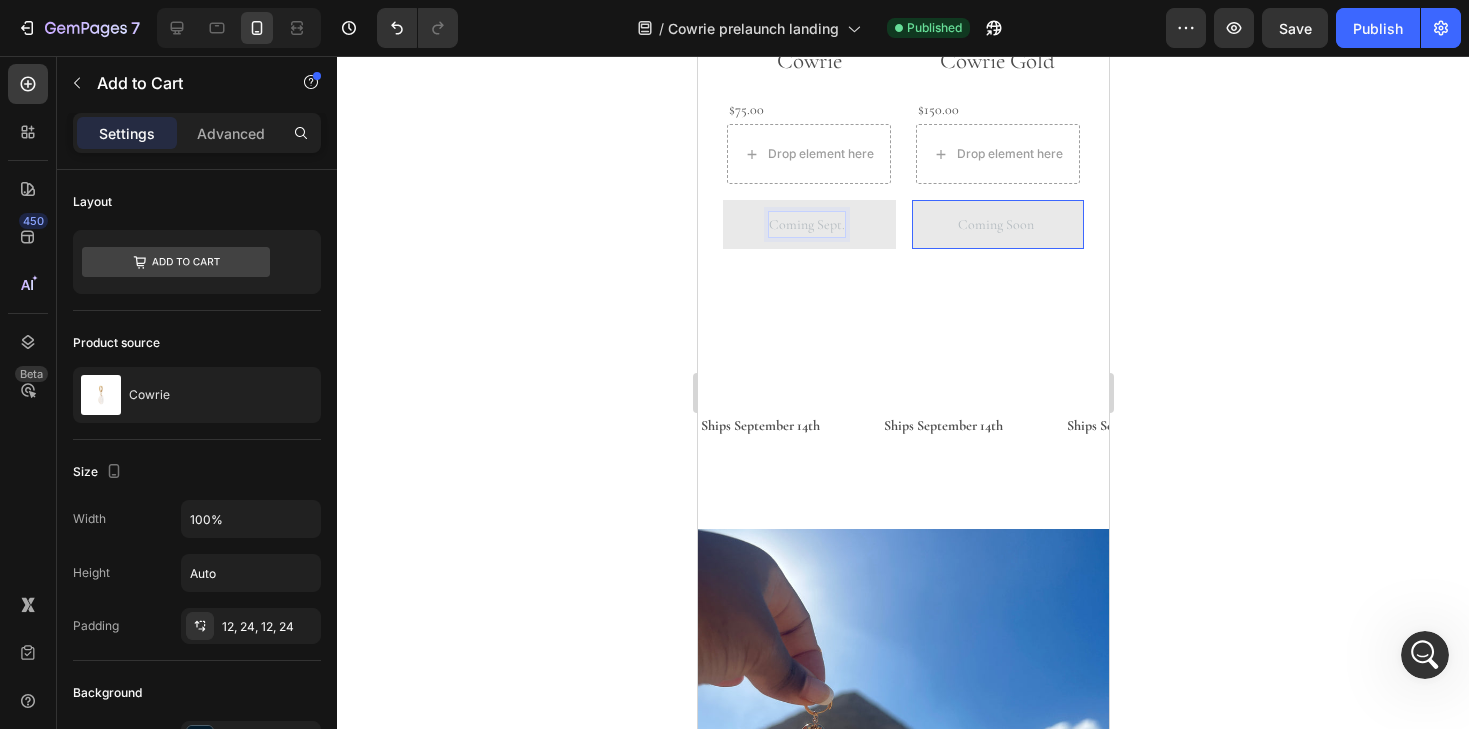 click on "Coming Sept." at bounding box center [808, 224] 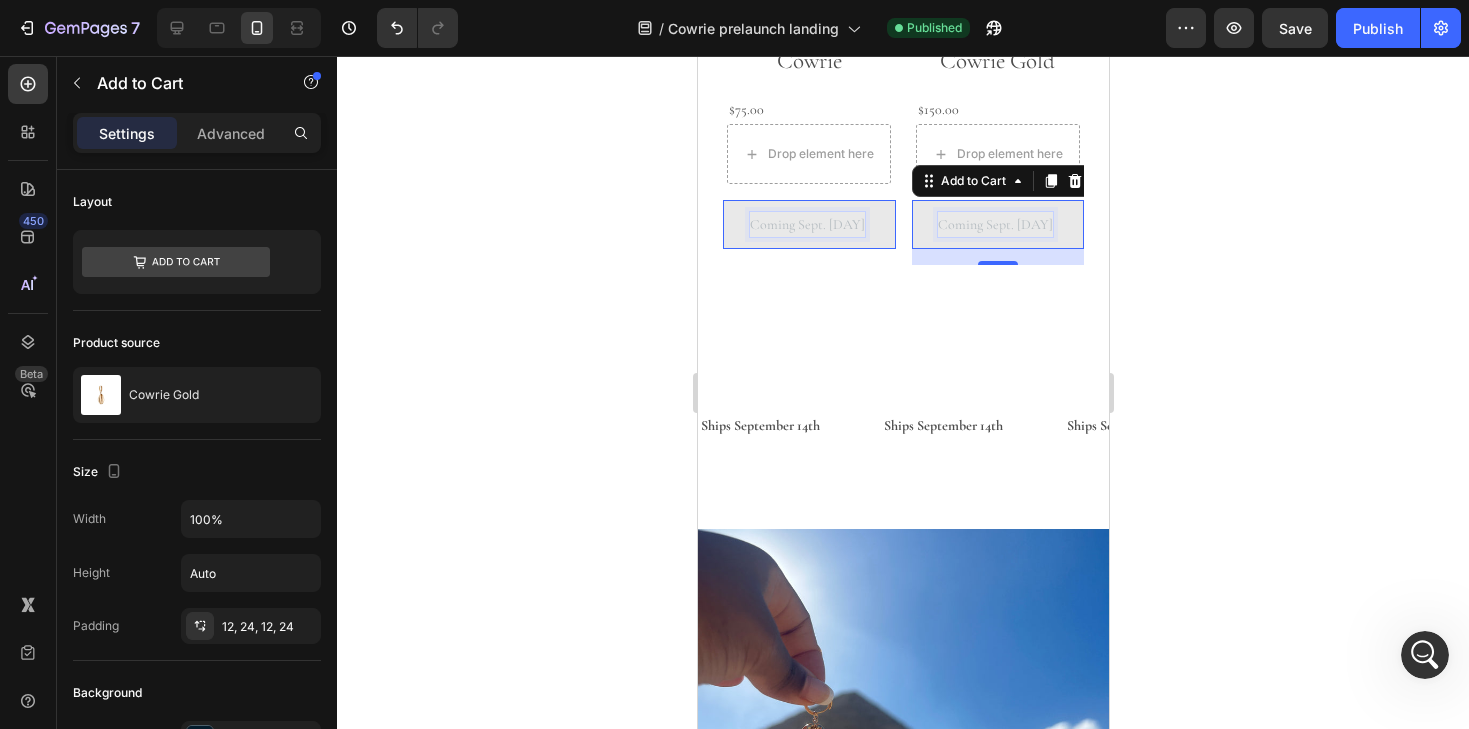 click on "Coming Sept. [DAY]" at bounding box center (808, 224) 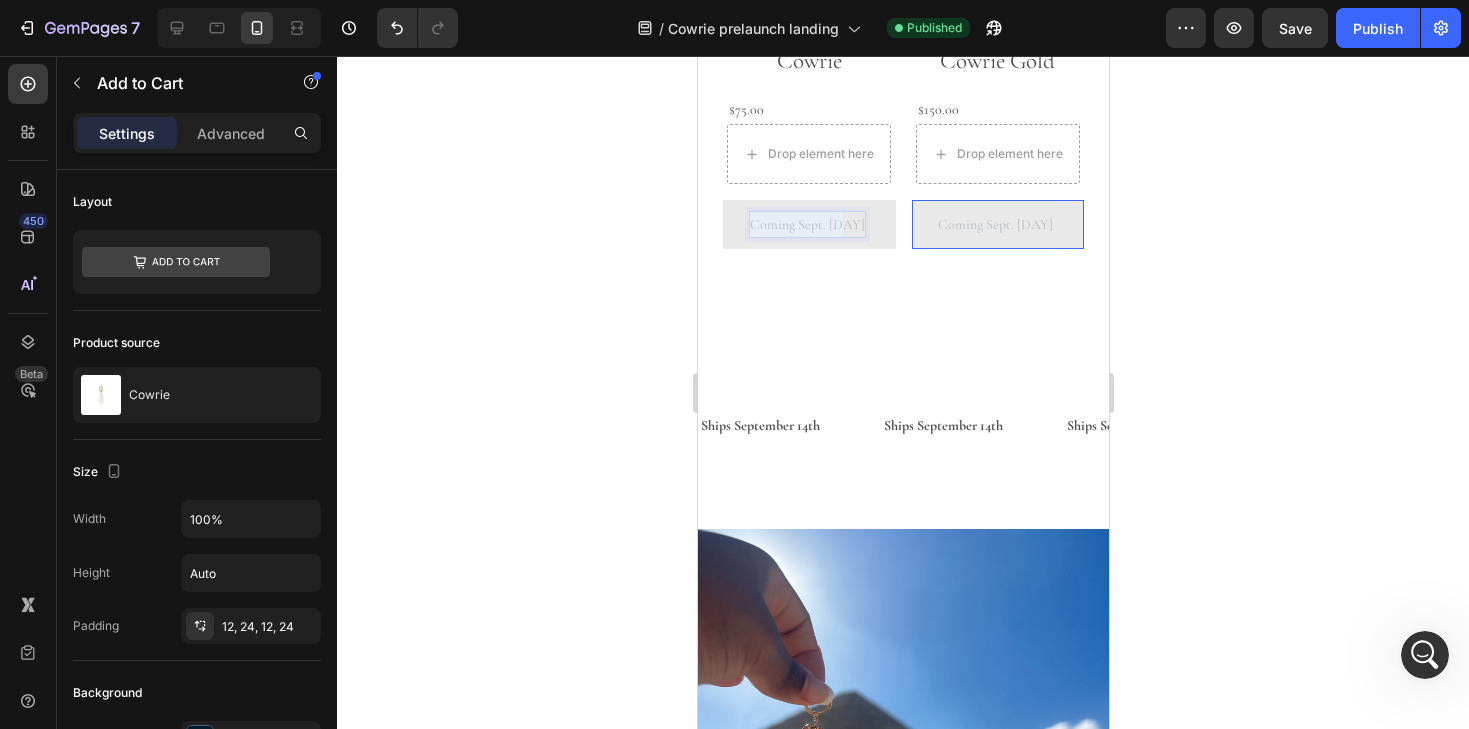 drag, startPoint x: 763, startPoint y: 224, endPoint x: 853, endPoint y: 223, distance: 90.005554 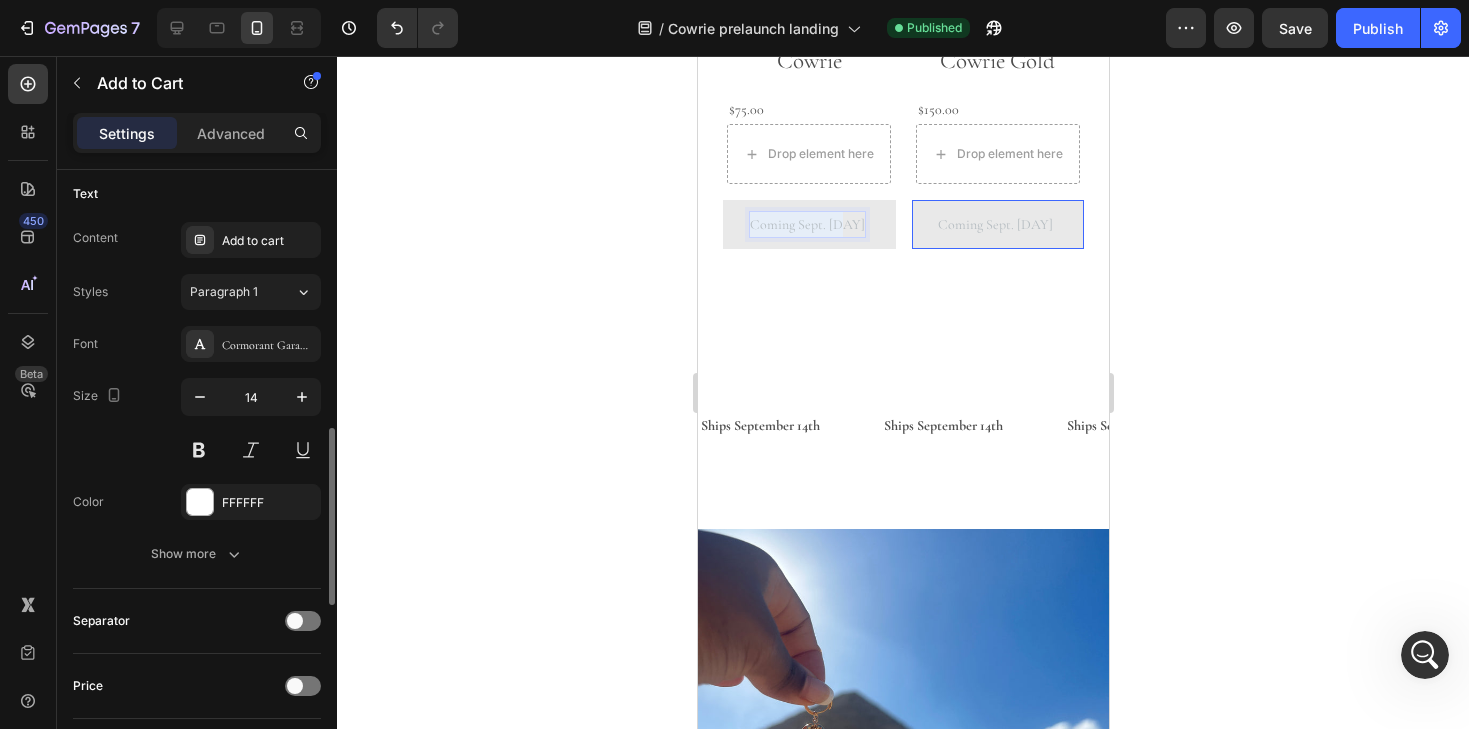 scroll, scrollTop: 895, scrollLeft: 0, axis: vertical 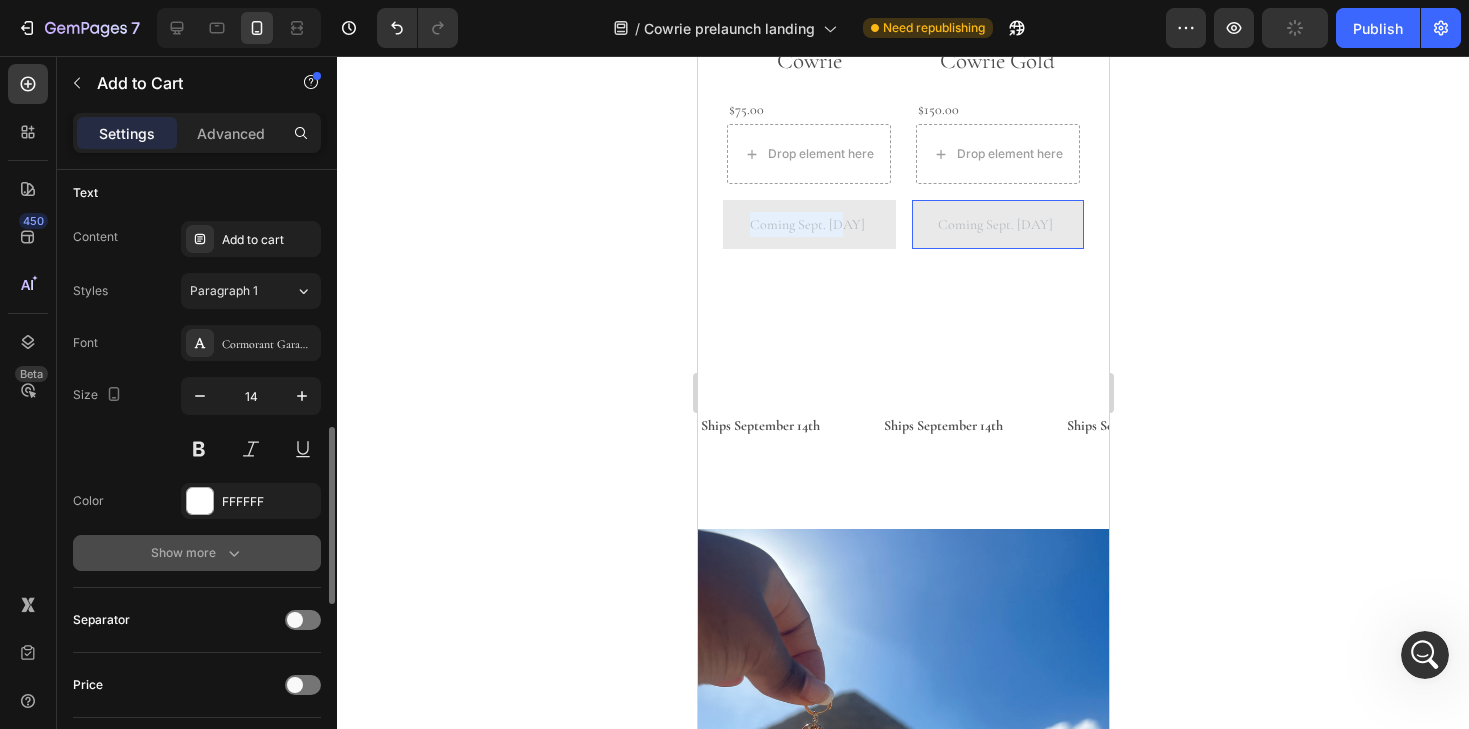 click on "Show more" at bounding box center (197, 553) 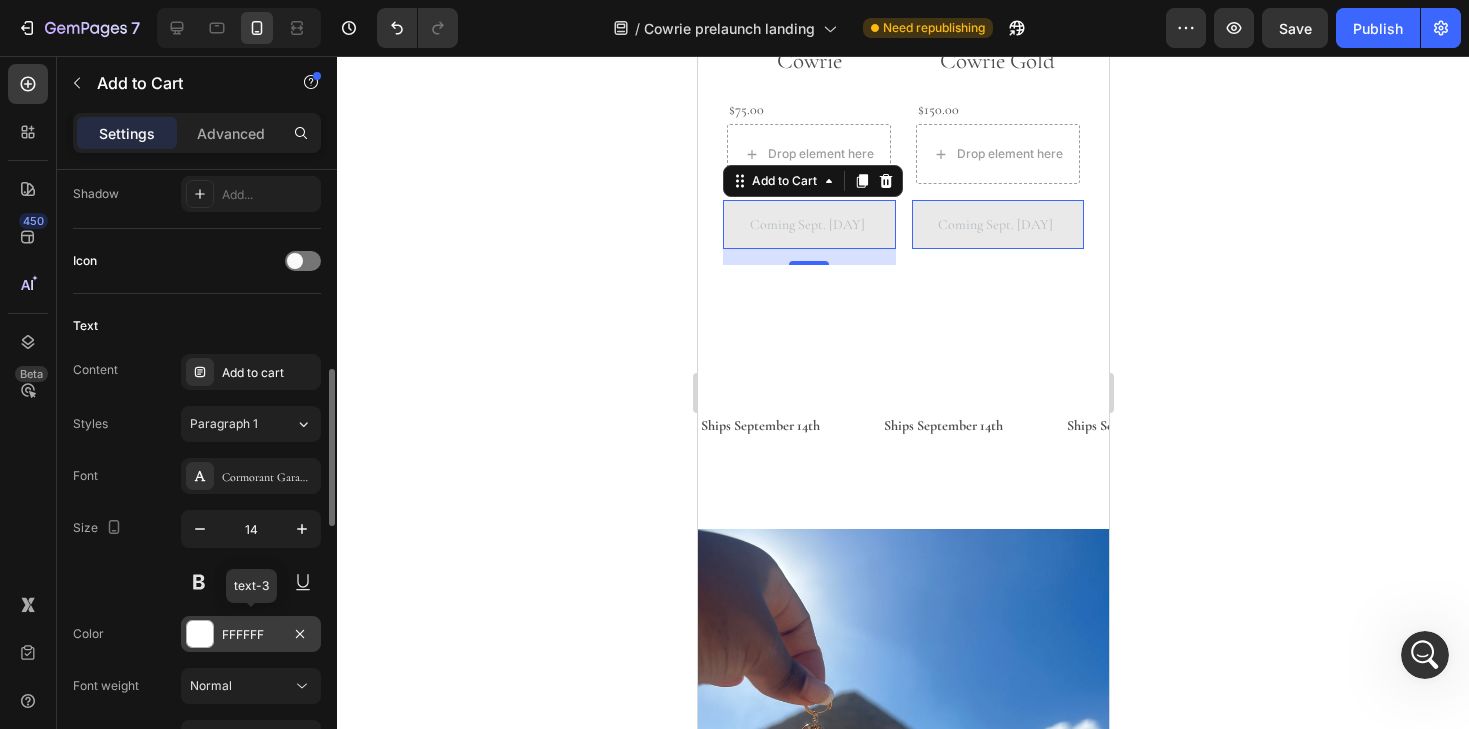 scroll, scrollTop: 760, scrollLeft: 0, axis: vertical 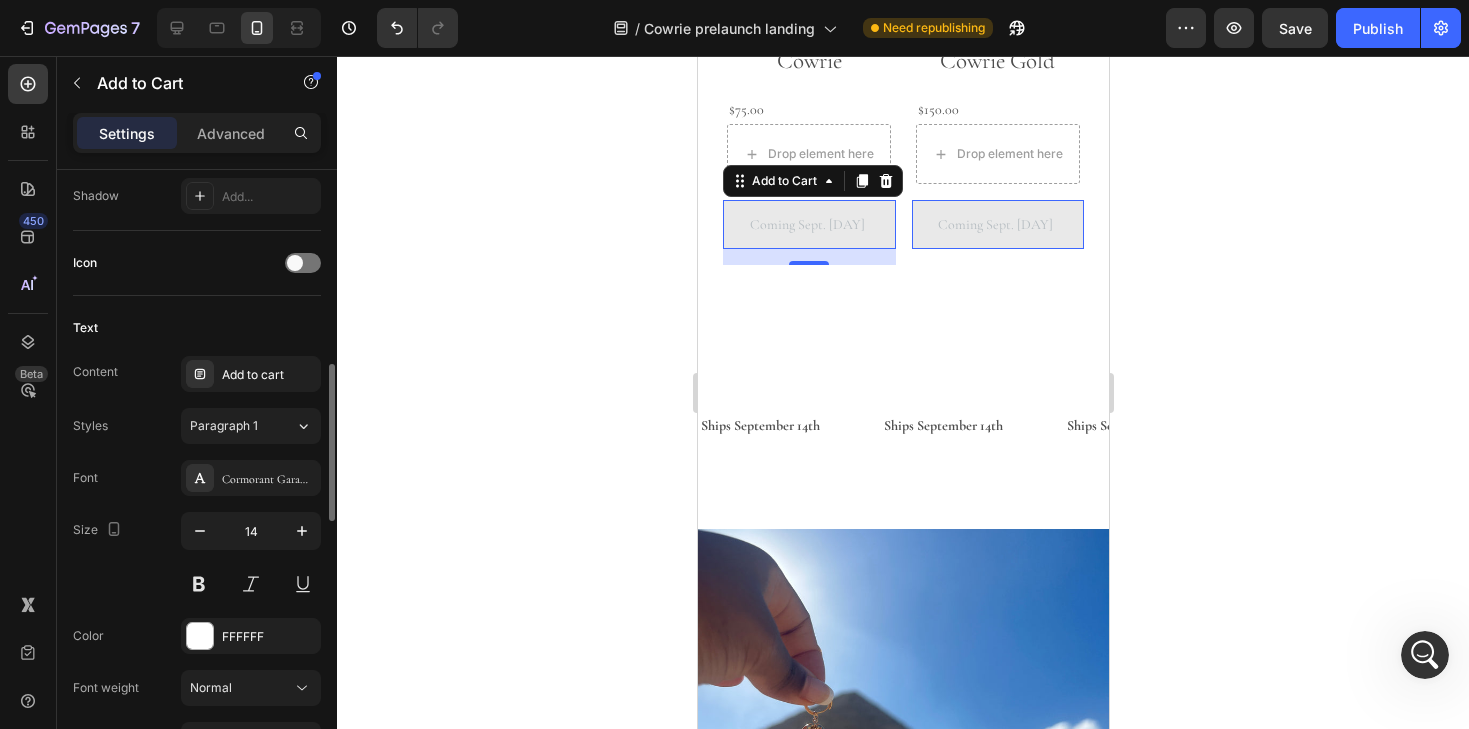 click on "Coming Sept. [DAY]" at bounding box center (808, 224) 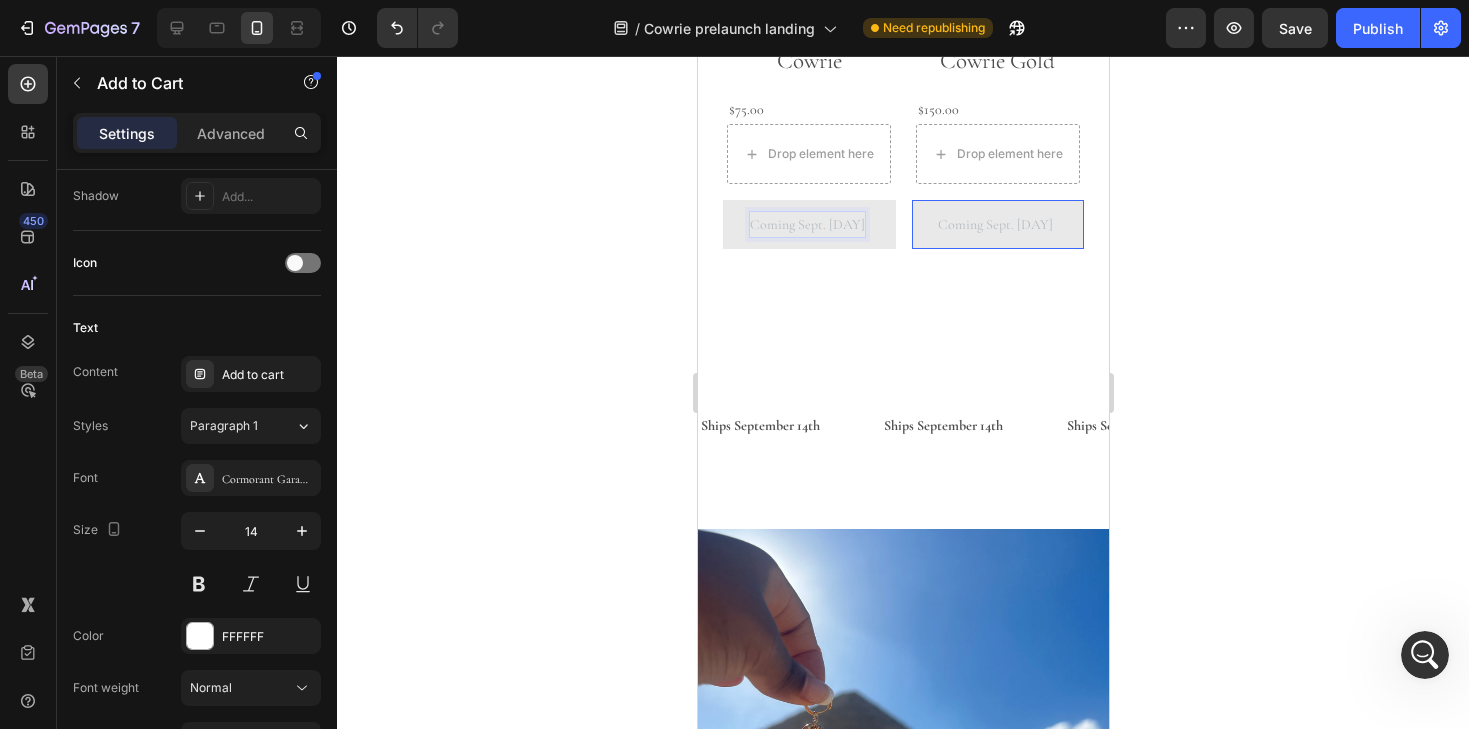 click on "Coming Sept. [DAY]" at bounding box center (806, 224) 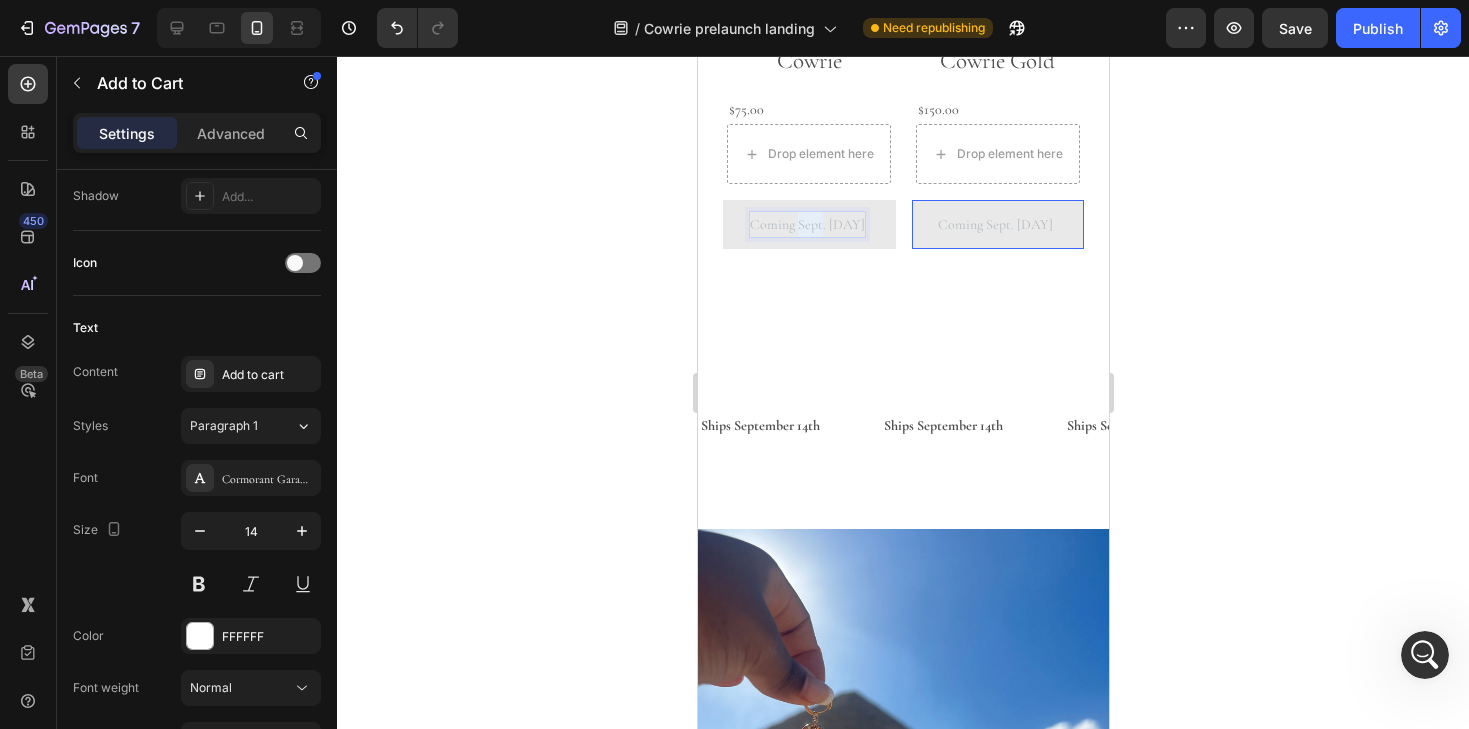click on "Coming Sept. [DAY]" at bounding box center [806, 224] 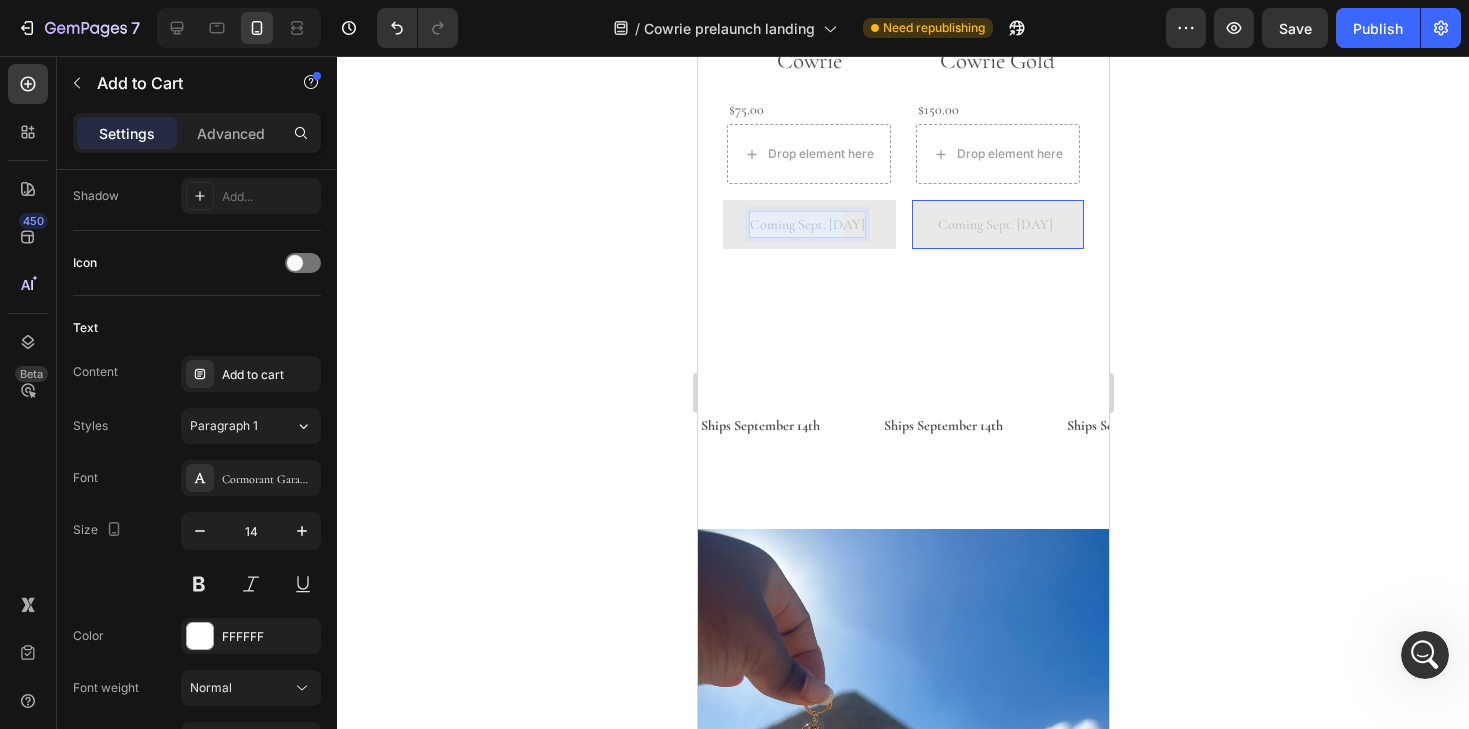 drag, startPoint x: 764, startPoint y: 223, endPoint x: 867, endPoint y: 223, distance: 103 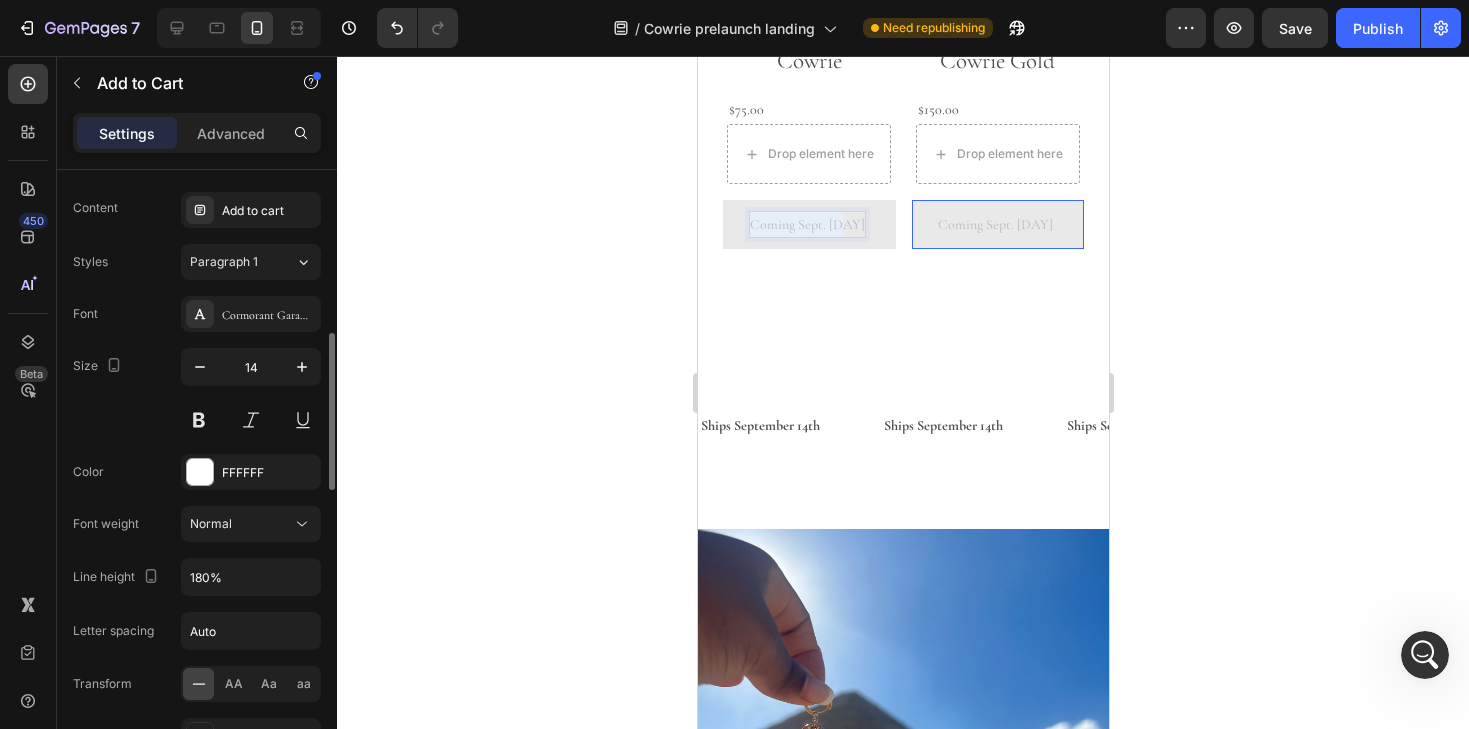 scroll, scrollTop: 928, scrollLeft: 0, axis: vertical 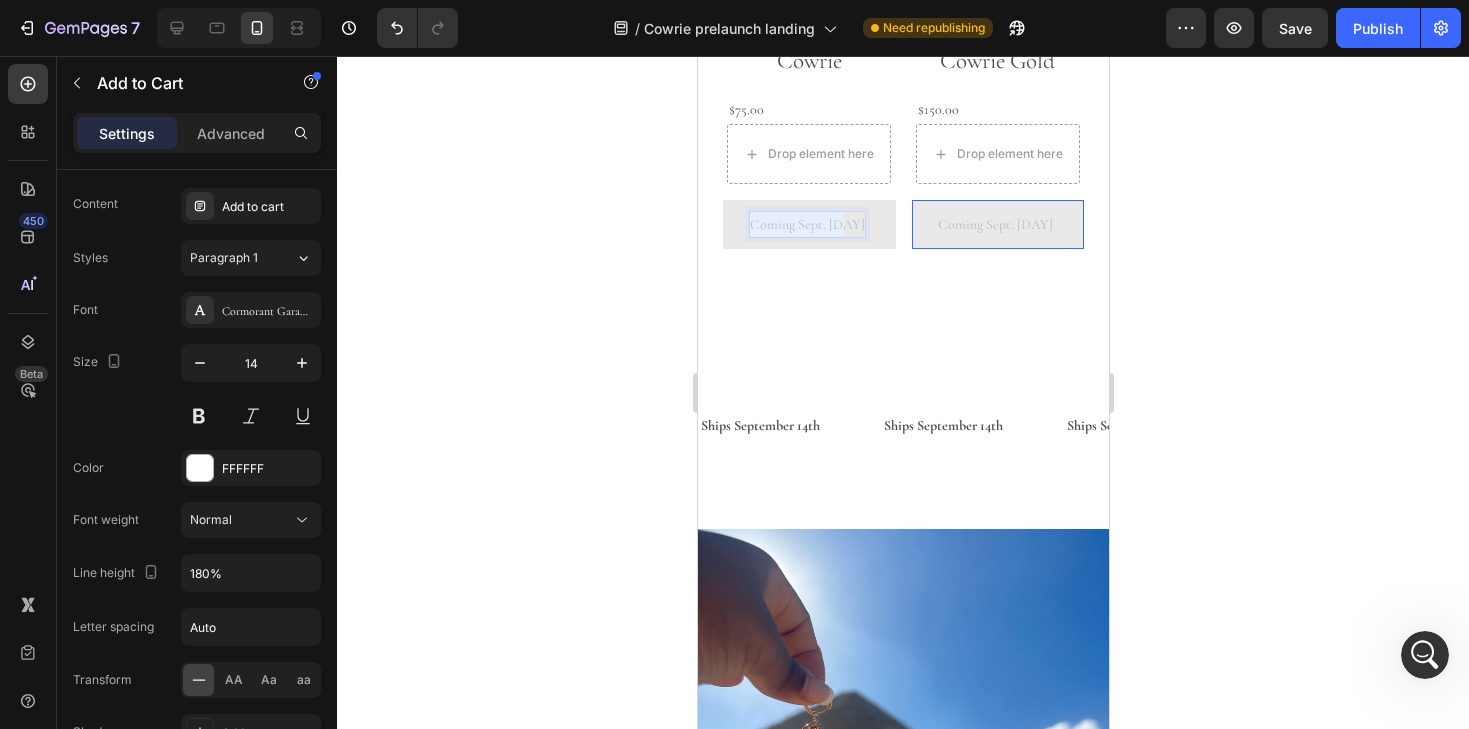 click at bounding box center (200, 468) 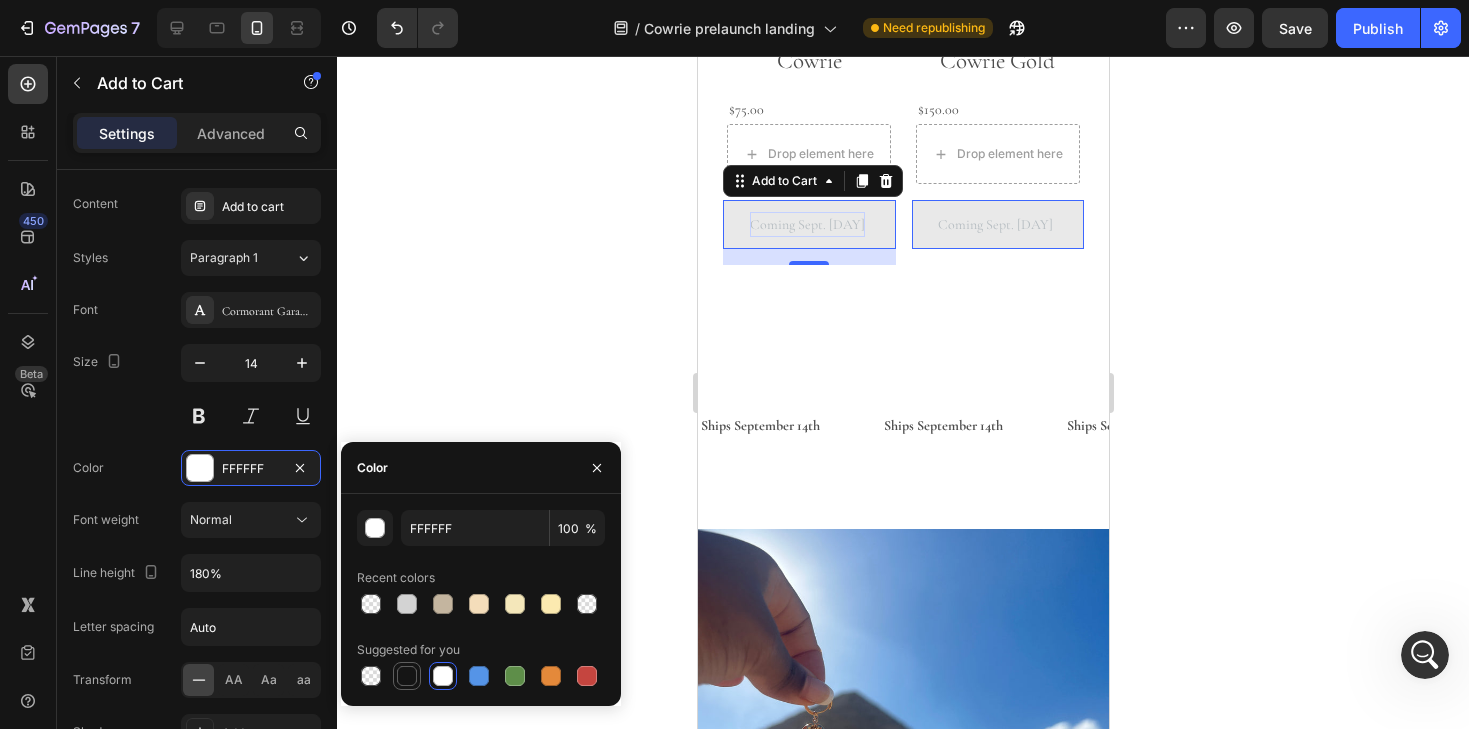 click at bounding box center [407, 676] 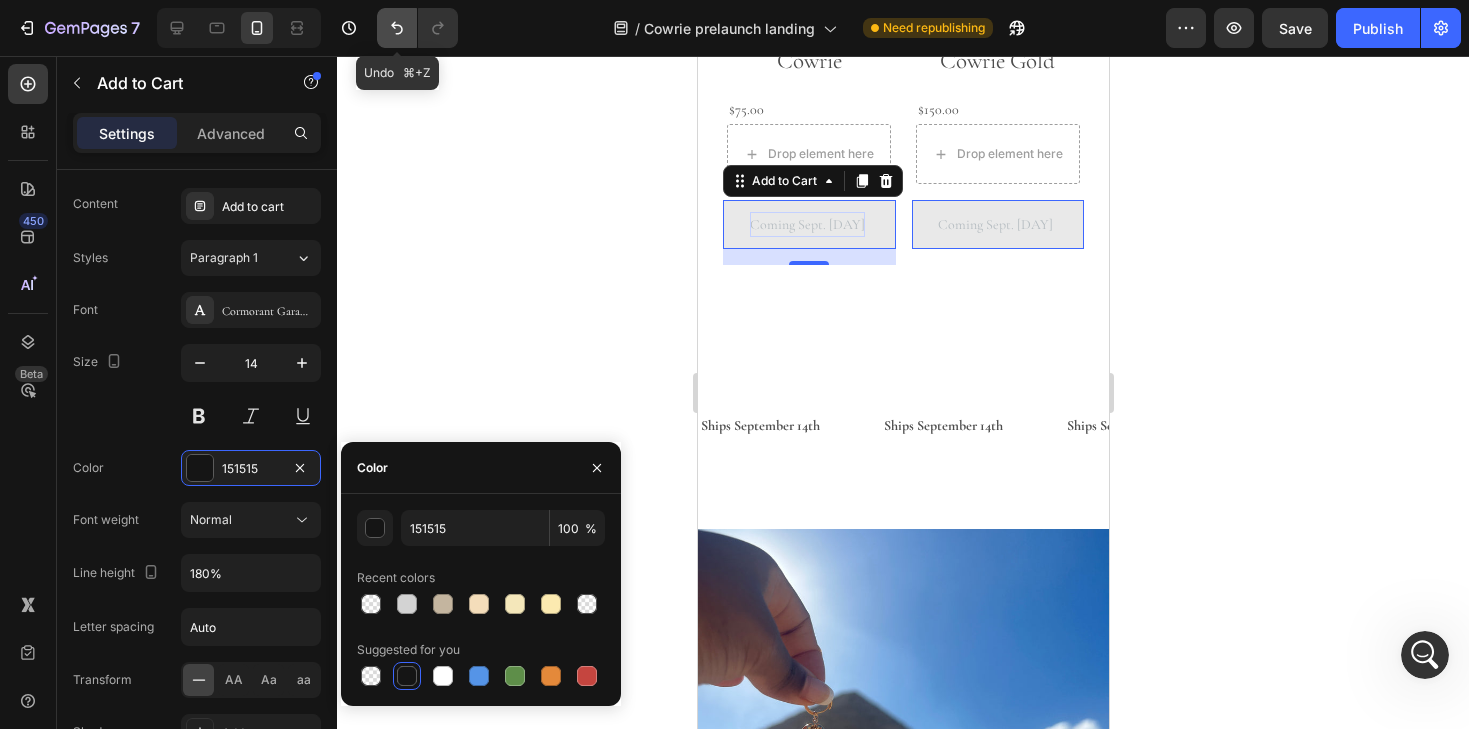 click 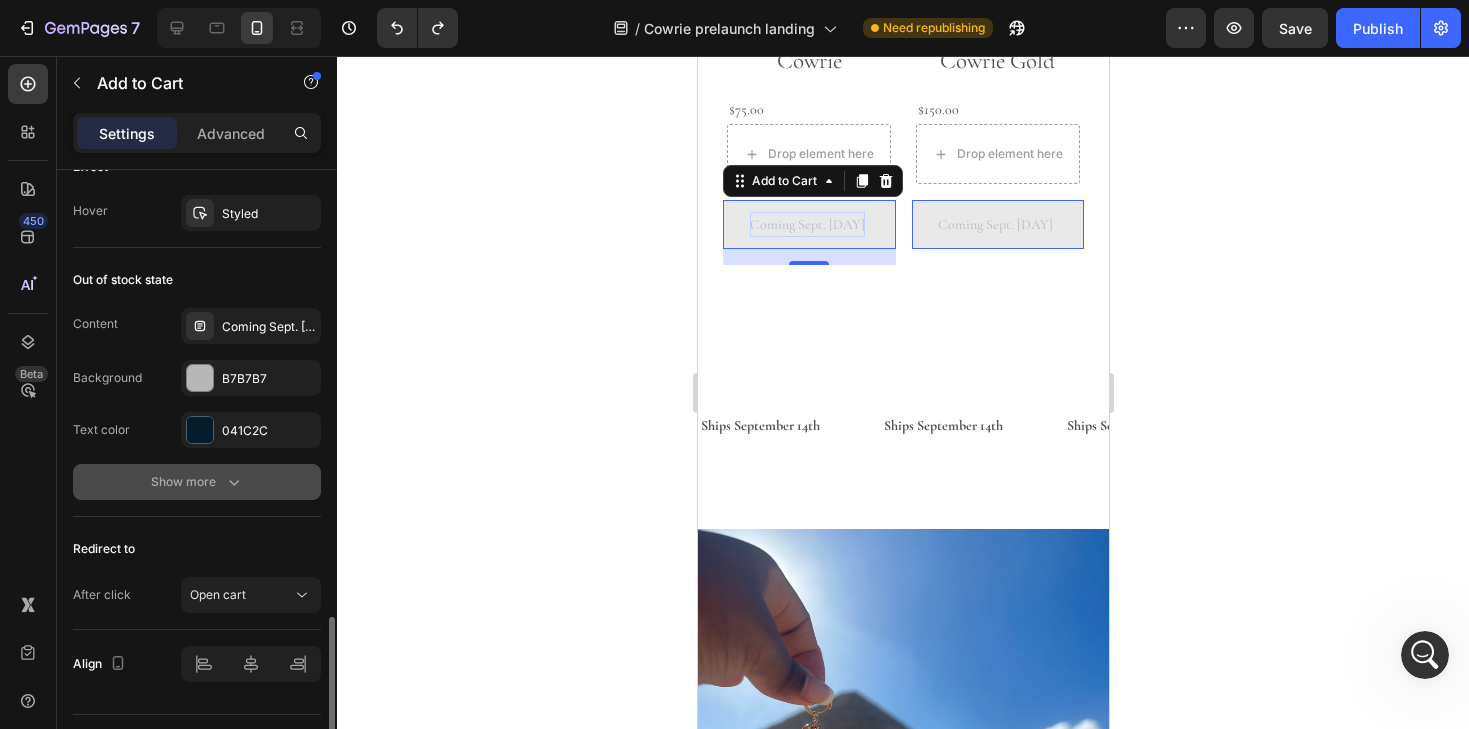 scroll, scrollTop: 1743, scrollLeft: 0, axis: vertical 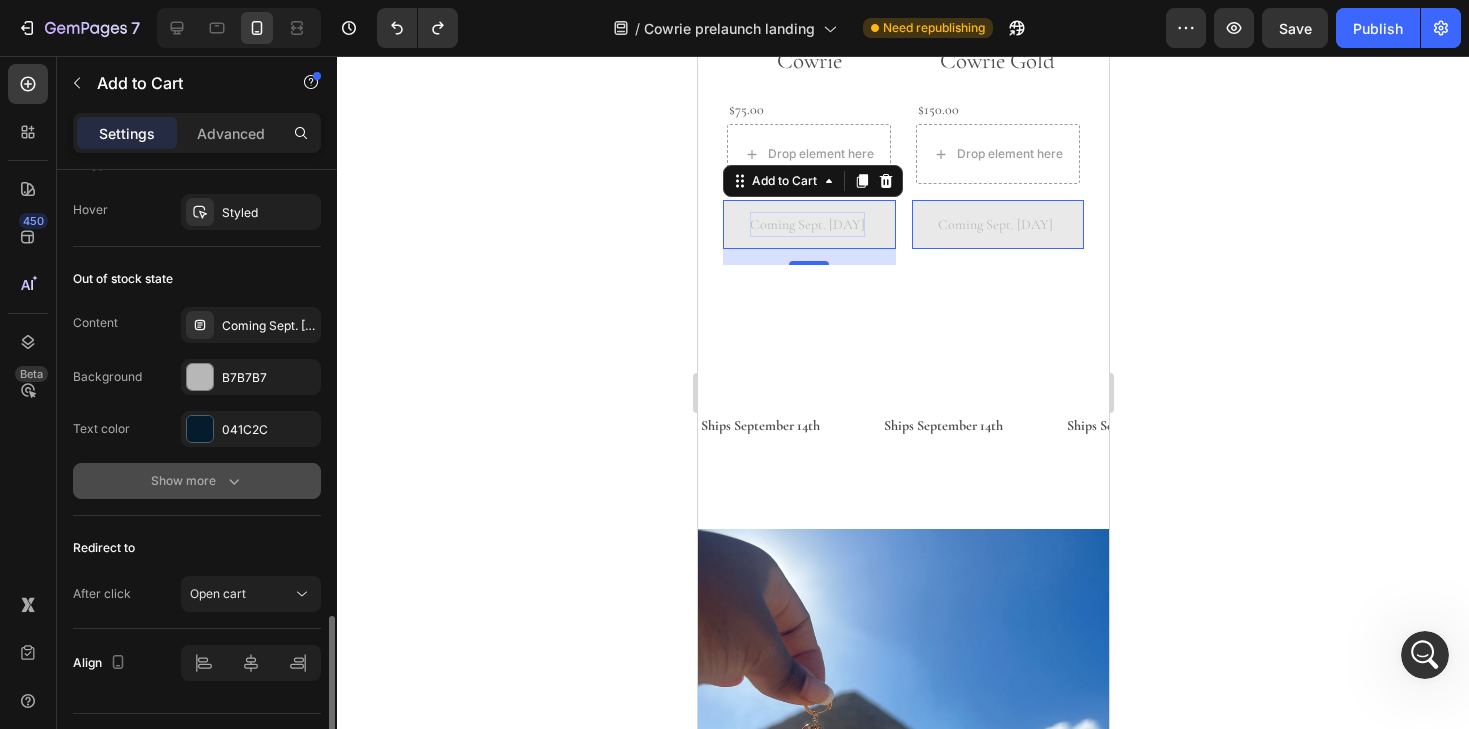 click on "Show more" at bounding box center (197, 481) 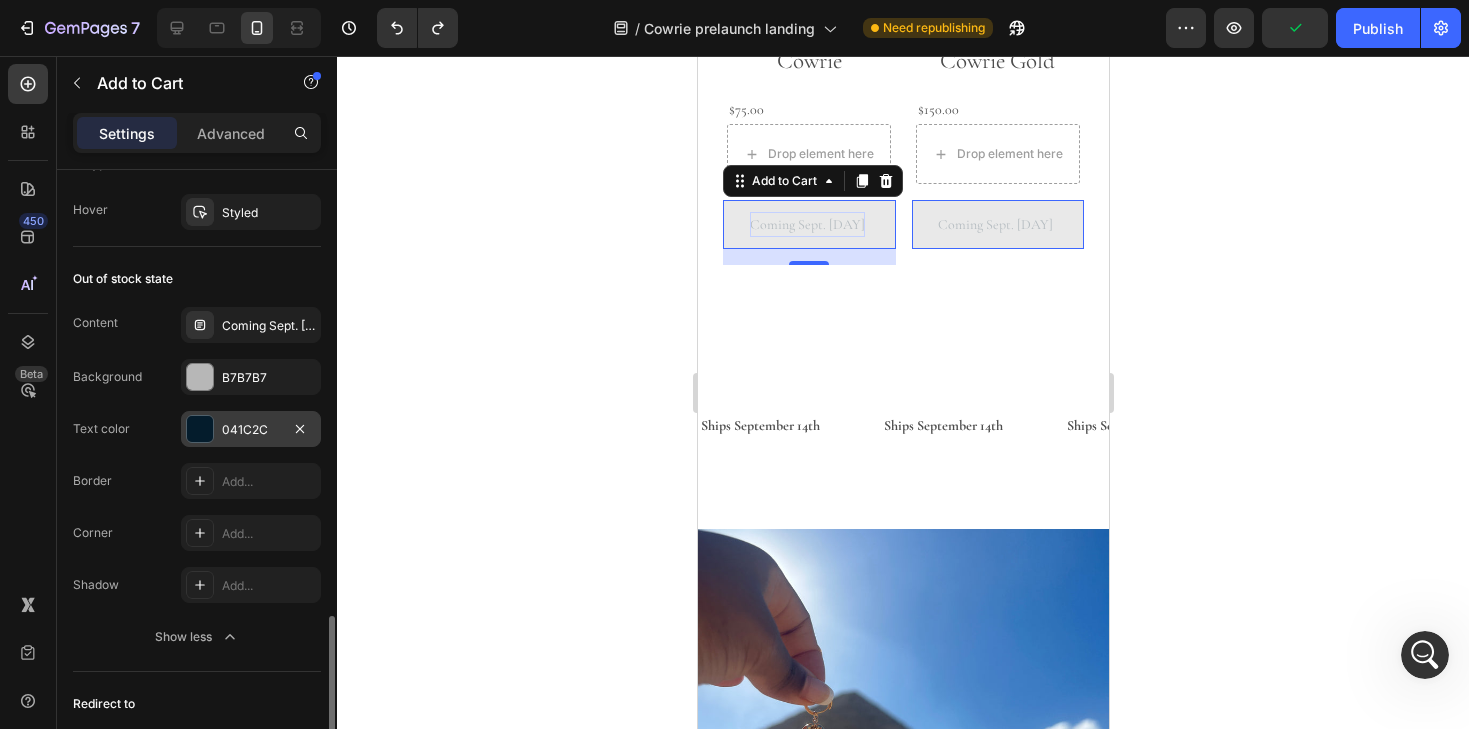 click at bounding box center [200, 429] 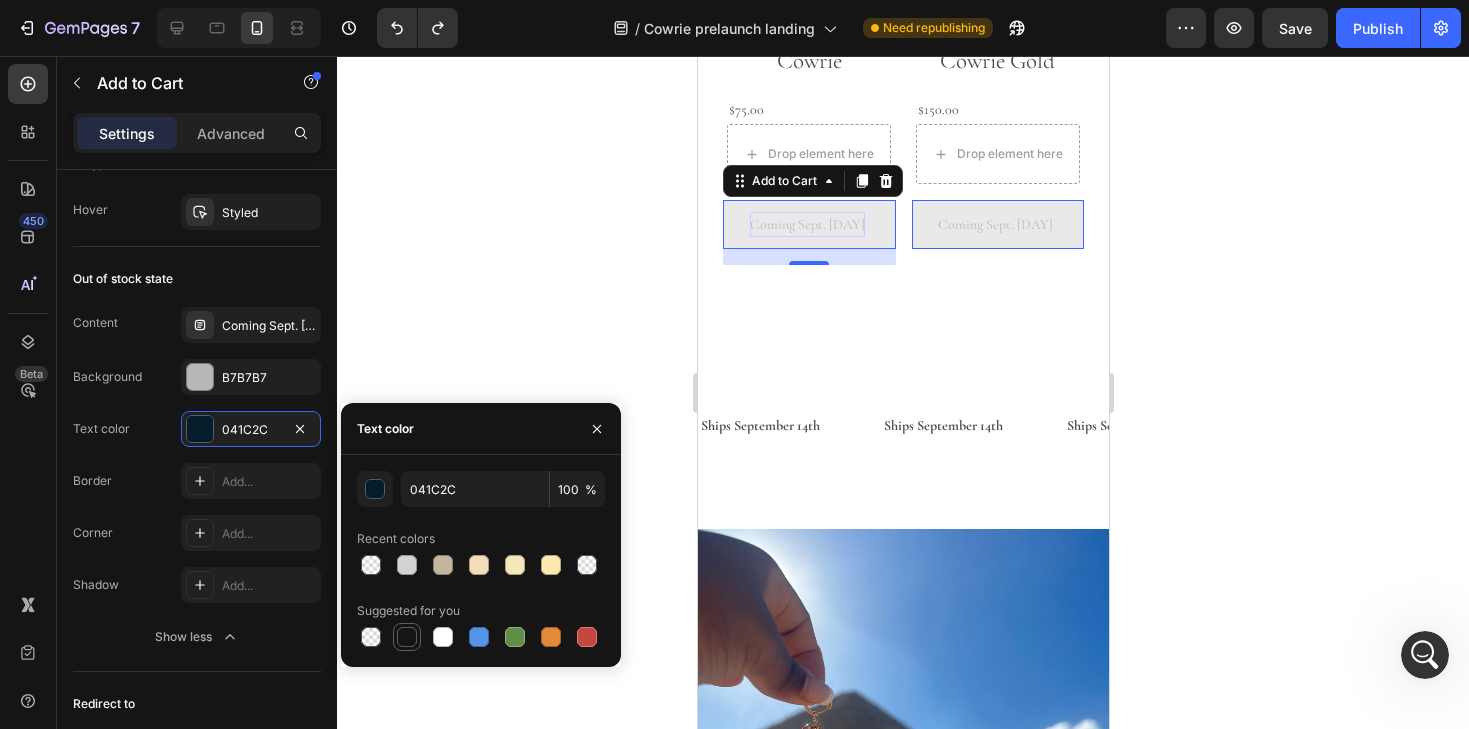 click at bounding box center (407, 637) 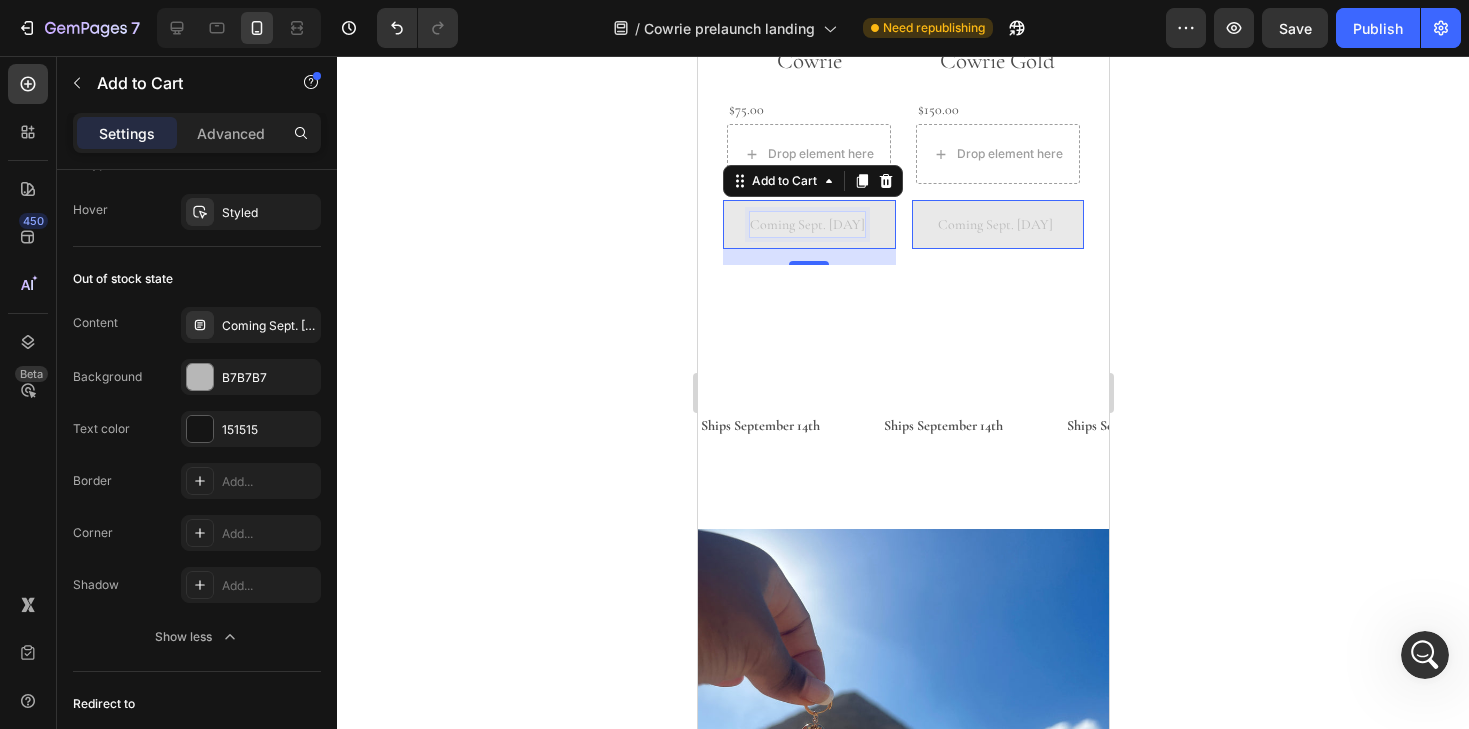 click on "Coming Sept. [DAY]" at bounding box center [806, 224] 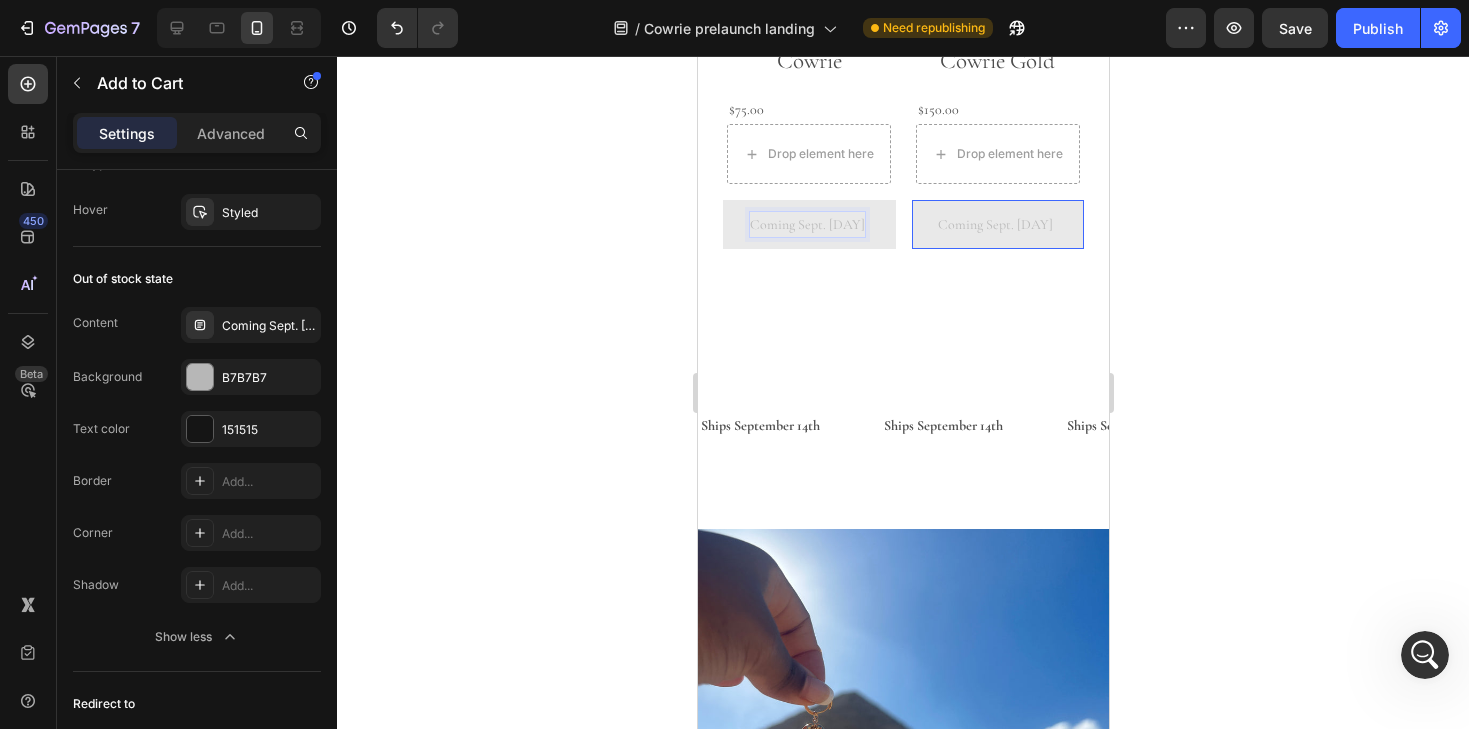 click on "Coming Sept. [DAY]" at bounding box center [806, 224] 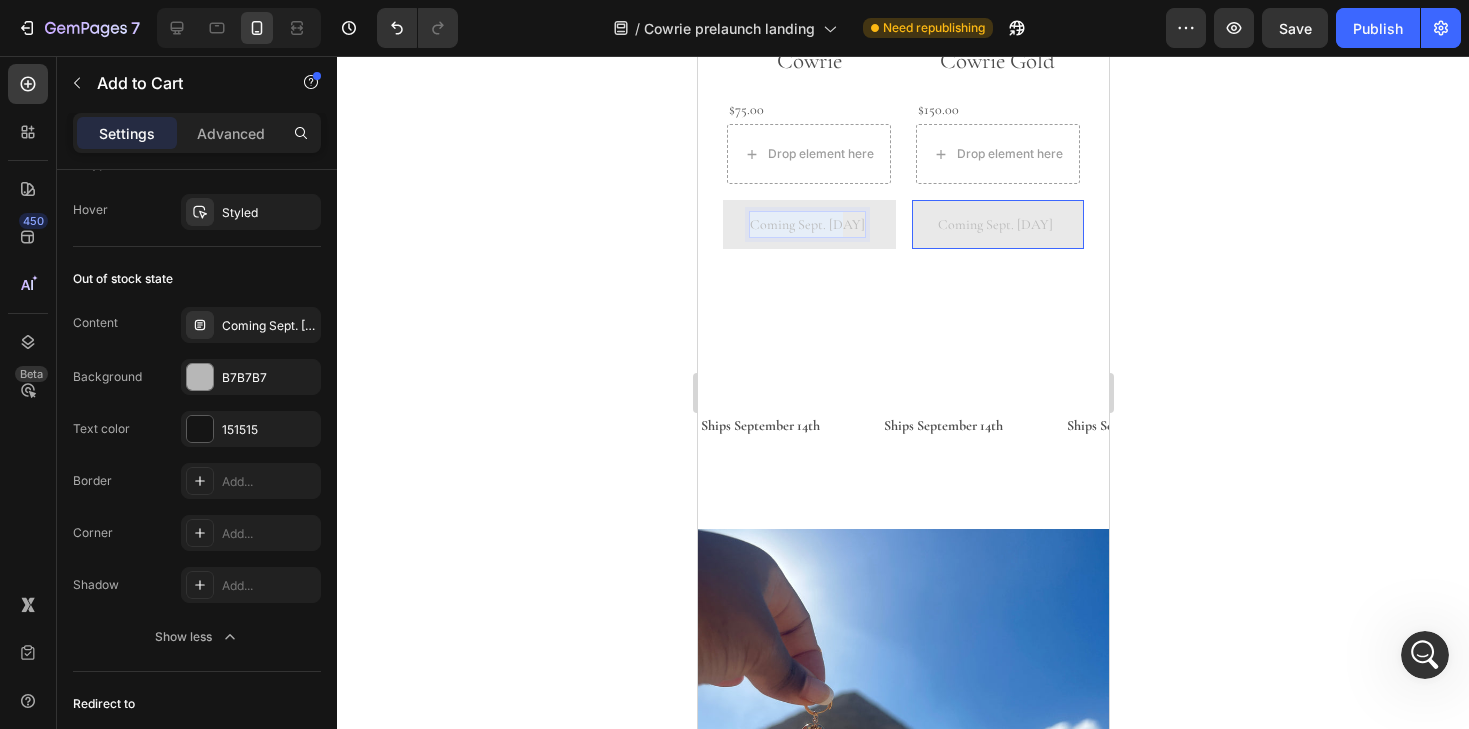 drag, startPoint x: 764, startPoint y: 221, endPoint x: 876, endPoint y: 224, distance: 112.04017 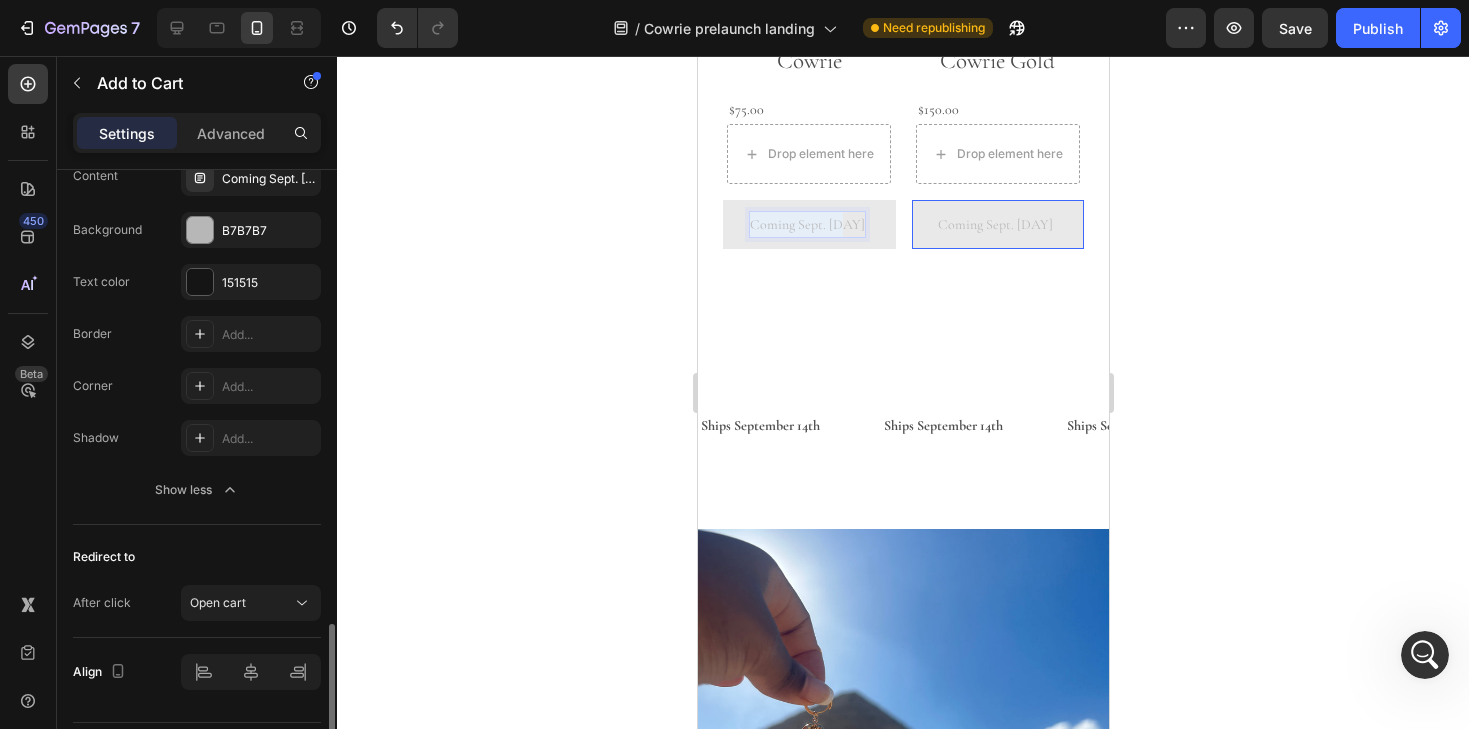 scroll, scrollTop: 1947, scrollLeft: 0, axis: vertical 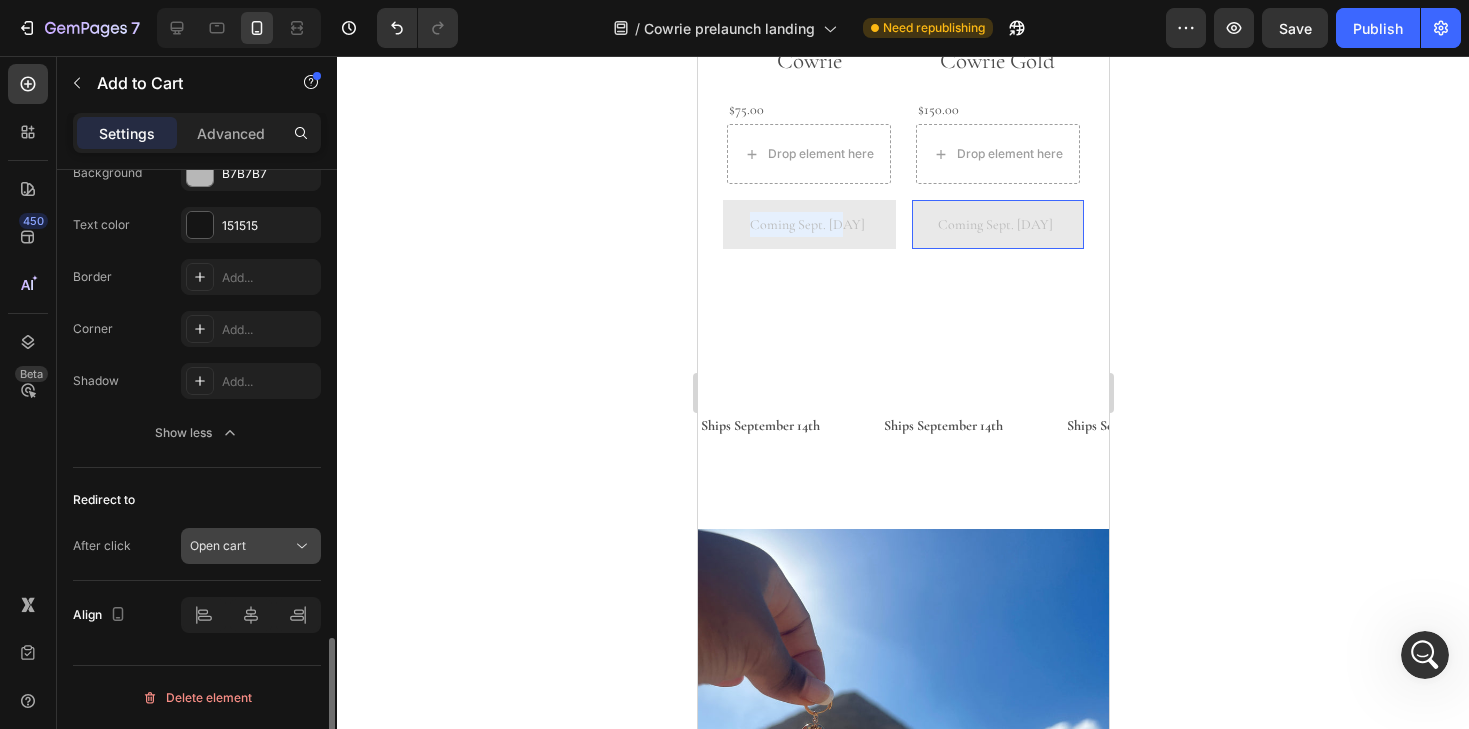 click on "Open cart" at bounding box center (241, 546) 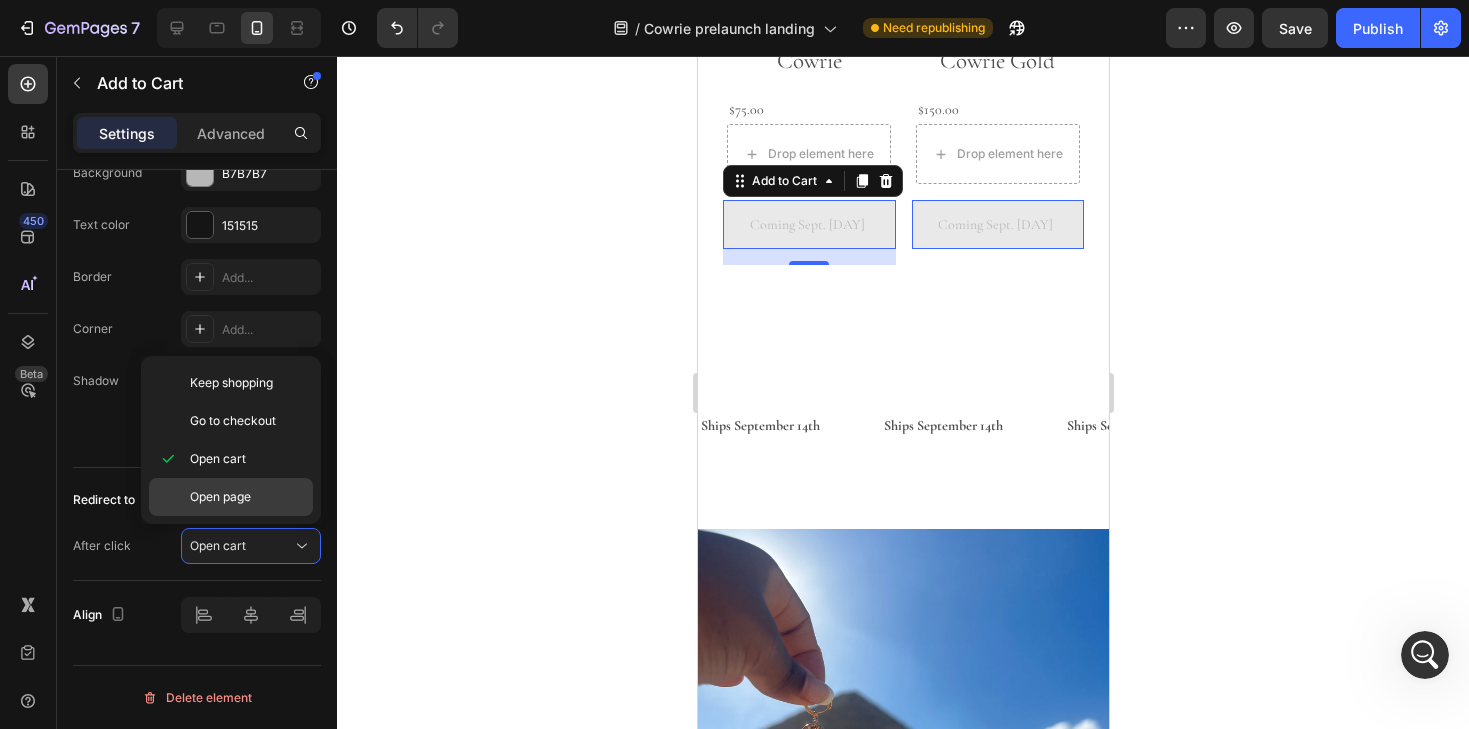 click on "Open page" at bounding box center [220, 497] 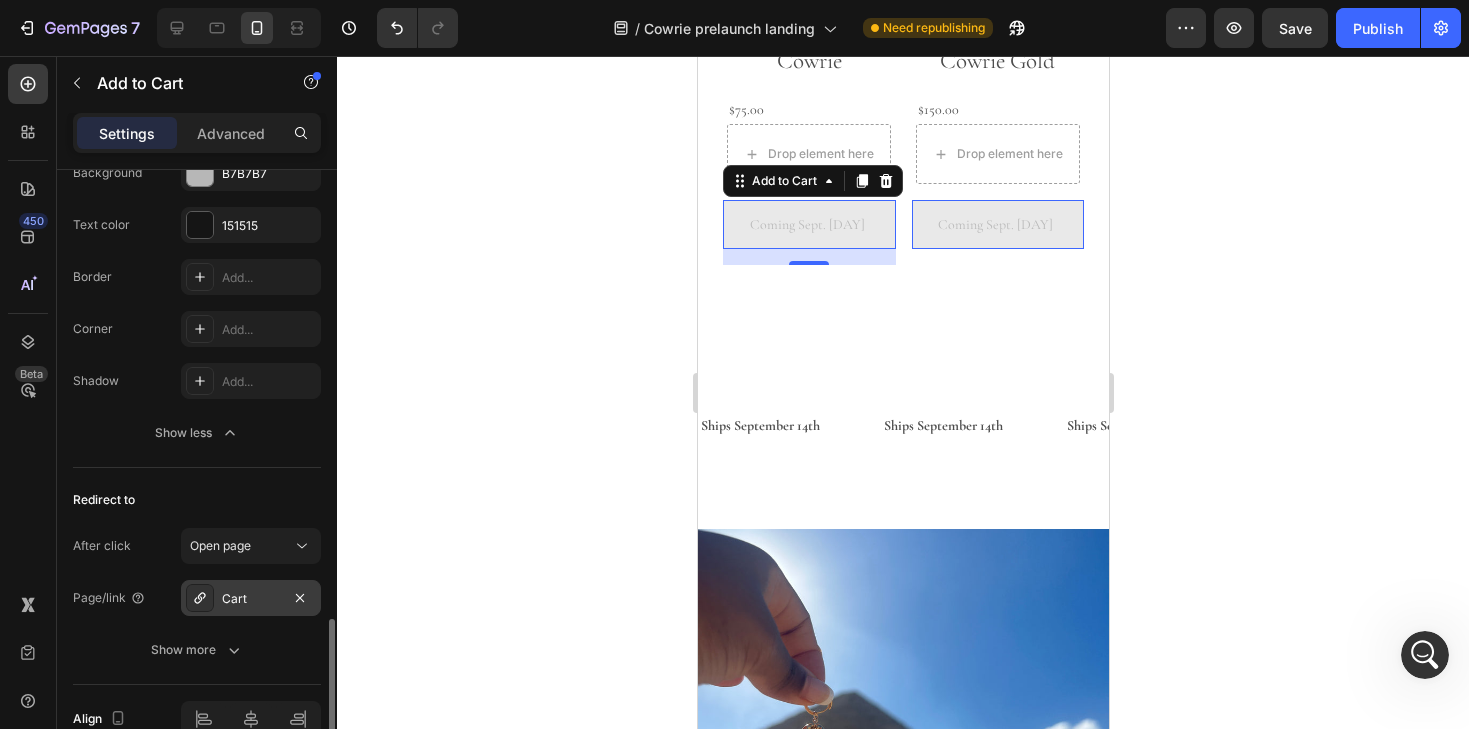click on "Cart" at bounding box center [251, 599] 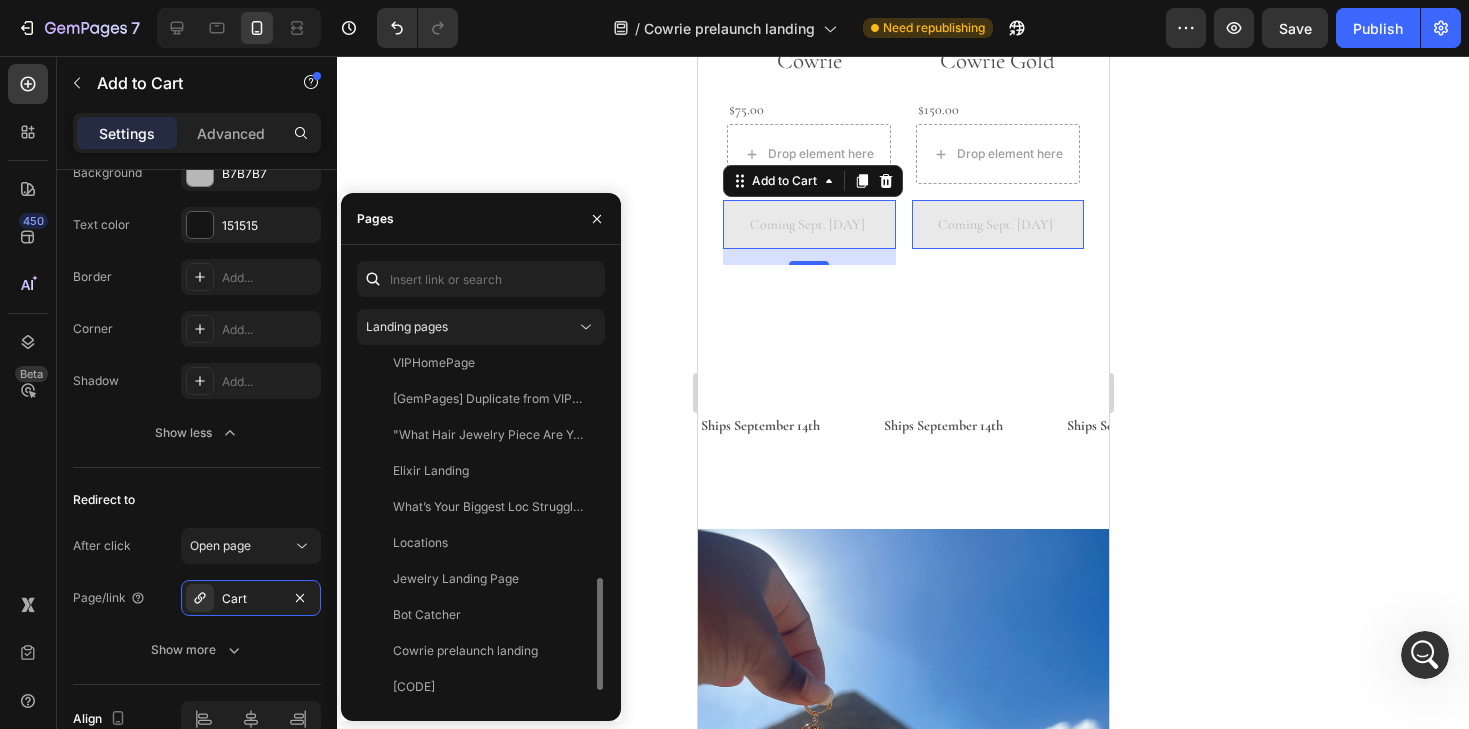 scroll, scrollTop: 732, scrollLeft: 0, axis: vertical 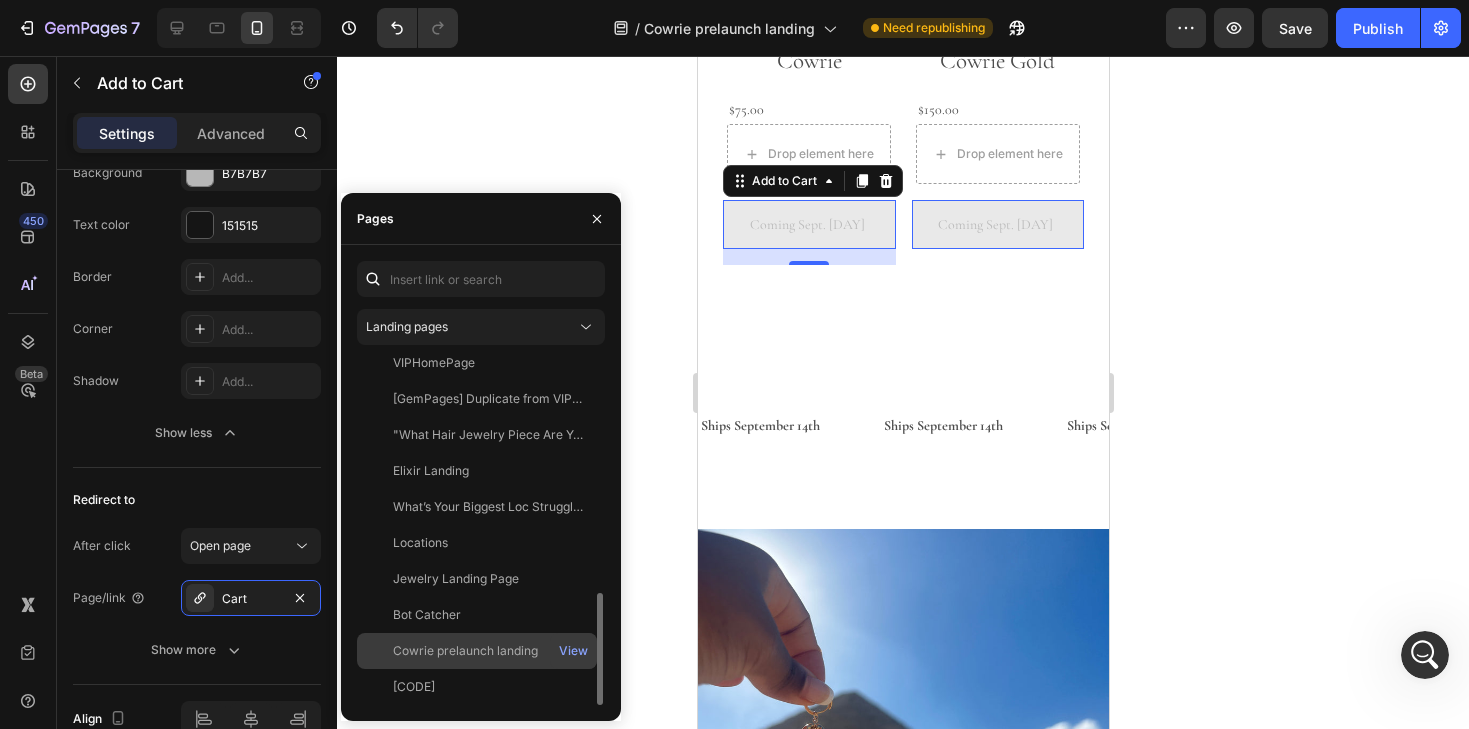 click on "Cowrie prelaunch landing   View" 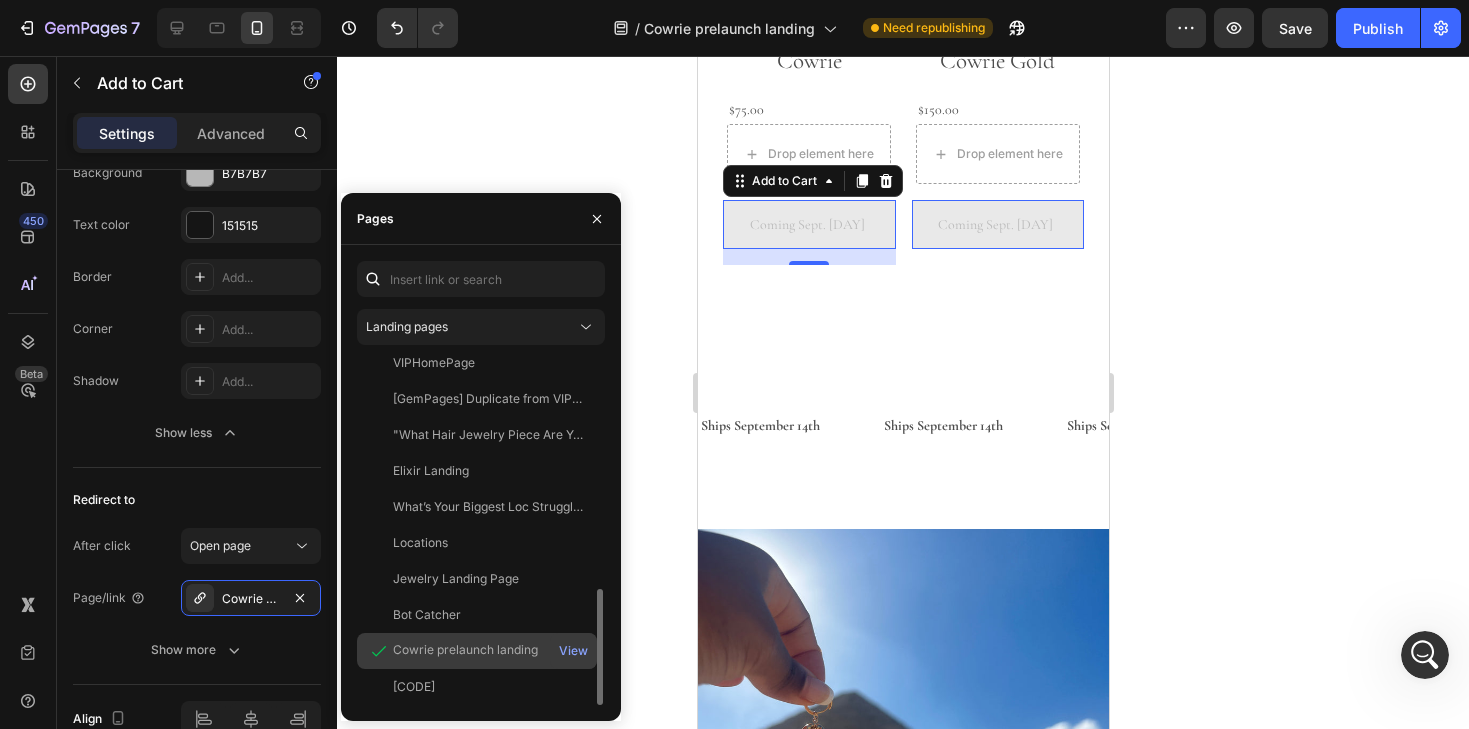 scroll, scrollTop: 696, scrollLeft: 0, axis: vertical 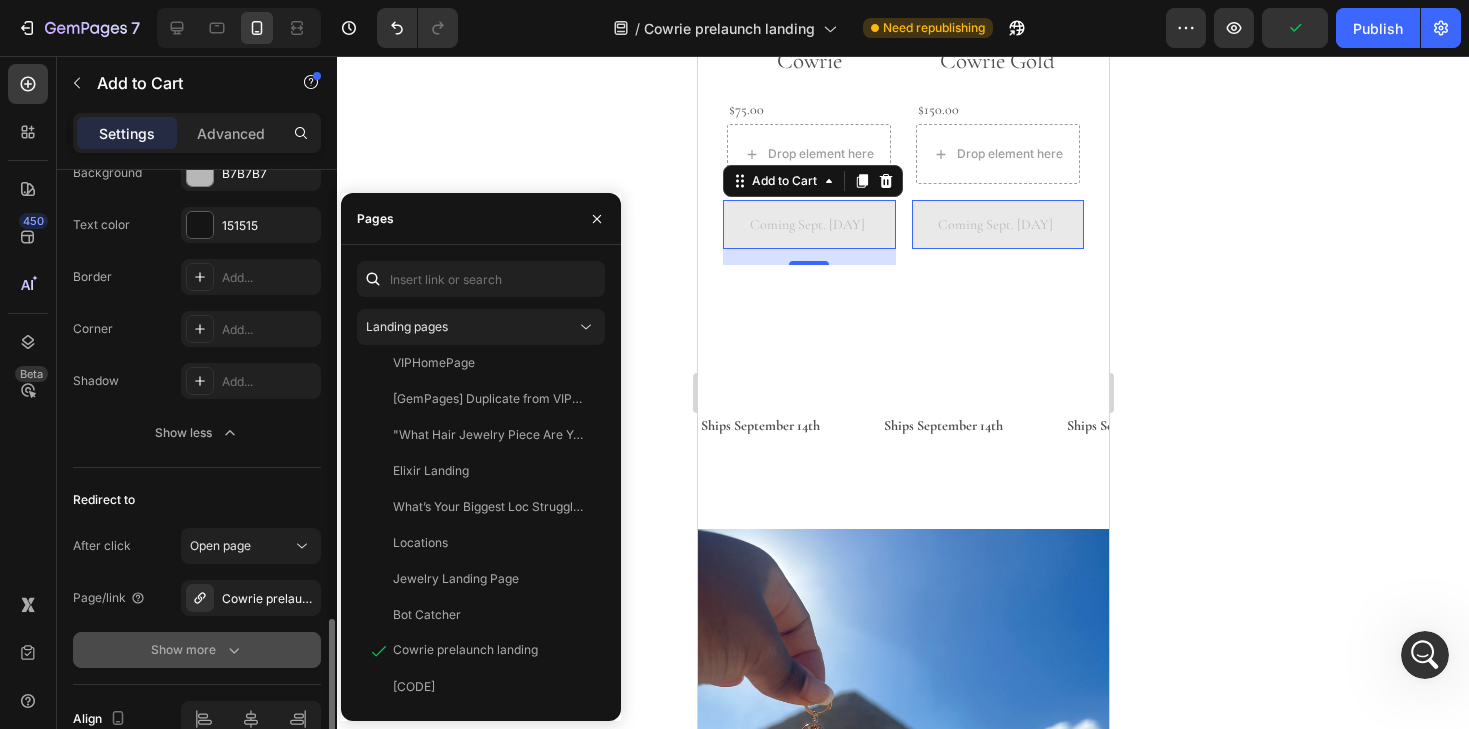 click 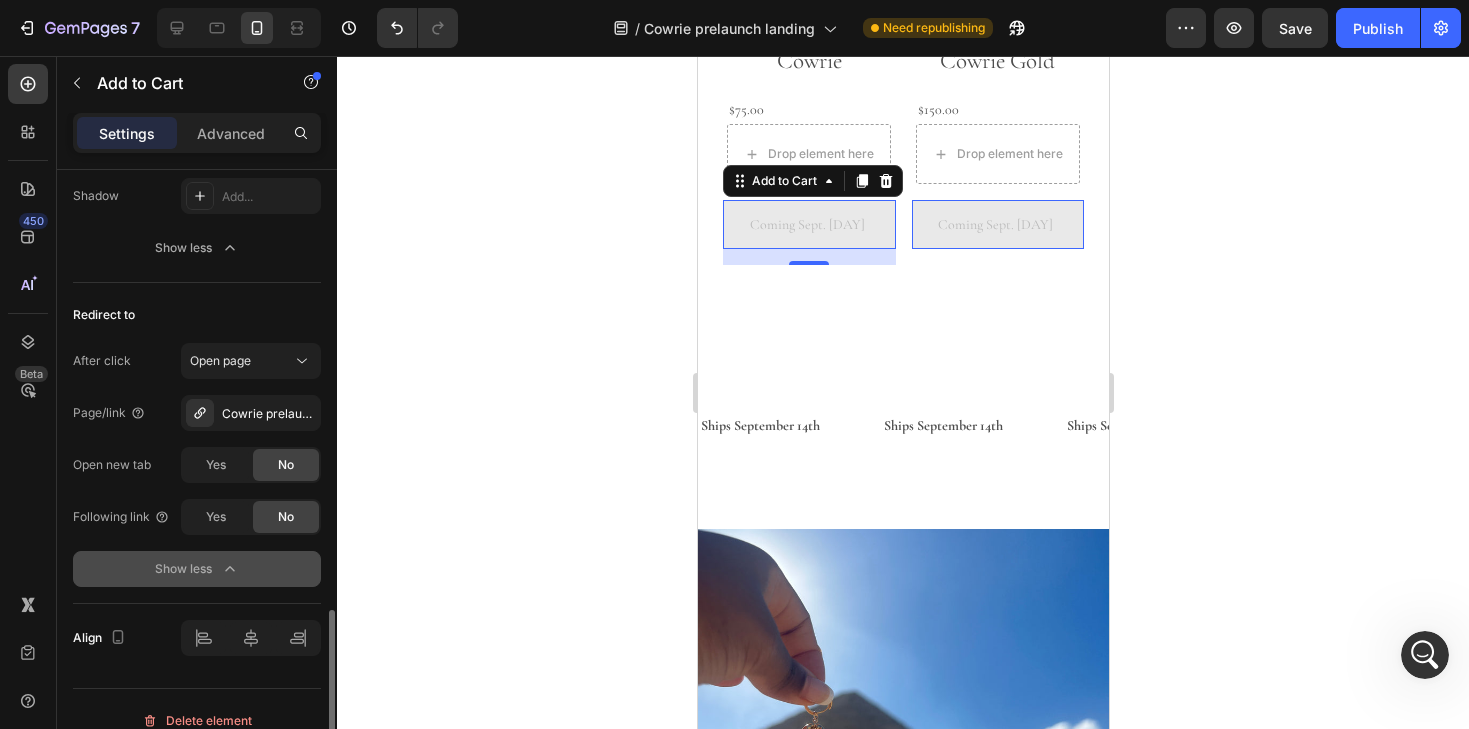scroll, scrollTop: 2136, scrollLeft: 0, axis: vertical 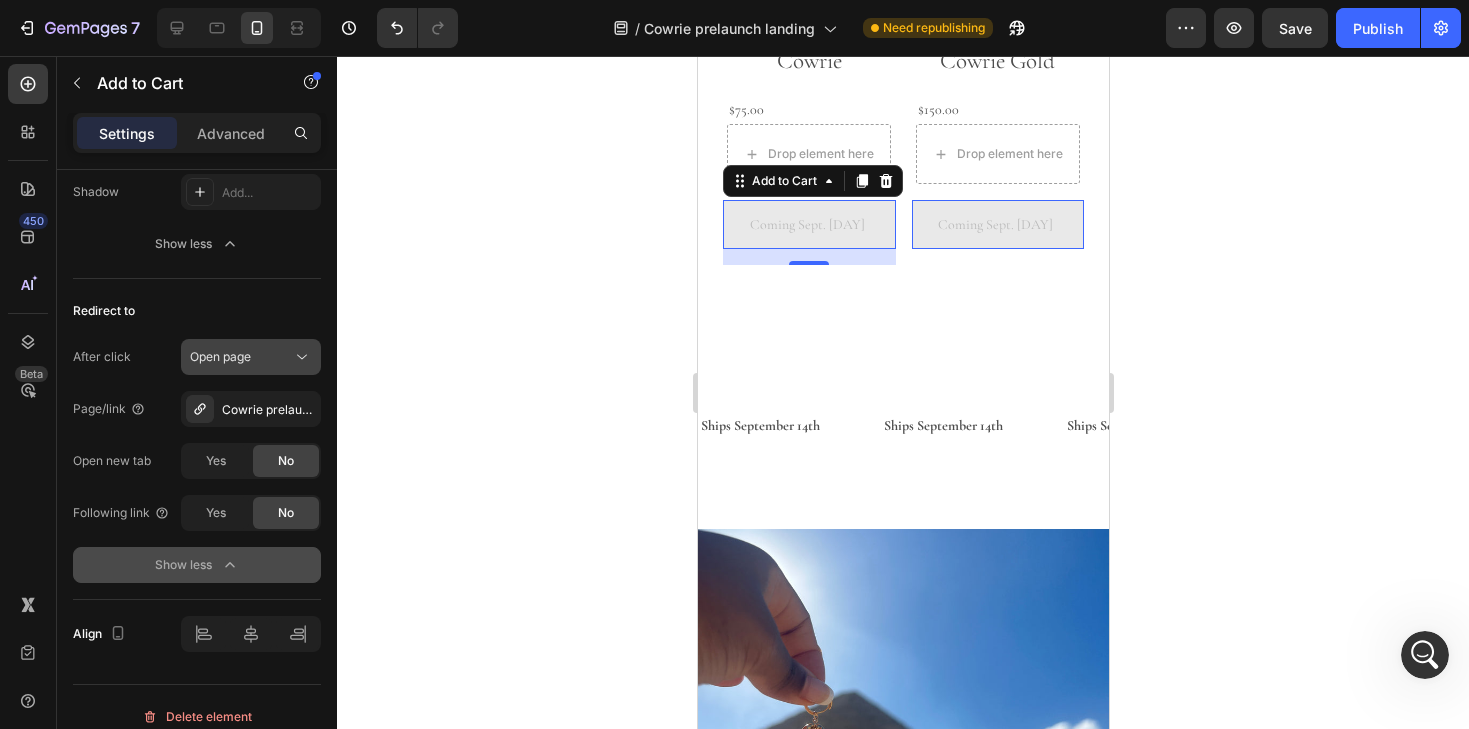 click on "Open page" at bounding box center (241, 357) 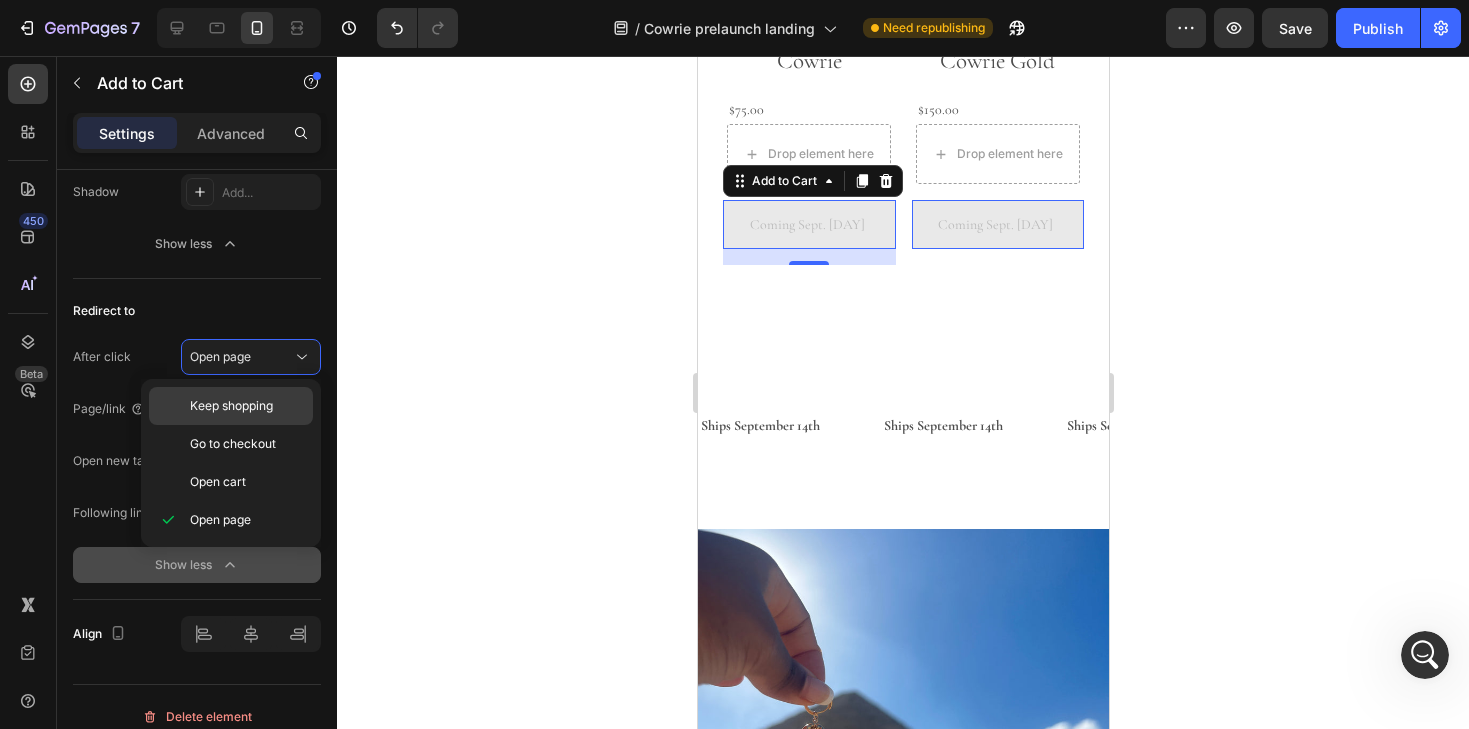 click on "Keep shopping" at bounding box center [231, 406] 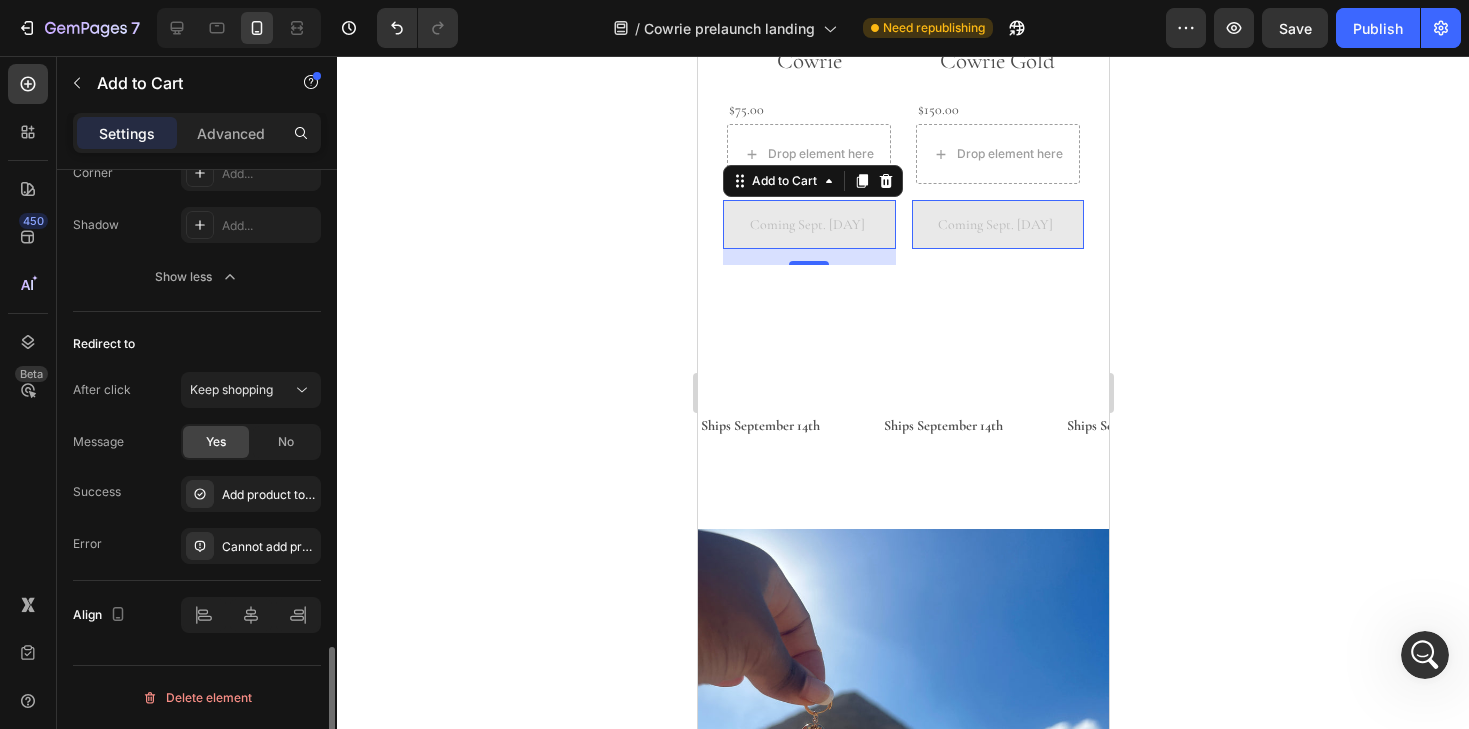 scroll, scrollTop: 2103, scrollLeft: 0, axis: vertical 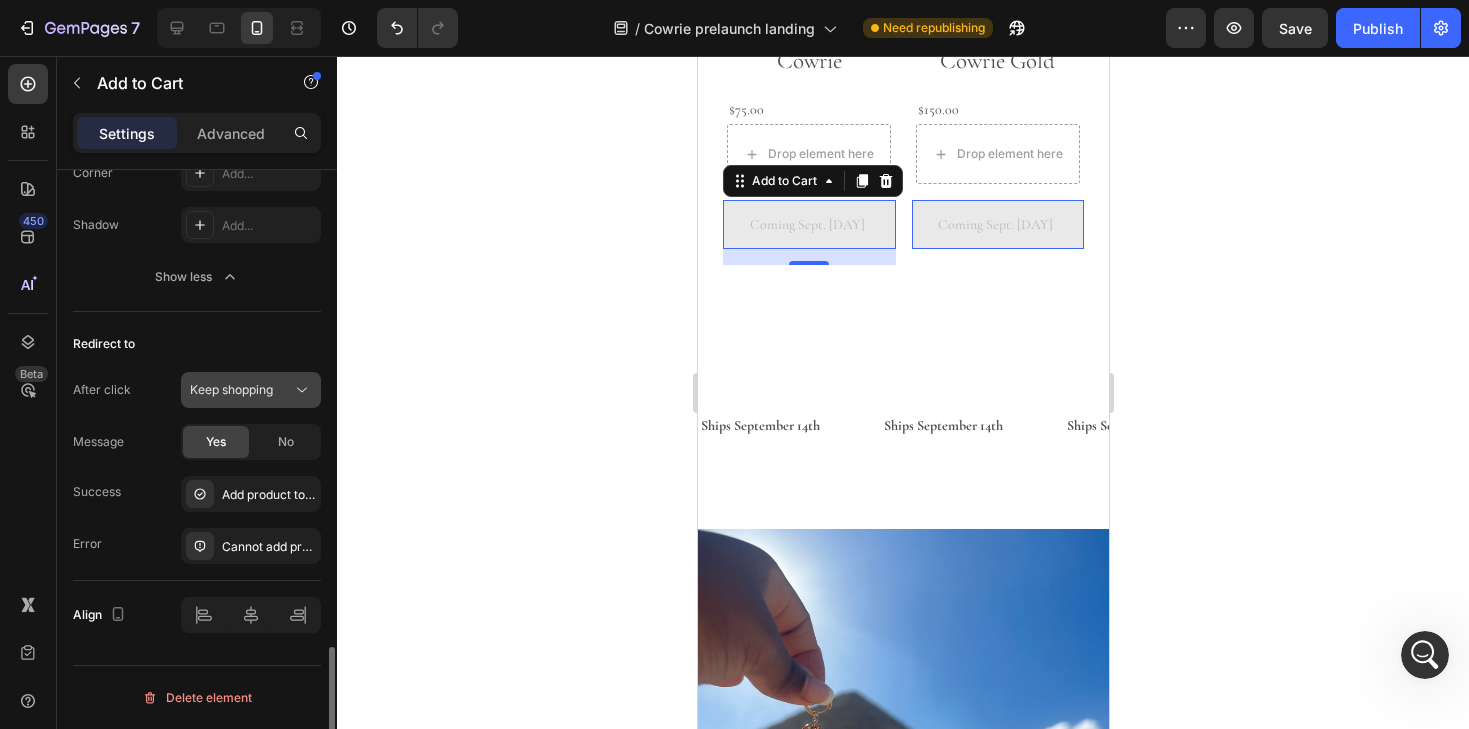 click on "Keep shopping" at bounding box center (231, 390) 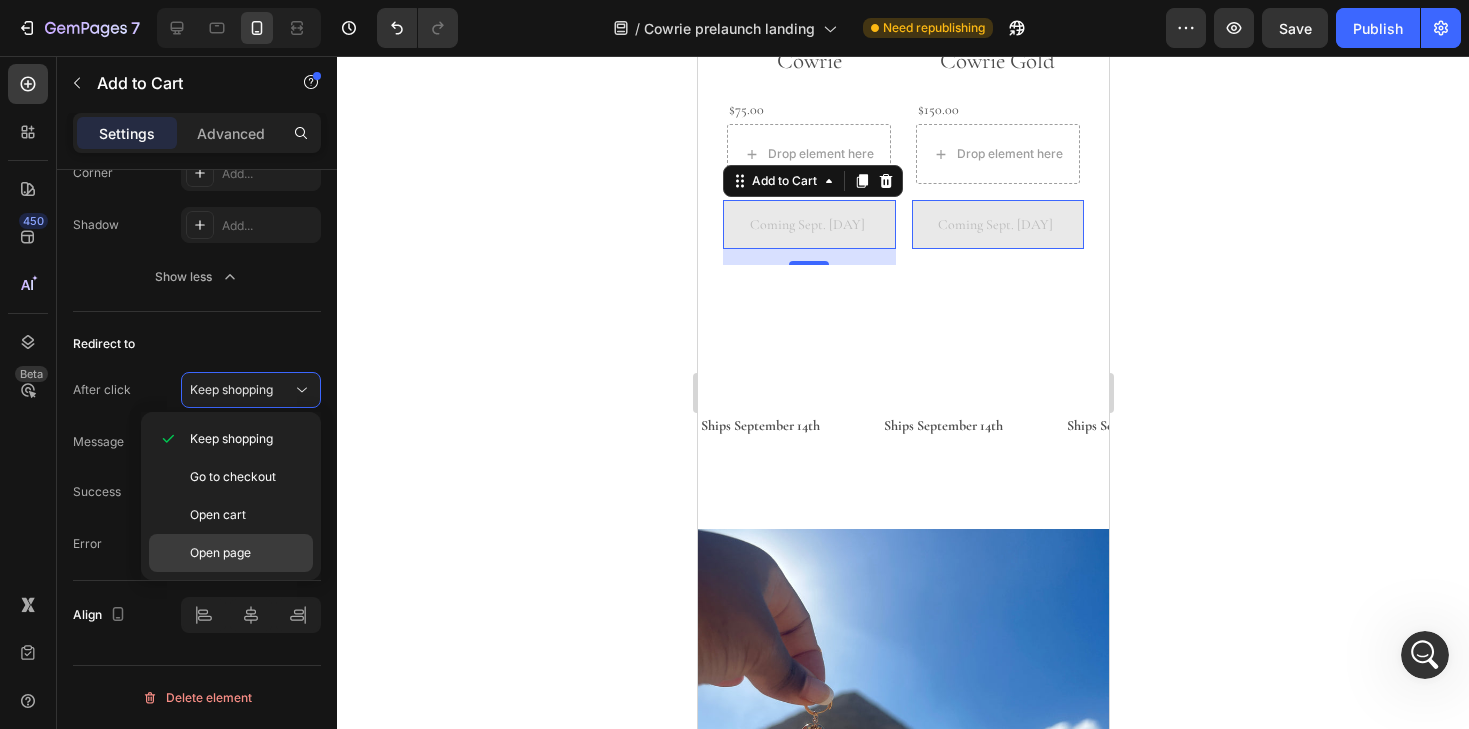 click on "Open page" at bounding box center [247, 553] 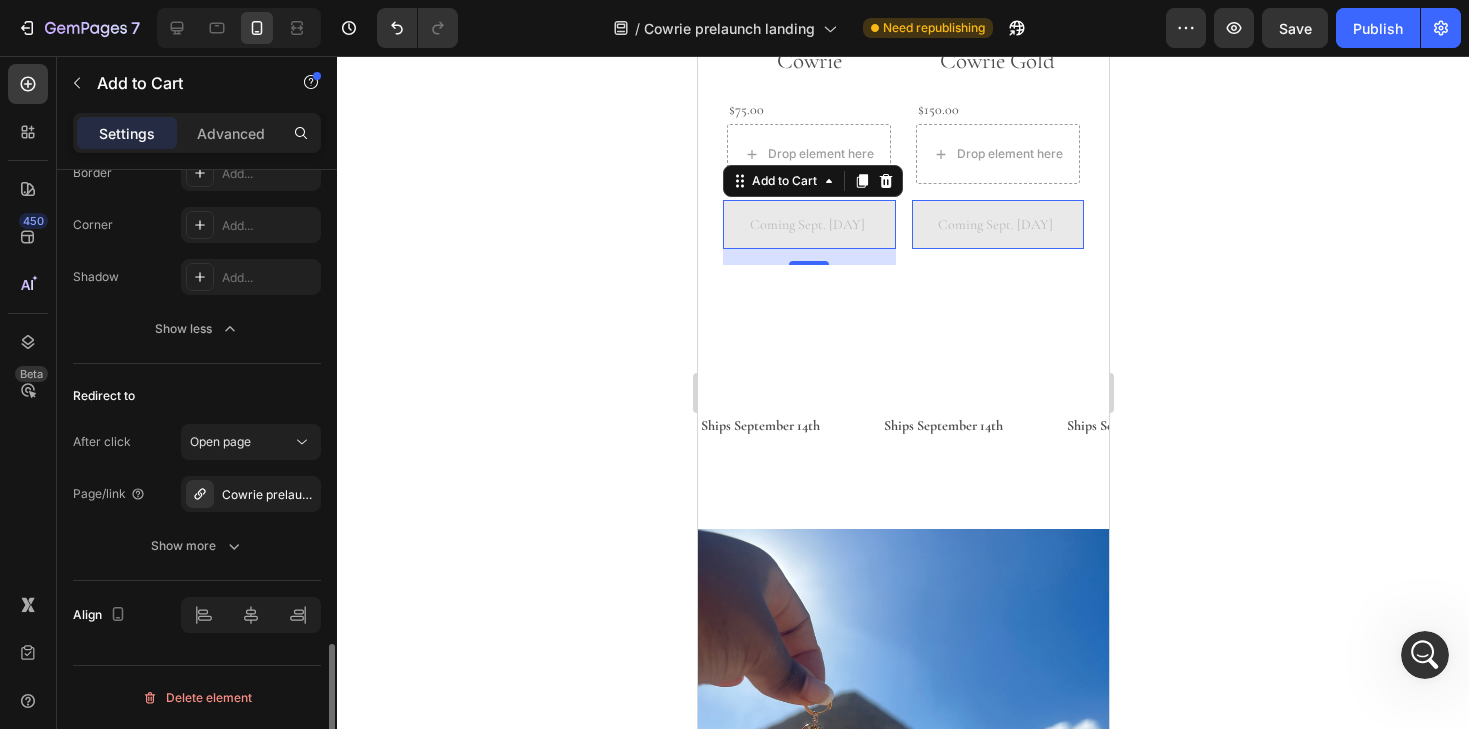 scroll, scrollTop: 2051, scrollLeft: 0, axis: vertical 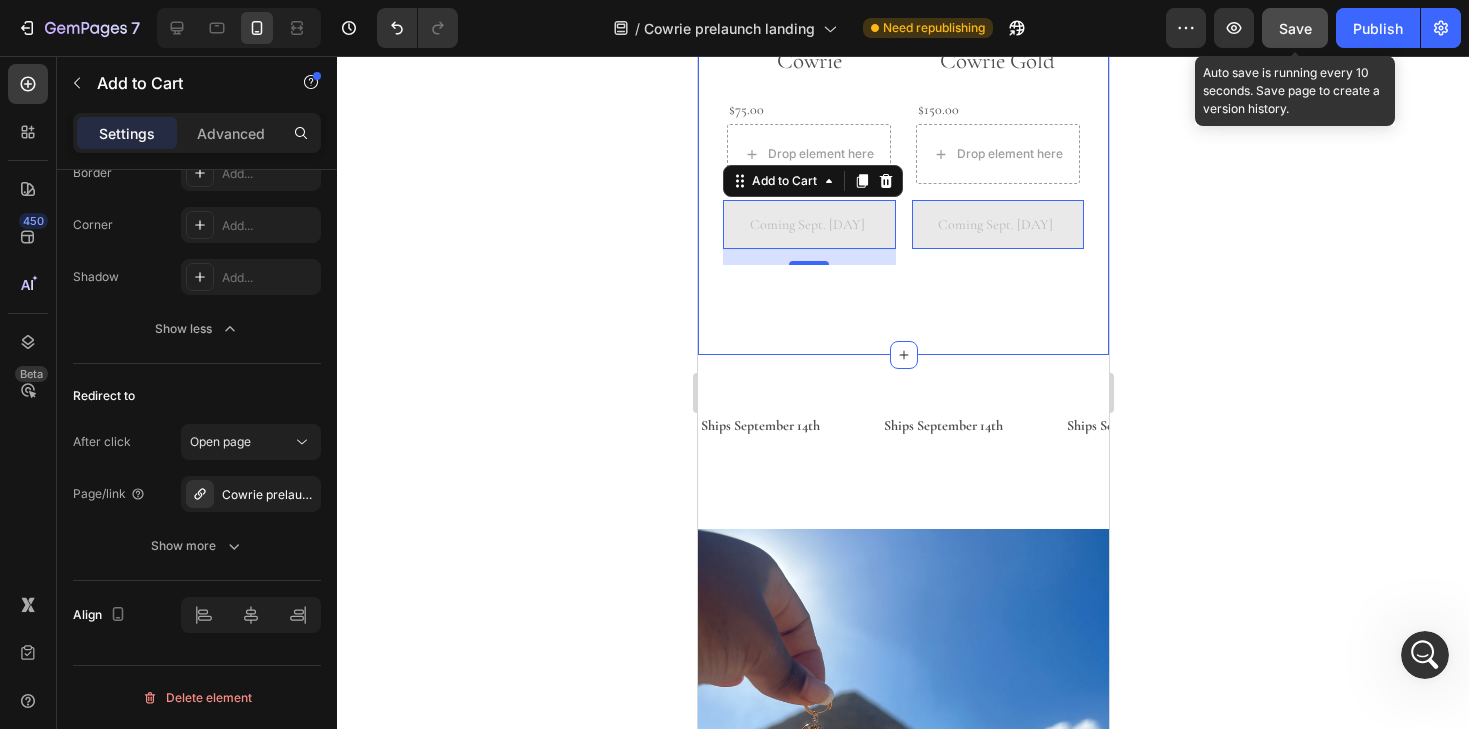 click on "Save" 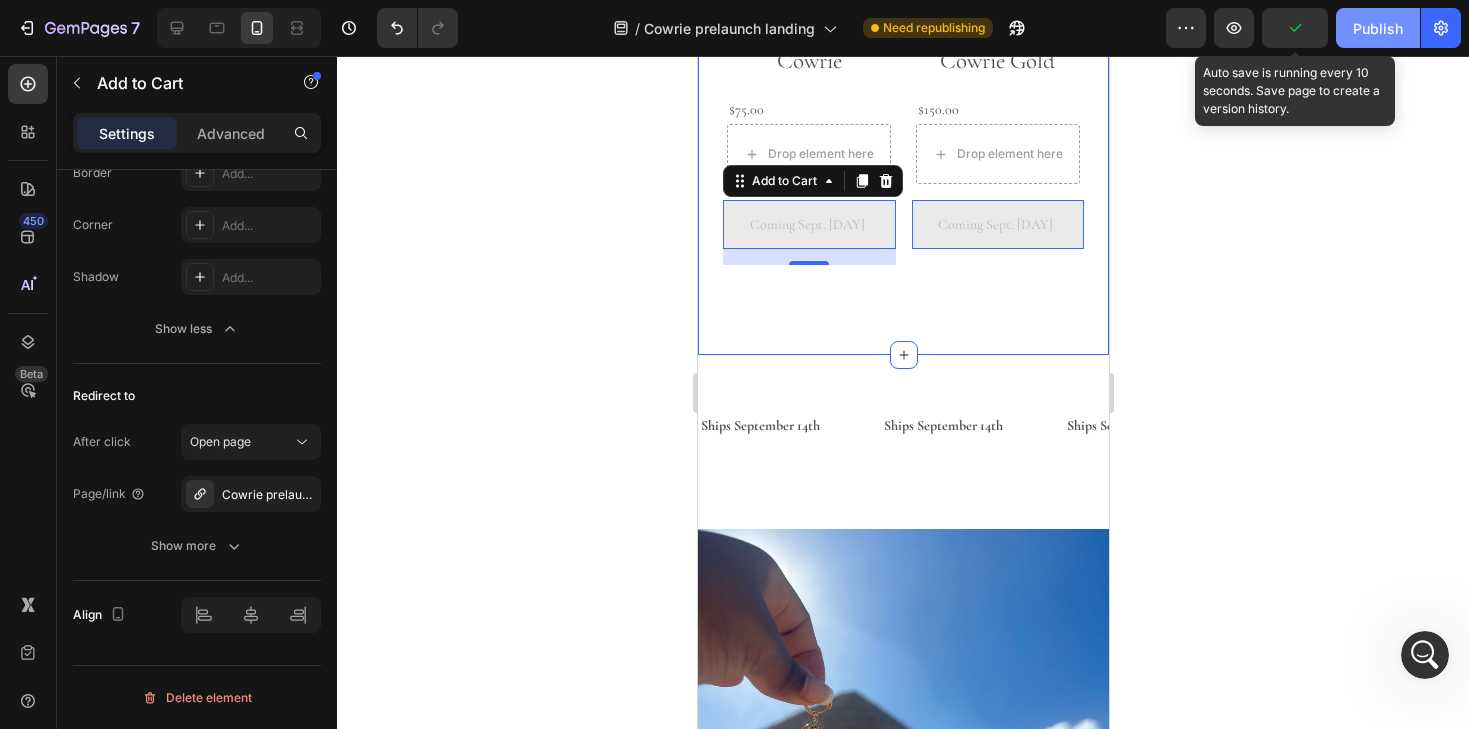 click on "Publish" at bounding box center (1378, 28) 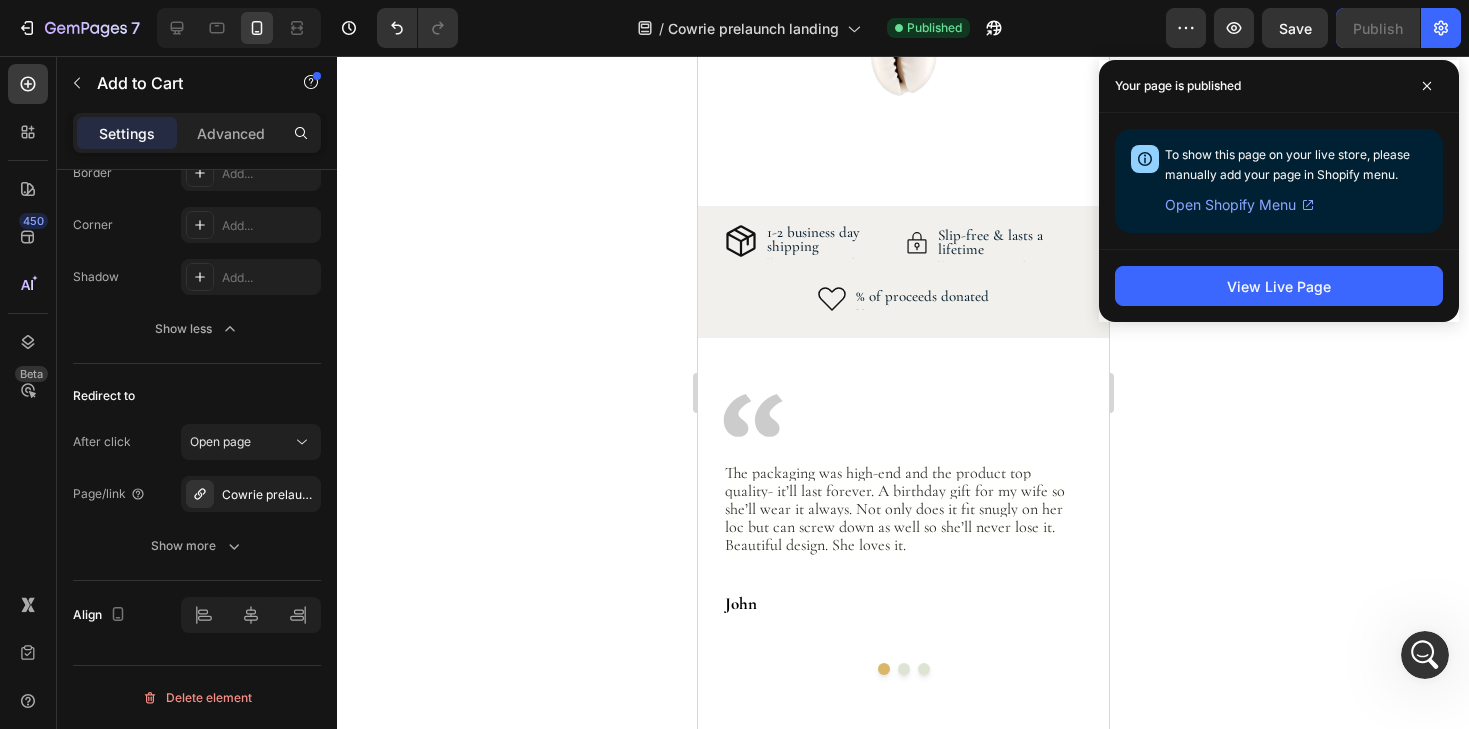 scroll, scrollTop: 3772, scrollLeft: 0, axis: vertical 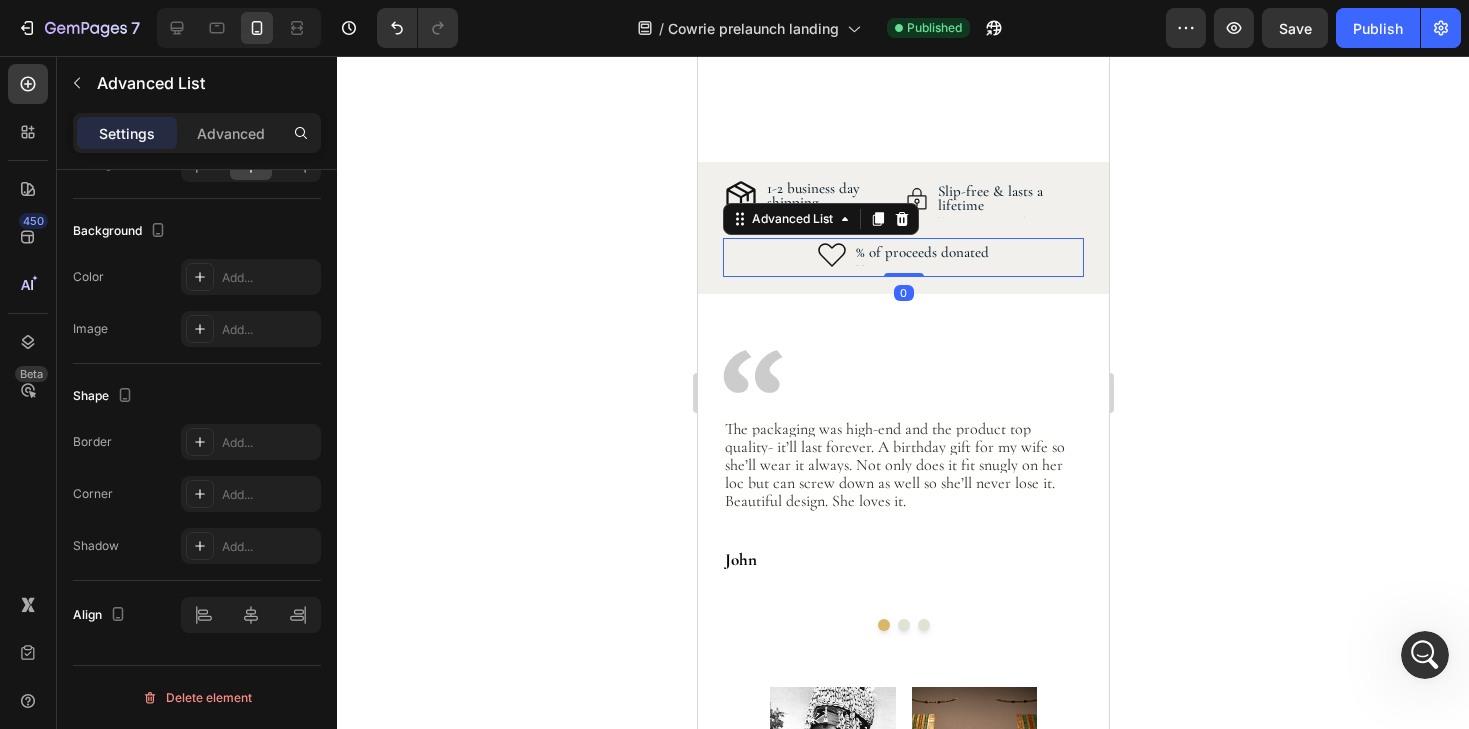 click on "Icon % of proceeds donated Text Block Text Block" at bounding box center [902, 257] 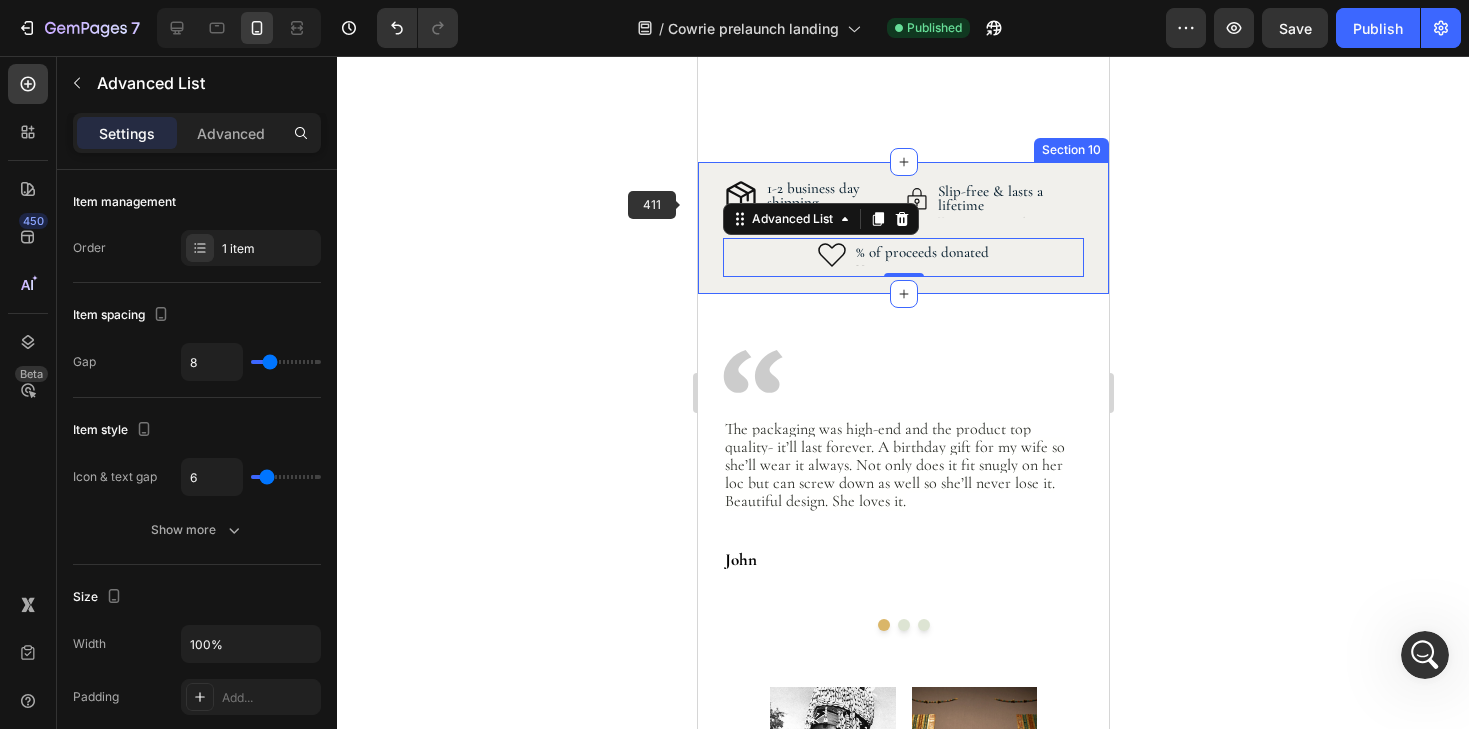 click on "Icon 1-2 business day shipping Text Block Text Block Advanced List
Icon Slip-free & lasts a lifetime Text Block Text Block Advanced List Row
Icon % of proceeds donated Text Block Text Block Advanced List   0 Row Section 10" at bounding box center [902, 228] 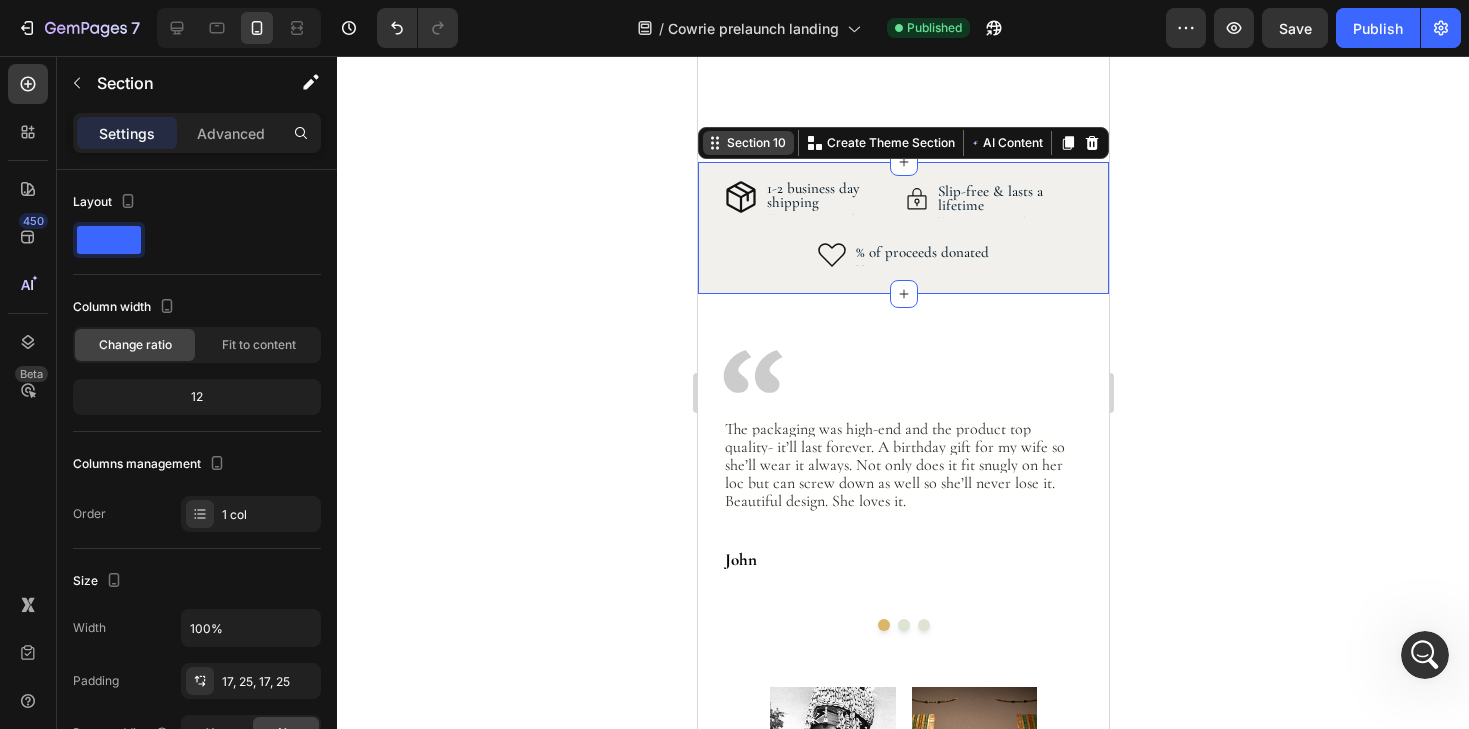 click on "Section 10" at bounding box center [755, 143] 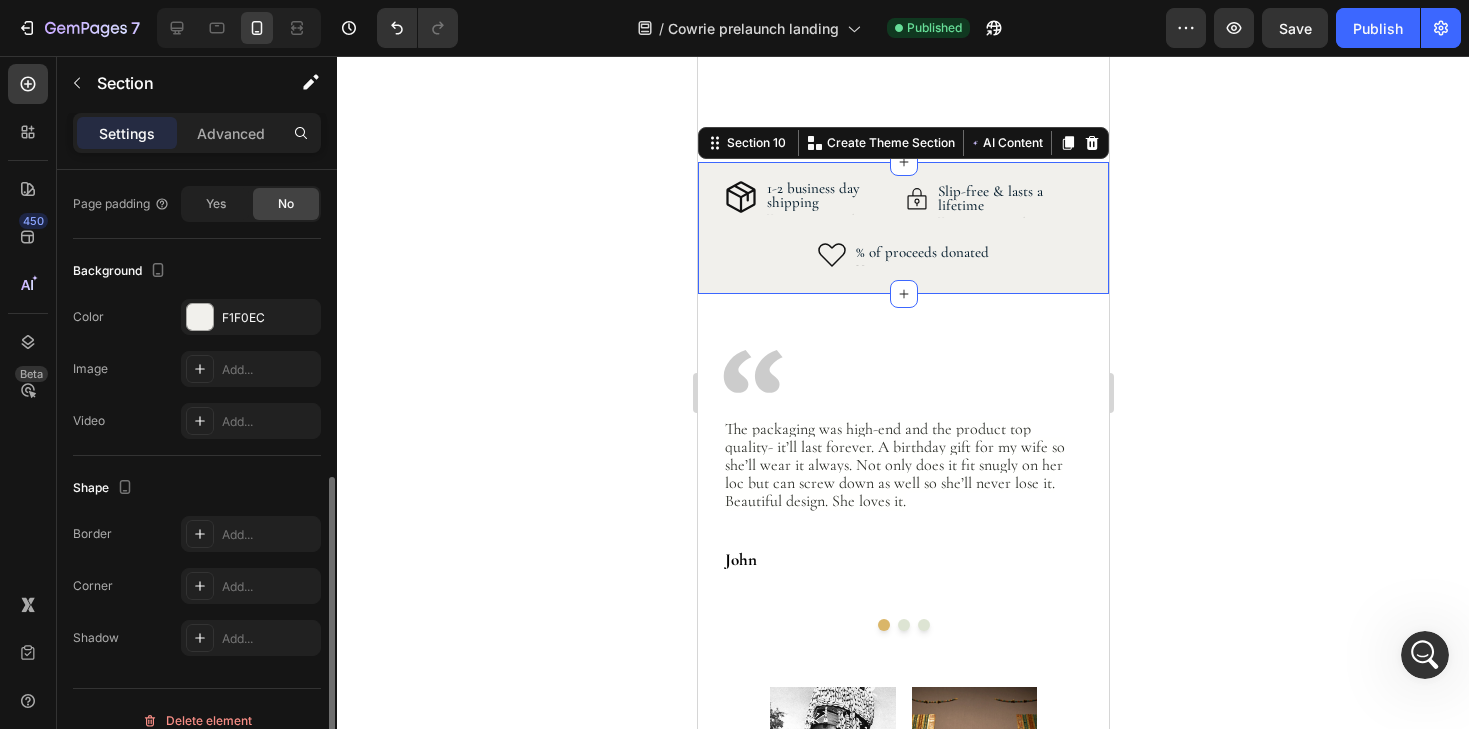 scroll, scrollTop: 552, scrollLeft: 0, axis: vertical 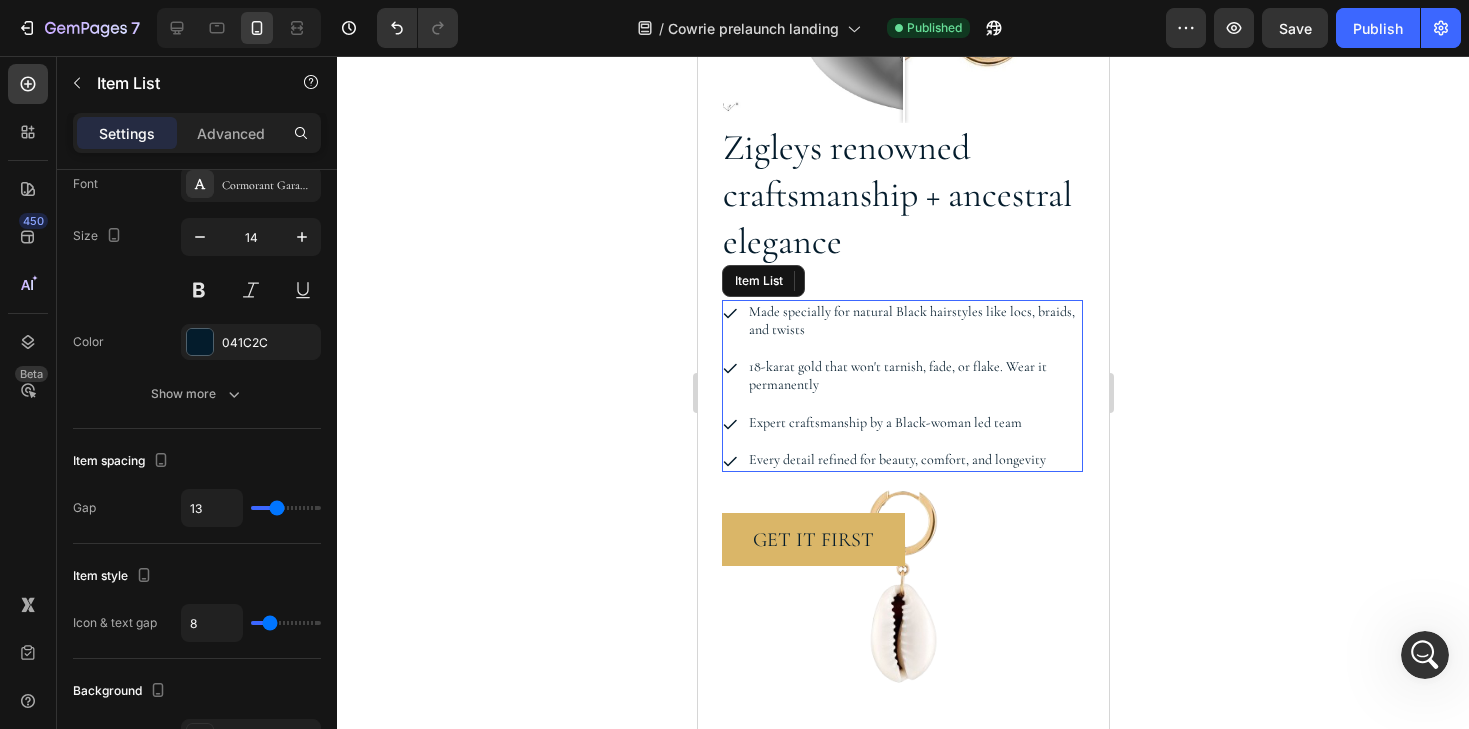 click on "Every detail refined for beauty, comfort, and longevity" at bounding box center [913, 460] 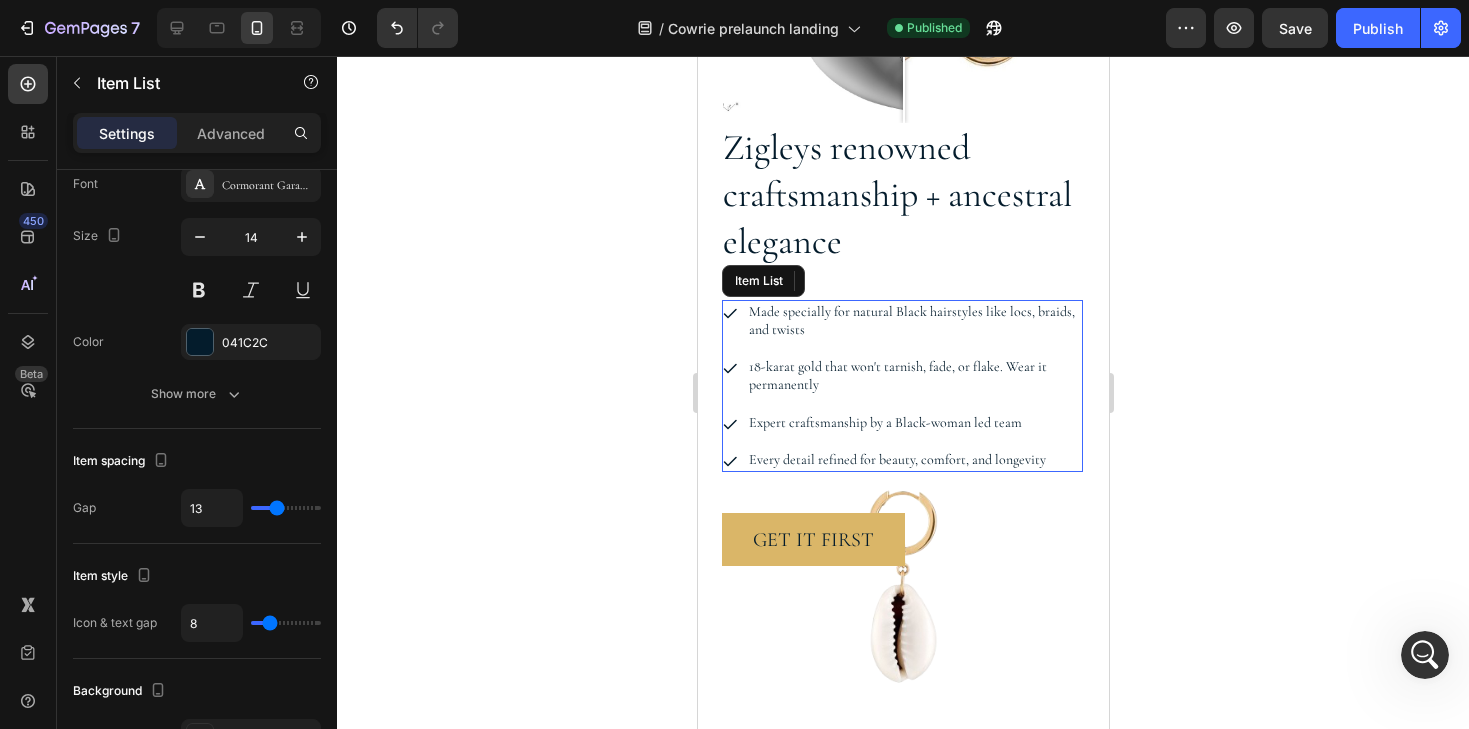scroll, scrollTop: 0, scrollLeft: 0, axis: both 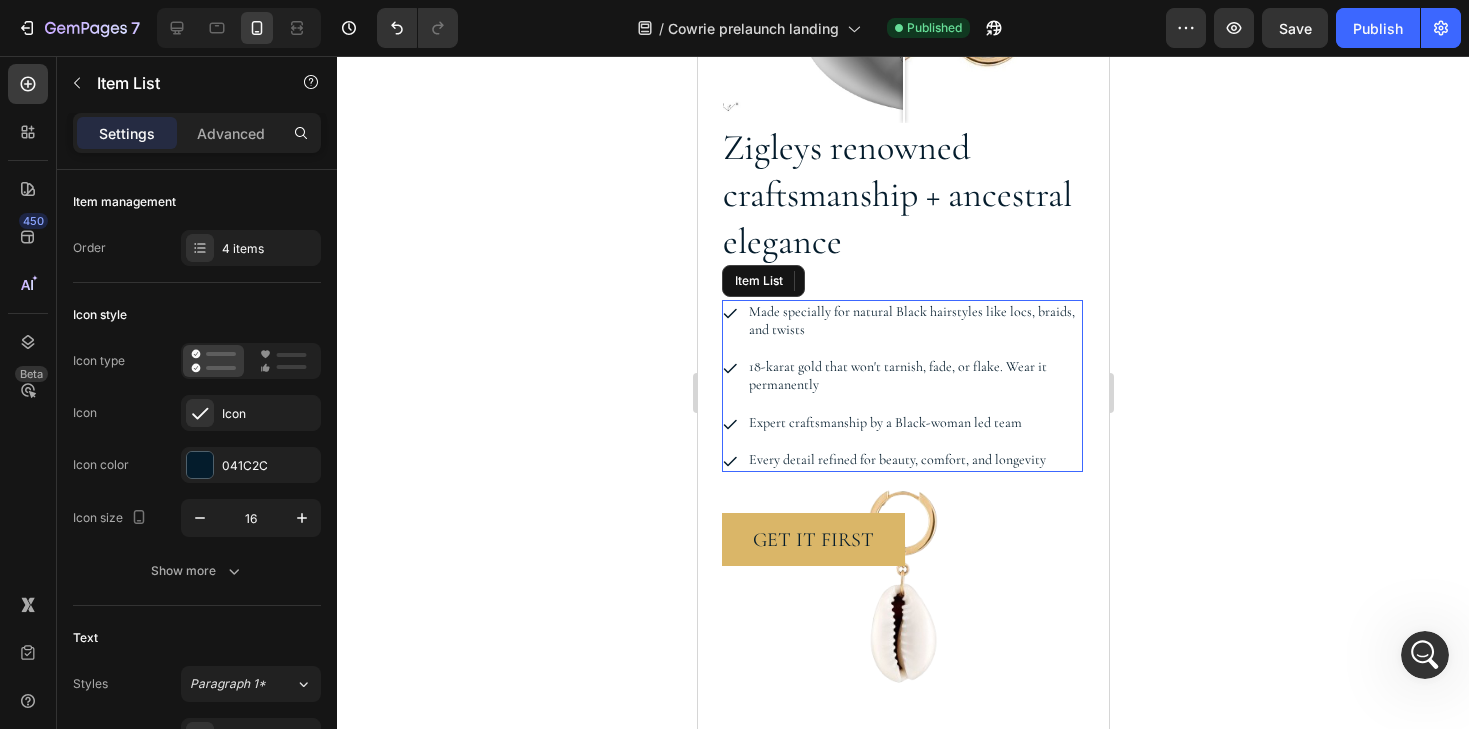 click on "Every detail refined for beauty, comfort, and longevity" at bounding box center (913, 460) 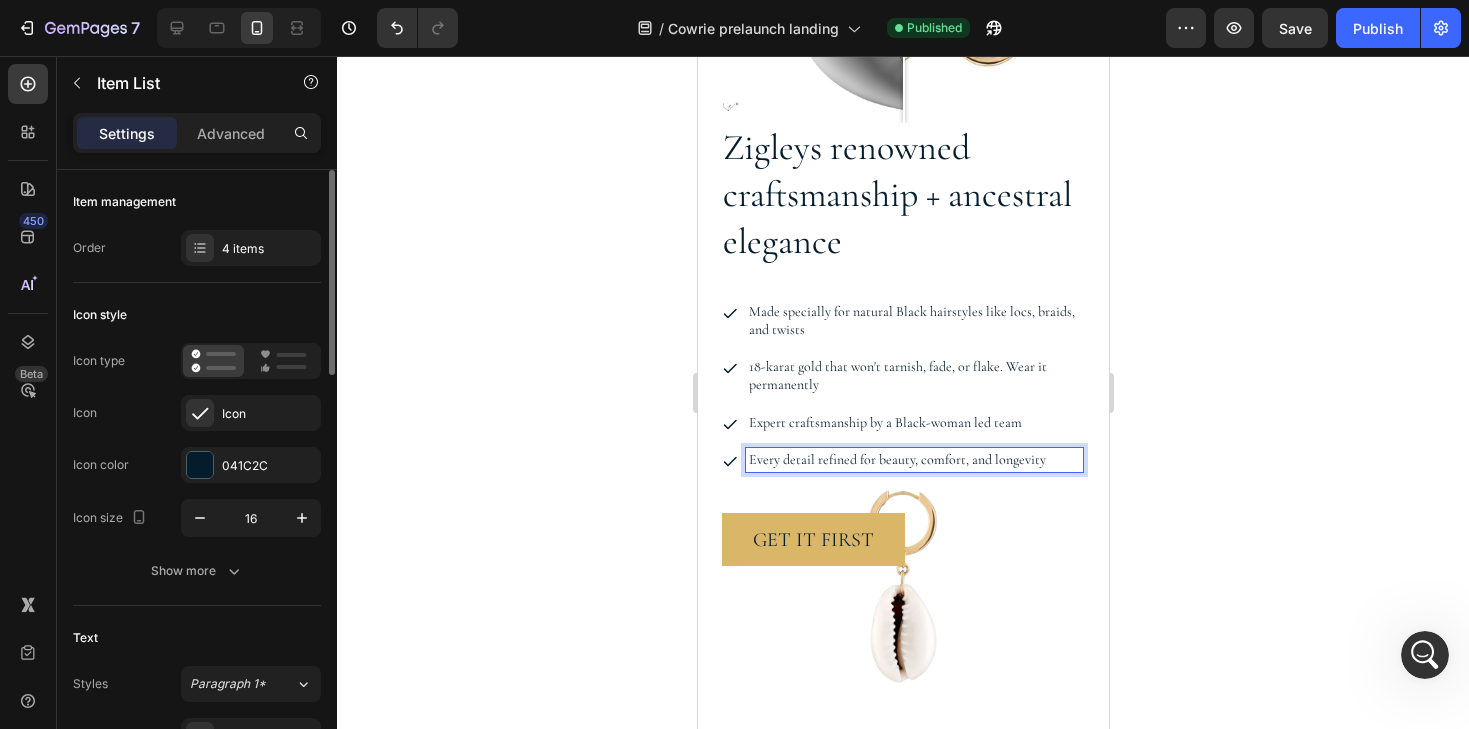 click on "Every detail refined for beauty, comfort, and longevity" at bounding box center (913, 460) 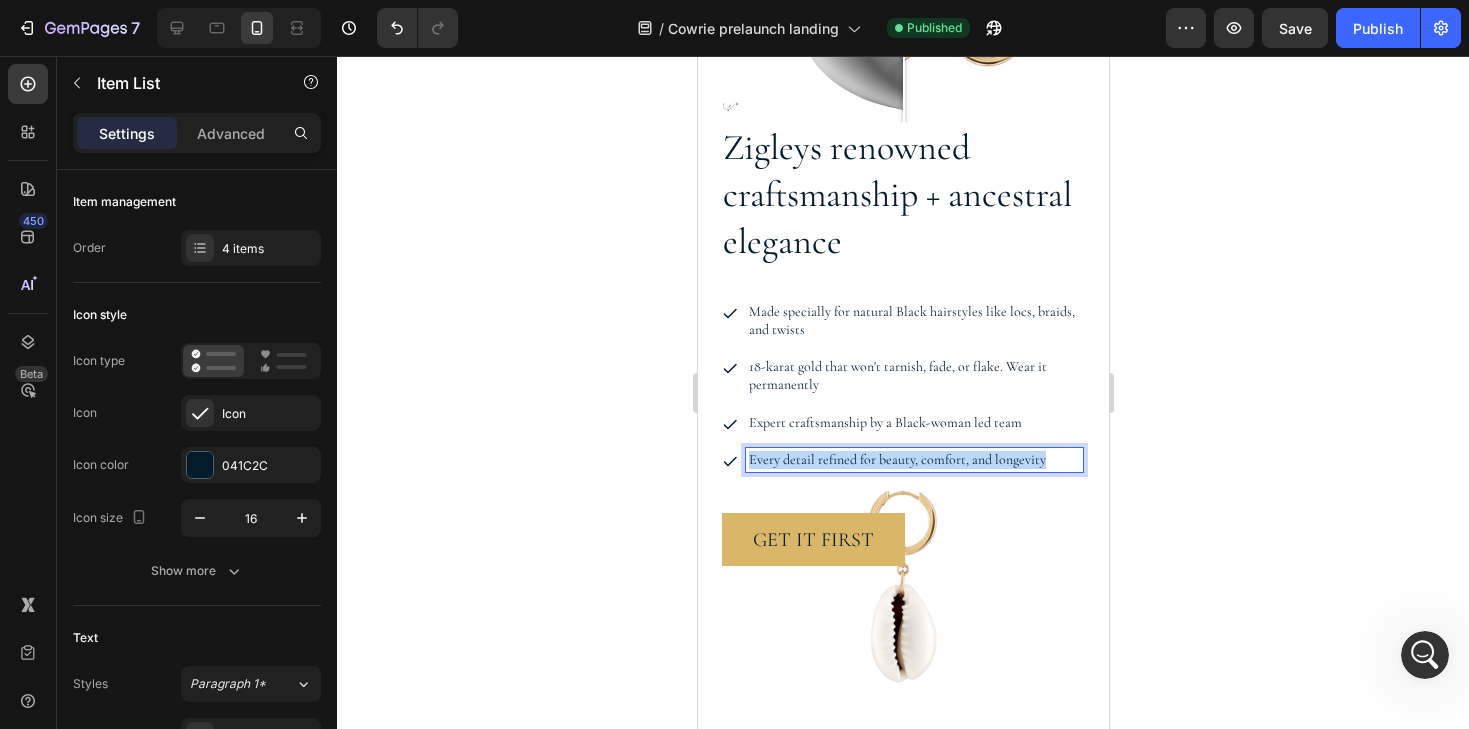 drag, startPoint x: 1063, startPoint y: 457, endPoint x: 743, endPoint y: 454, distance: 320.01407 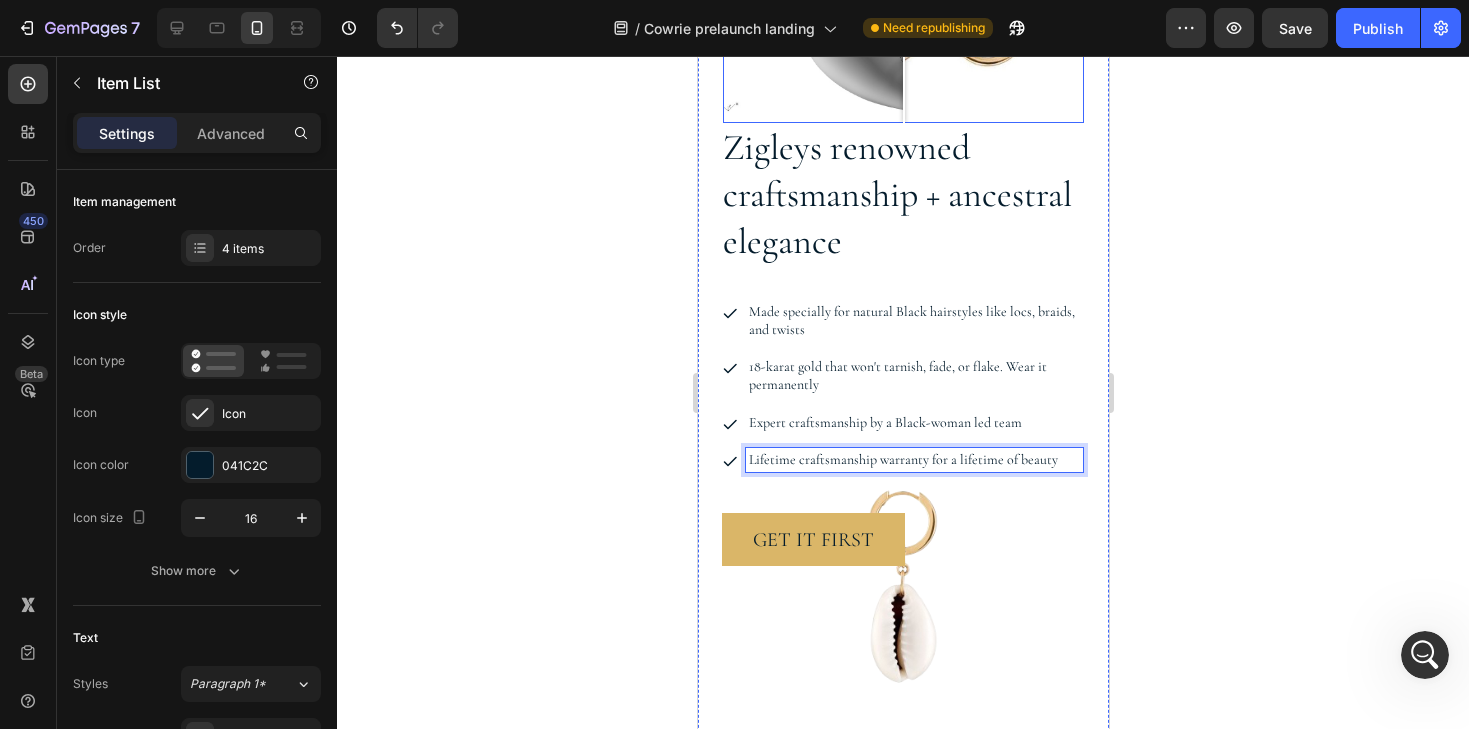 click on "Save" at bounding box center [1295, 28] 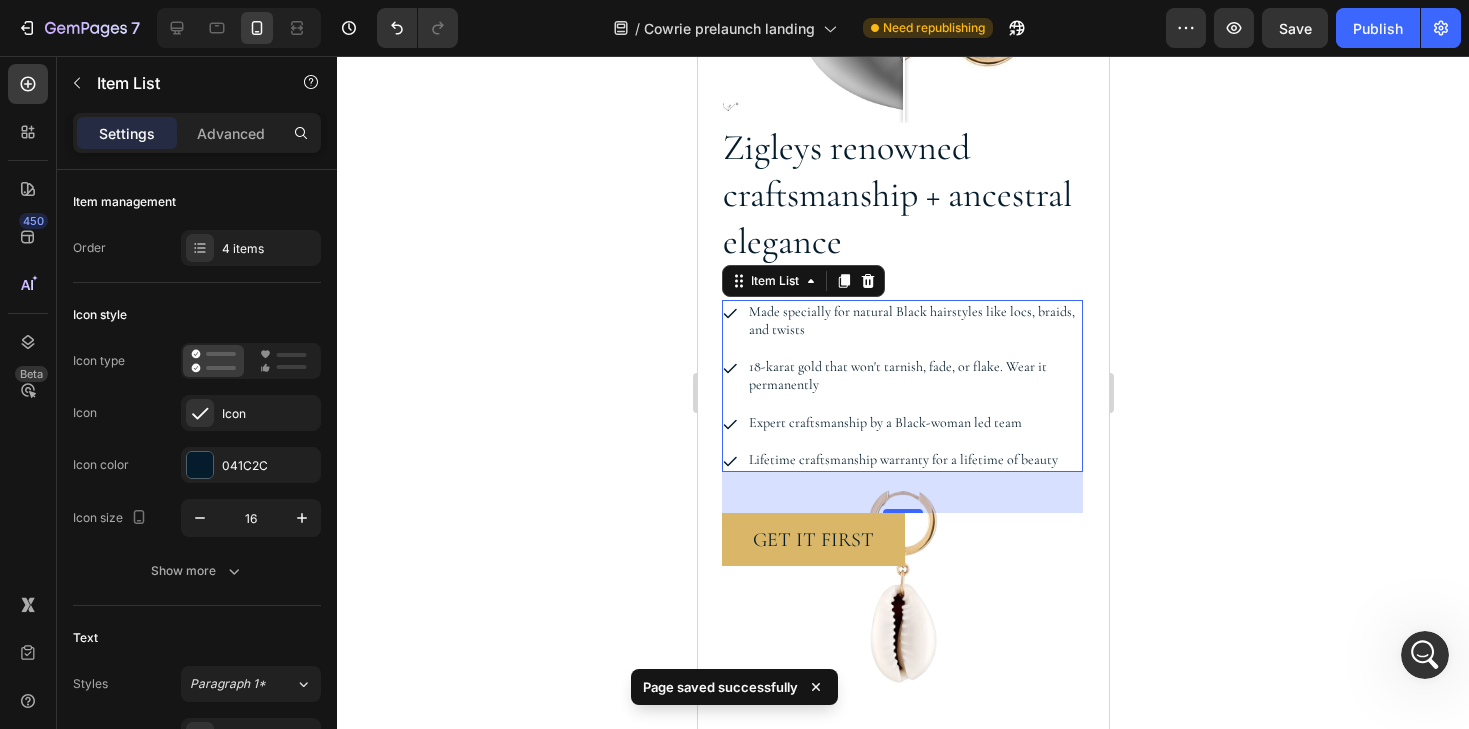 click on "Lifetime craftsmanship warranty for a lifetime of beauty" at bounding box center (913, 460) 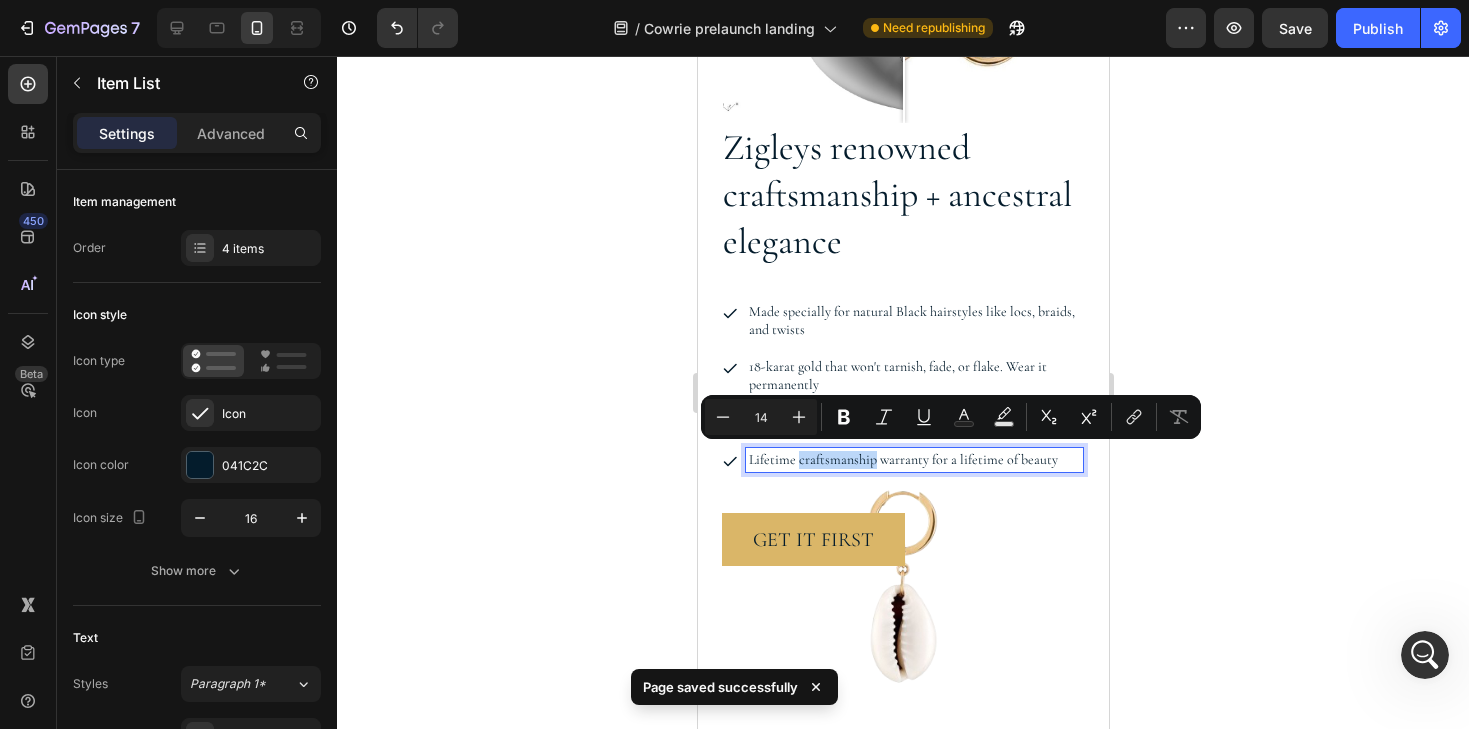 click on "Lifetime craftsmanship warranty for a lifetime of beauty" at bounding box center [913, 460] 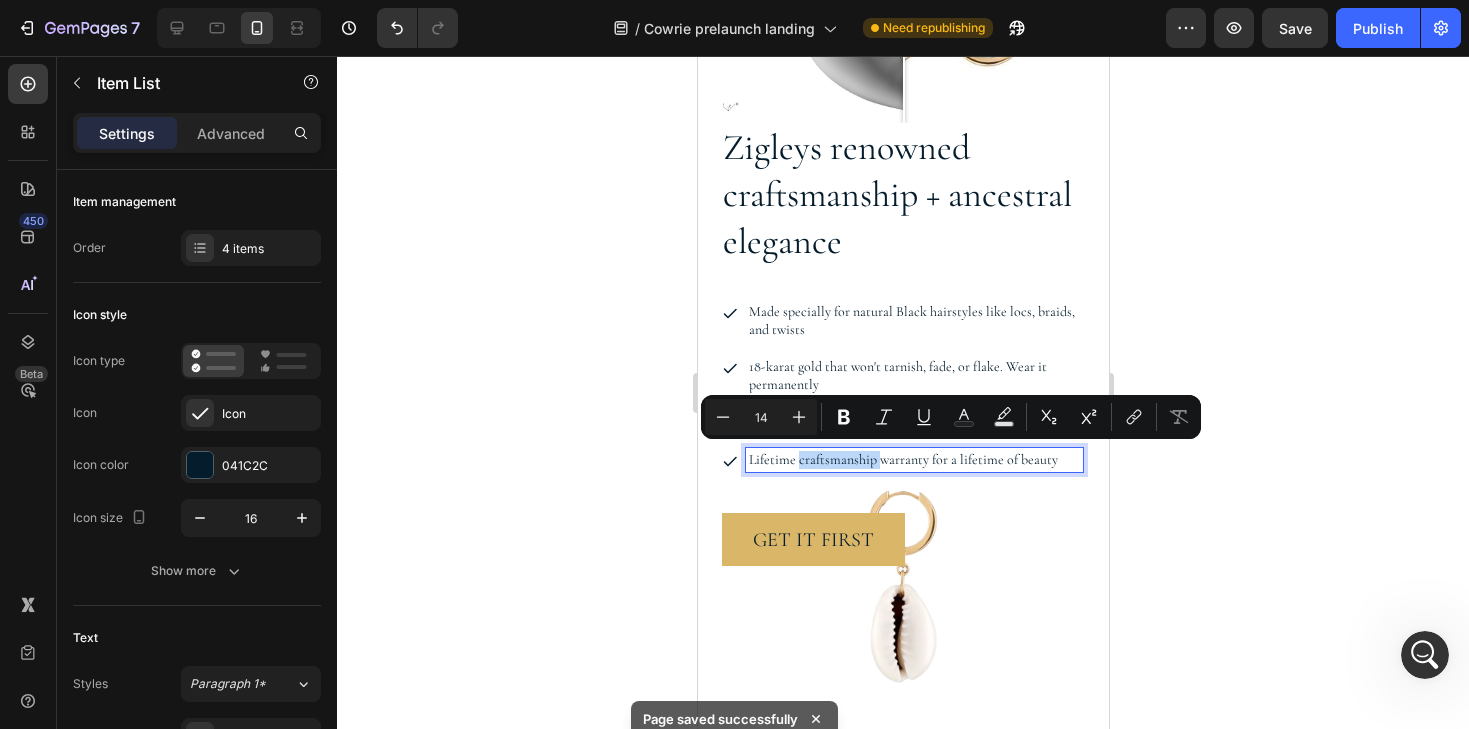 drag, startPoint x: 875, startPoint y: 458, endPoint x: 805, endPoint y: 457, distance: 70.00714 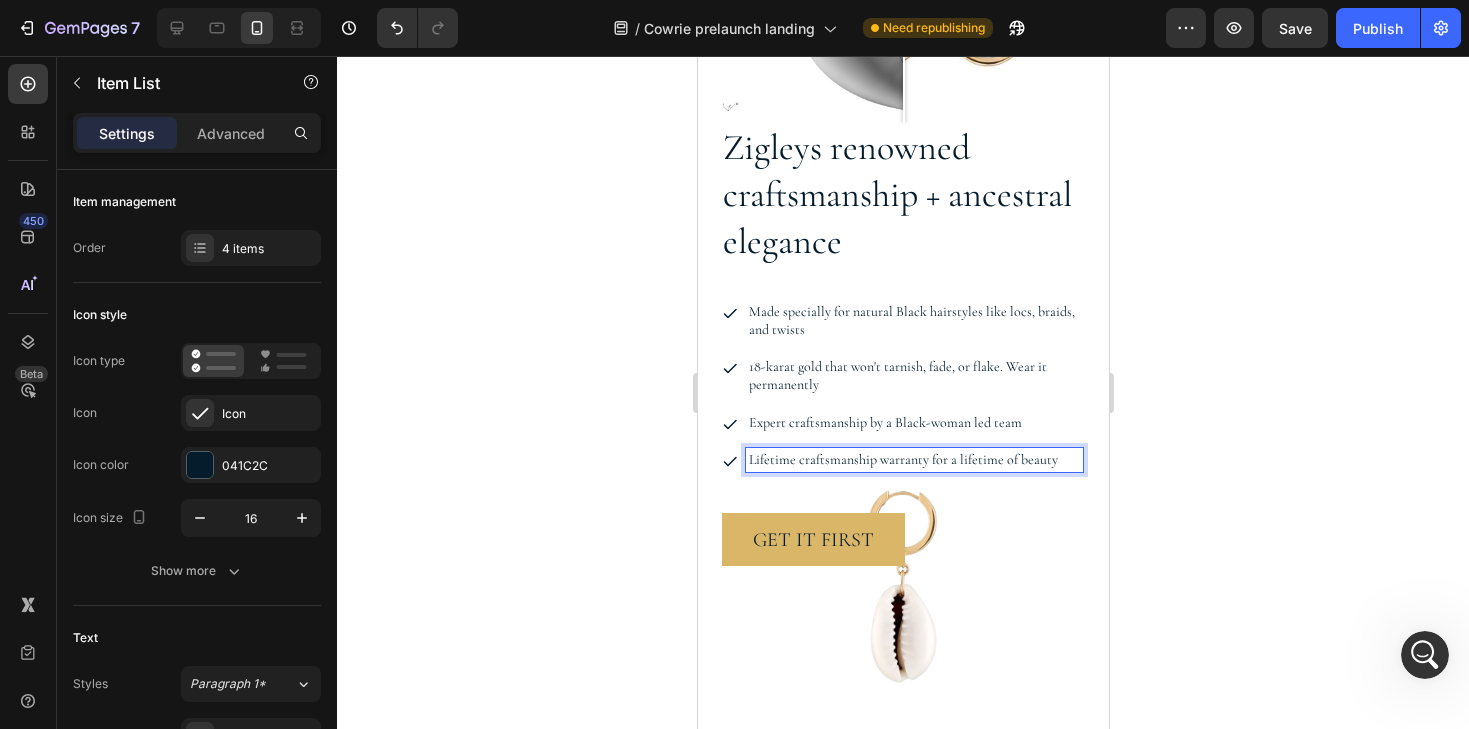 click 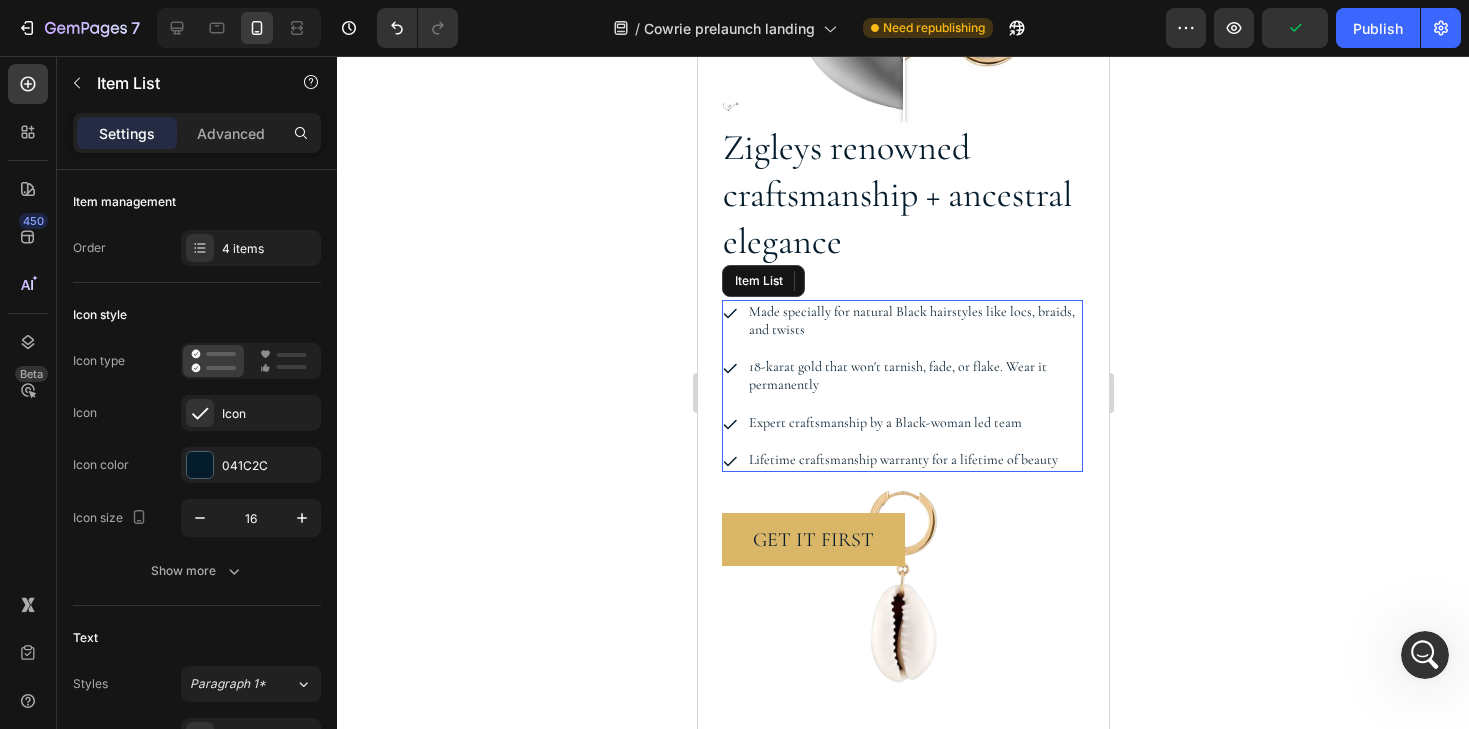 click on "18-karat gold that won't tarnish, fade, or flake. Wear it permanently" at bounding box center [913, 376] 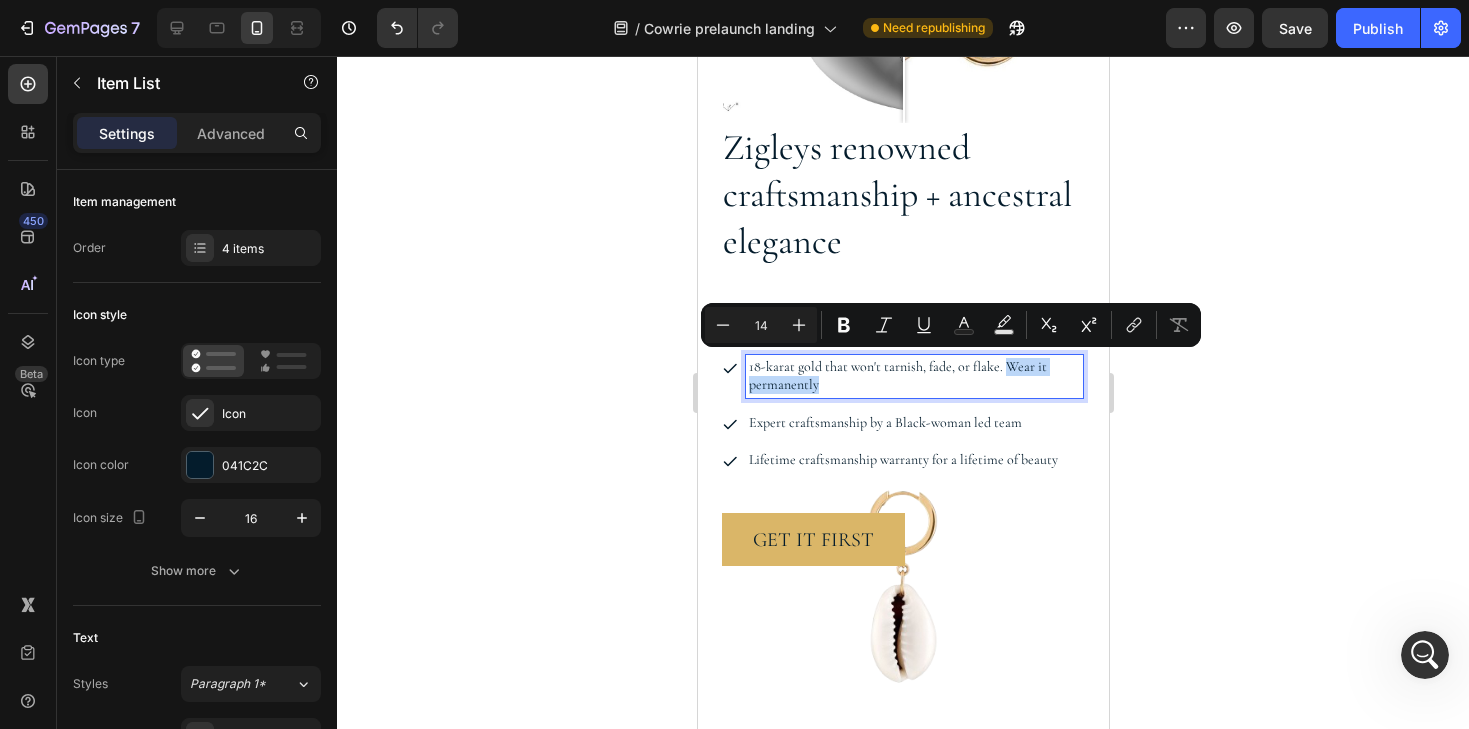 drag, startPoint x: 968, startPoint y: 383, endPoint x: 1003, endPoint y: 363, distance: 40.311287 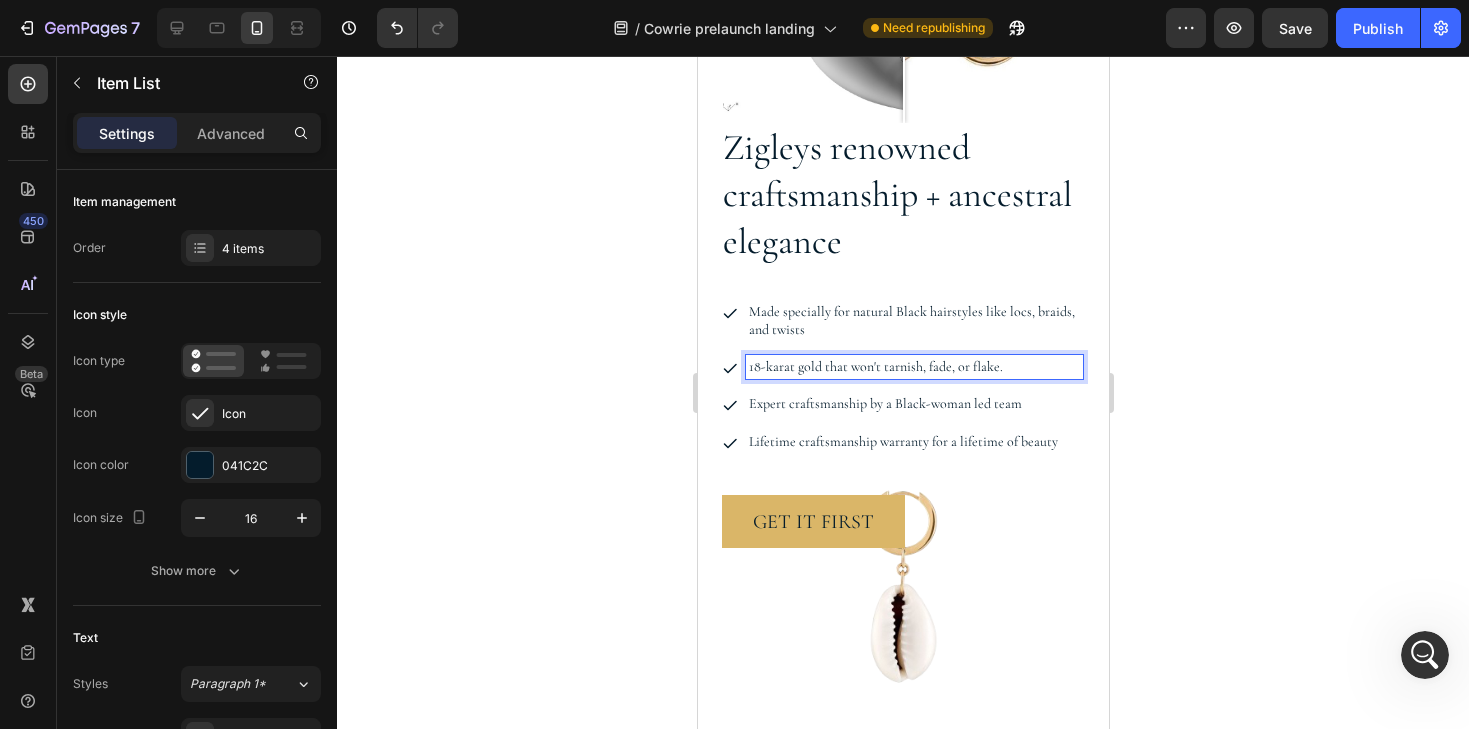 click on "18-karat gold that won't tarnish, fade, or flake." at bounding box center (913, 367) 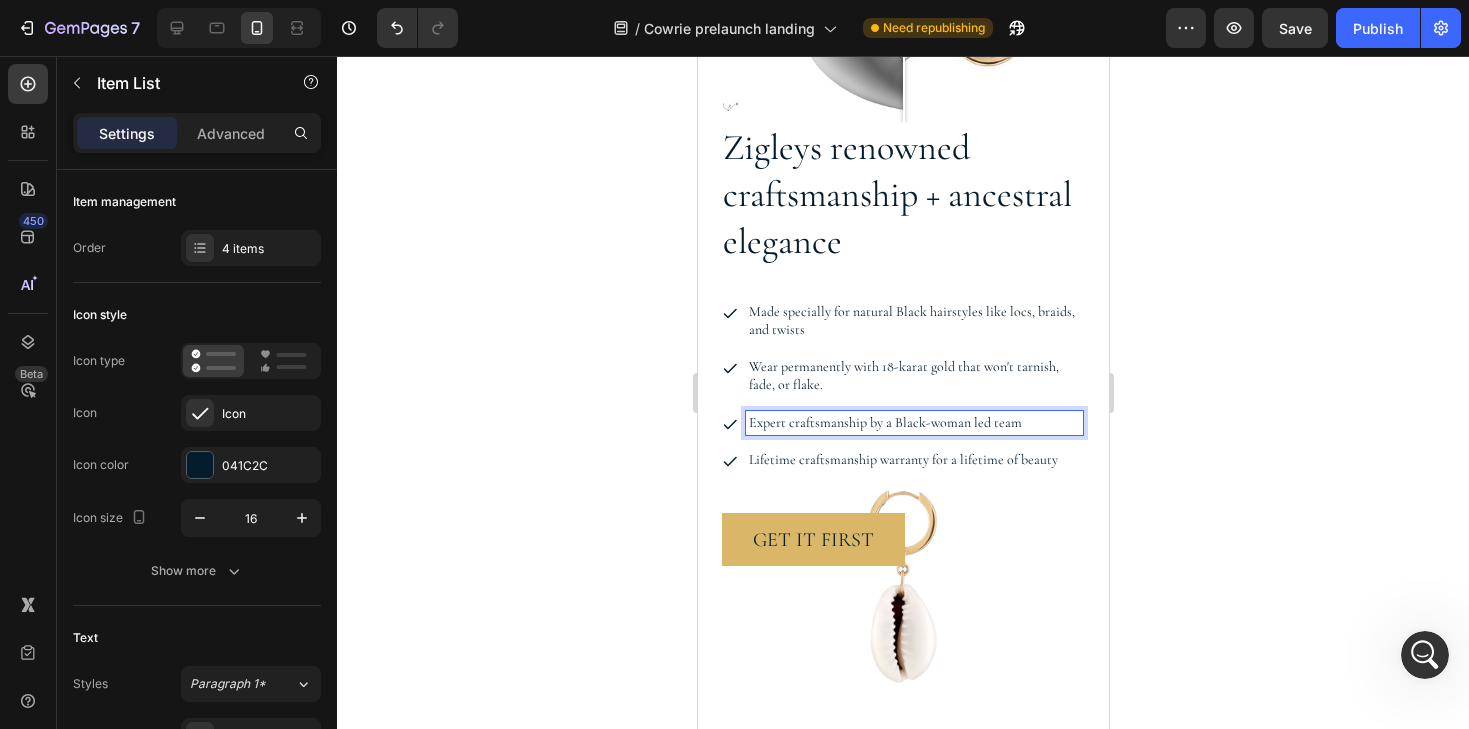 click on "Expert craftsmanship by a Black-woman led team" at bounding box center [913, 423] 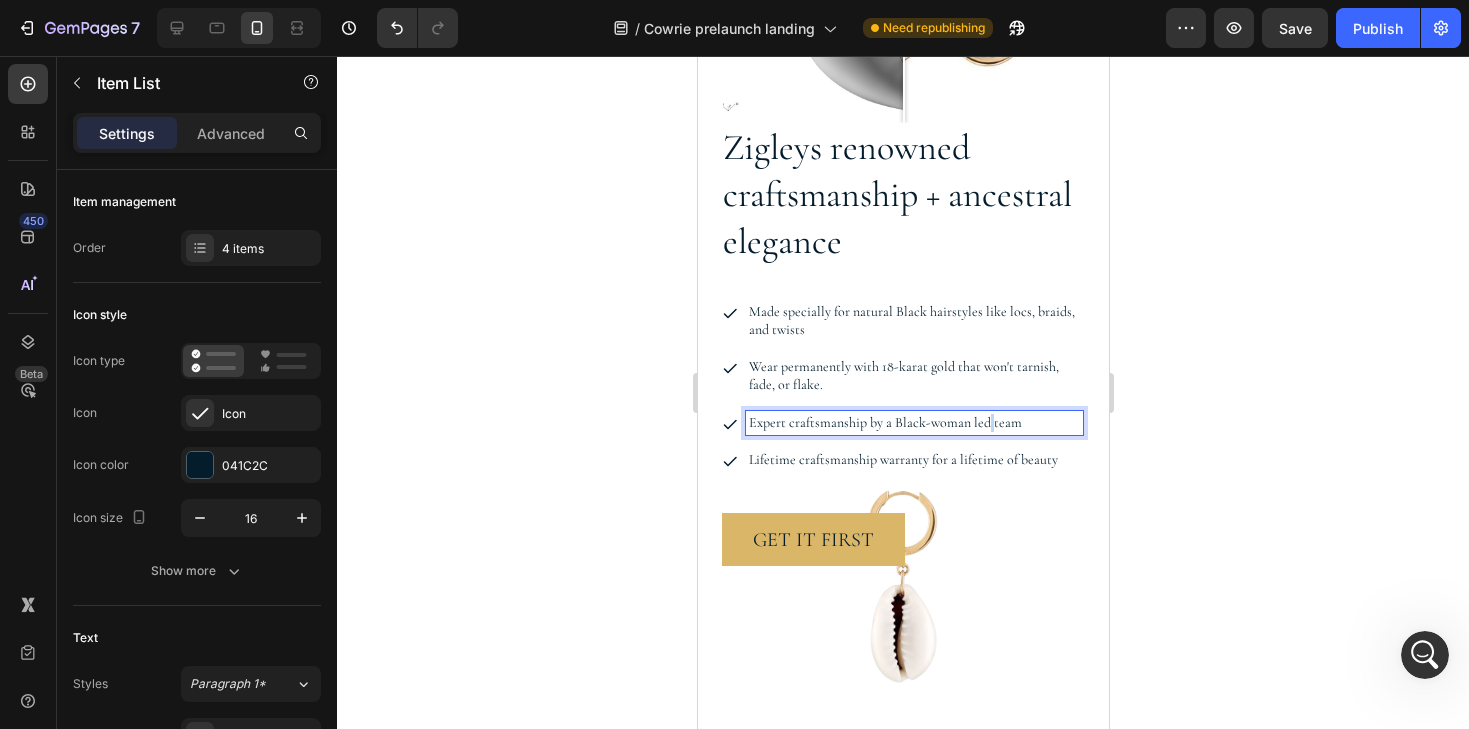 click on "Expert craftsmanship by a Black-woman led team" at bounding box center [913, 423] 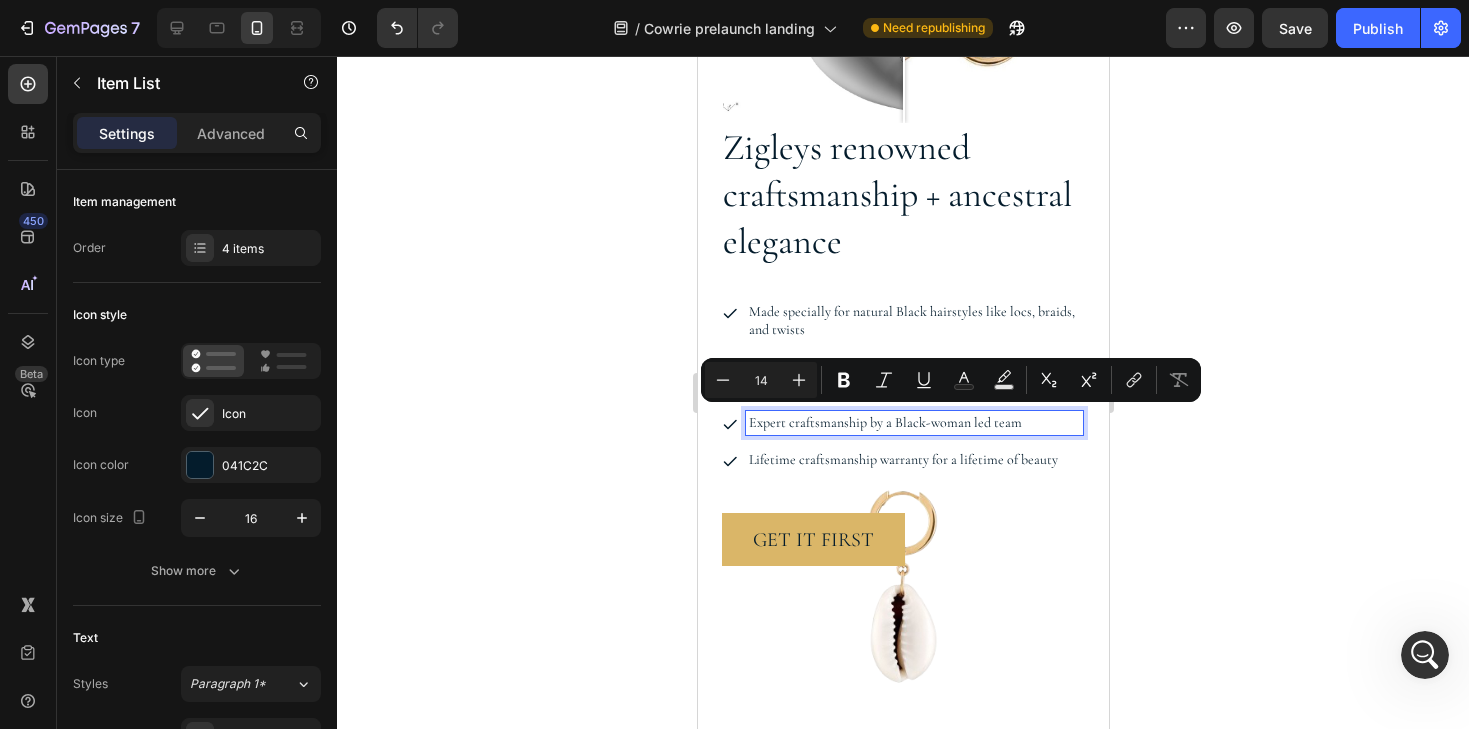click on "Expert craftsmanship by a Black-woman led team" at bounding box center [913, 423] 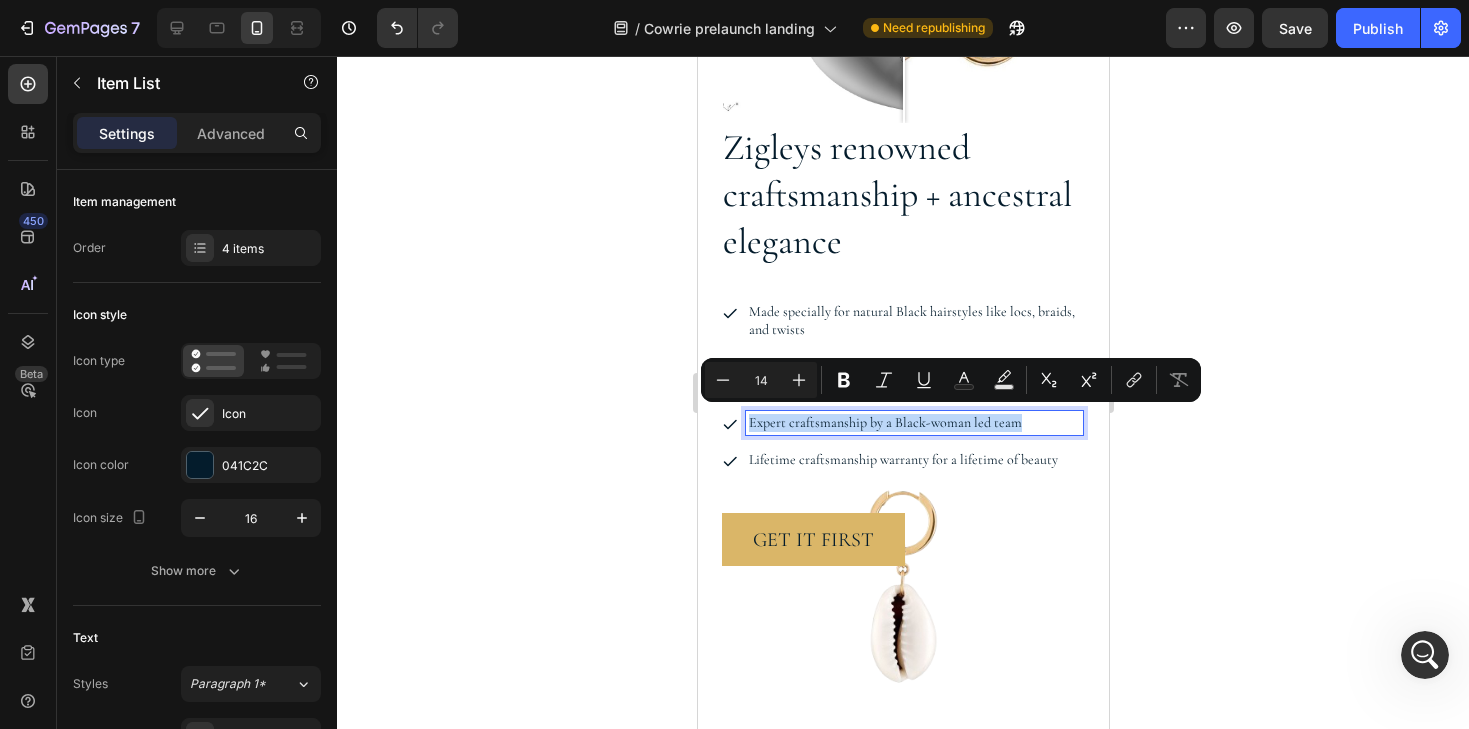 drag, startPoint x: 1038, startPoint y: 421, endPoint x: 733, endPoint y: 414, distance: 305.08032 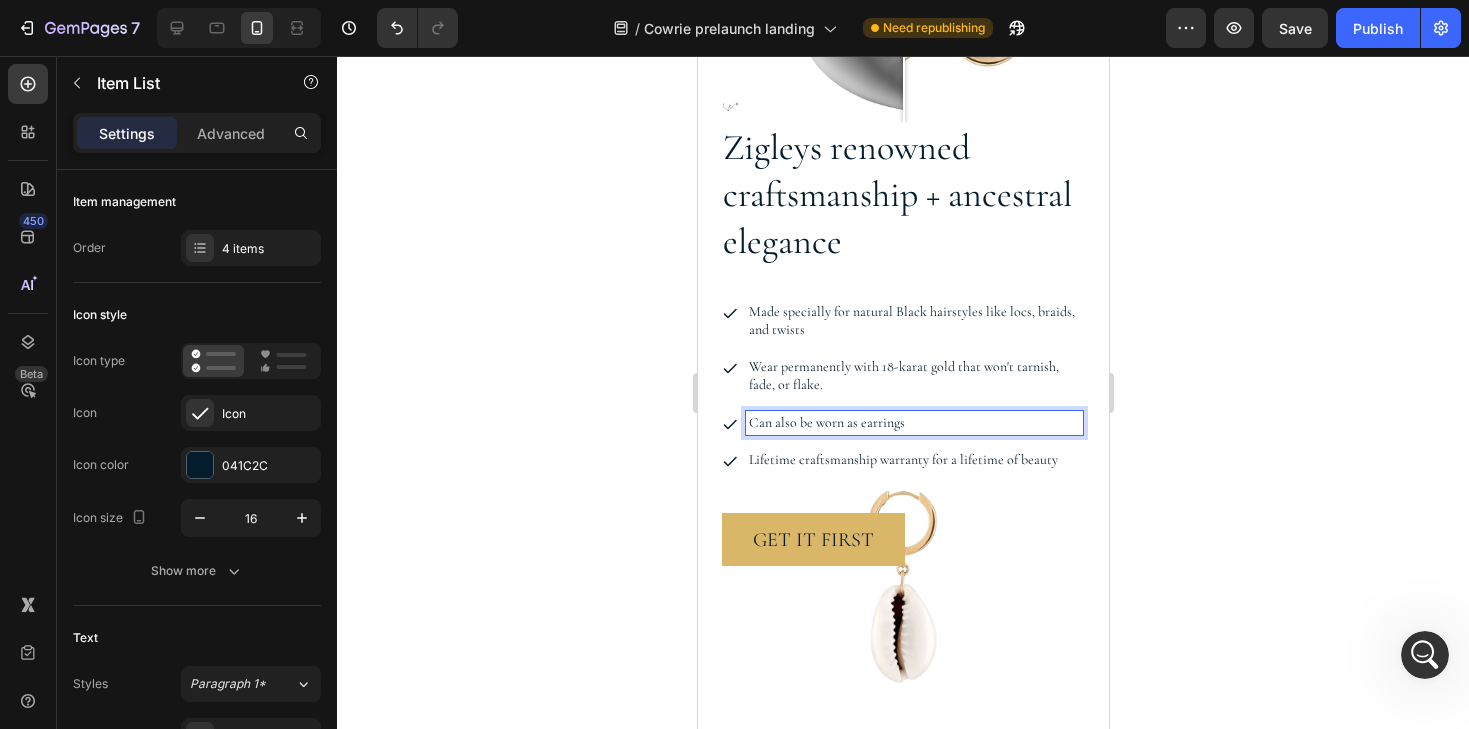 click on "Can also be worn as earrings" at bounding box center (913, 423) 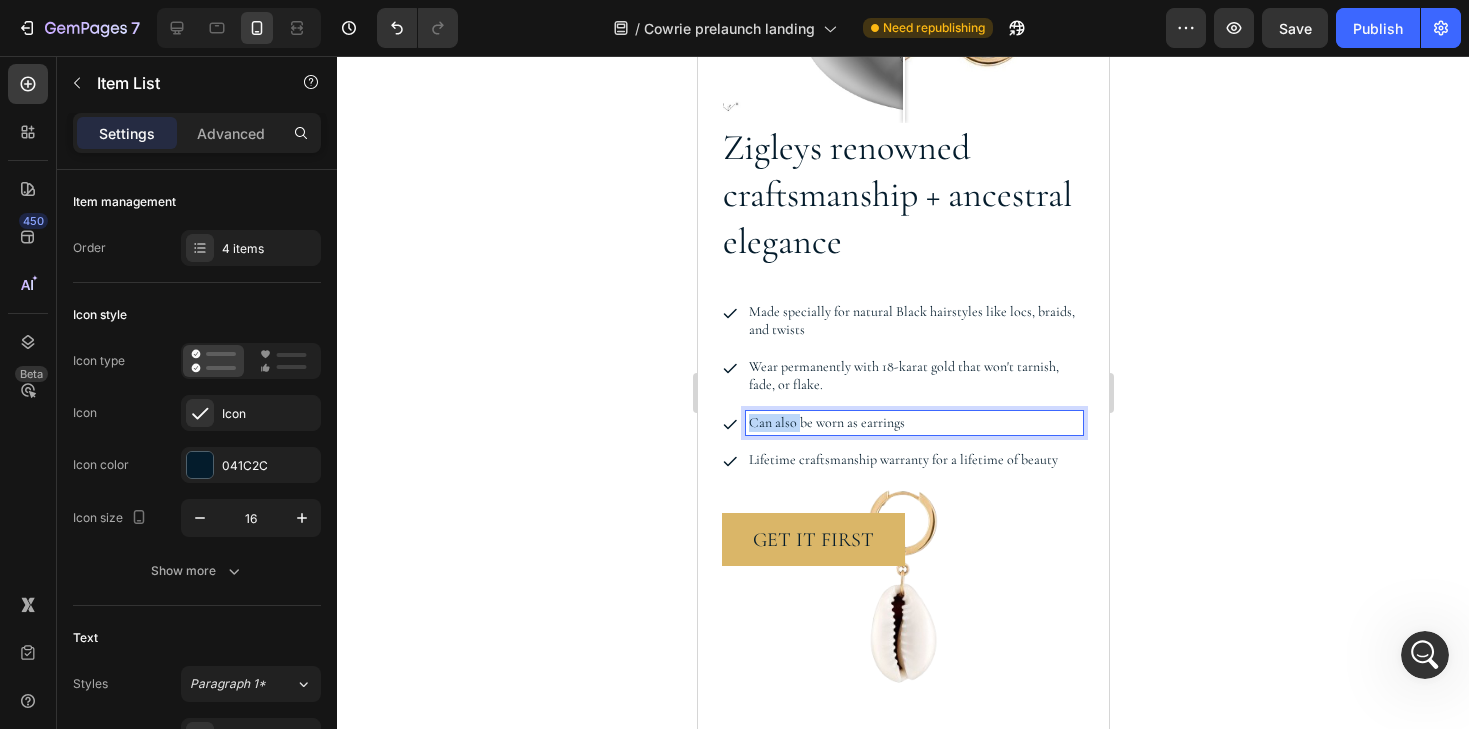 drag, startPoint x: 800, startPoint y: 419, endPoint x: 734, endPoint y: 423, distance: 66.1211 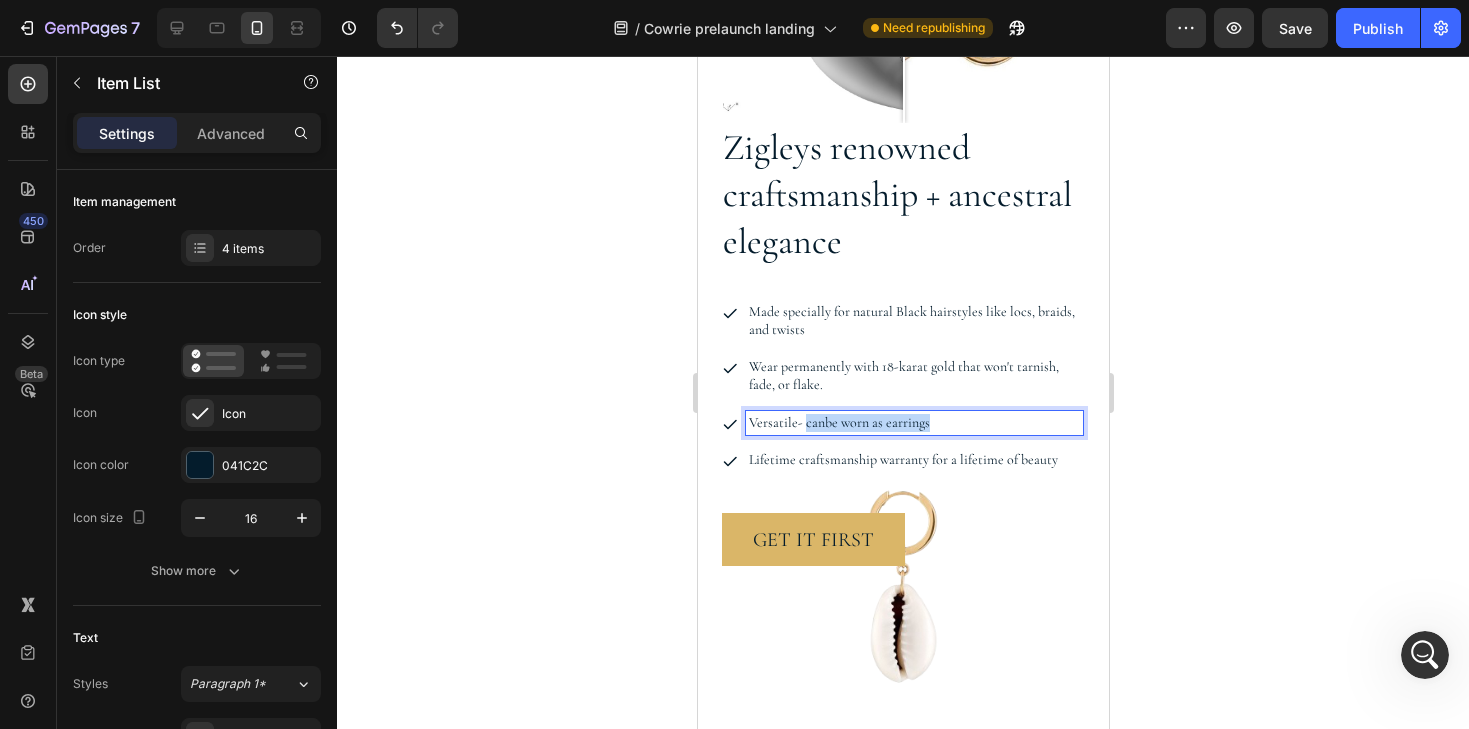 drag, startPoint x: 804, startPoint y: 424, endPoint x: 935, endPoint y: 422, distance: 131.01526 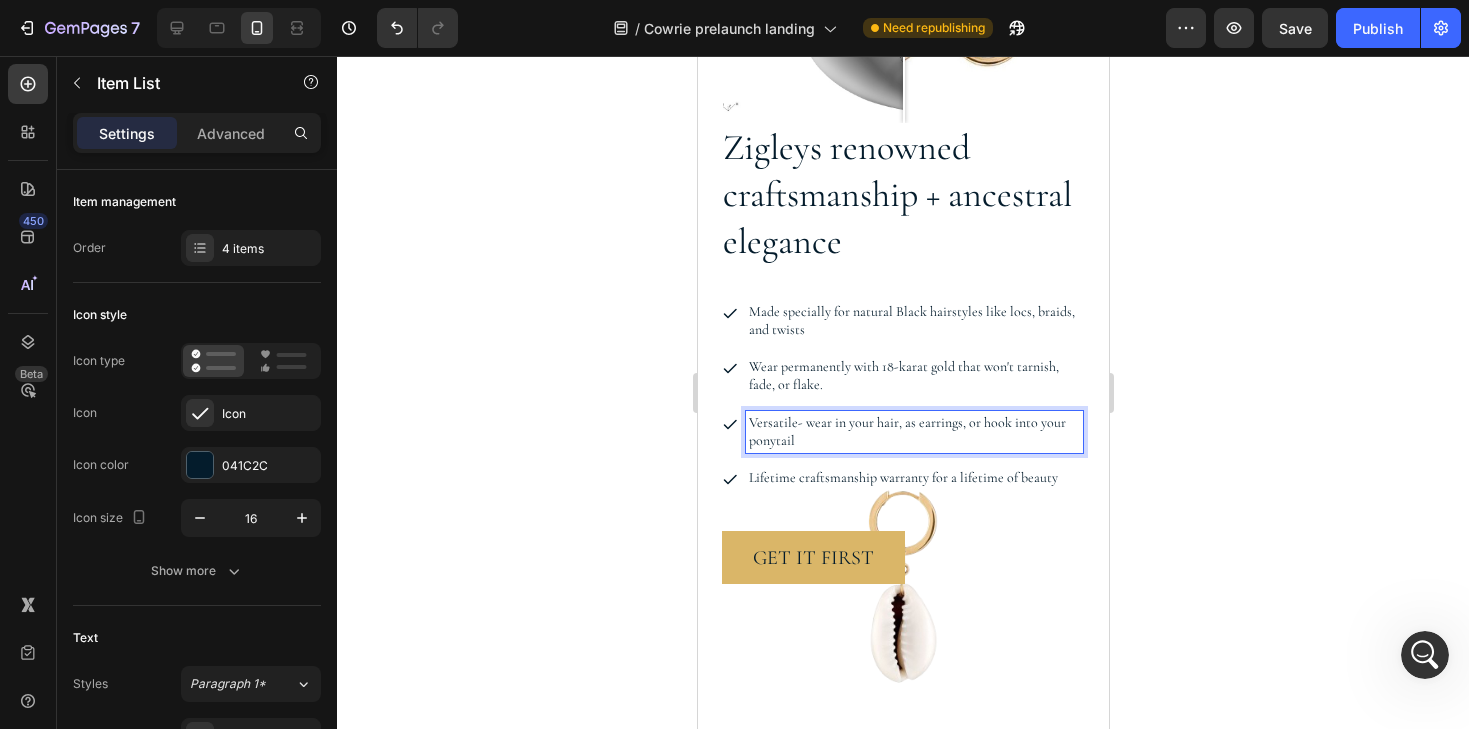 click 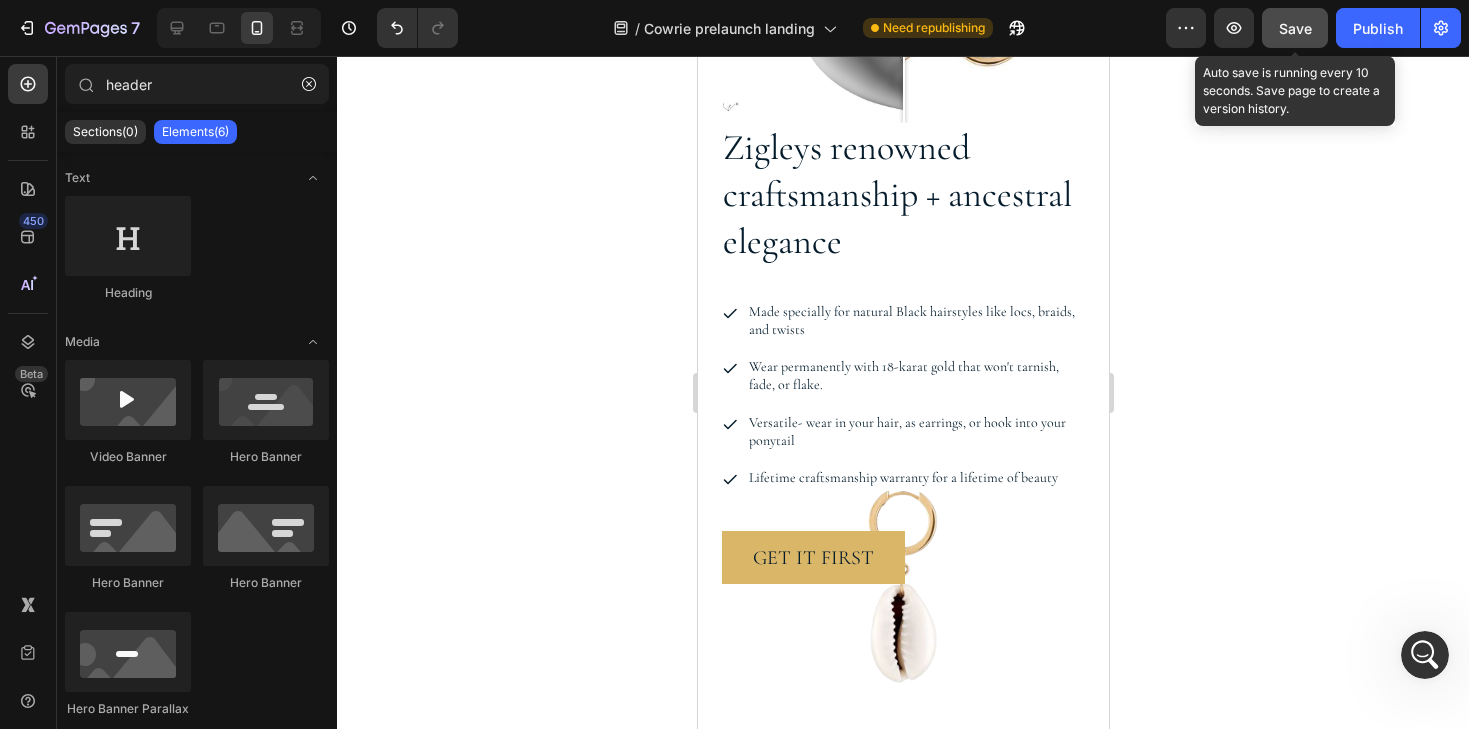 click on "Save" 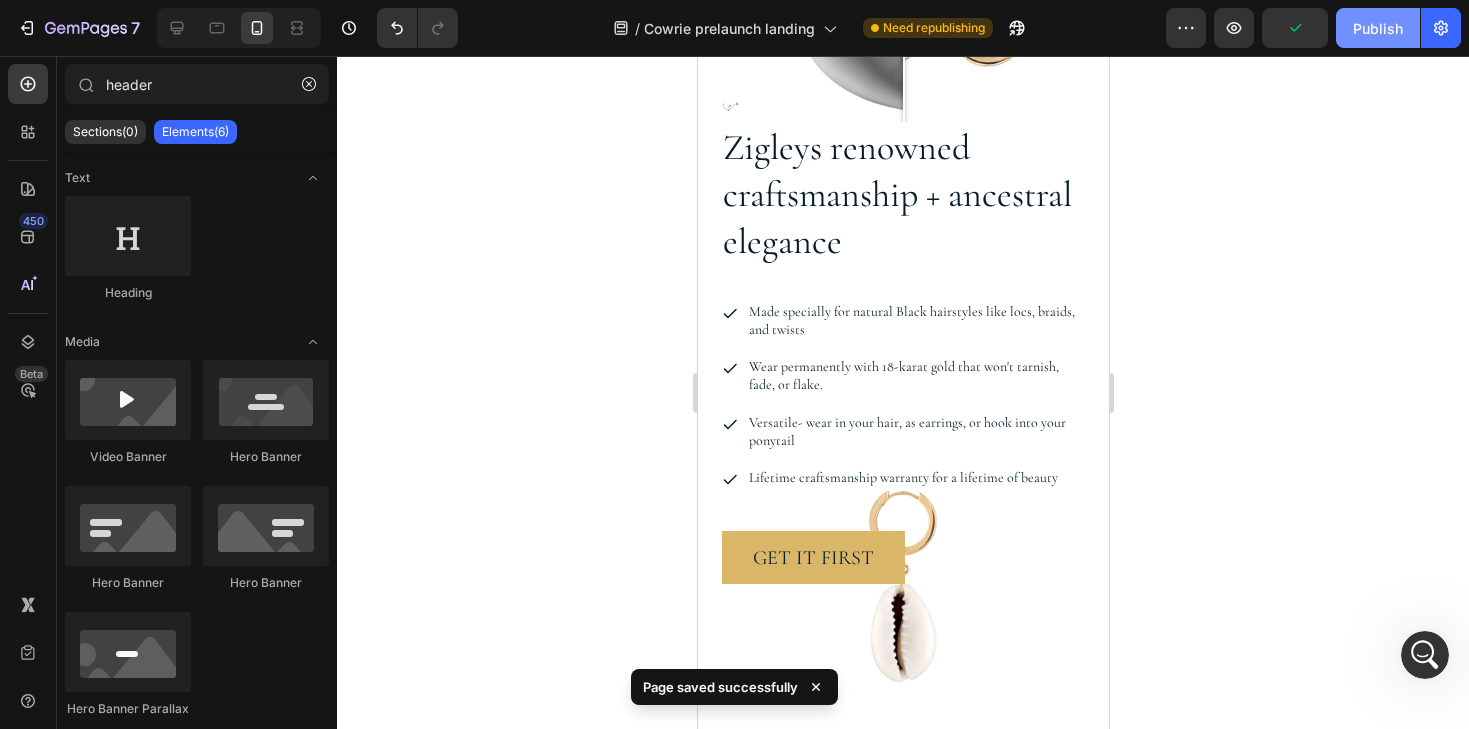 click on "Publish" 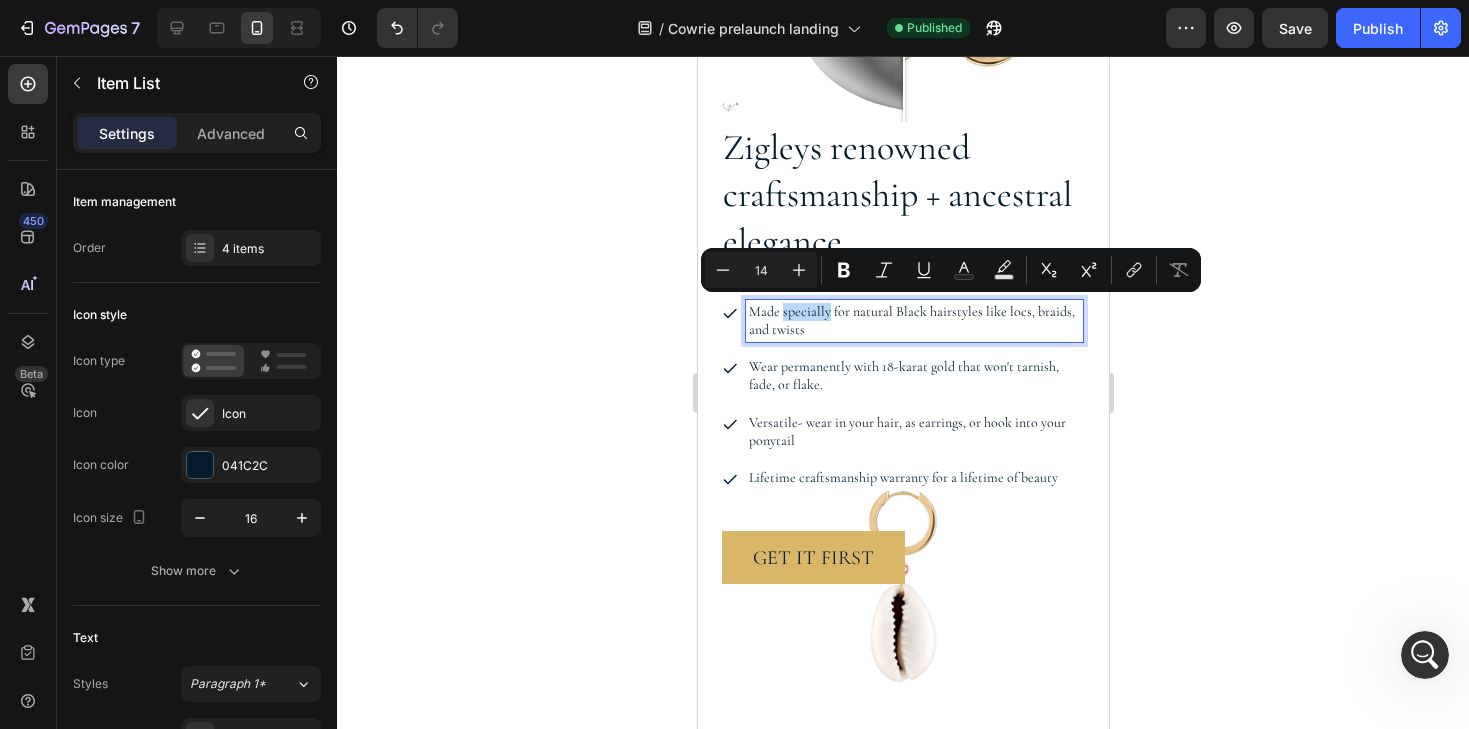 drag, startPoint x: 783, startPoint y: 312, endPoint x: 825, endPoint y: 312, distance: 42 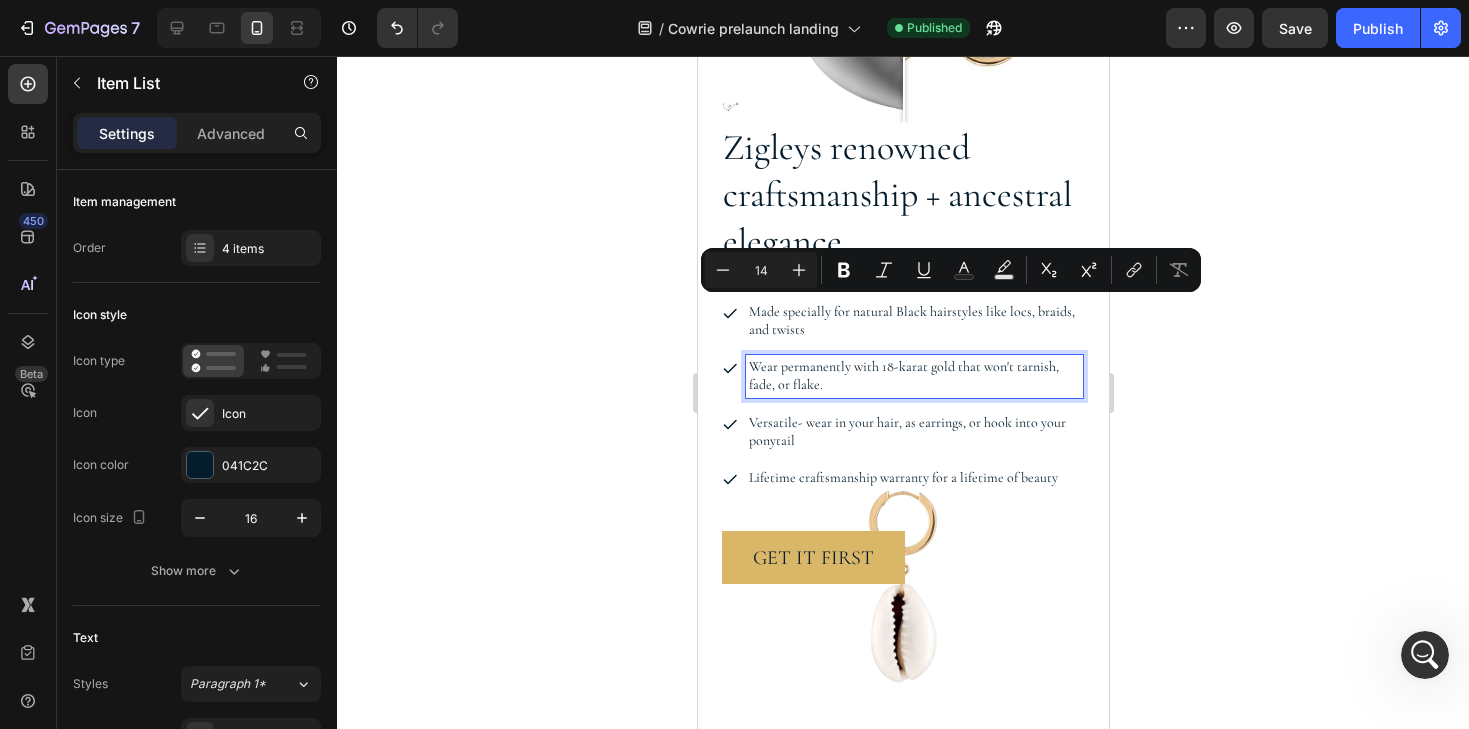 click on "Wear permanently with 18-karat gold that won't tarnish, fade, or flake." at bounding box center [913, 376] 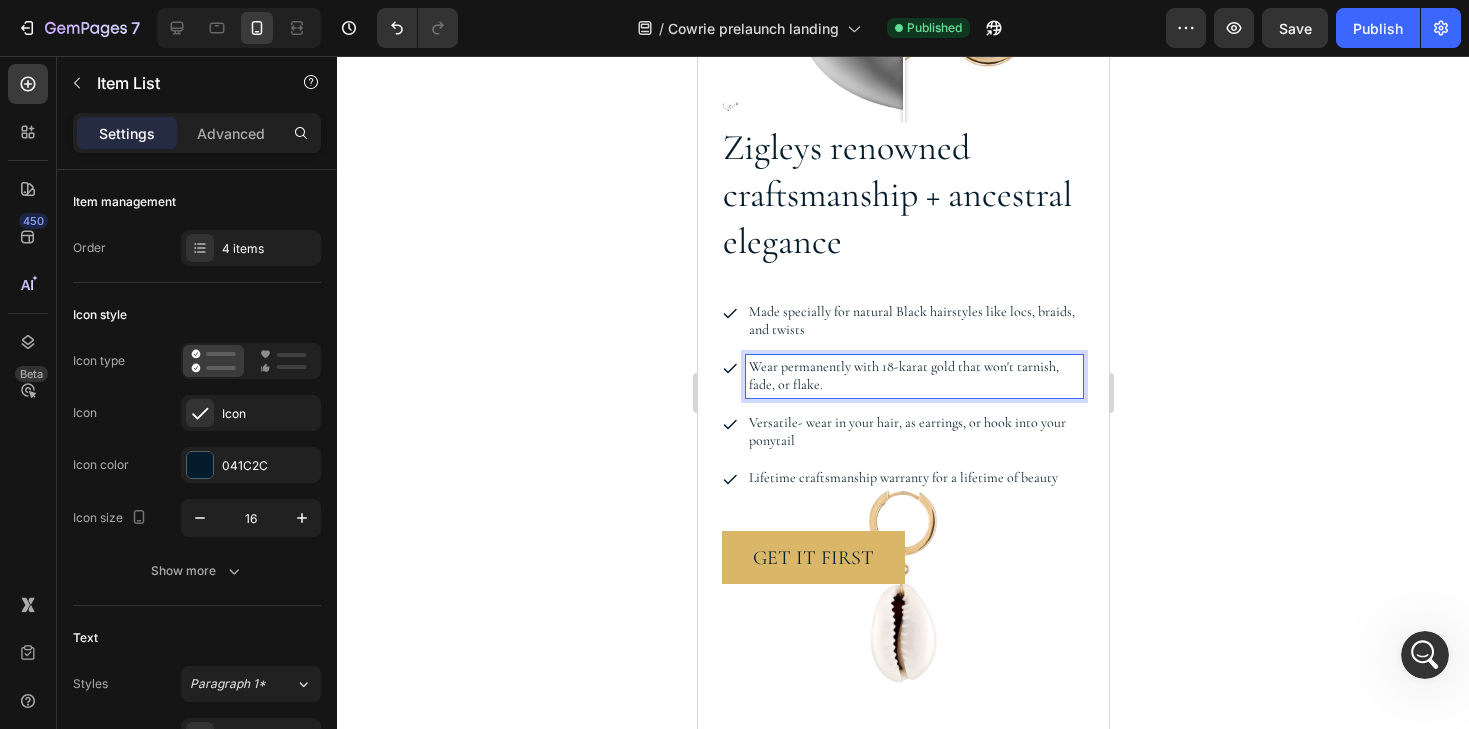 click on "Wear permanently with 18-karat gold that won't tarnish, fade, or flake." at bounding box center [913, 376] 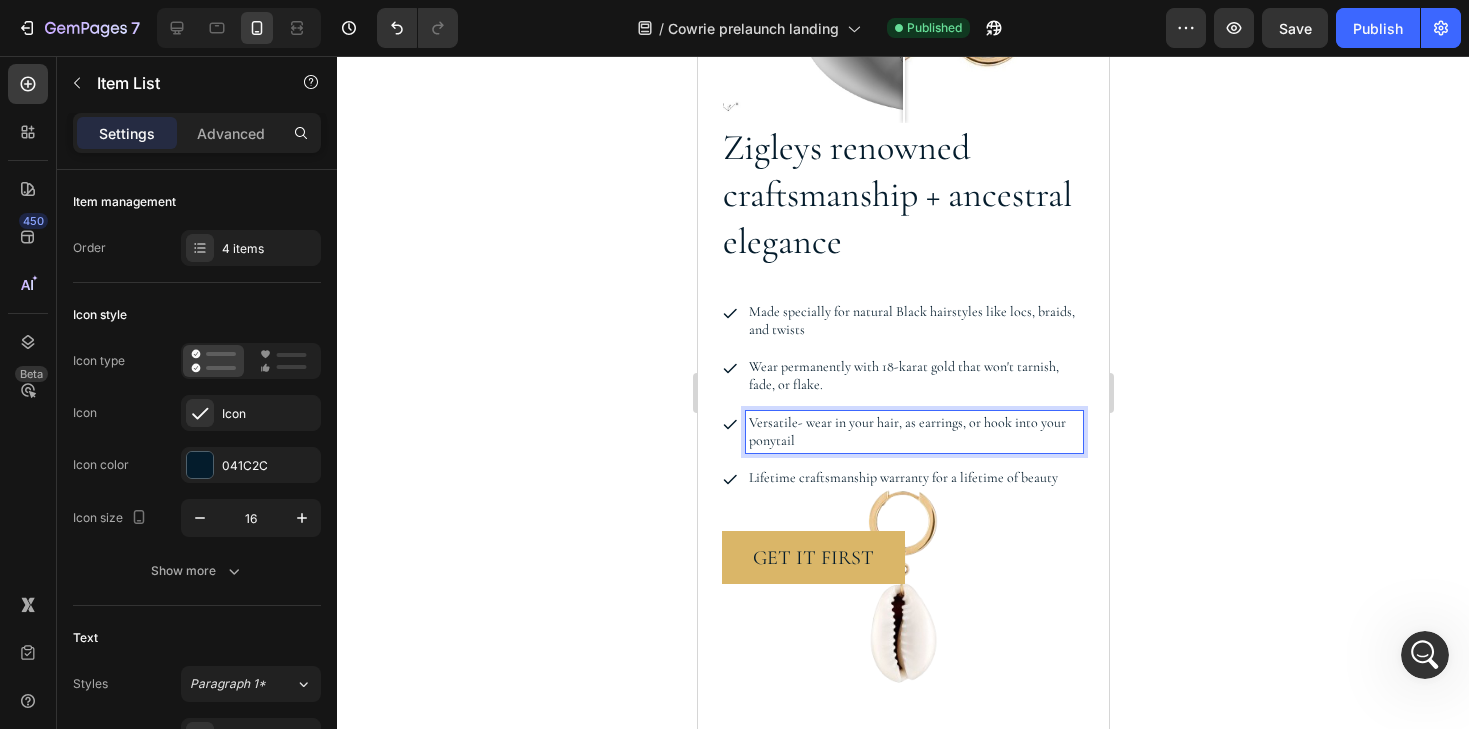 click on "Versatile- wear in your hair, as earrings, or hook into your ponytail" at bounding box center [913, 432] 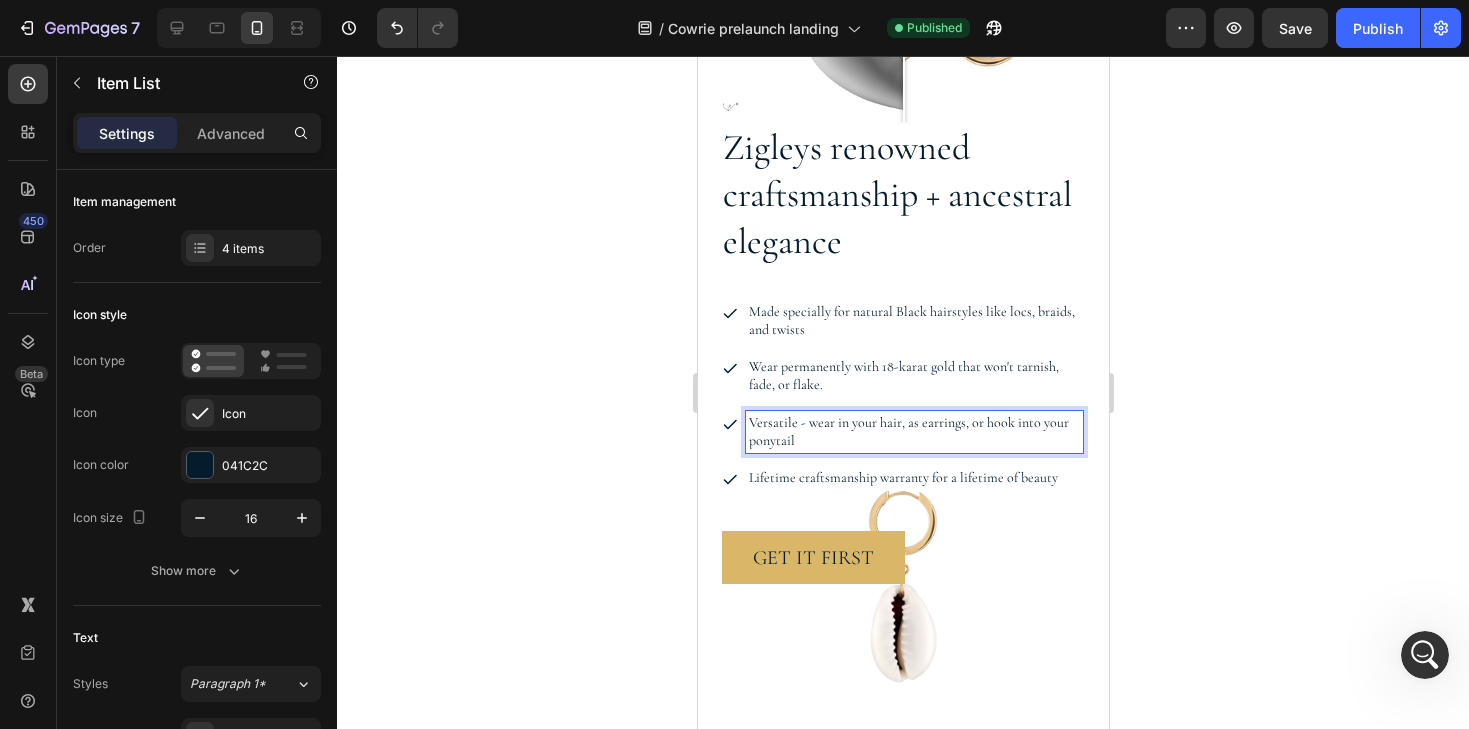 click on "Versatile - wear in your hair, as earrings, or hook into your ponytail" at bounding box center (913, 432) 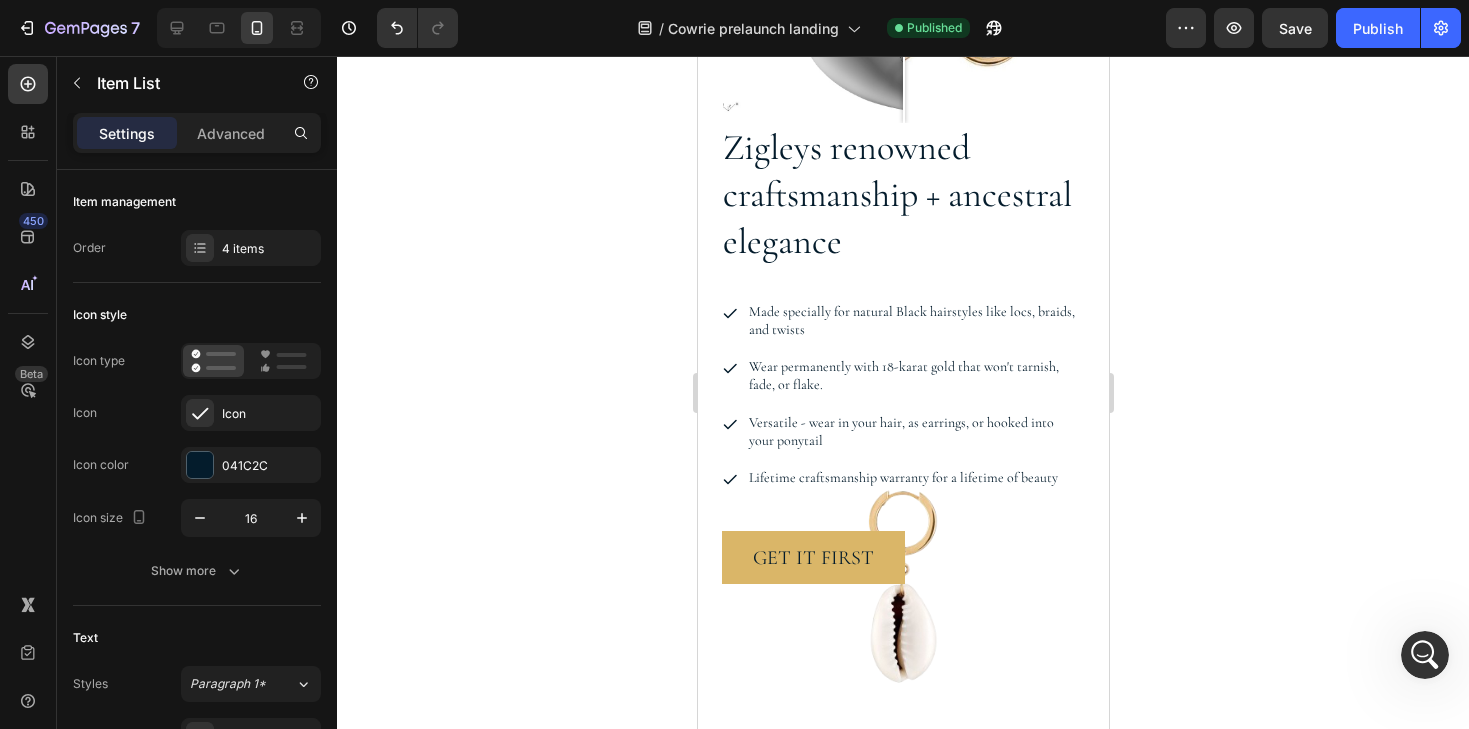 click 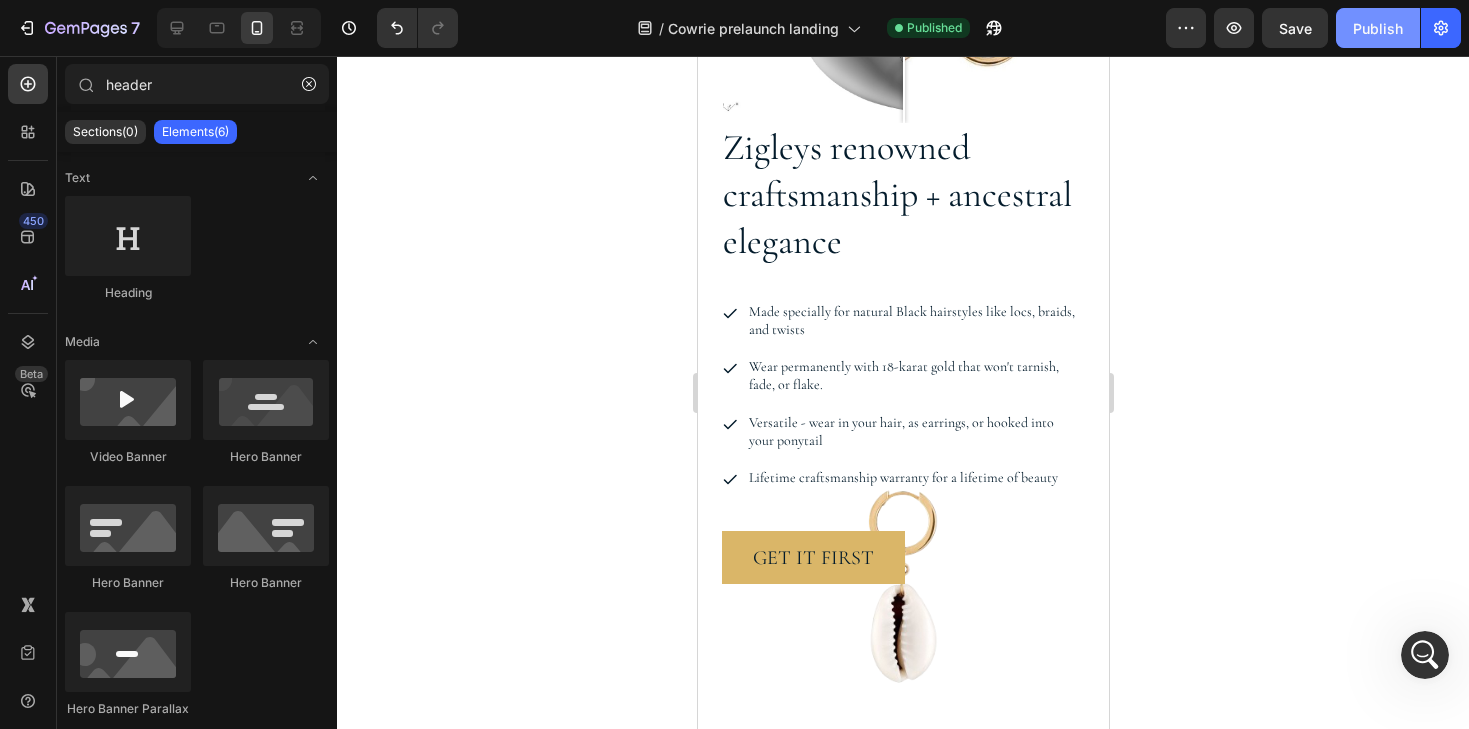 click on "Publish" at bounding box center (1378, 28) 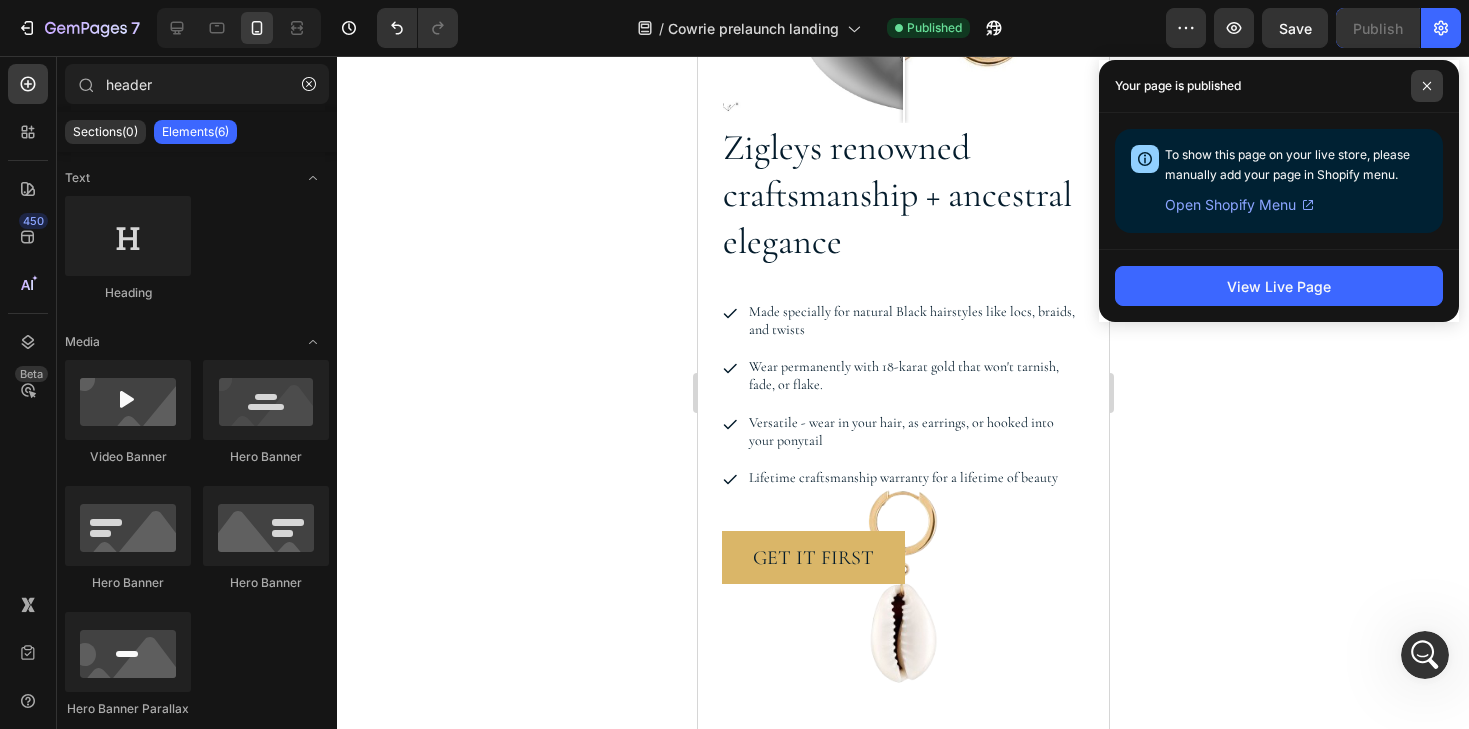 click at bounding box center [1427, 86] 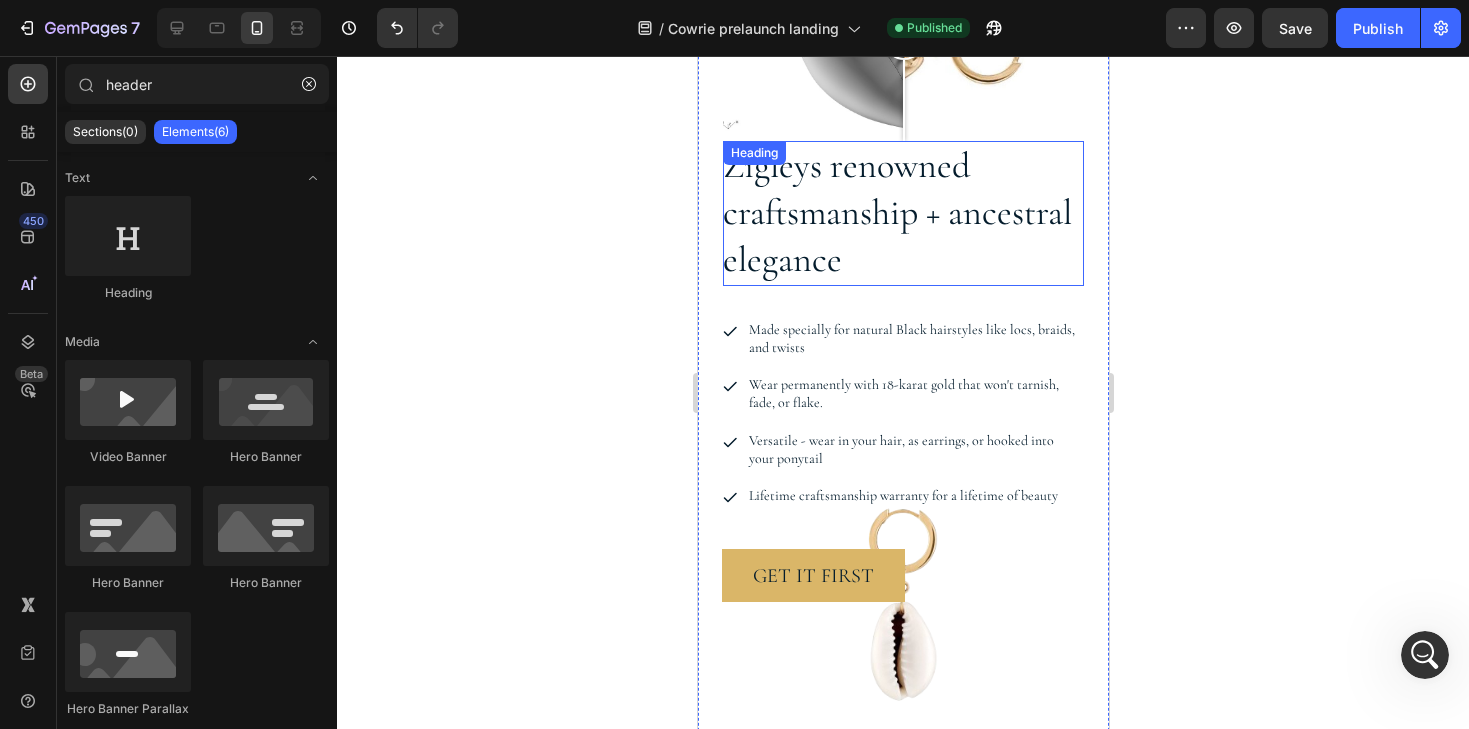 scroll, scrollTop: 3125, scrollLeft: 0, axis: vertical 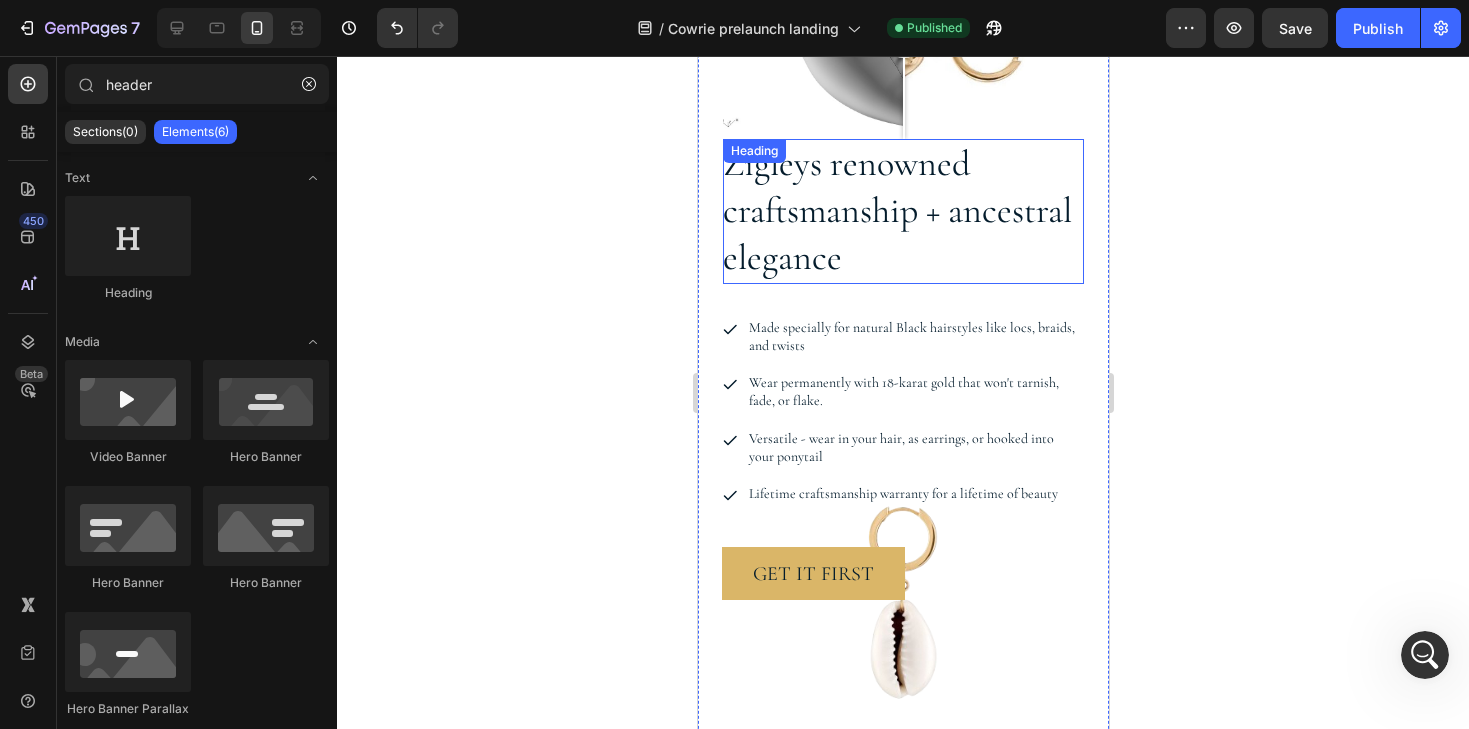 click on "Zigleys renowned craftsmanship + ancestral elegance" at bounding box center (902, 211) 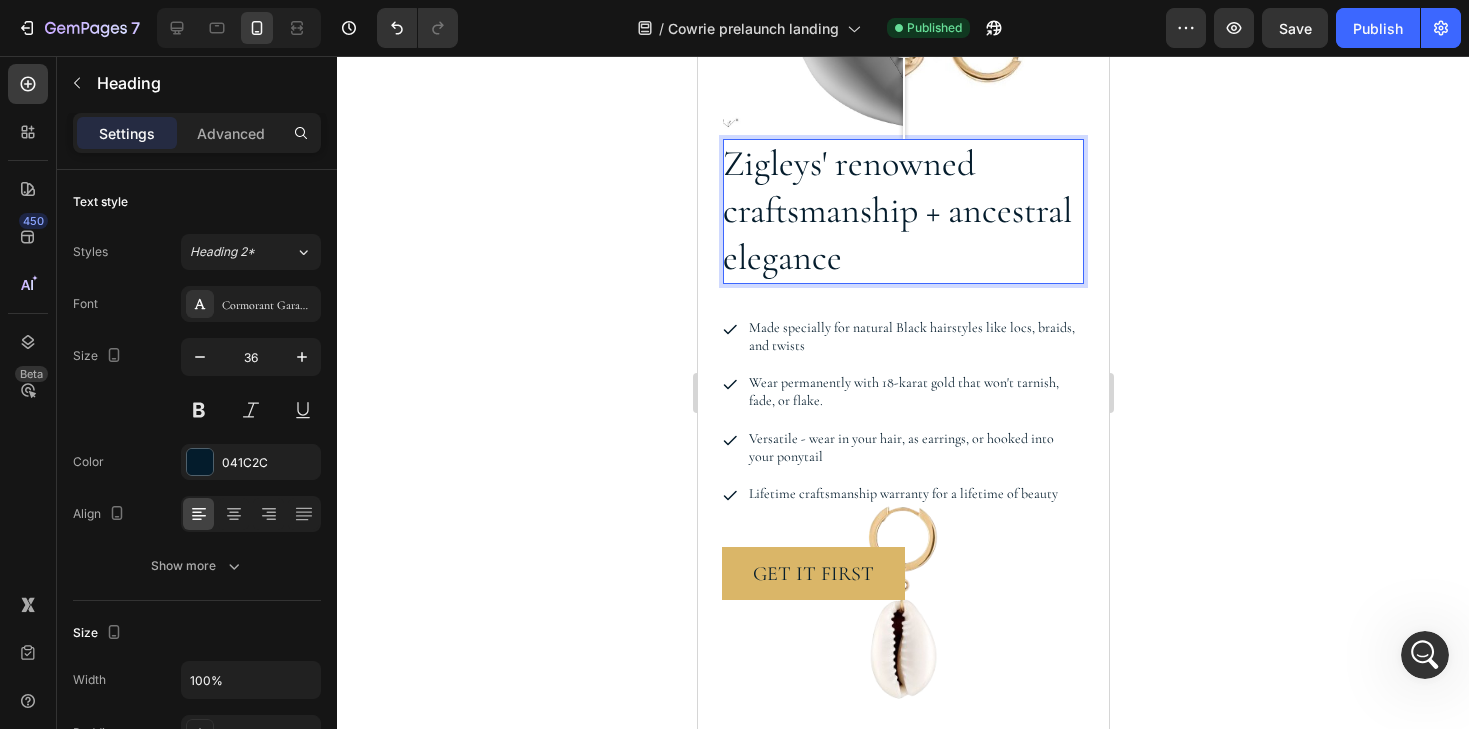 click on "Save" at bounding box center [1295, 28] 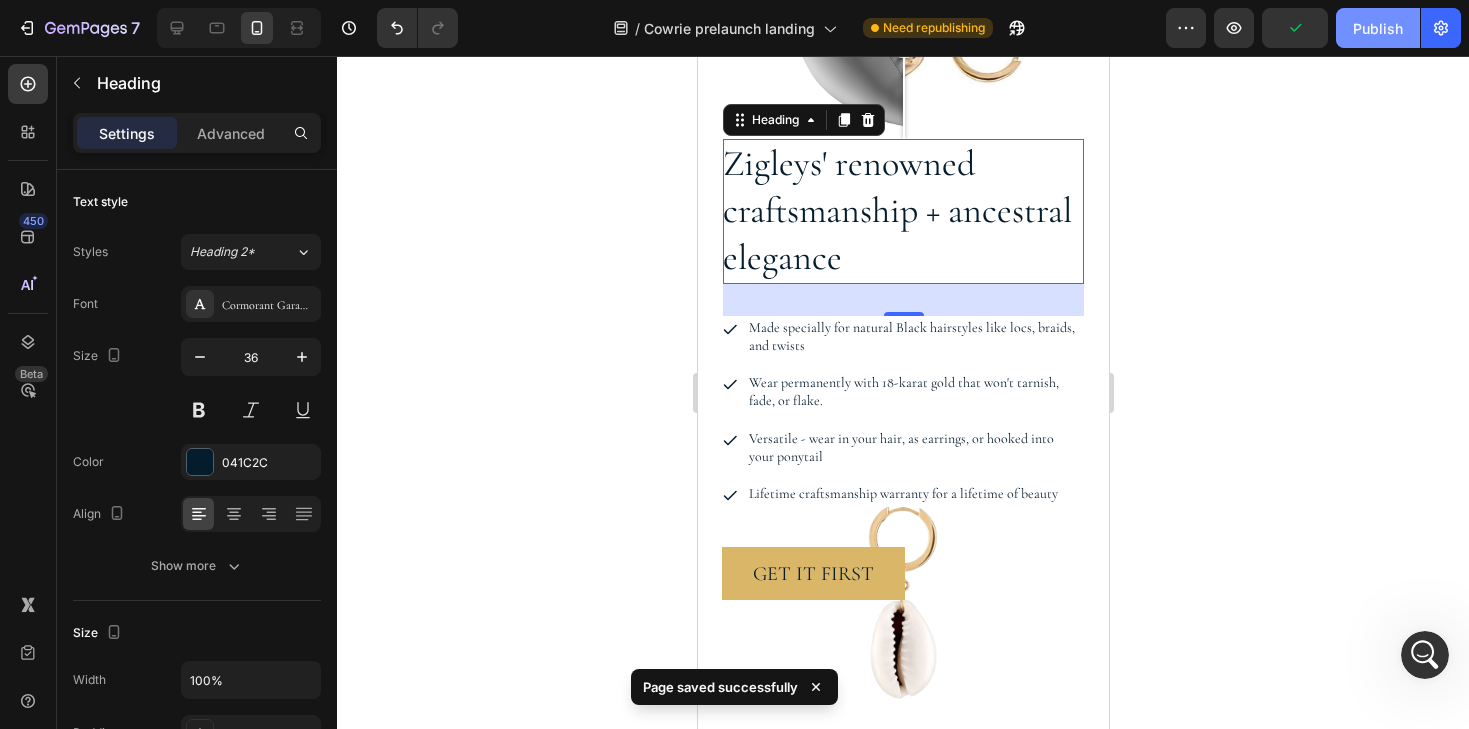click on "Publish" 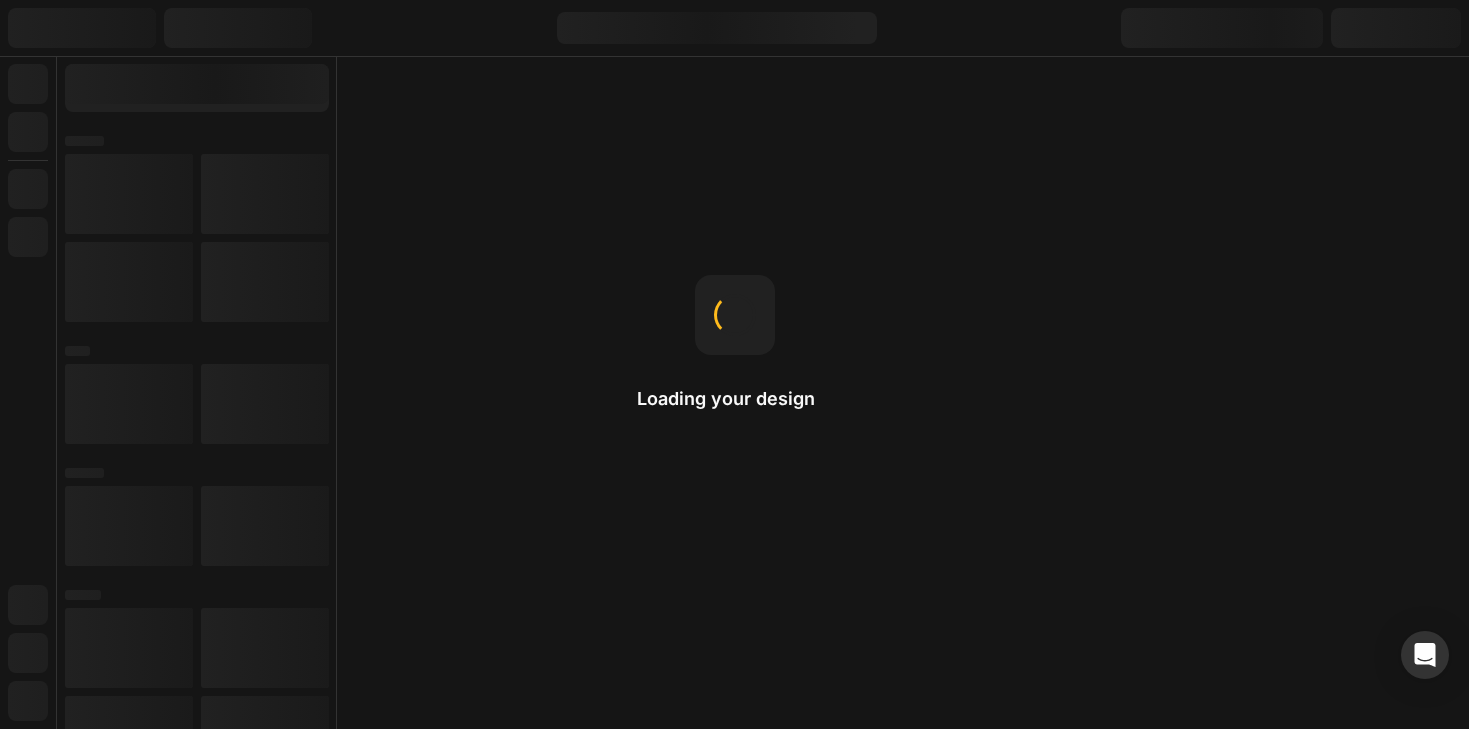 scroll, scrollTop: 0, scrollLeft: 0, axis: both 